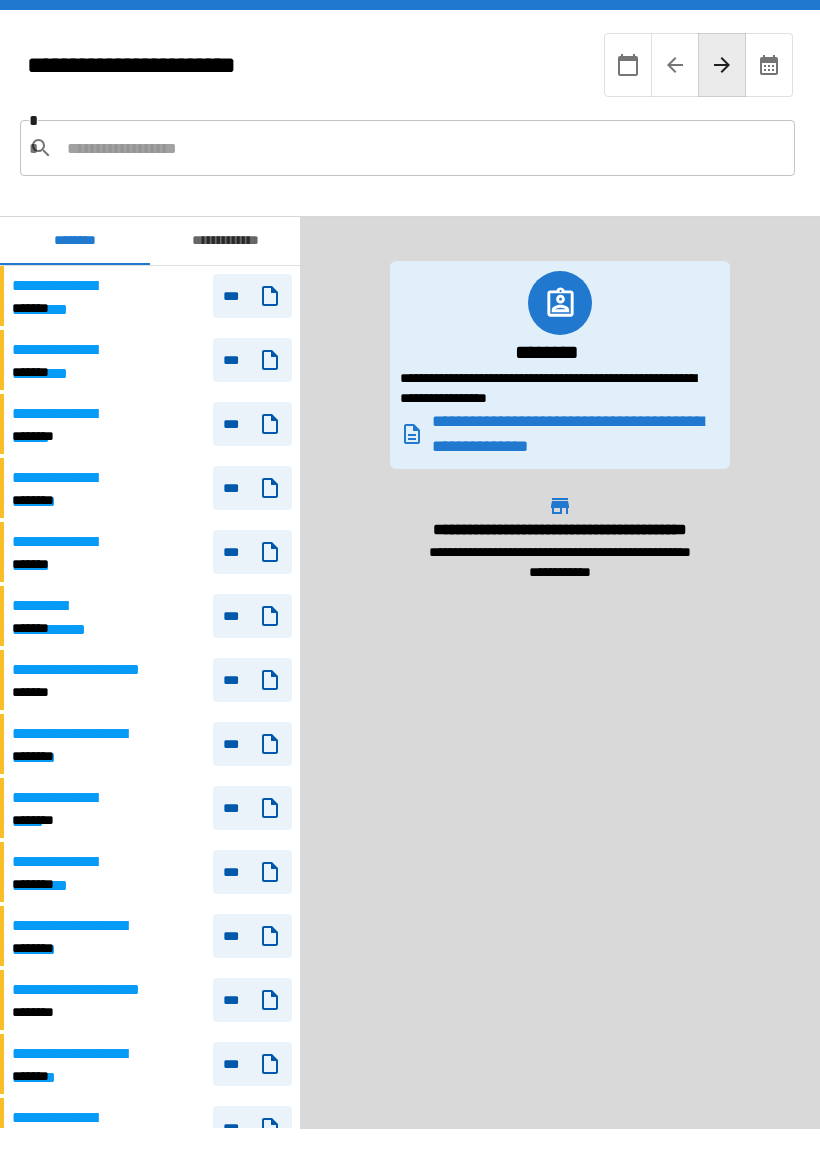 scroll, scrollTop: 0, scrollLeft: 0, axis: both 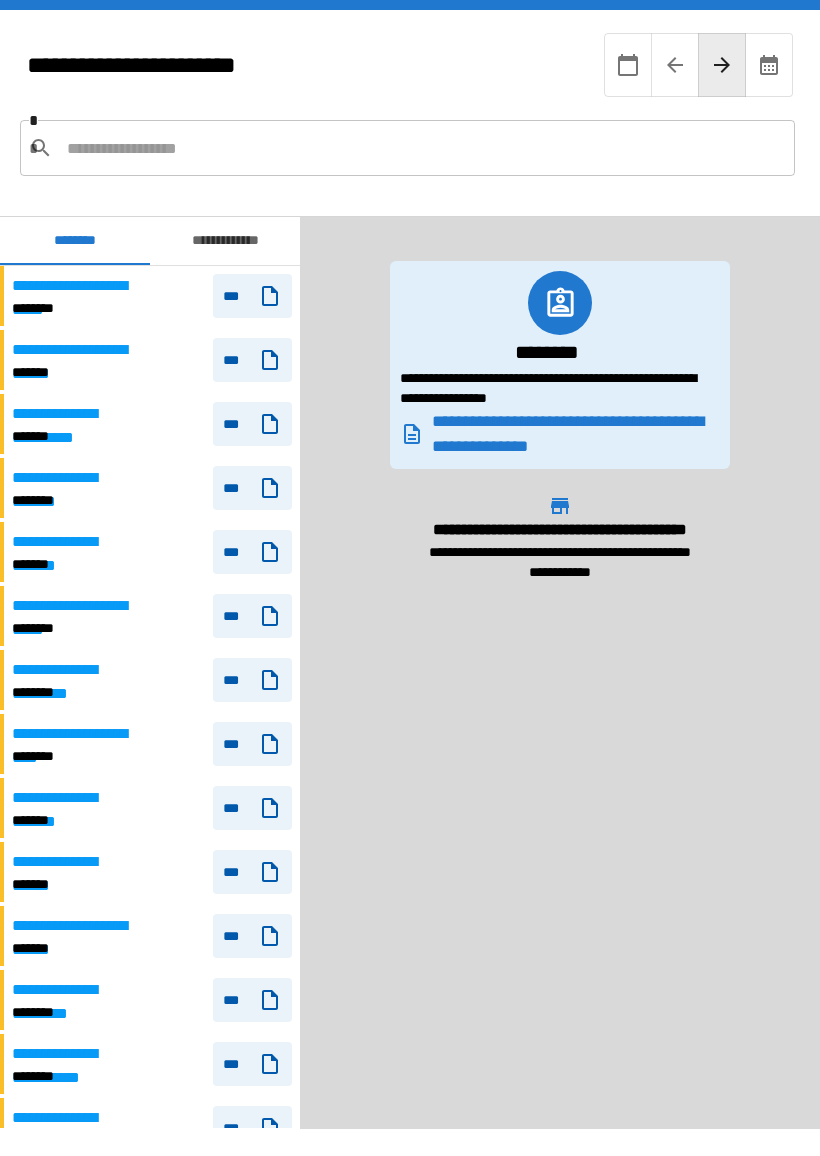 click at bounding box center (423, 148) 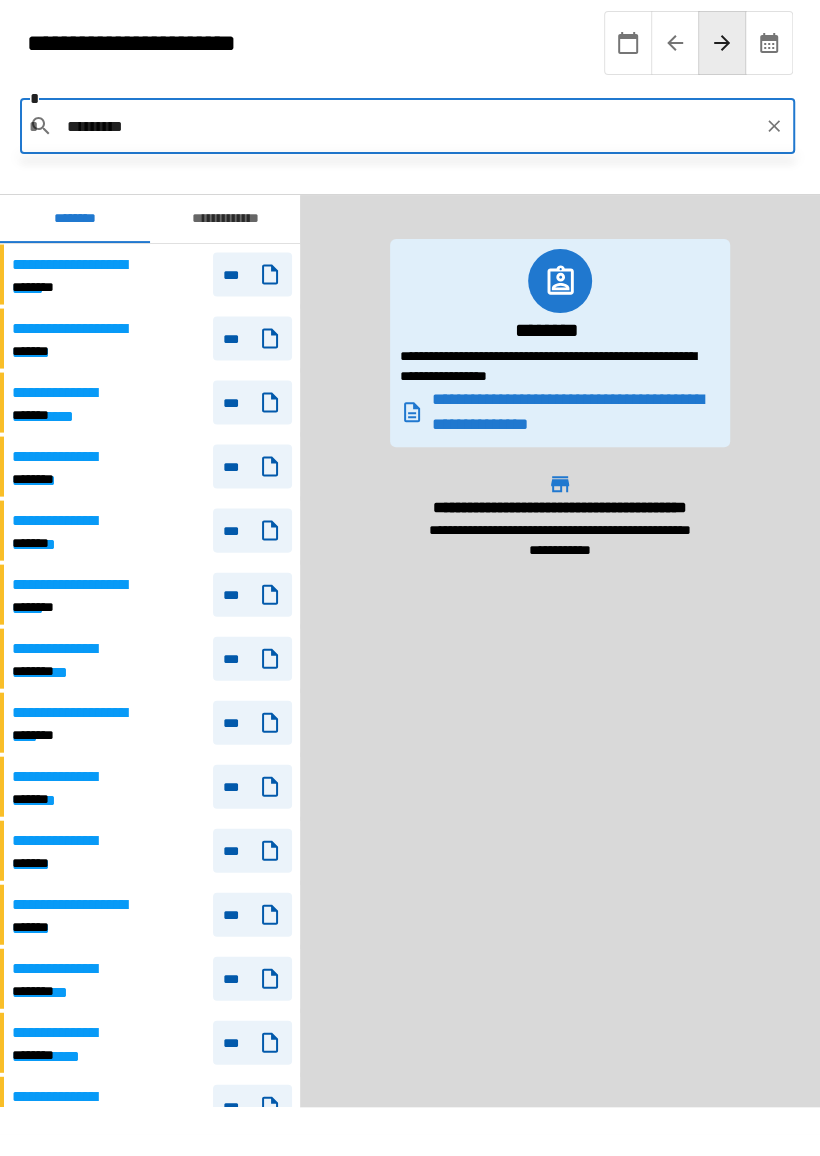 click on "********" at bounding box center [408, 148] 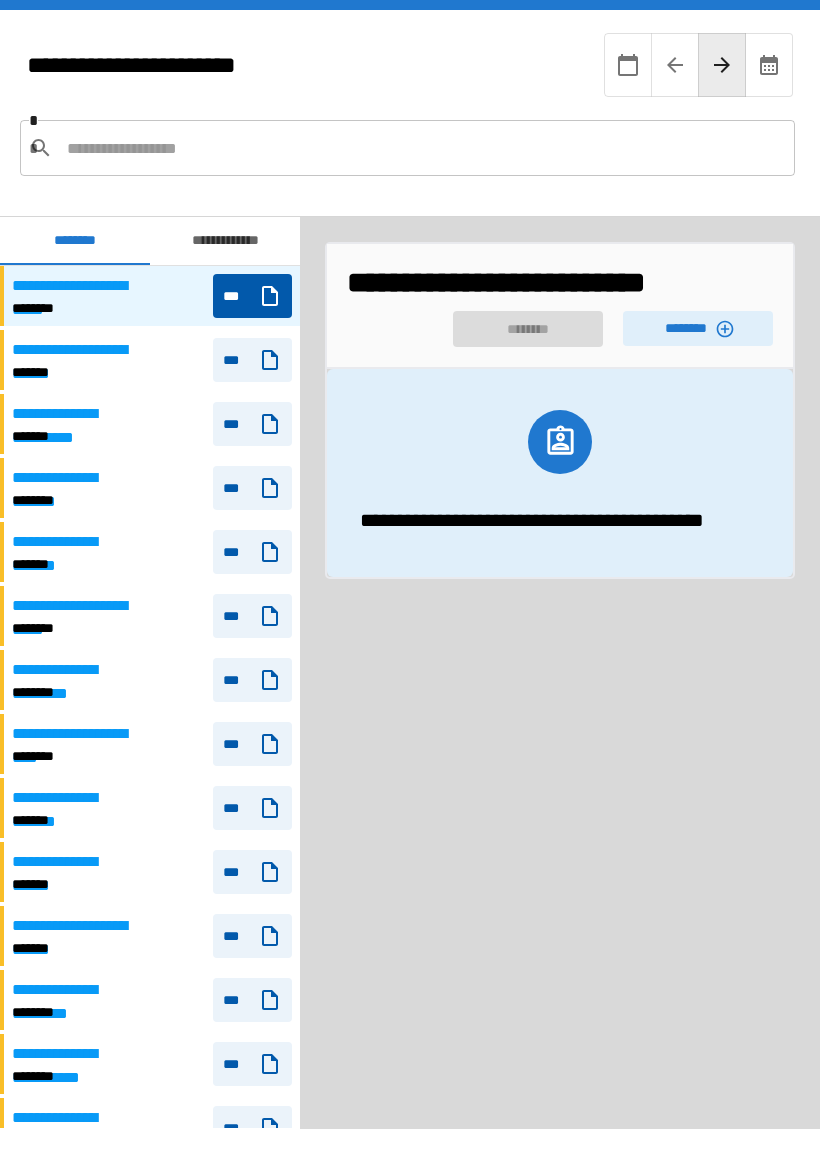 click on "********" at bounding box center (698, 328) 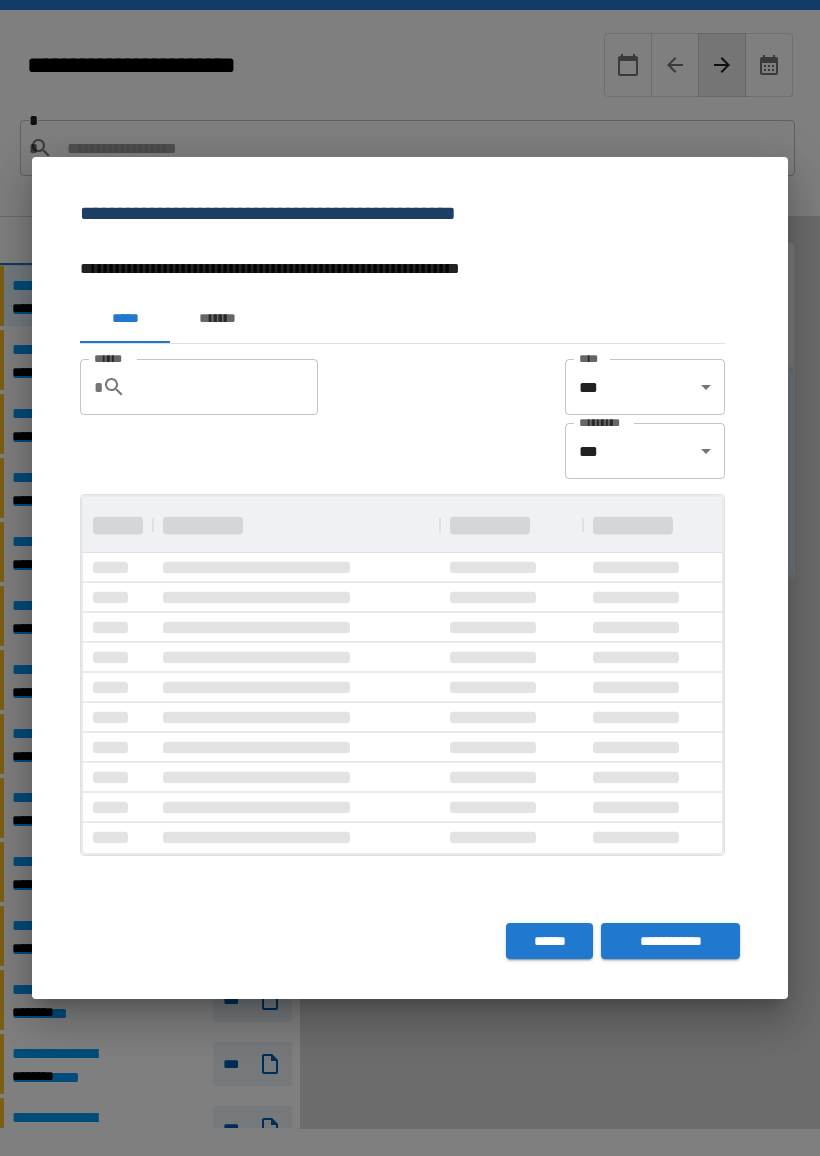 scroll, scrollTop: 0, scrollLeft: 0, axis: both 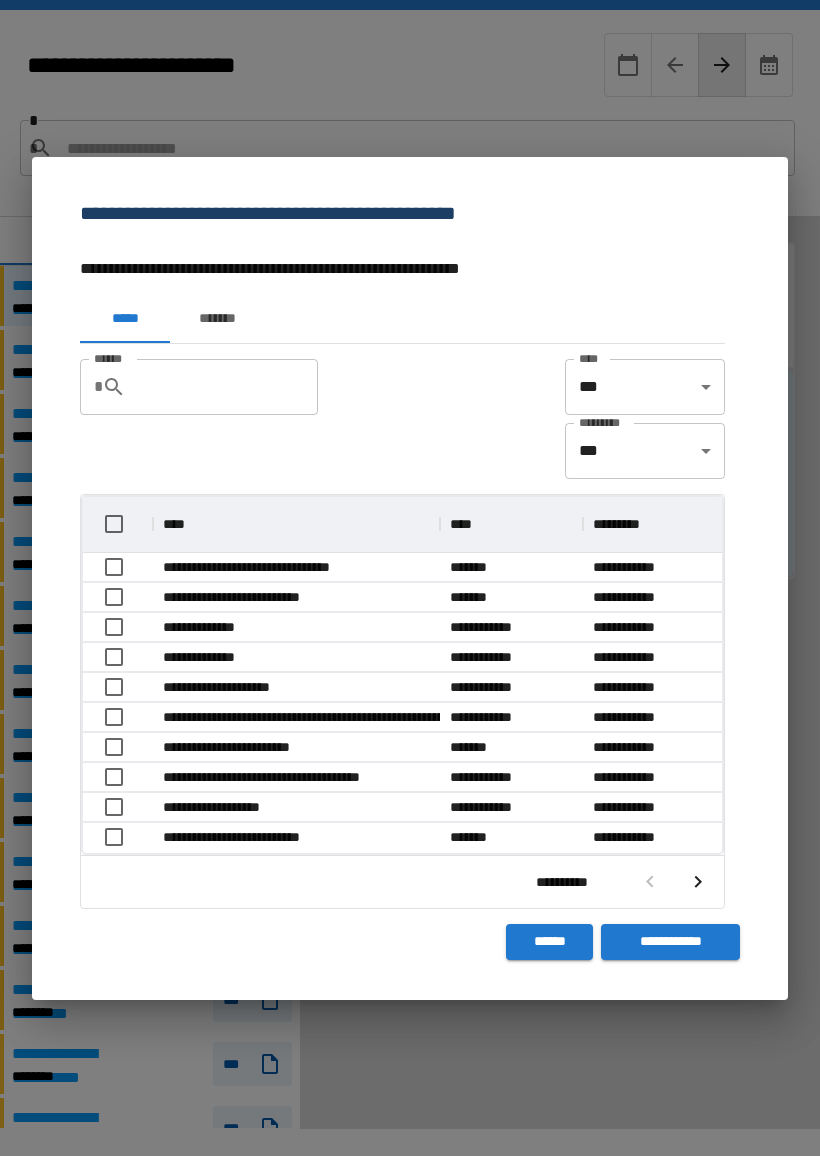 click on "*******" at bounding box center [217, 319] 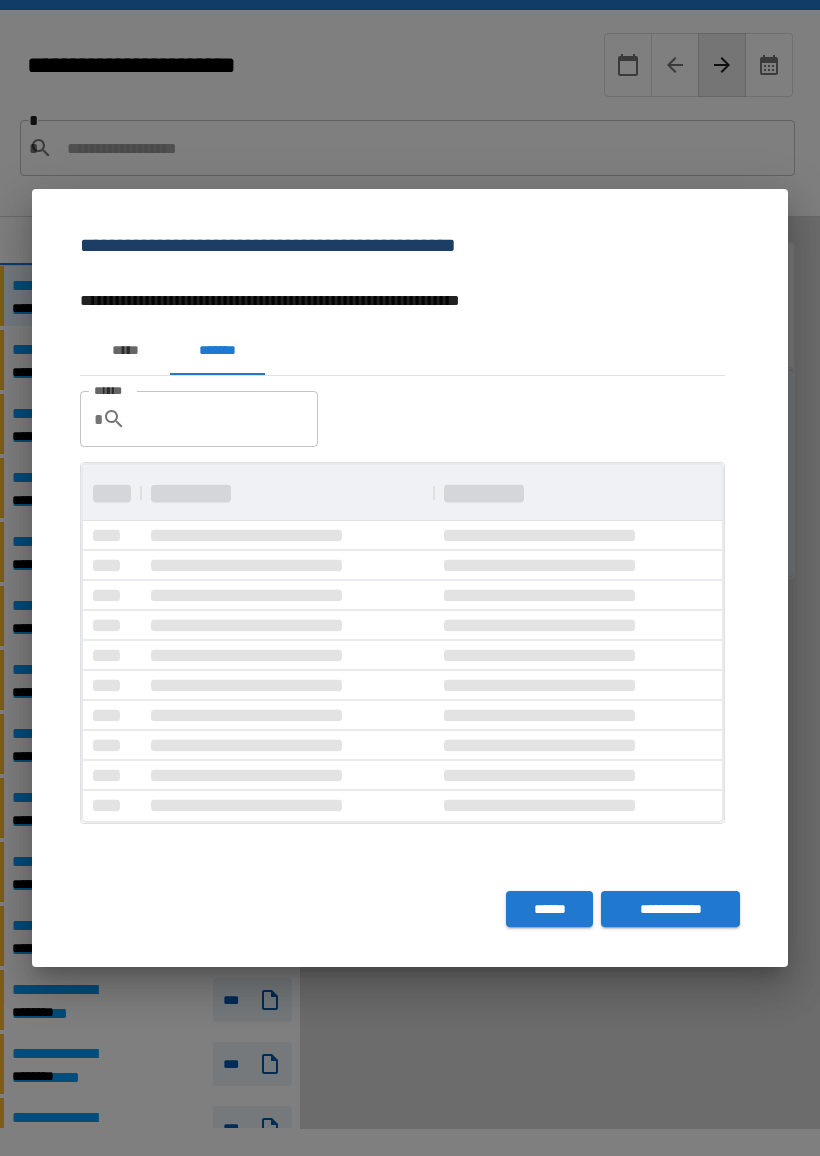 scroll, scrollTop: 0, scrollLeft: 0, axis: both 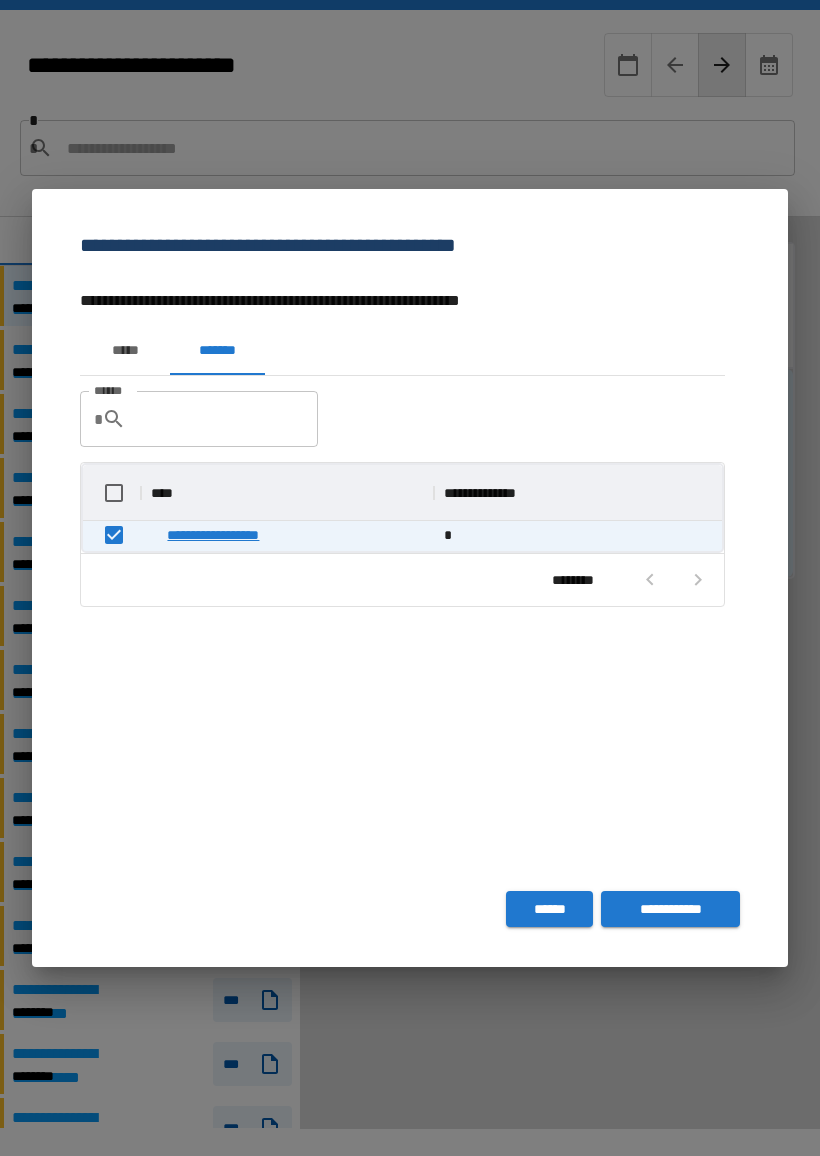 click on "**********" at bounding box center [670, 909] 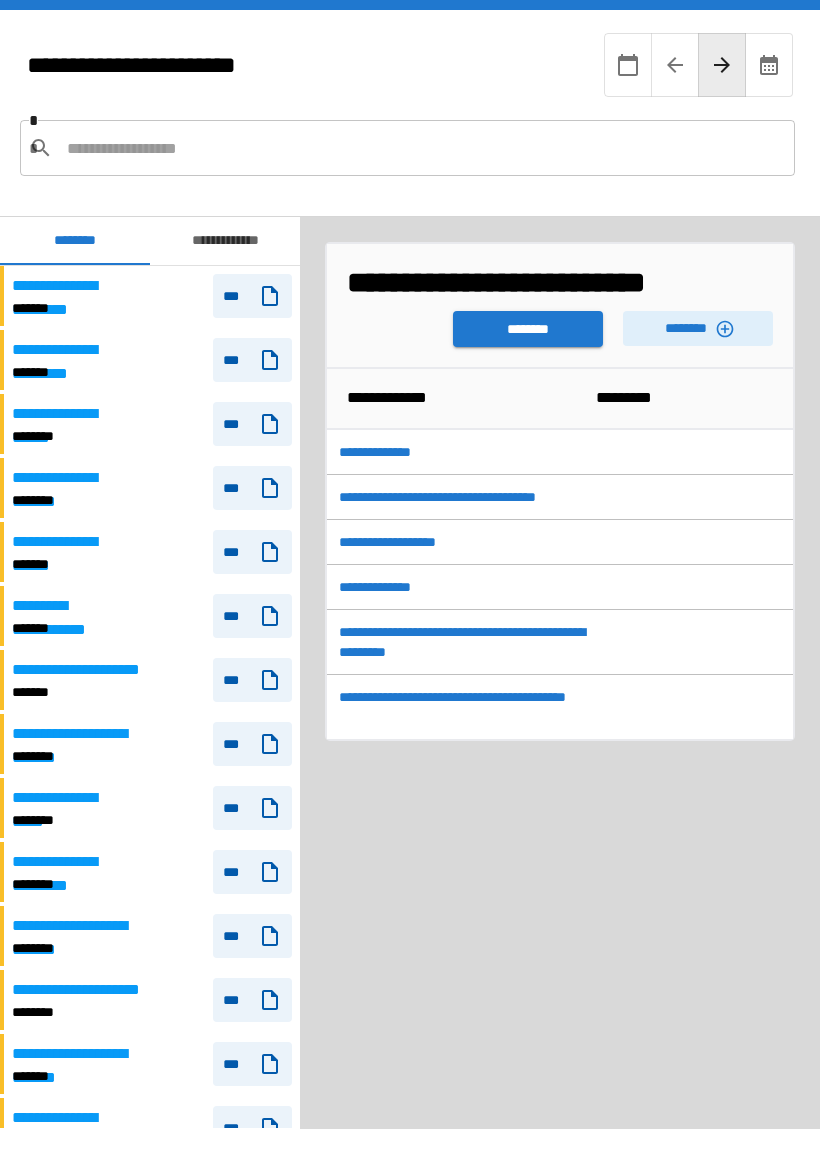 click on "********" at bounding box center [528, 329] 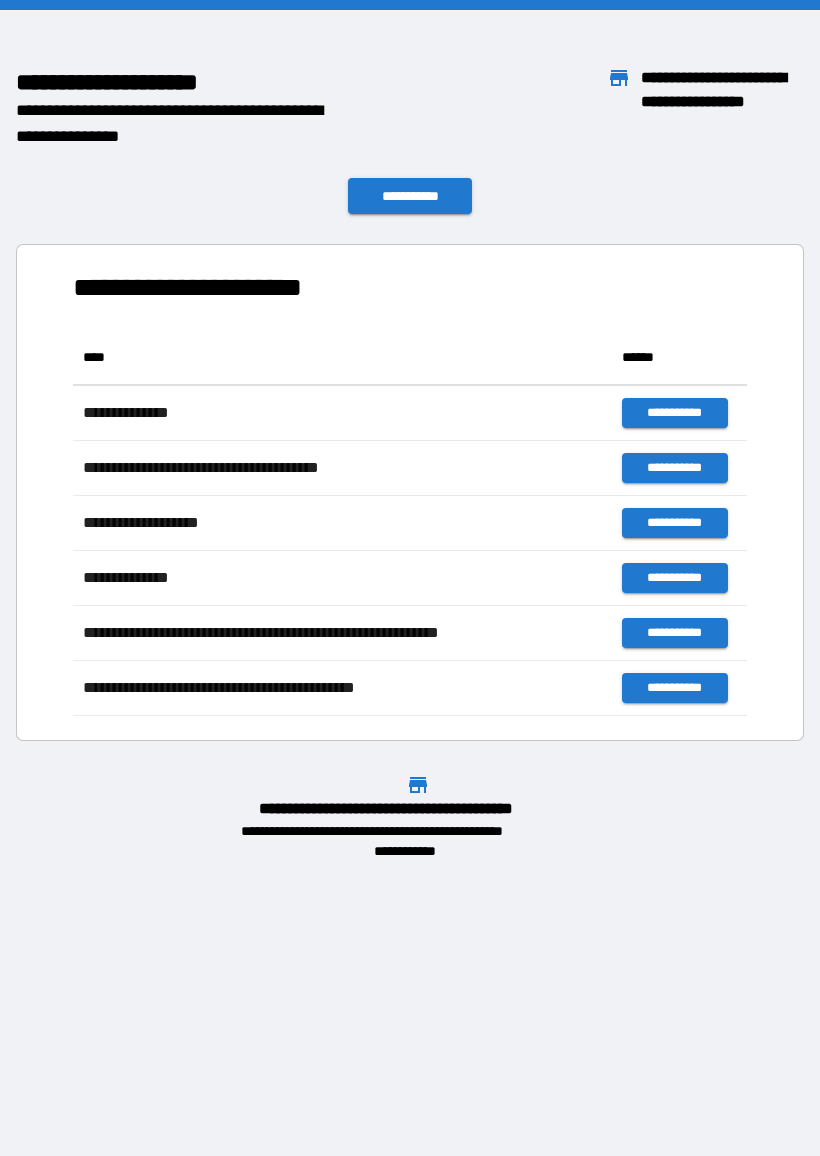scroll, scrollTop: 386, scrollLeft: 674, axis: both 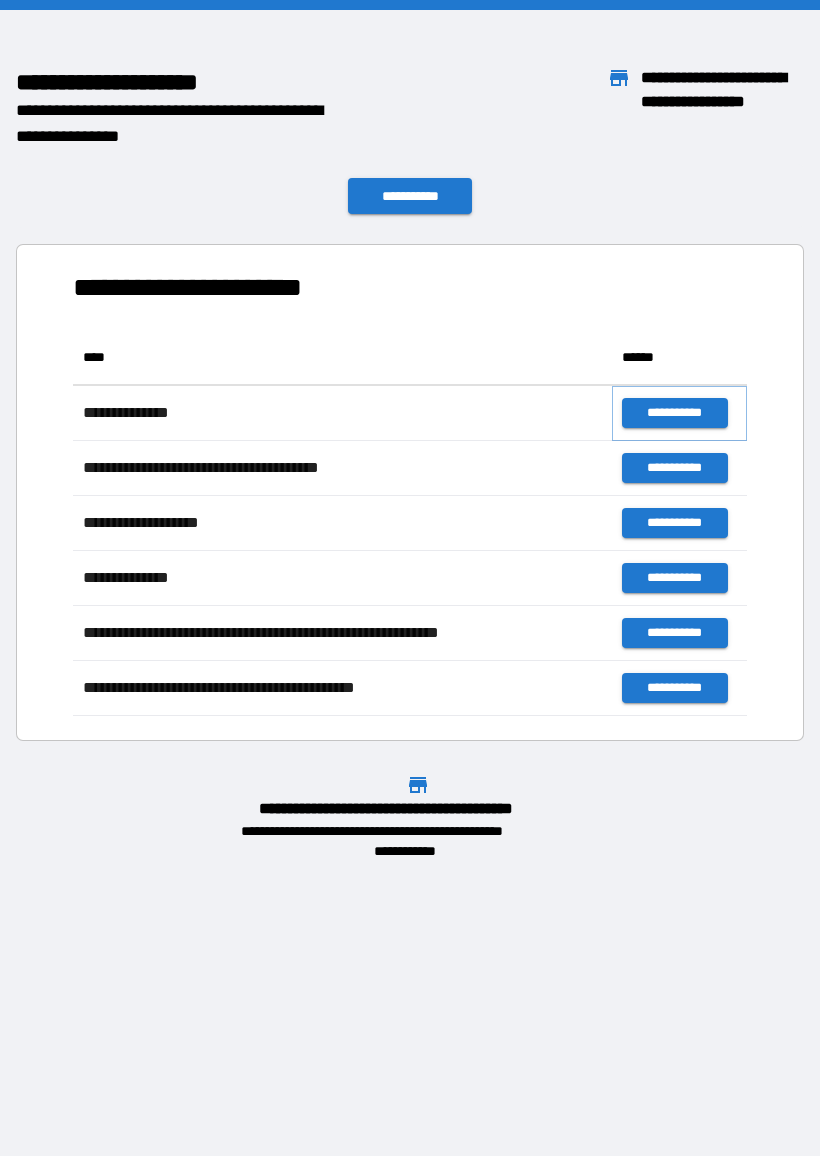 click on "**********" at bounding box center [674, 413] 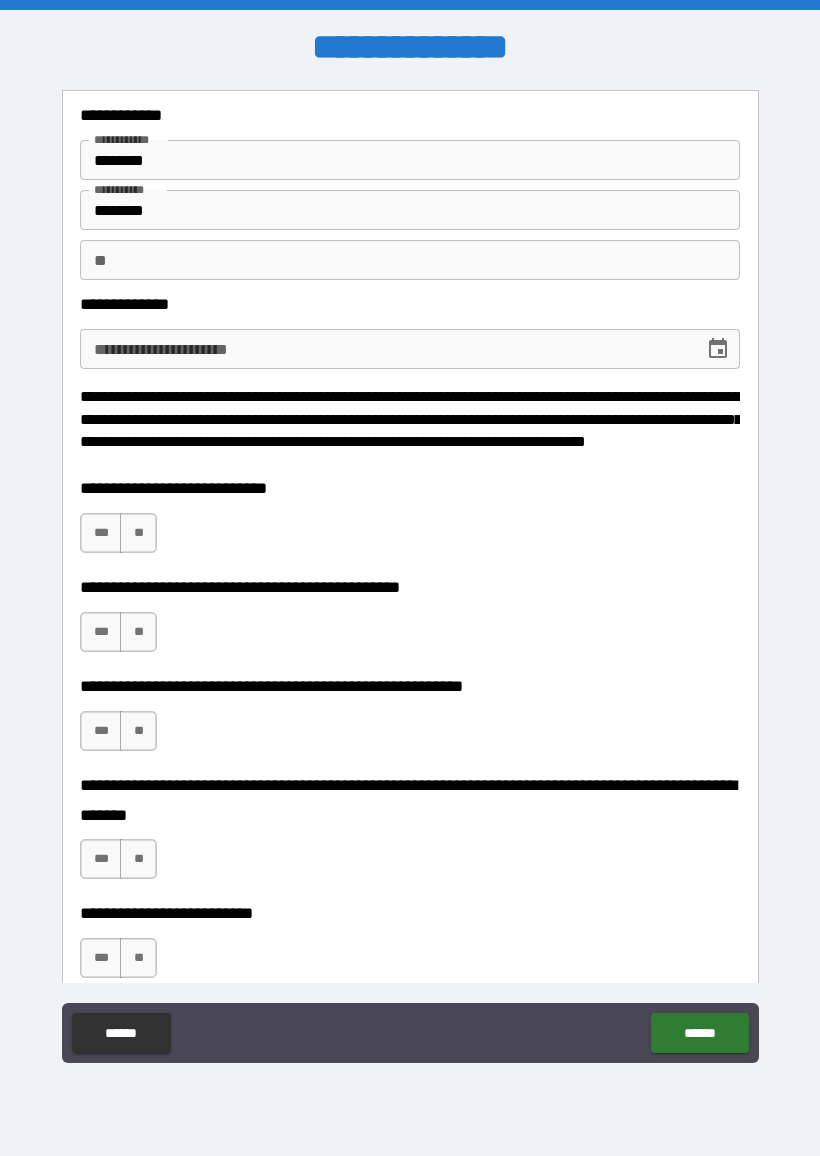 scroll, scrollTop: 45, scrollLeft: 0, axis: vertical 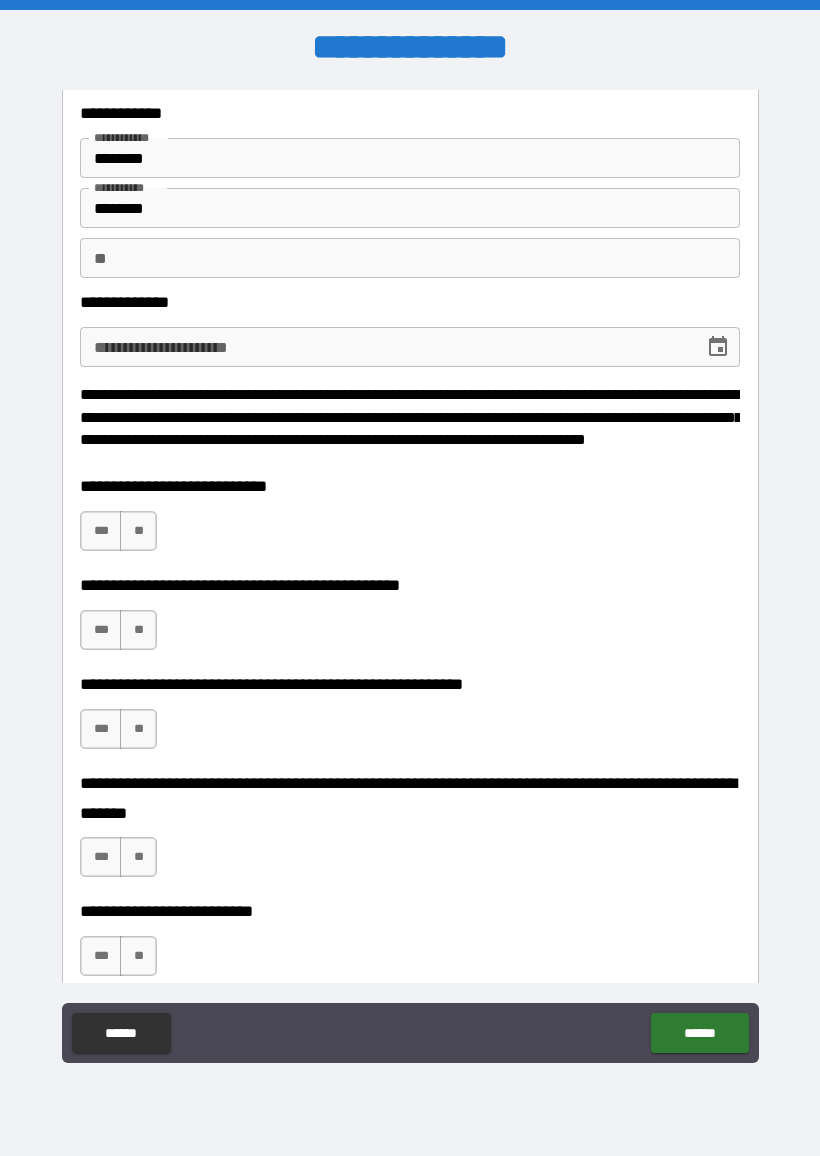 click on "******" at bounding box center [121, 1033] 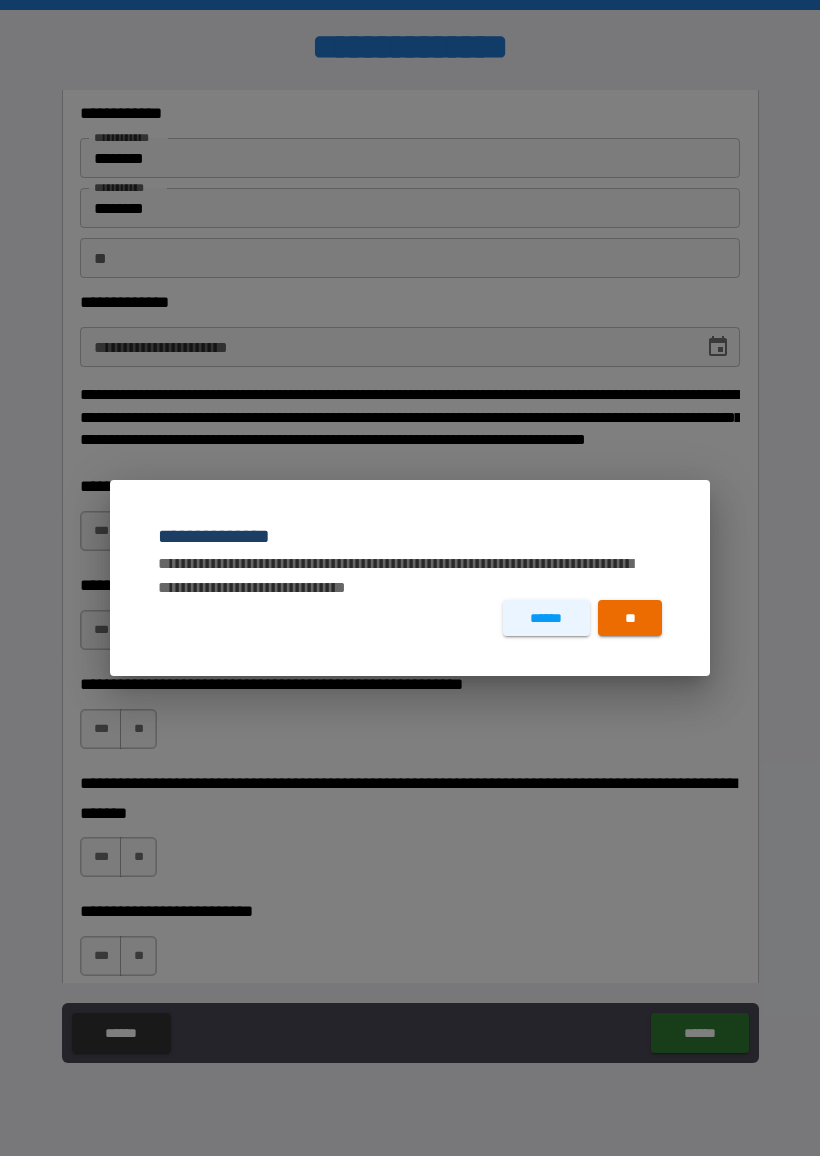 click on "**" at bounding box center (630, 618) 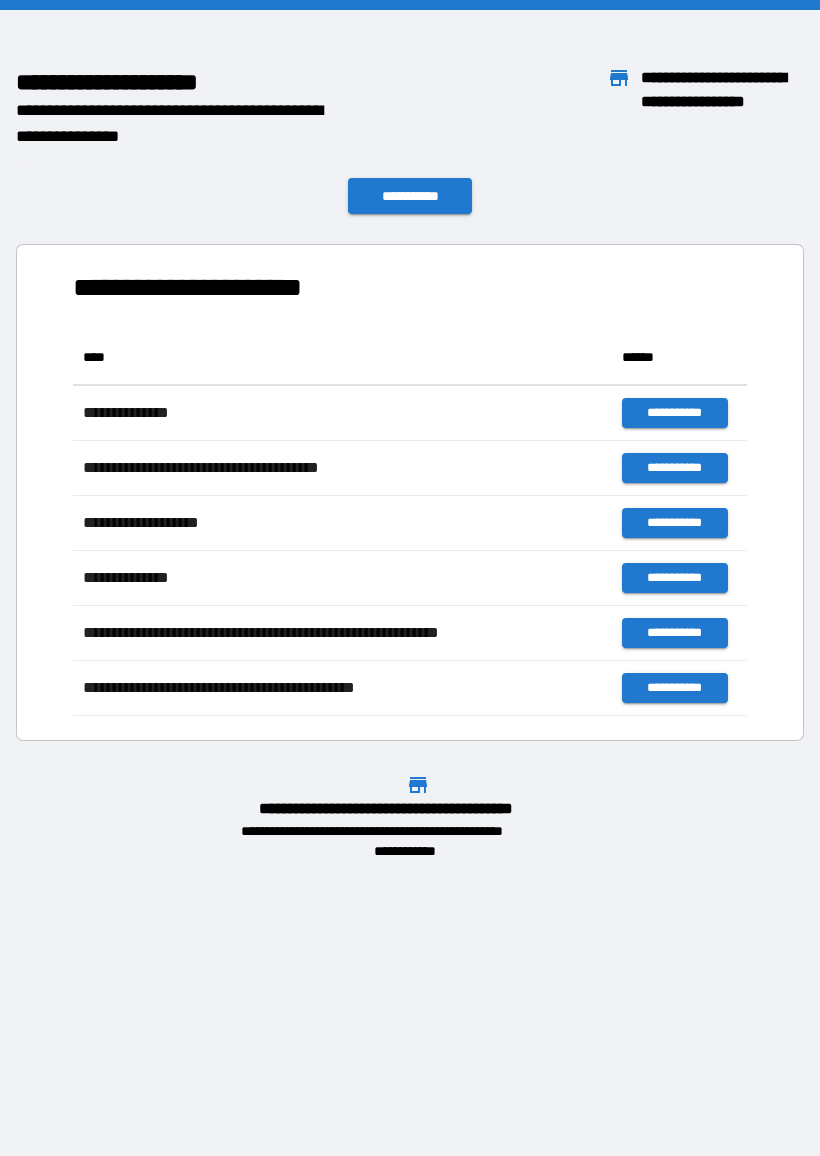 scroll, scrollTop: 386, scrollLeft: 674, axis: both 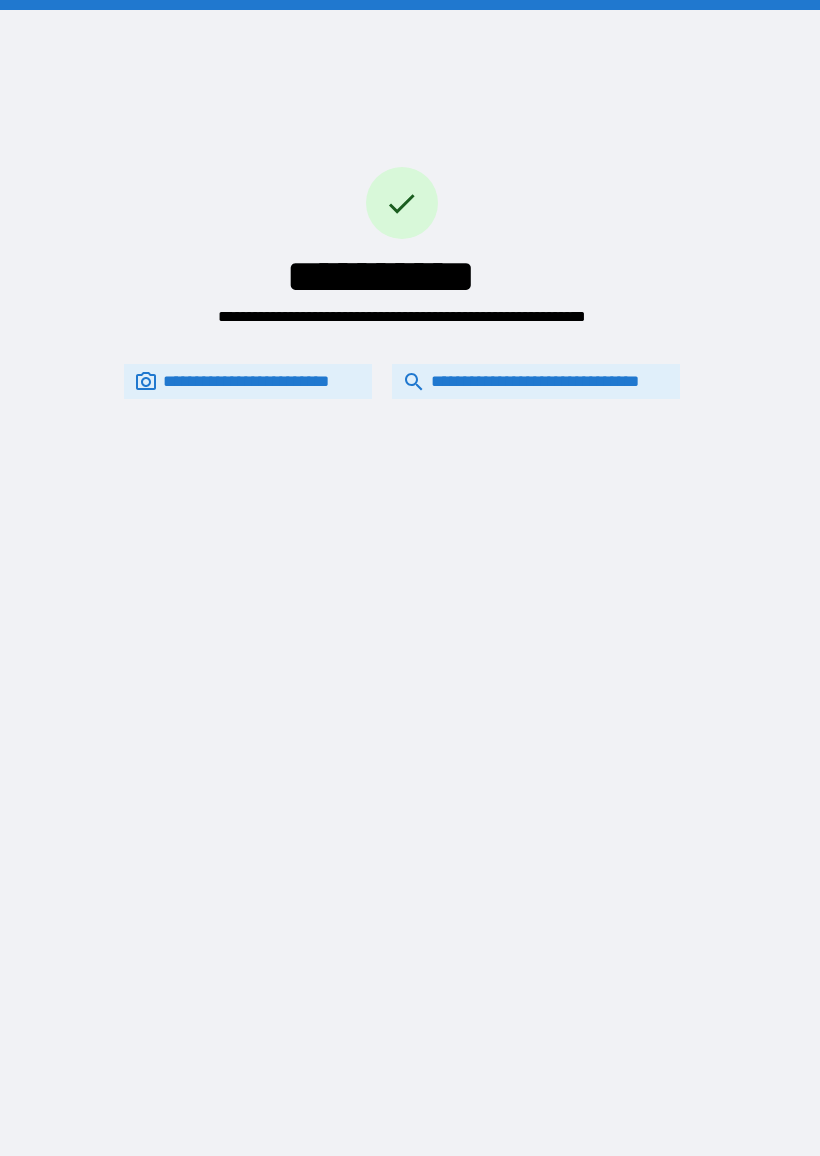 click on "**********" at bounding box center (536, 381) 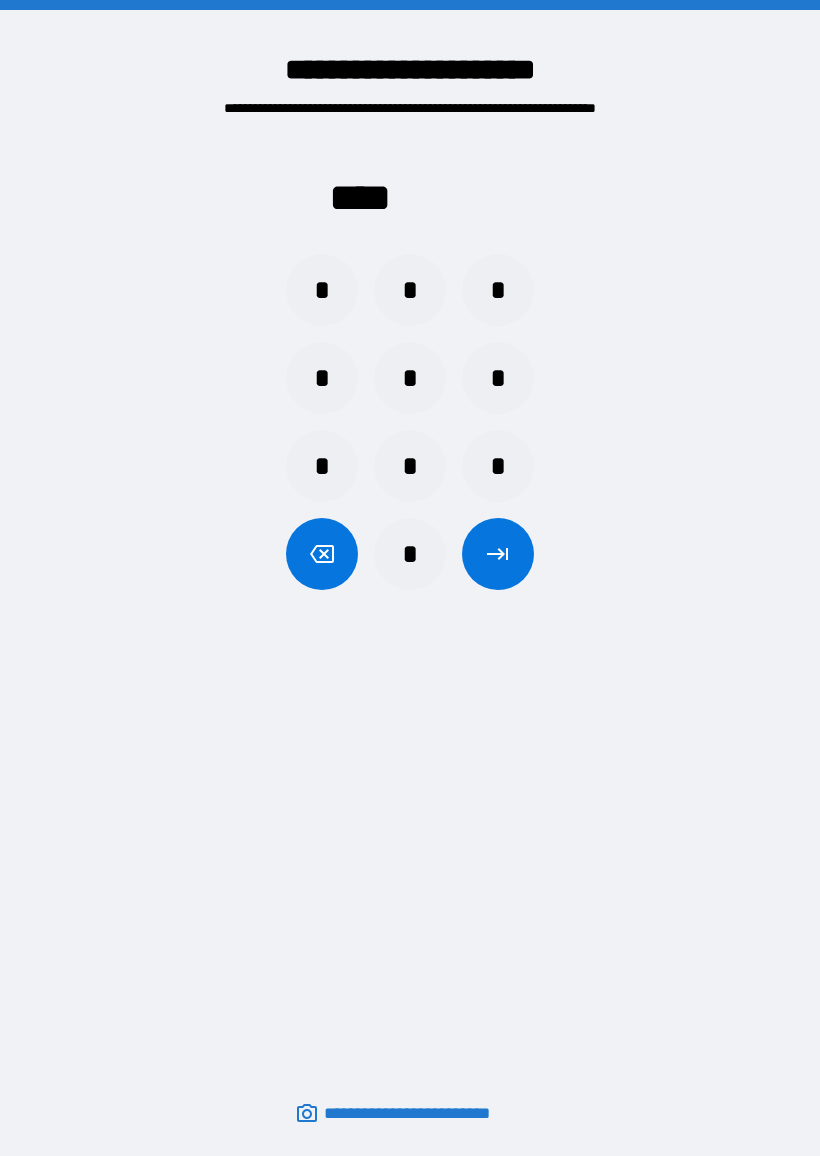 click on "*" at bounding box center (410, 290) 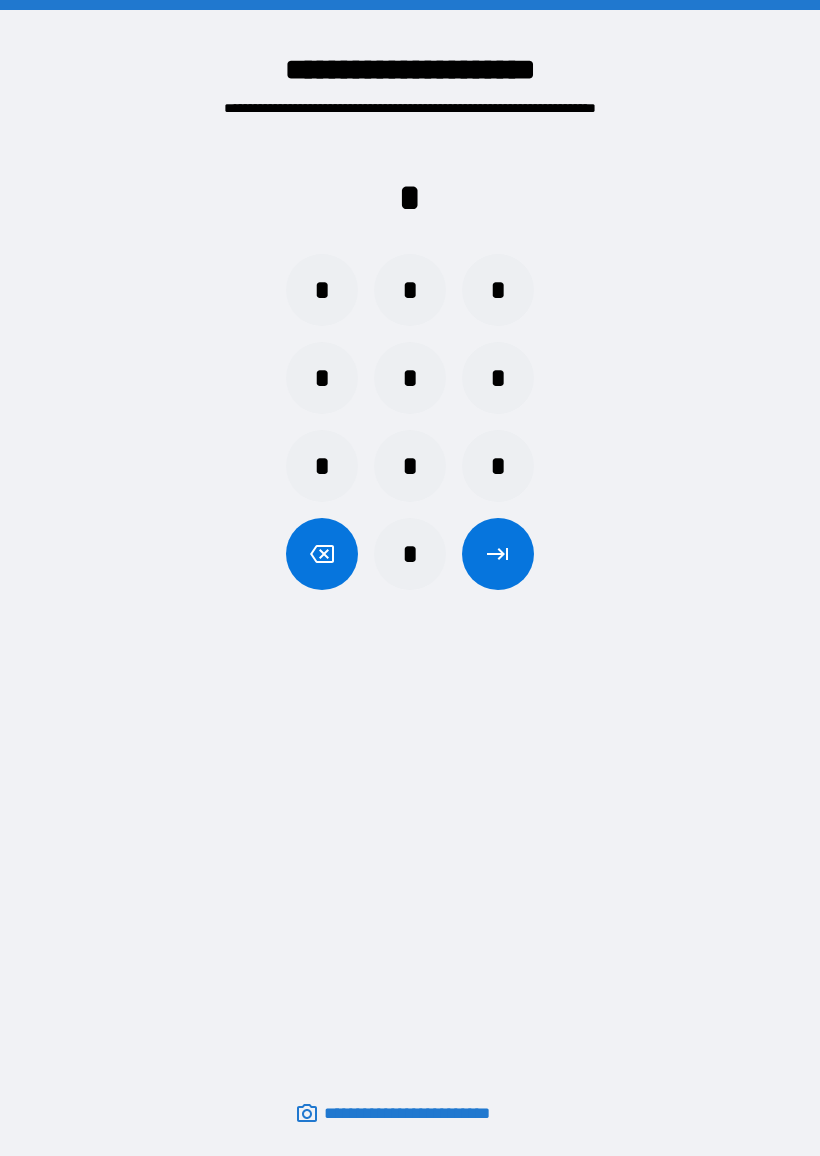 click on "* * *" at bounding box center (410, 378) 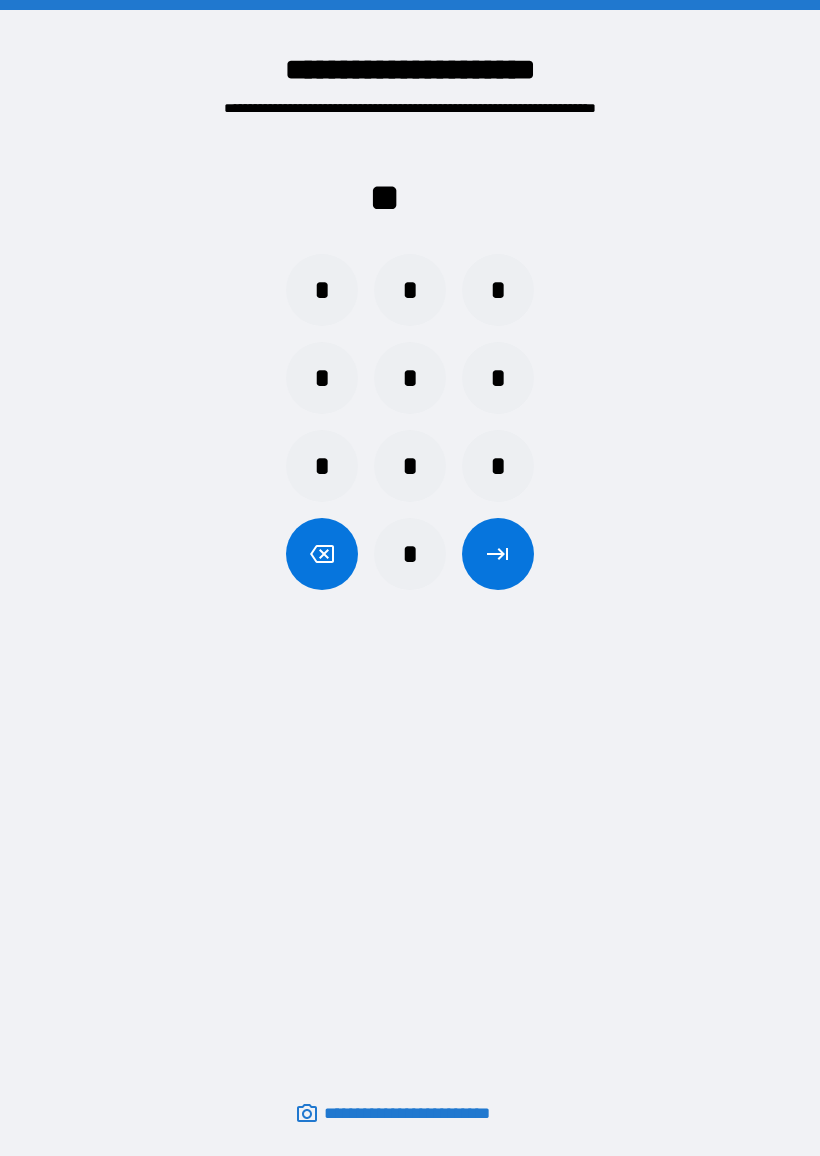 click on "* * *" at bounding box center [410, 290] 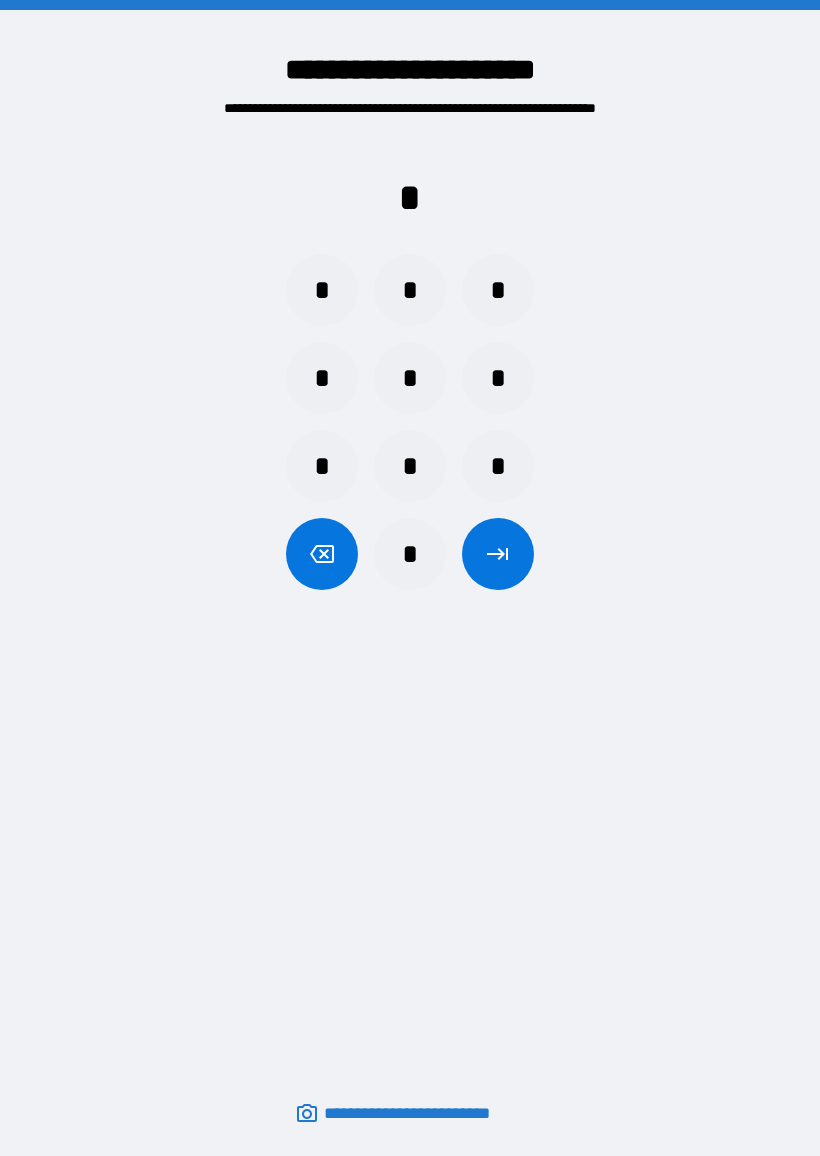 click on "*" at bounding box center (410, 378) 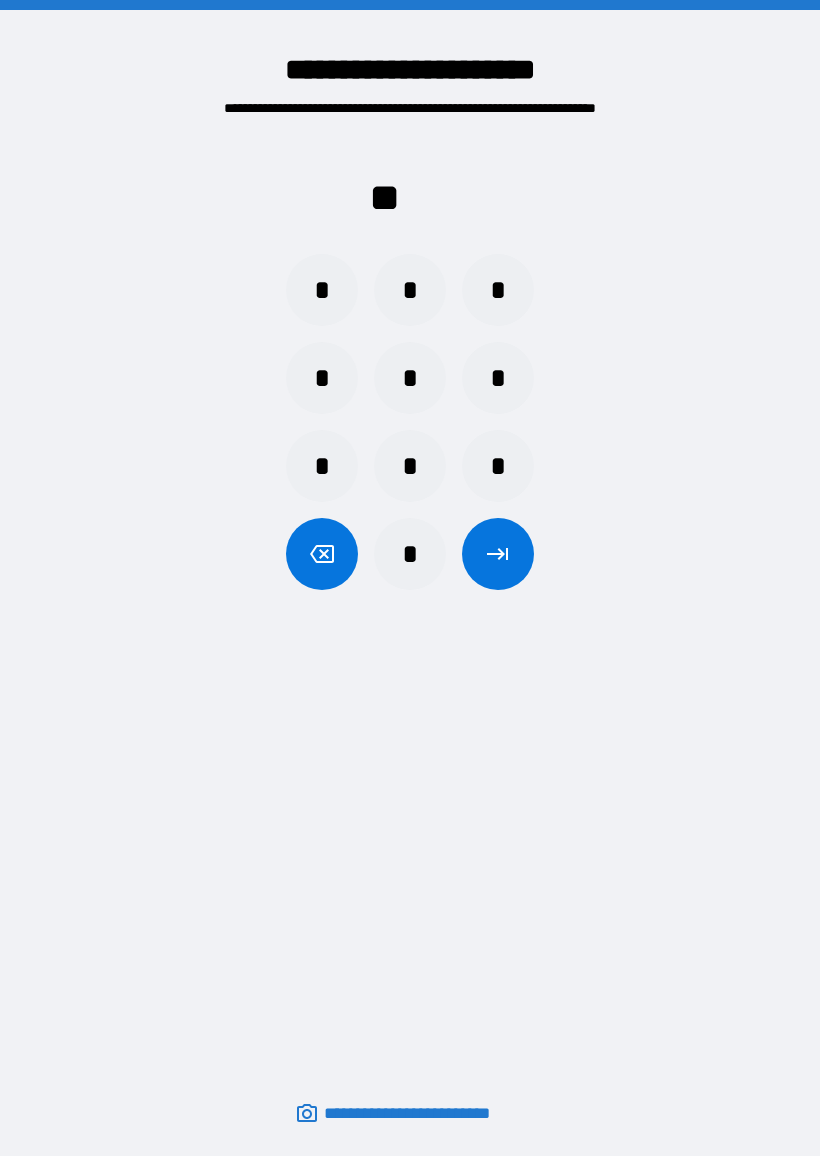 click on "*" at bounding box center [410, 466] 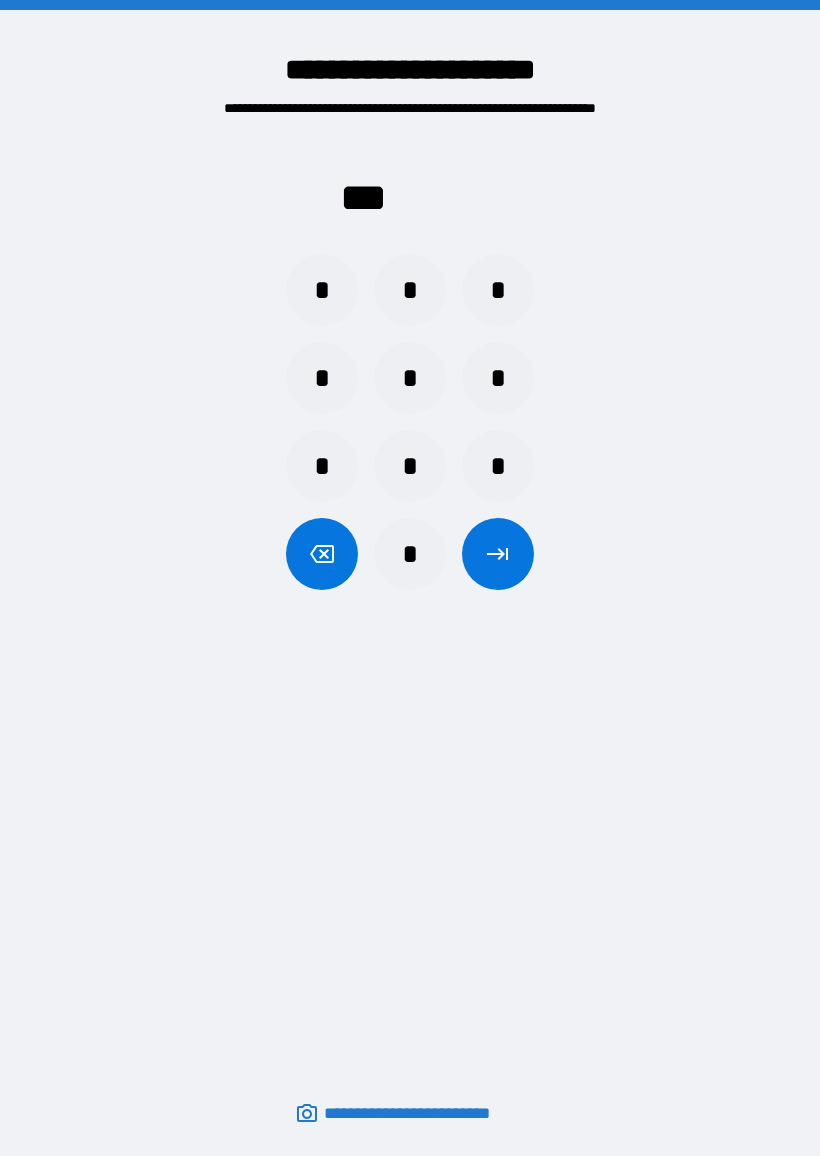 click on "*" at bounding box center (322, 290) 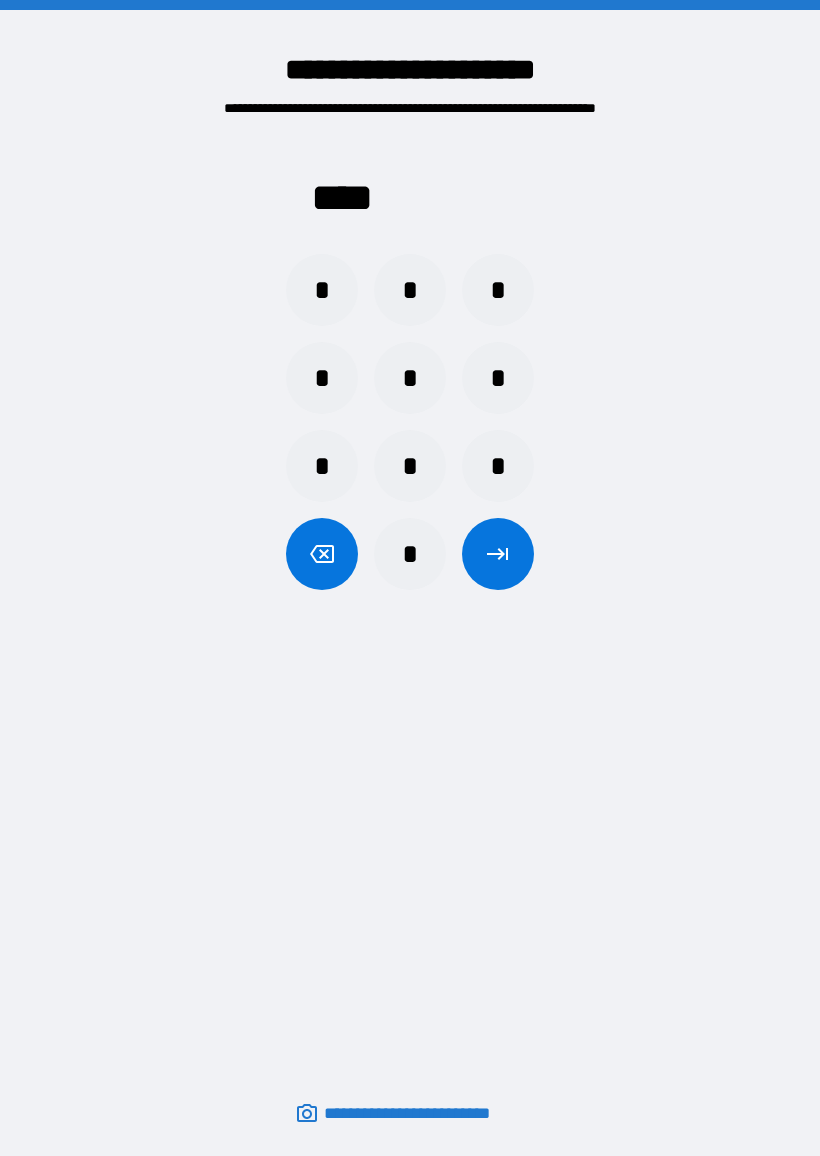 click at bounding box center (498, 554) 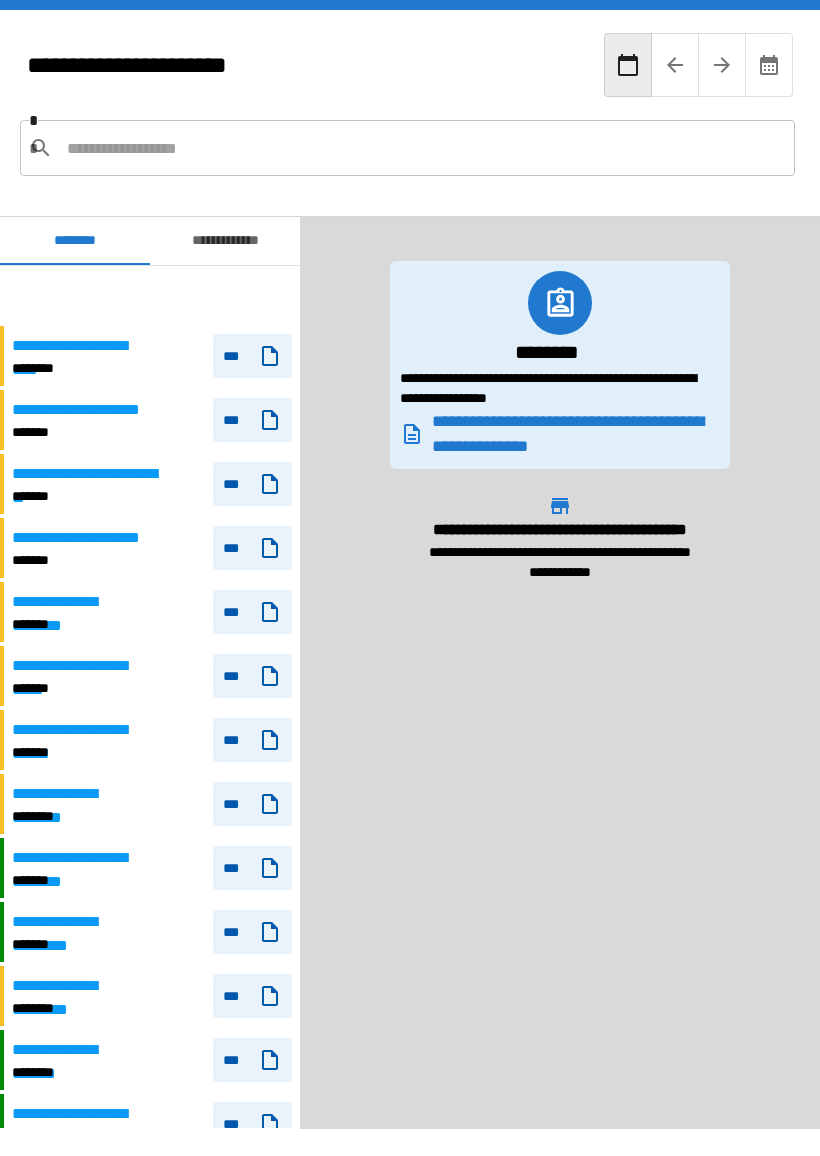 scroll, scrollTop: 60, scrollLeft: 0, axis: vertical 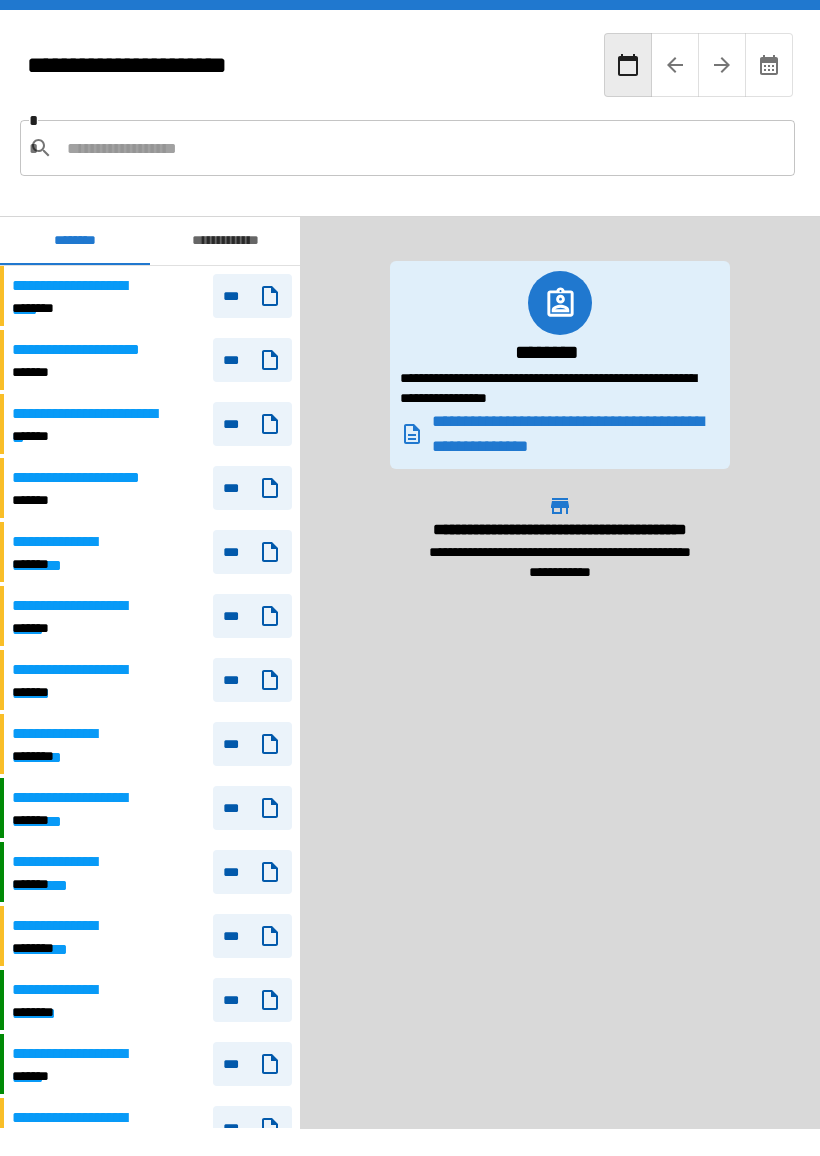 click at bounding box center (423, 148) 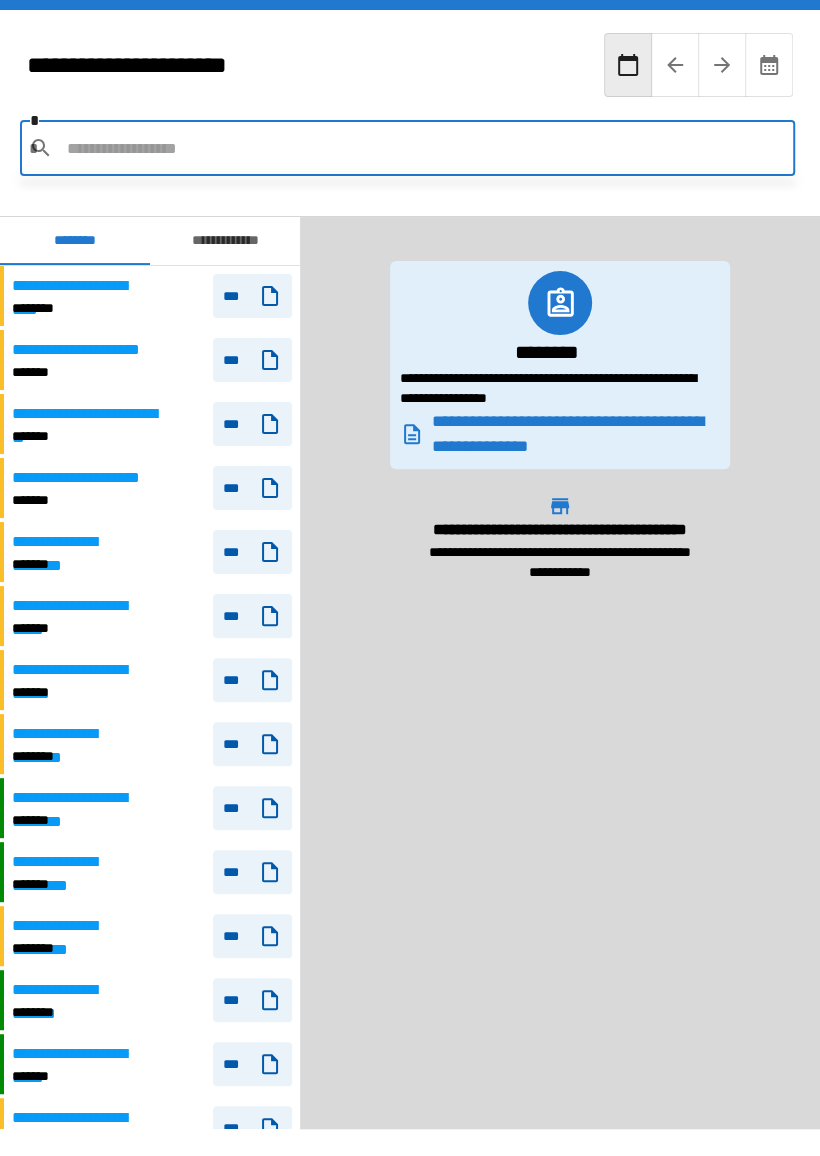 type on "*" 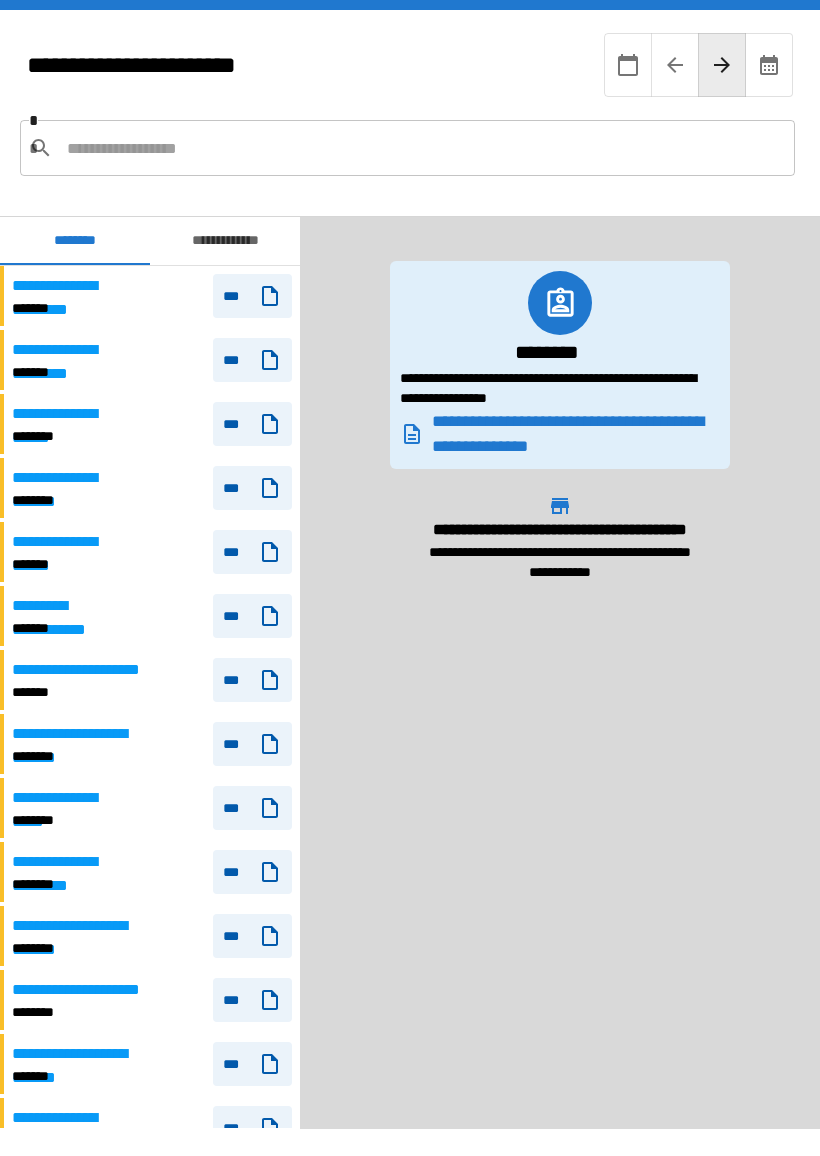 click at bounding box center [423, 148] 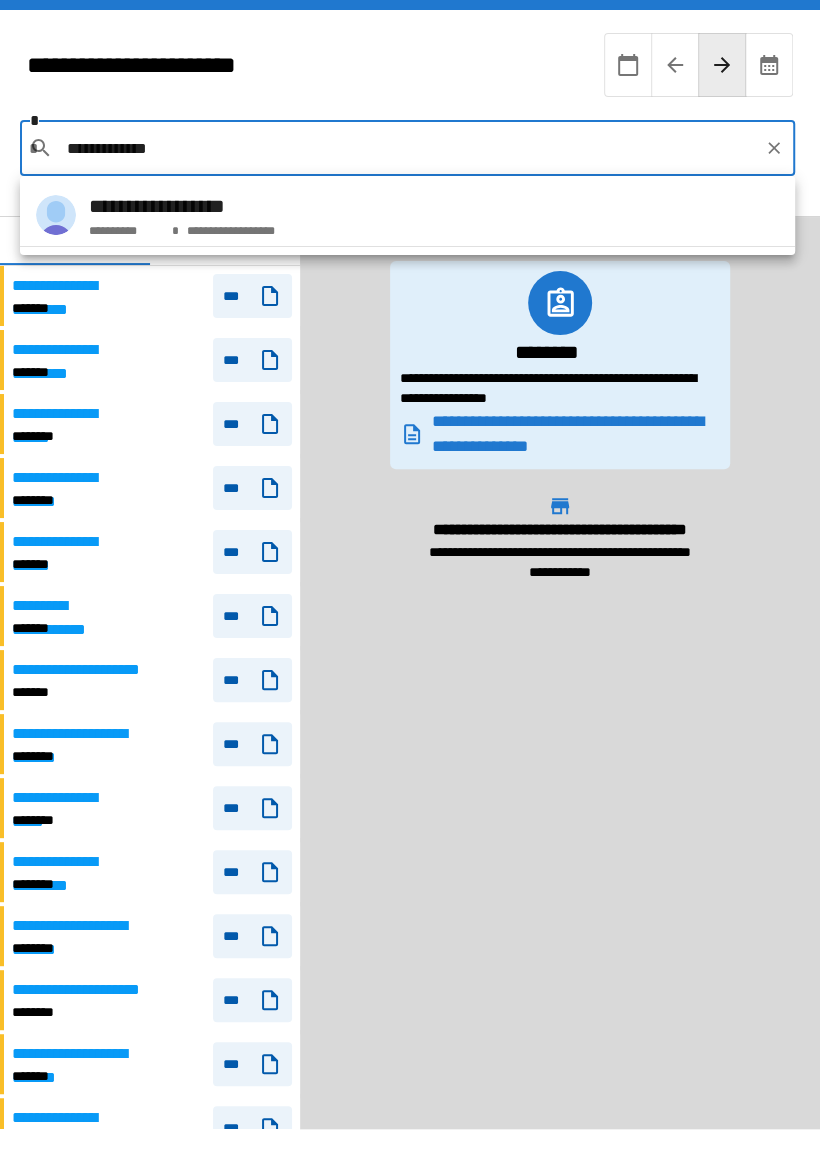 click on "**********" at bounding box center (407, 215) 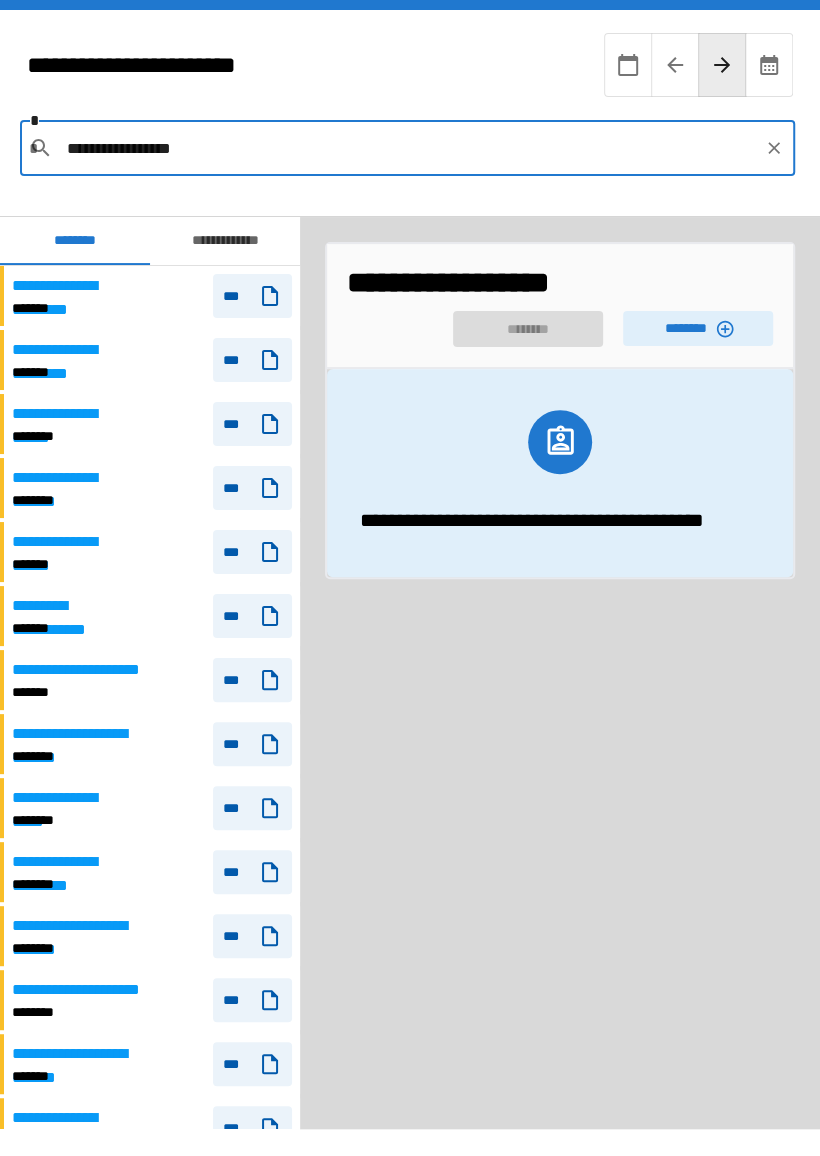 click on "********" at bounding box center [698, 328] 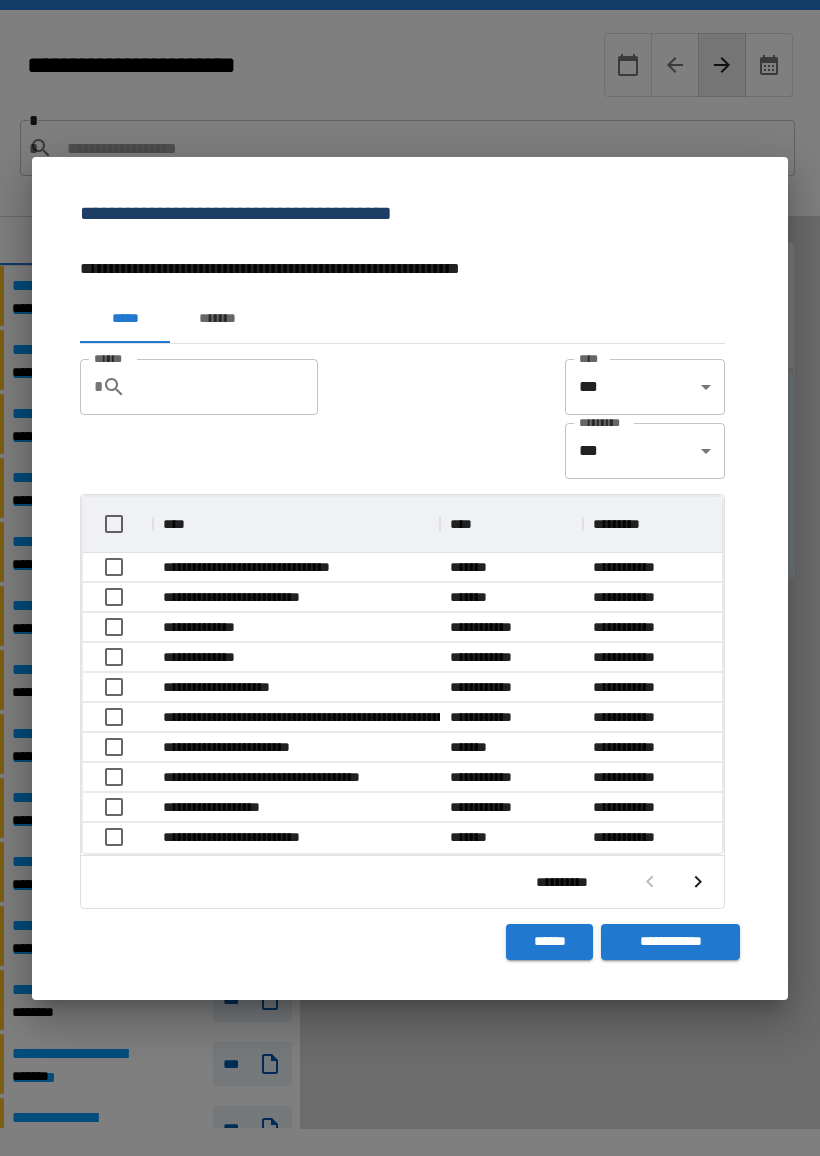 scroll, scrollTop: 356, scrollLeft: 639, axis: both 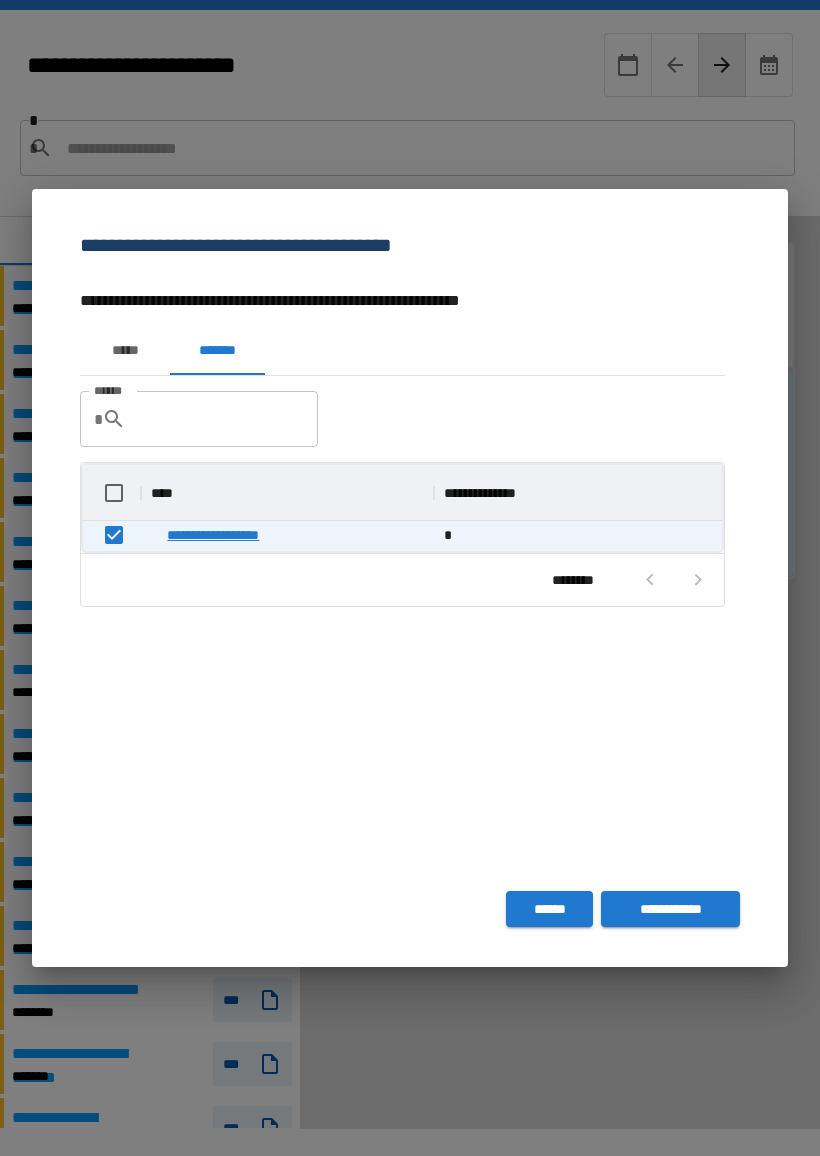 click on "**********" at bounding box center (670, 909) 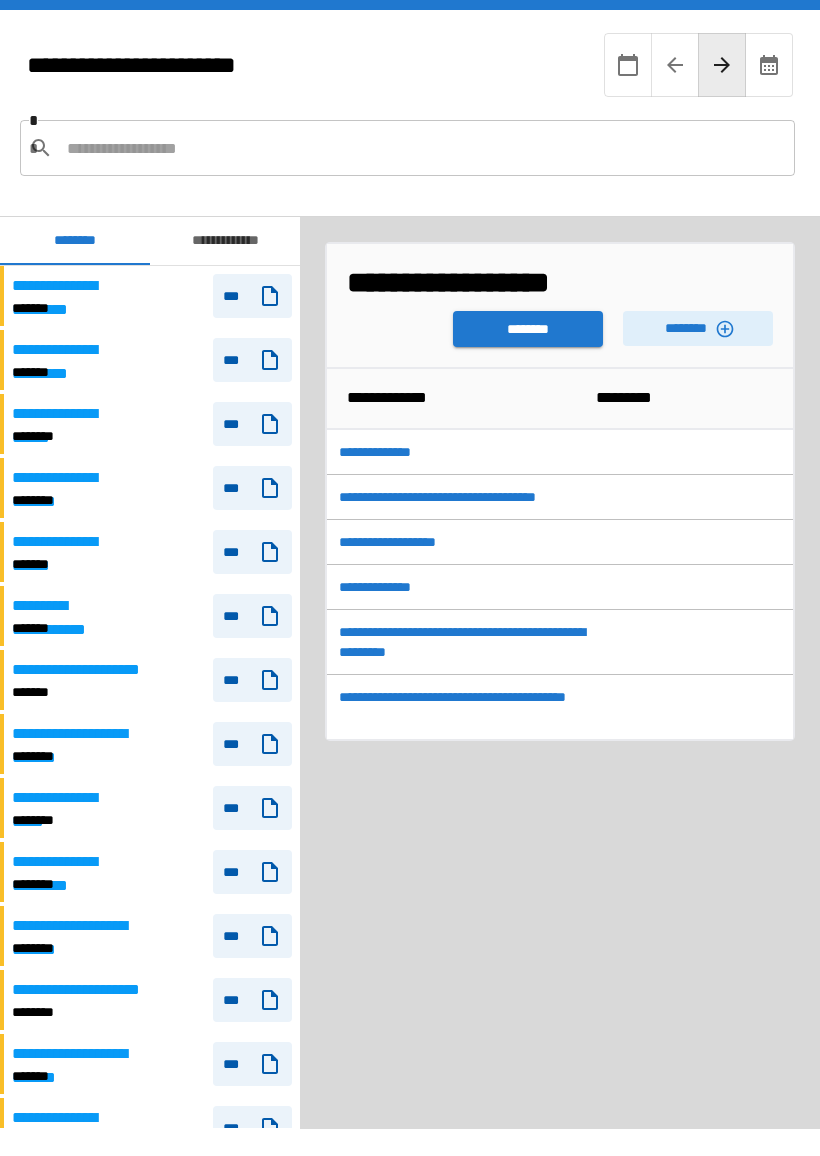 click on "********" at bounding box center (528, 329) 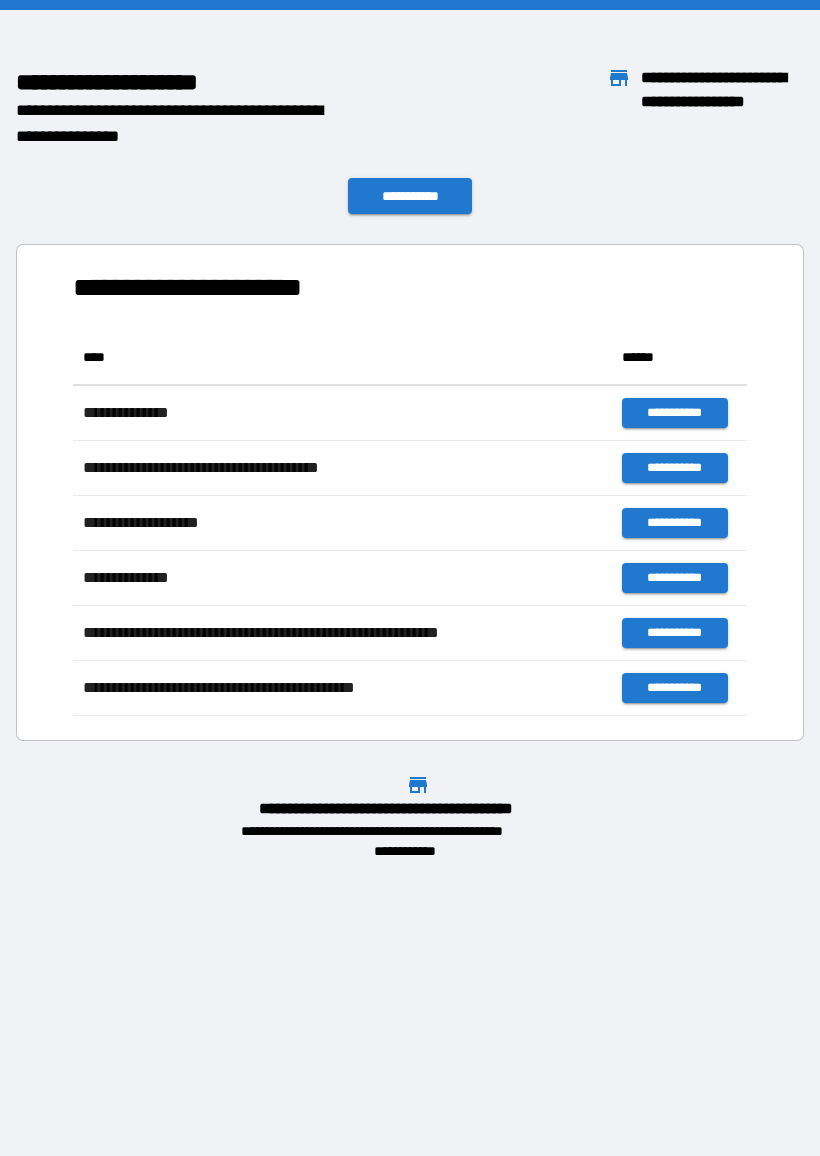 scroll, scrollTop: 1, scrollLeft: 1, axis: both 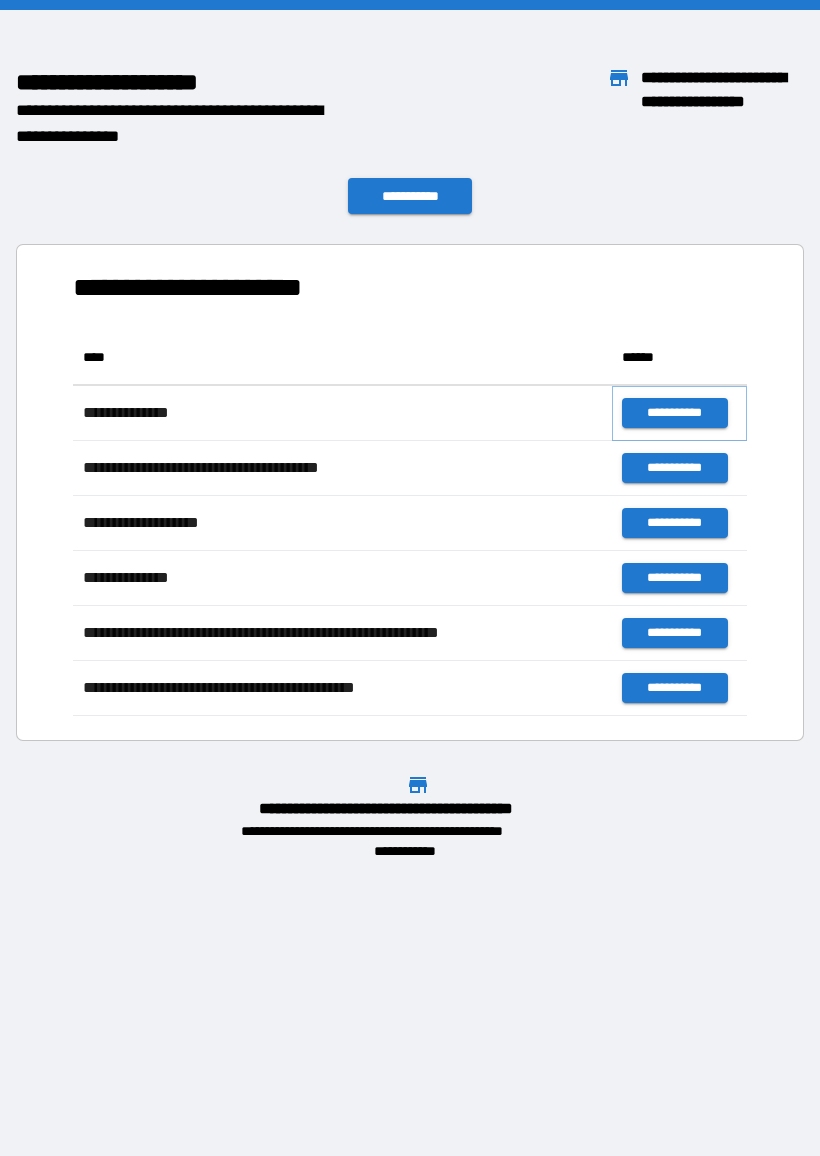 click on "**********" at bounding box center (674, 413) 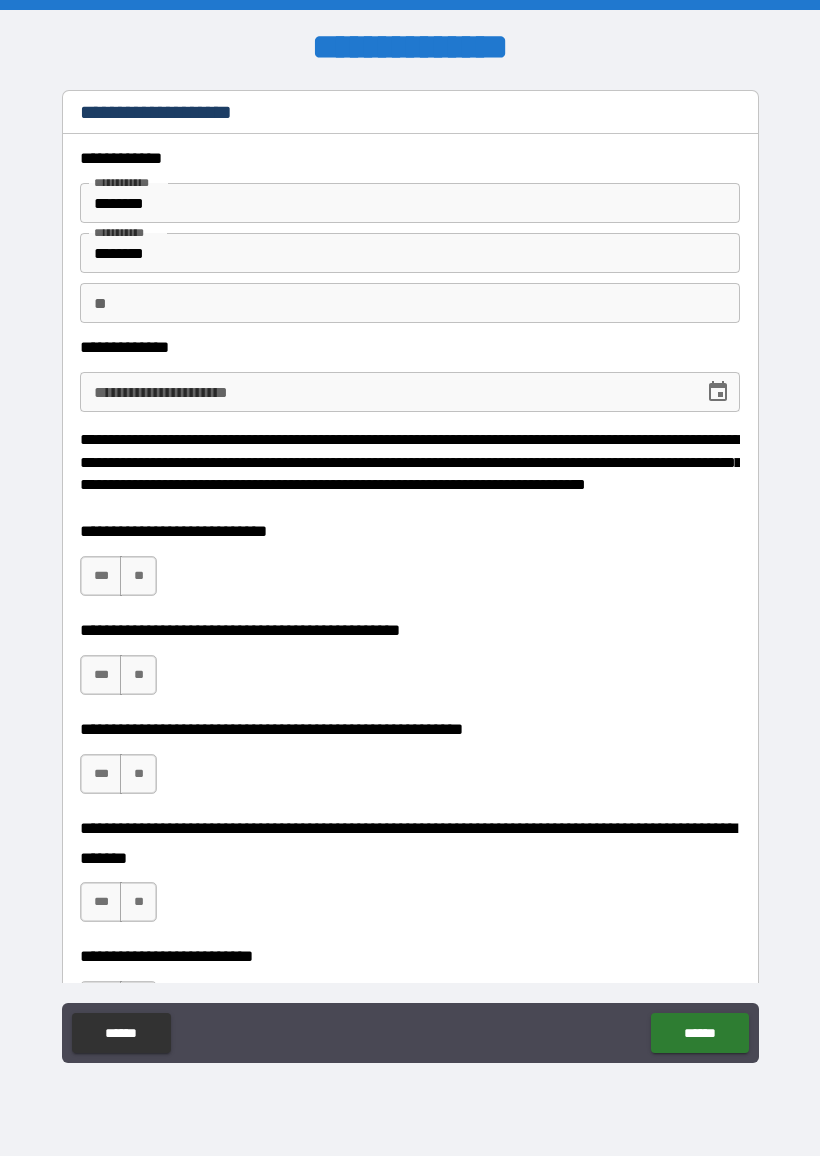 click 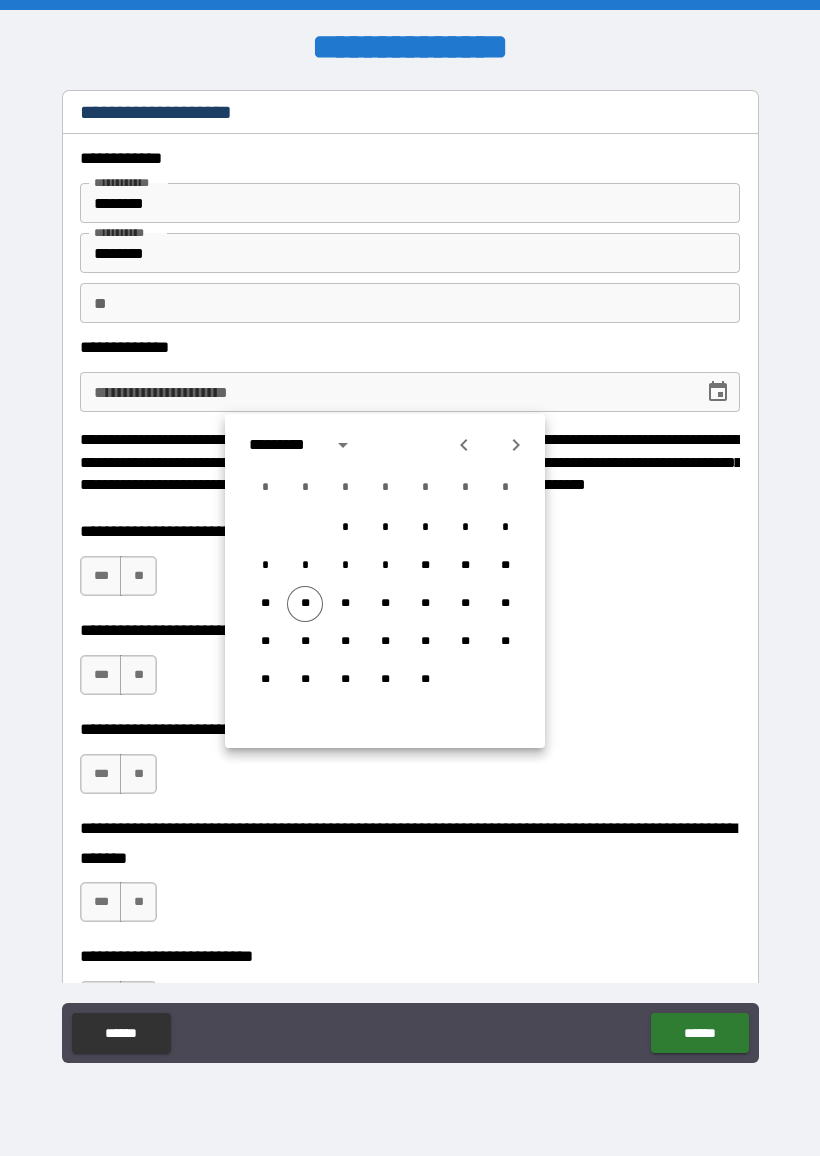 click 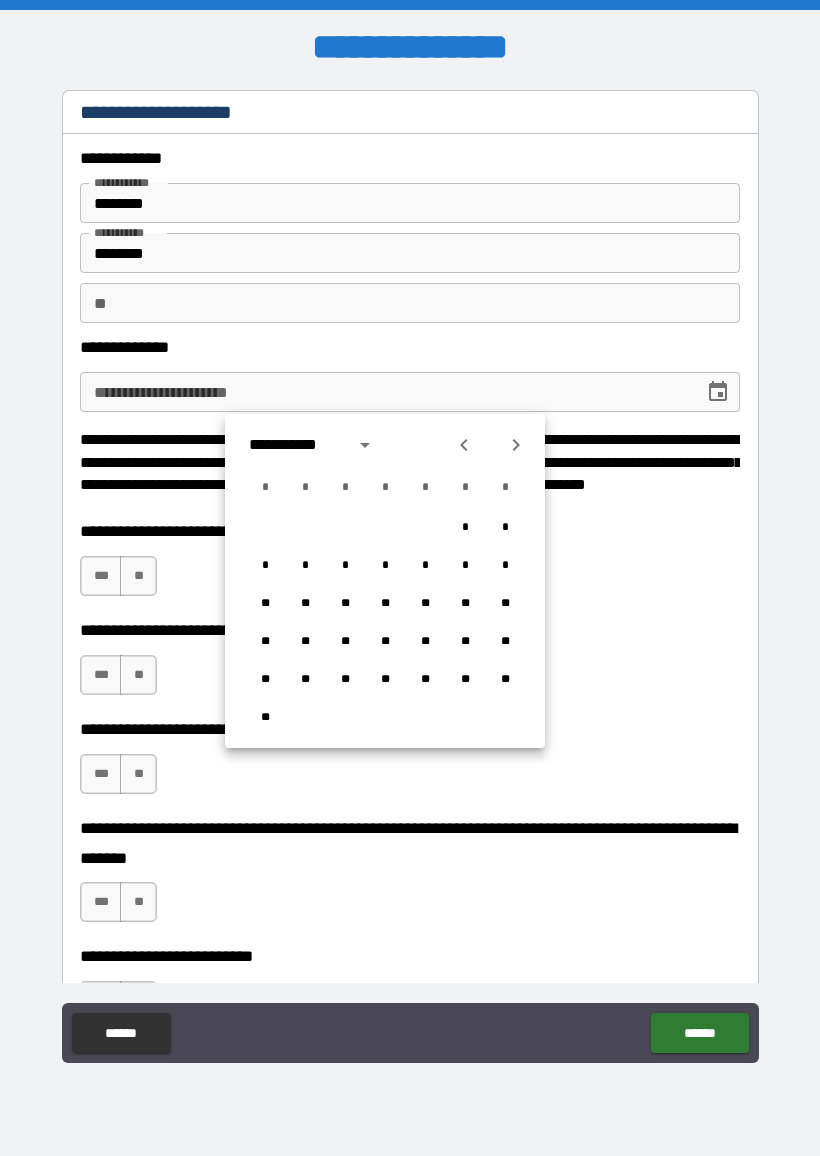 click 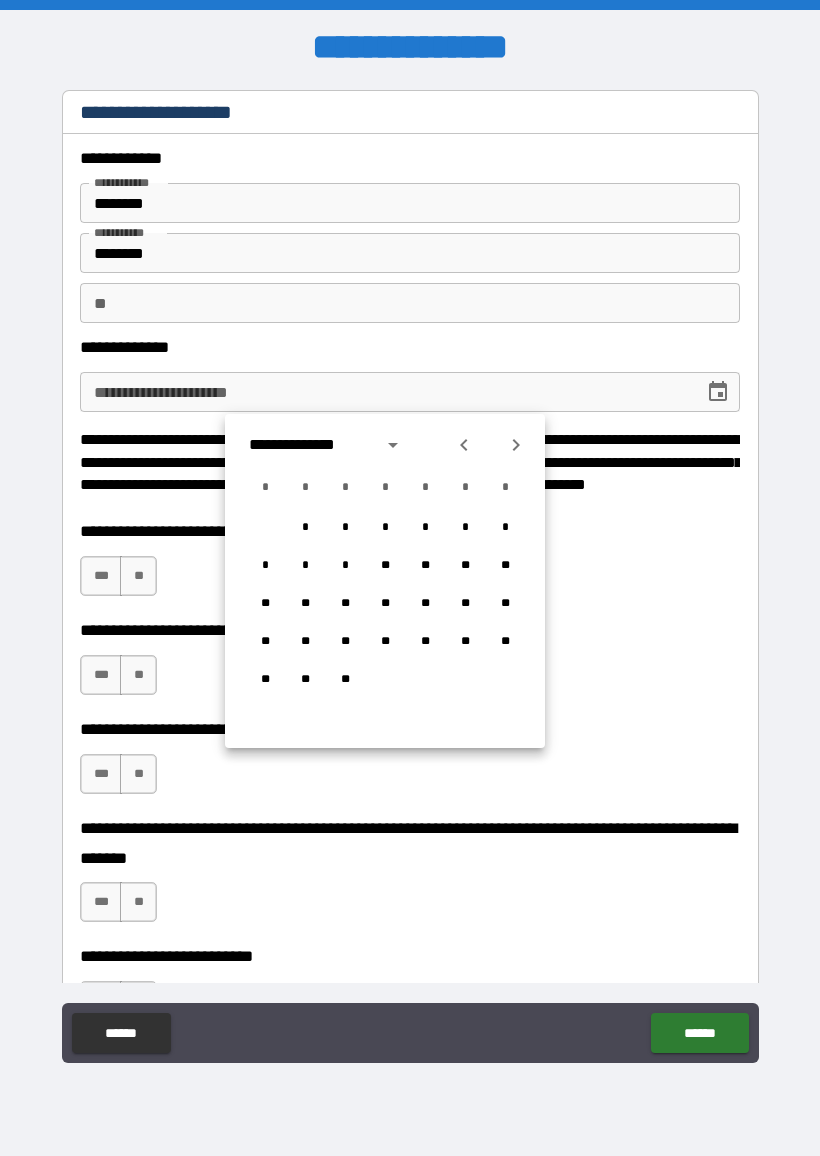 click 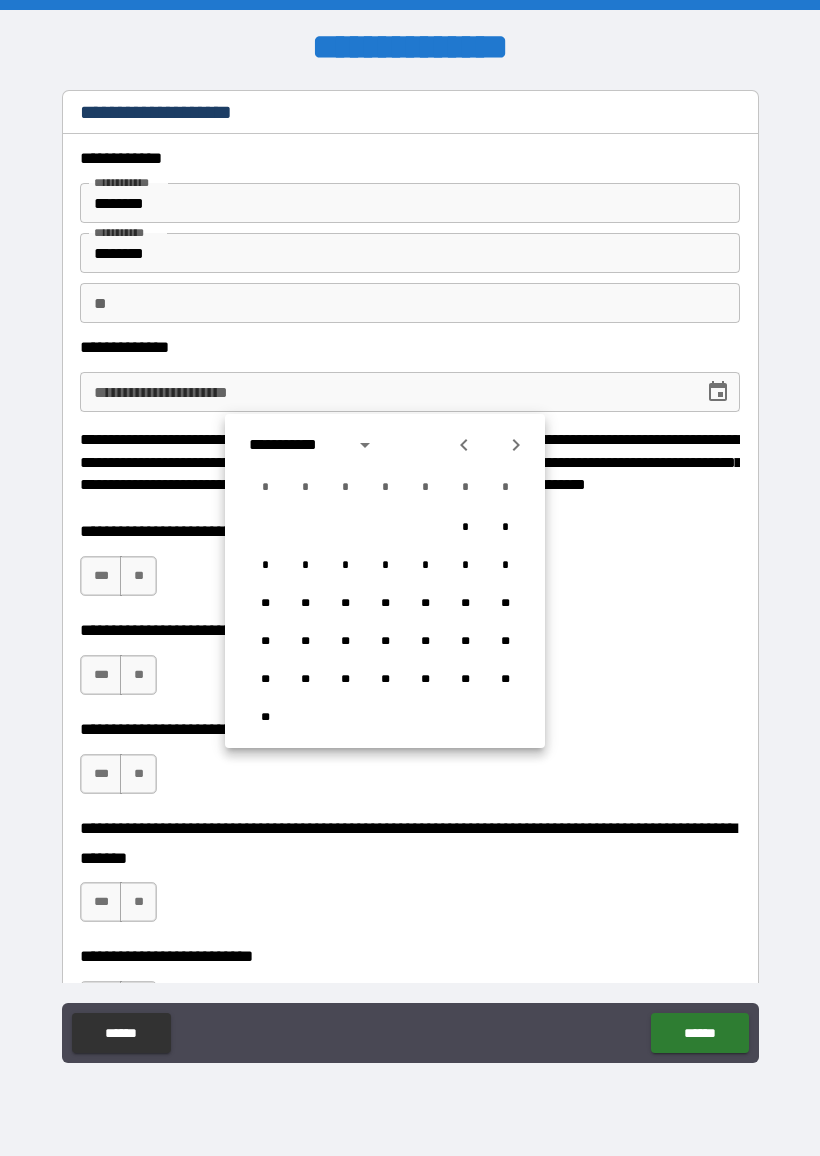 click 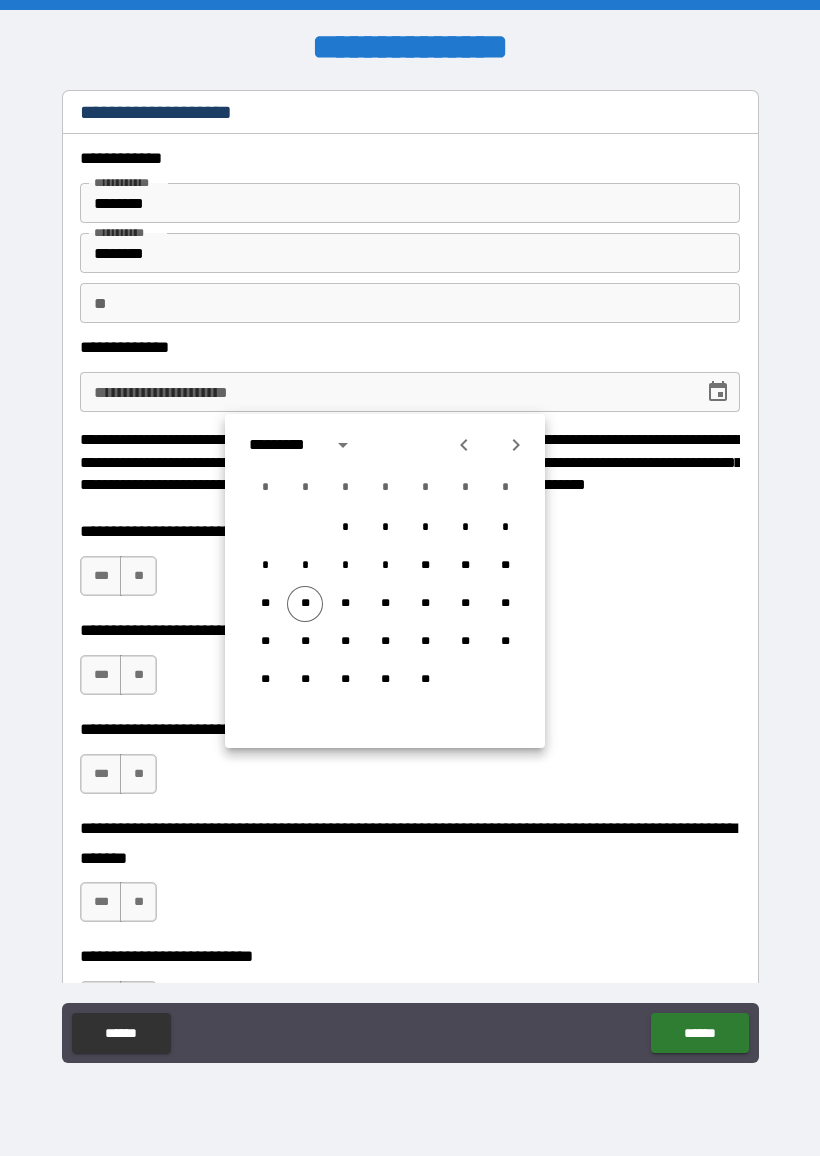 click 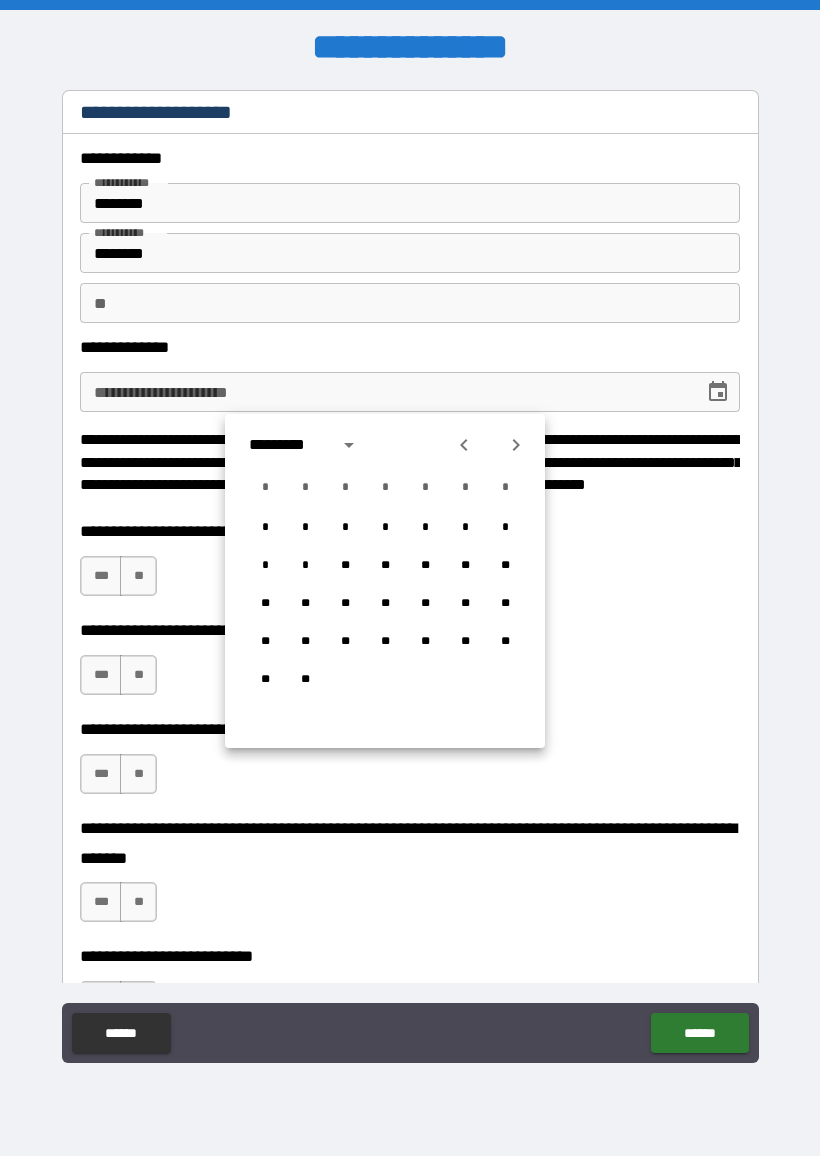 click 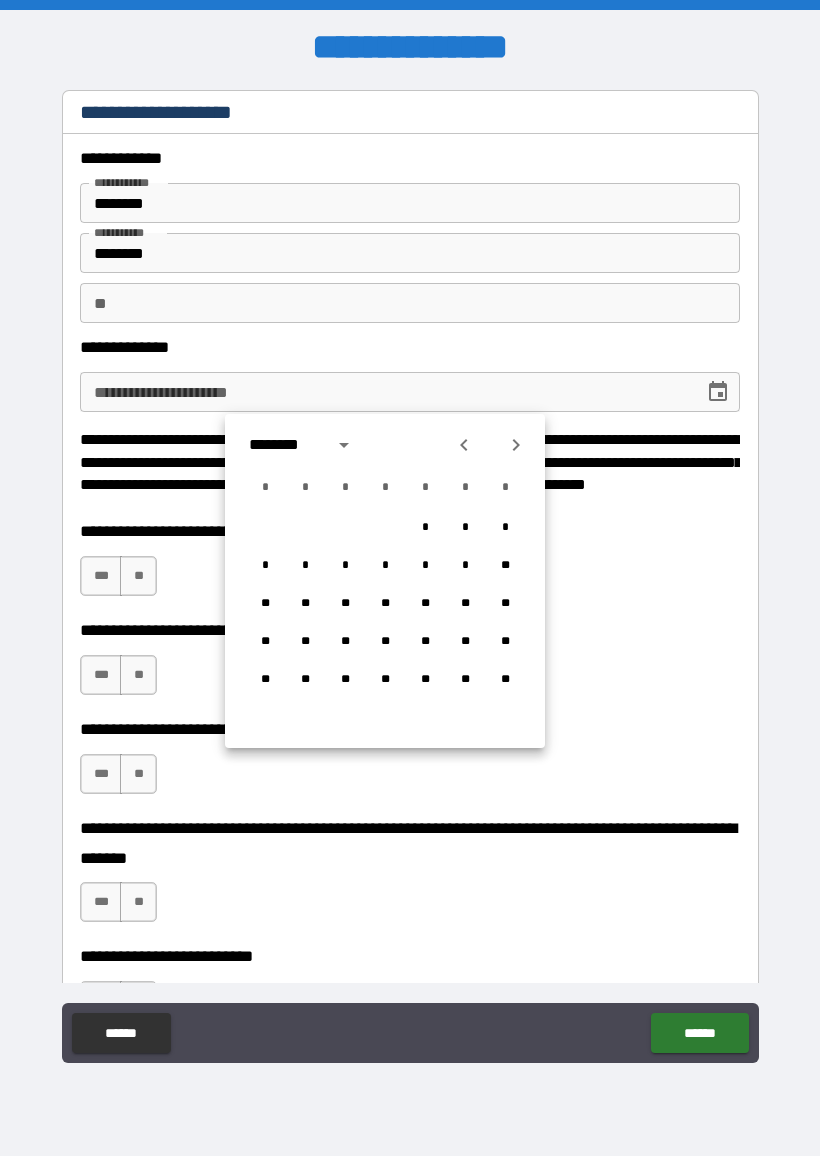 click 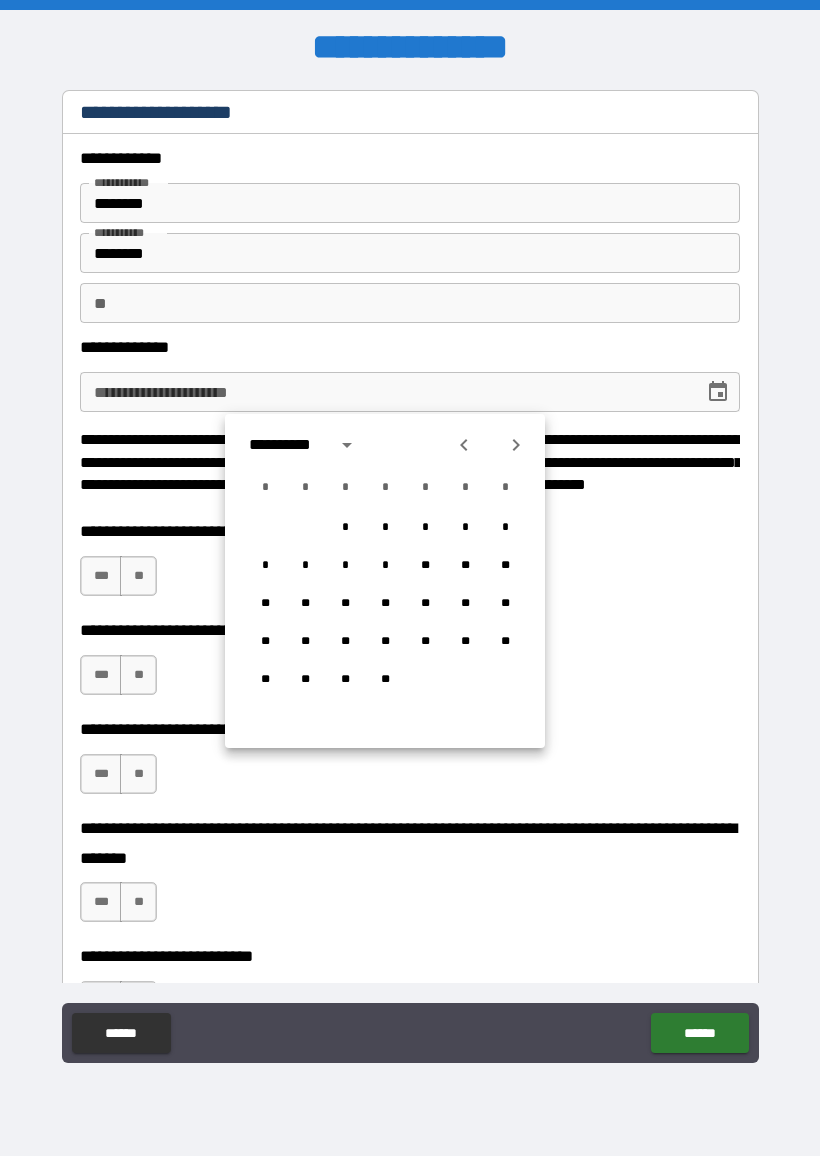 click 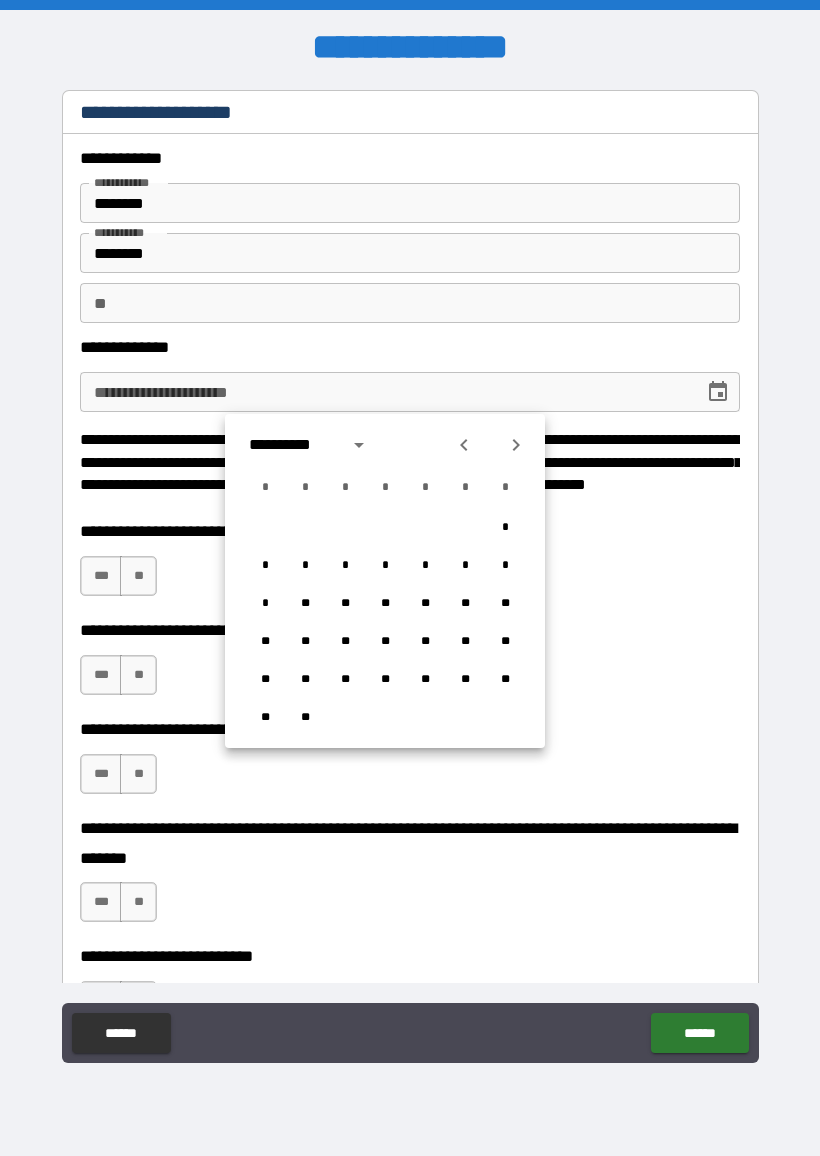 click 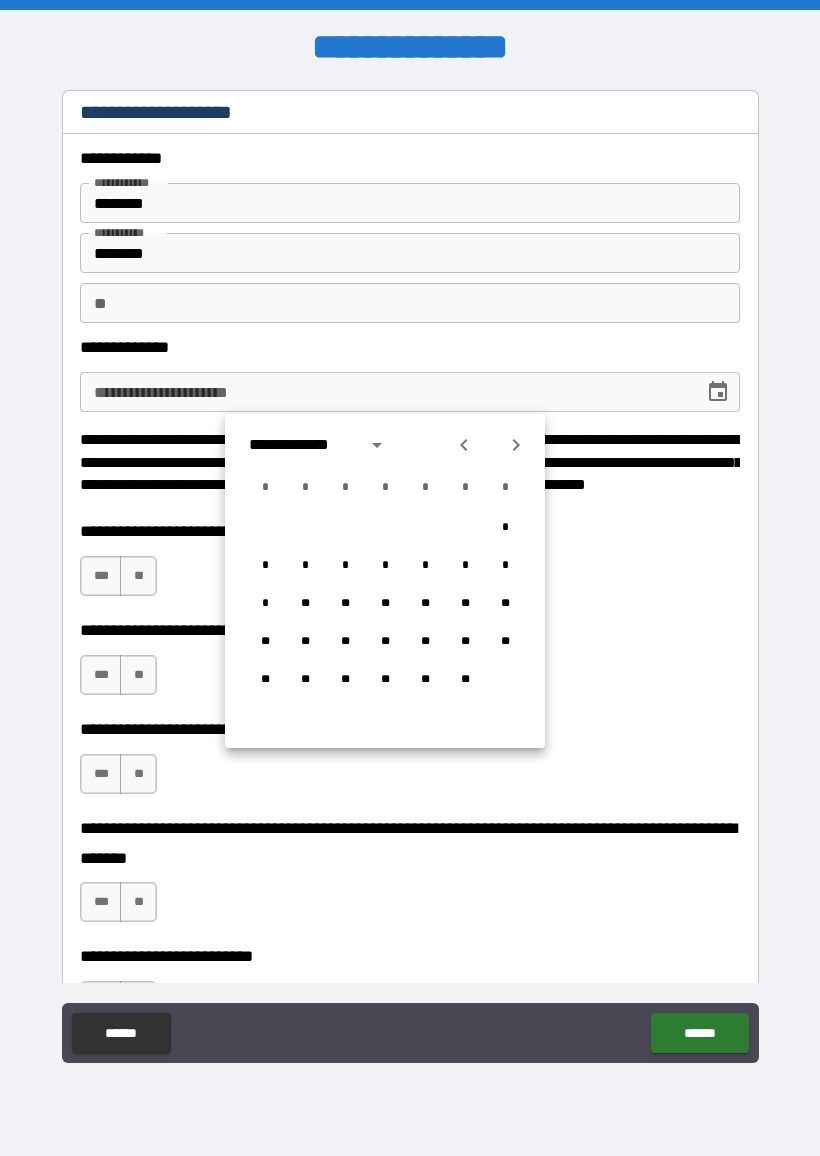 click 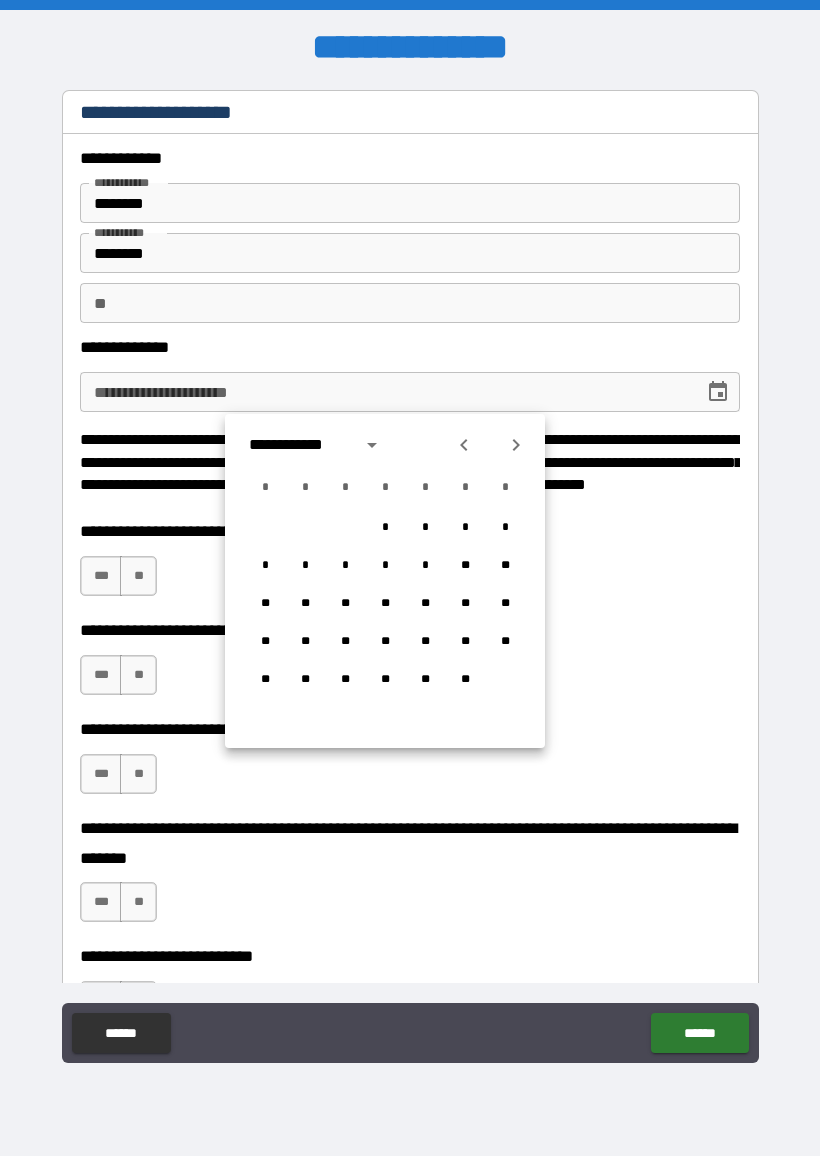 click at bounding box center (464, 445) 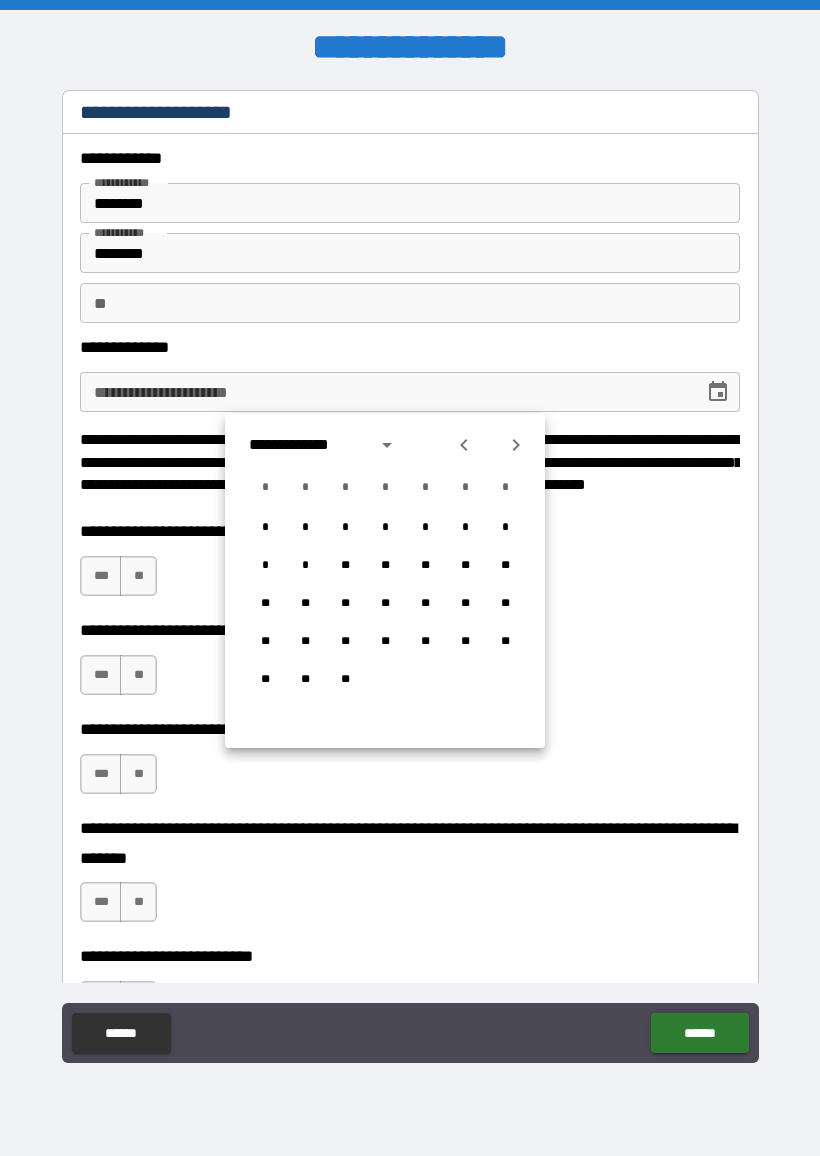 click at bounding box center [464, 445] 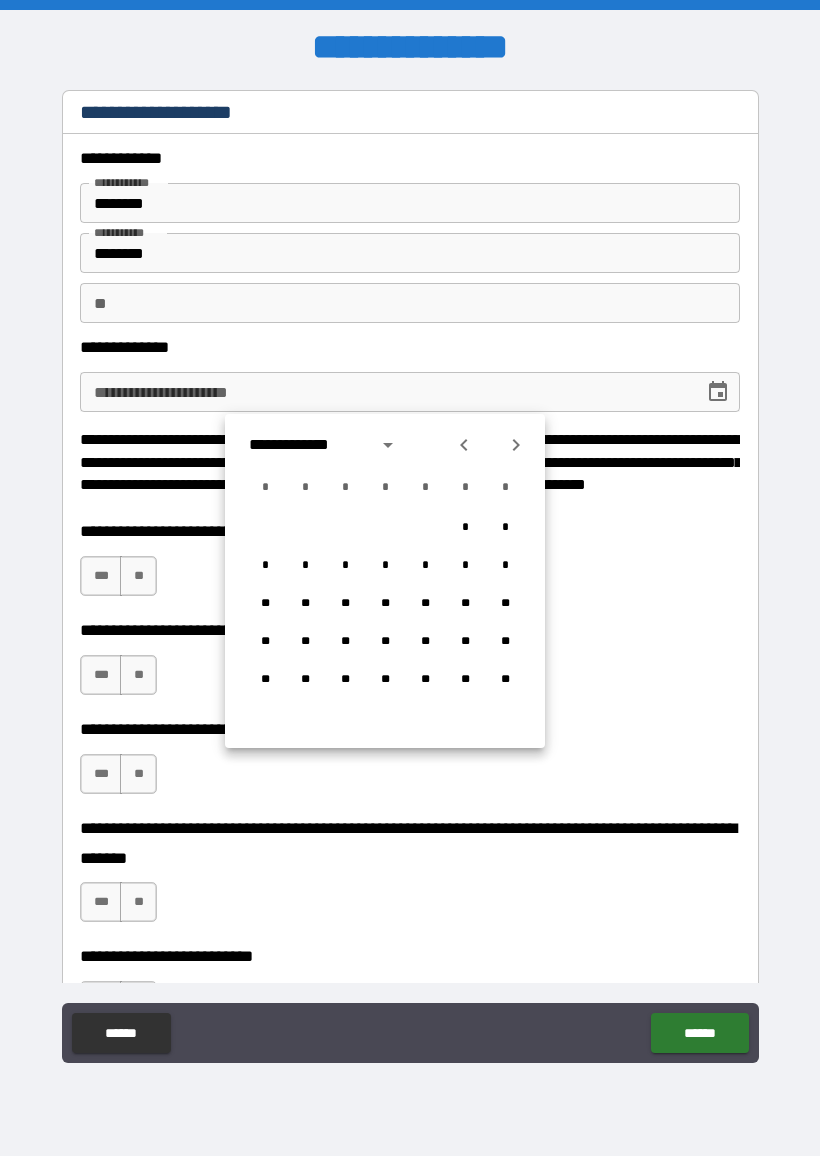 click 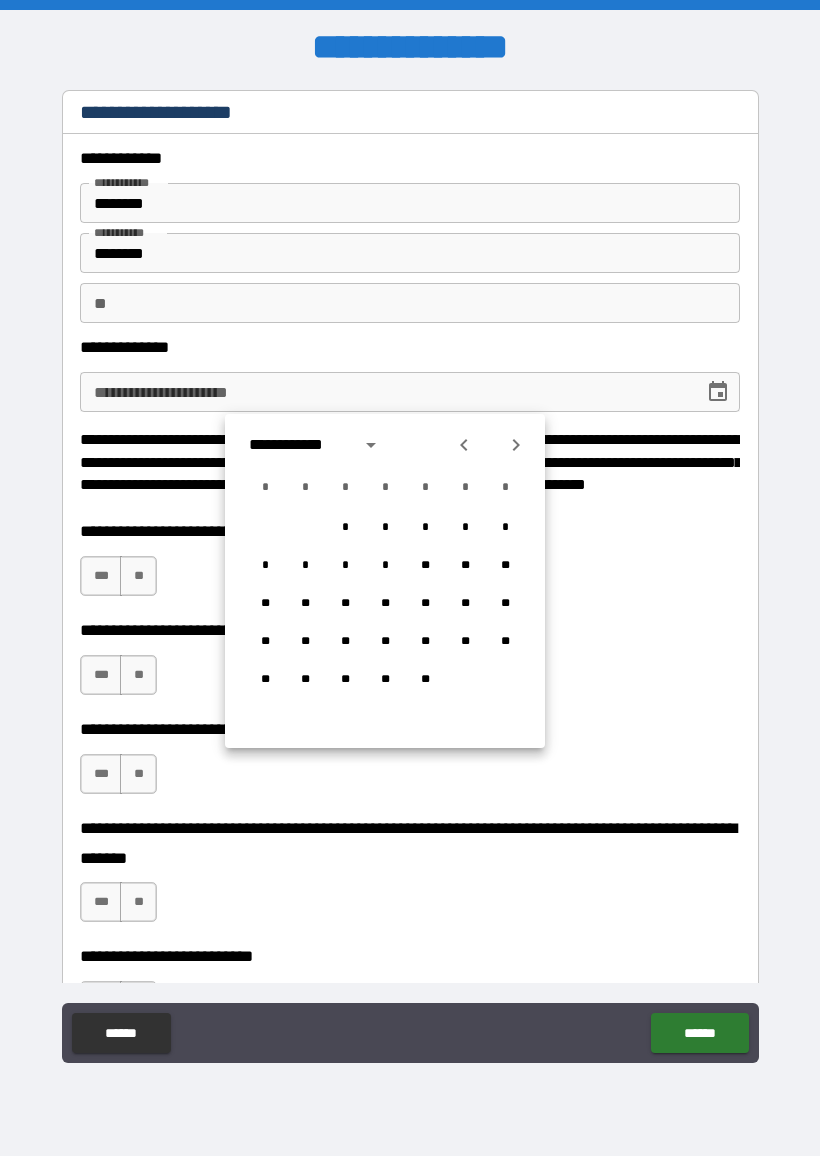 click 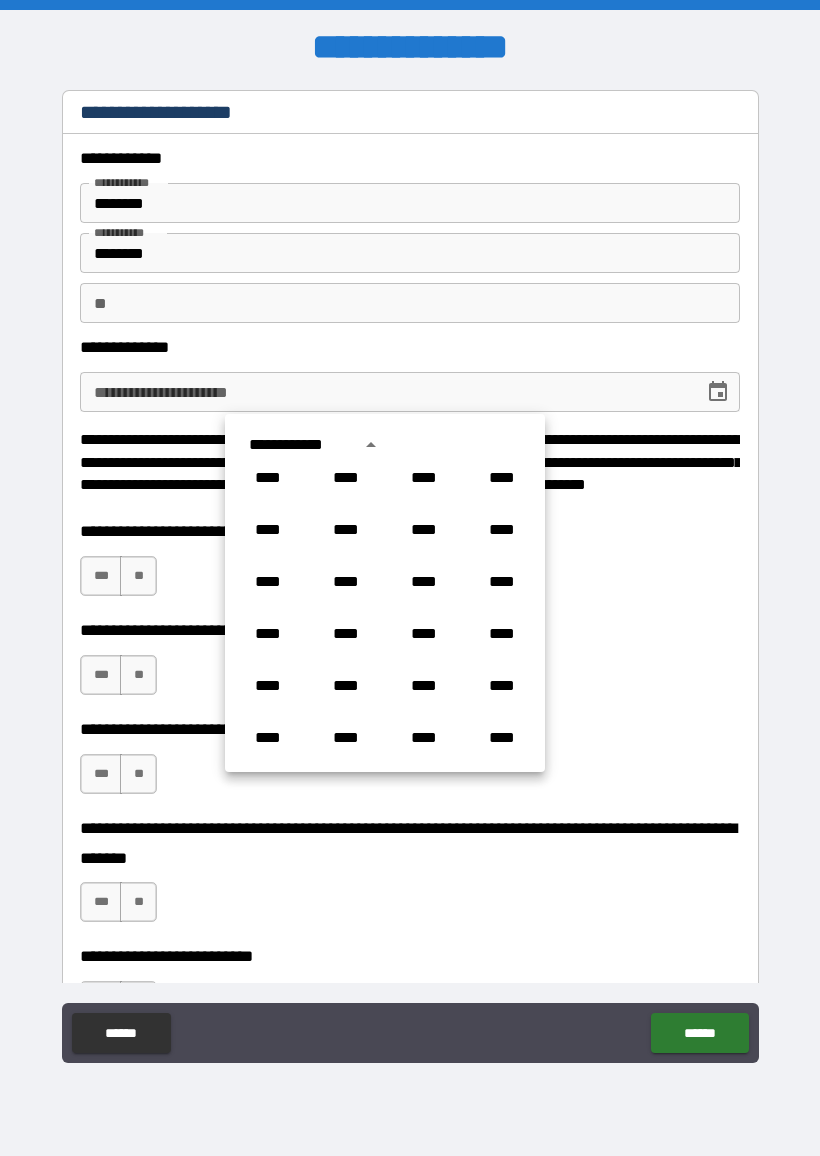 scroll, scrollTop: 481, scrollLeft: 0, axis: vertical 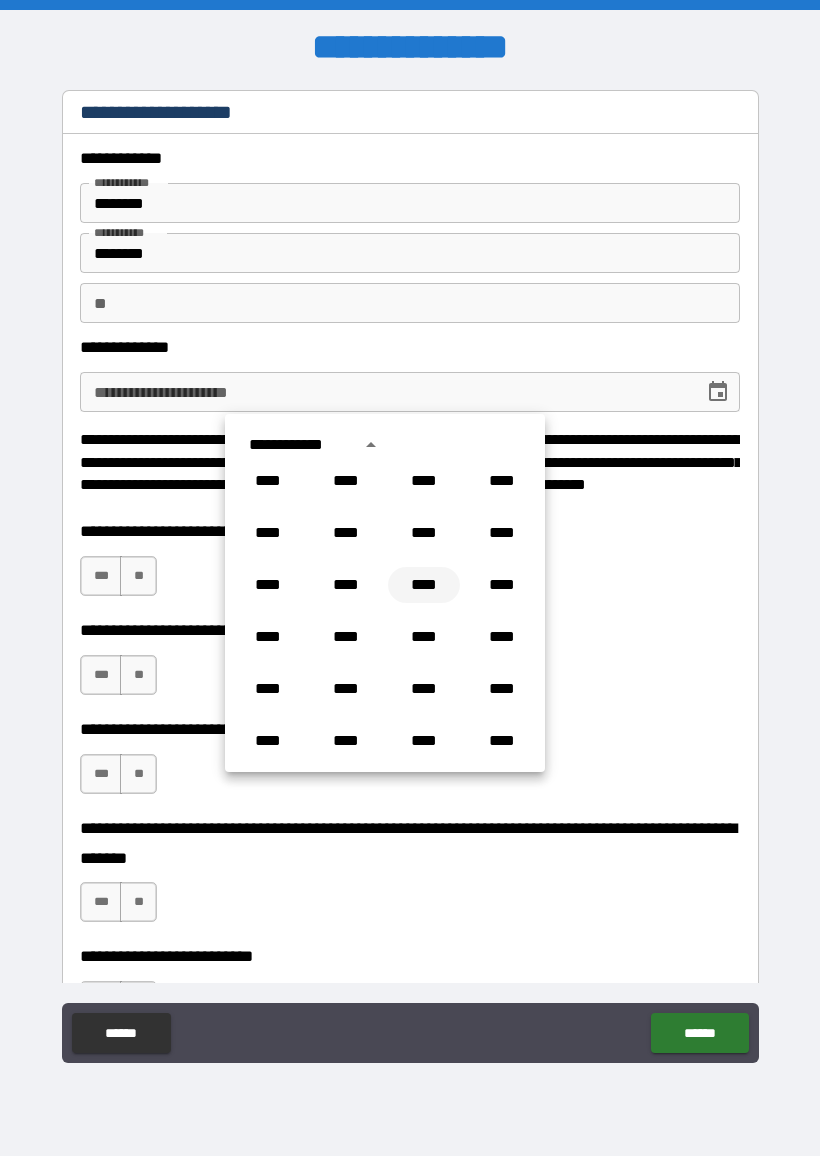 click on "****" at bounding box center [424, 585] 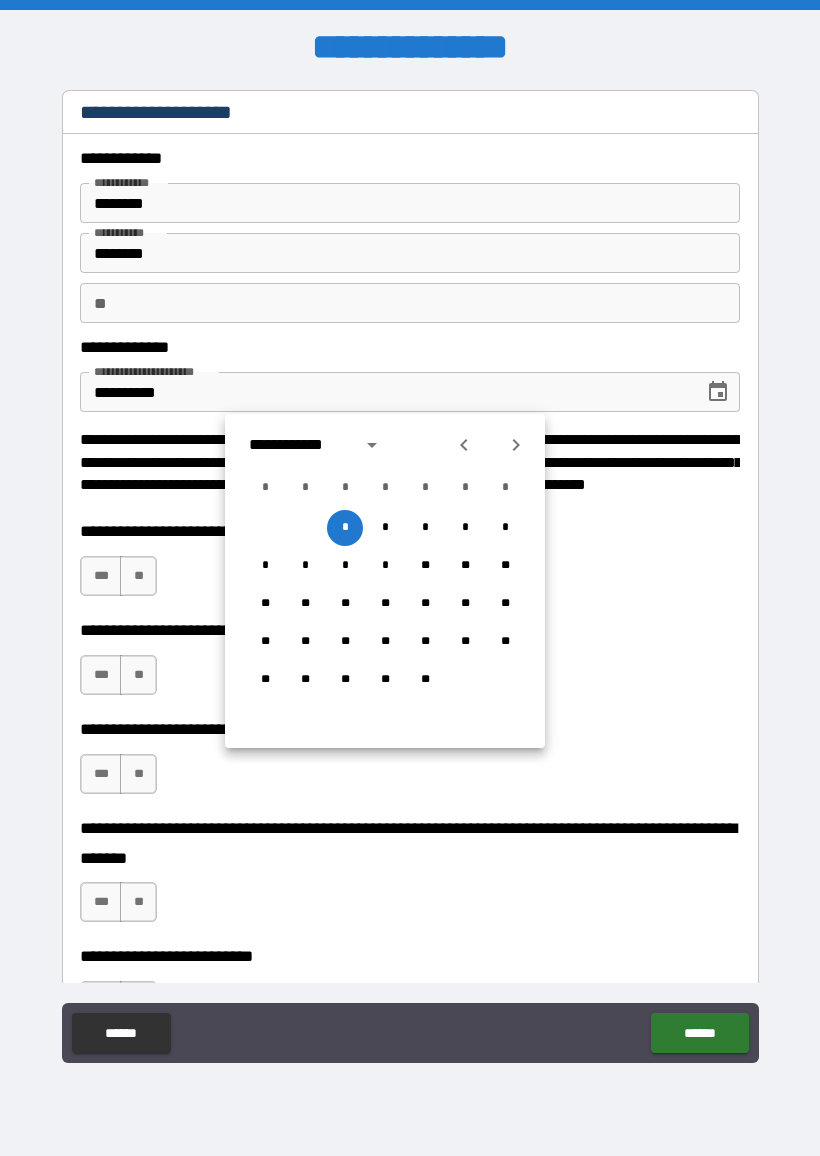 click 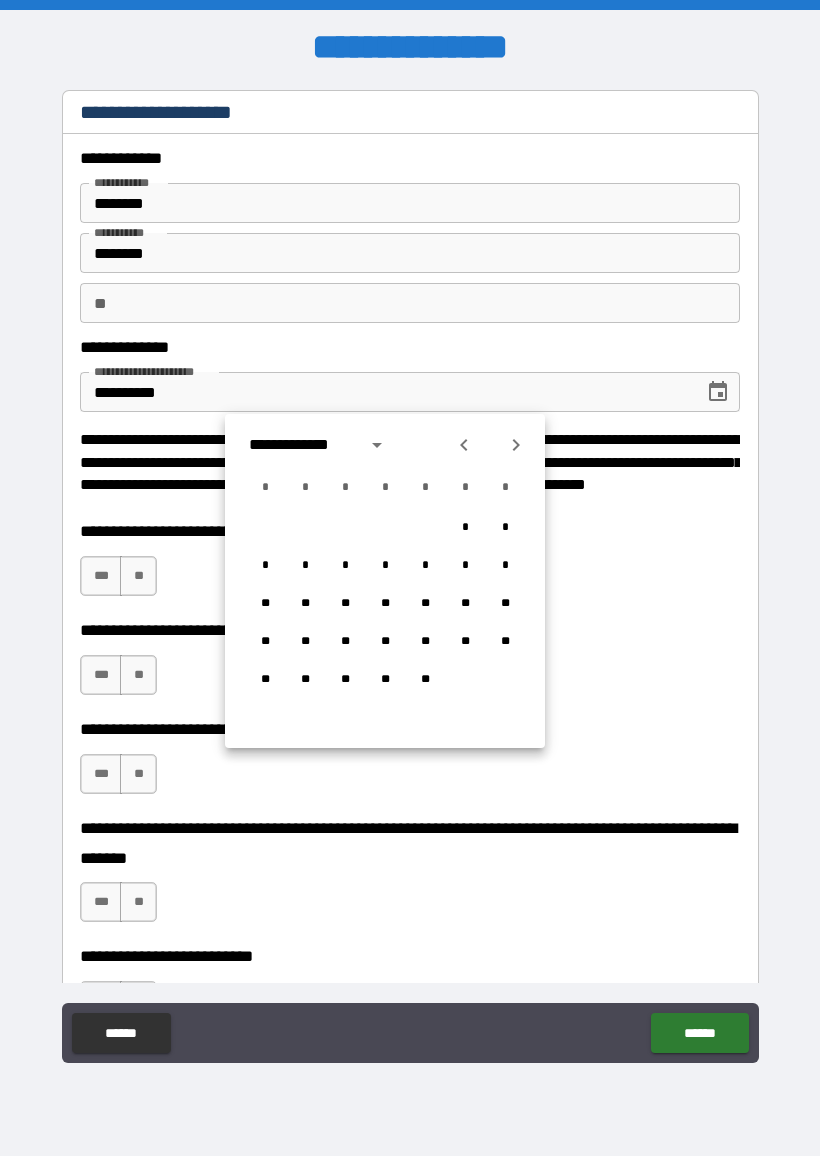 click 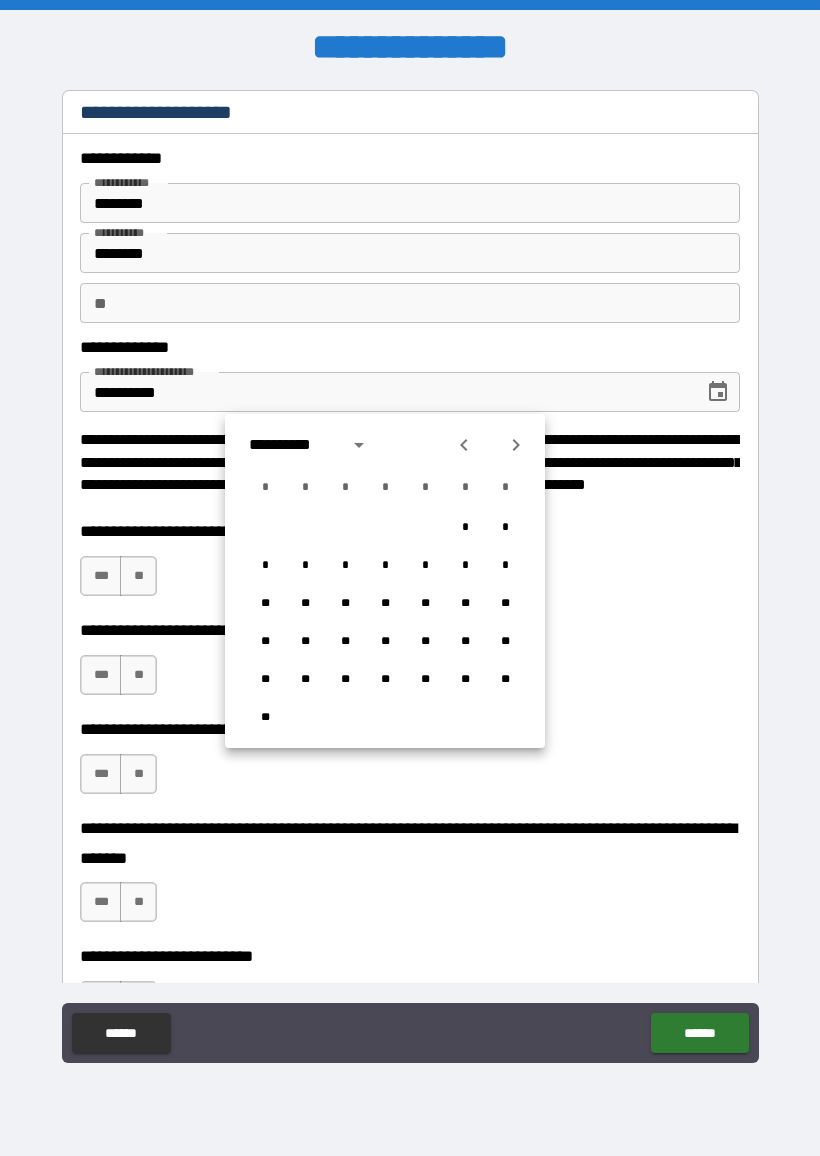 click 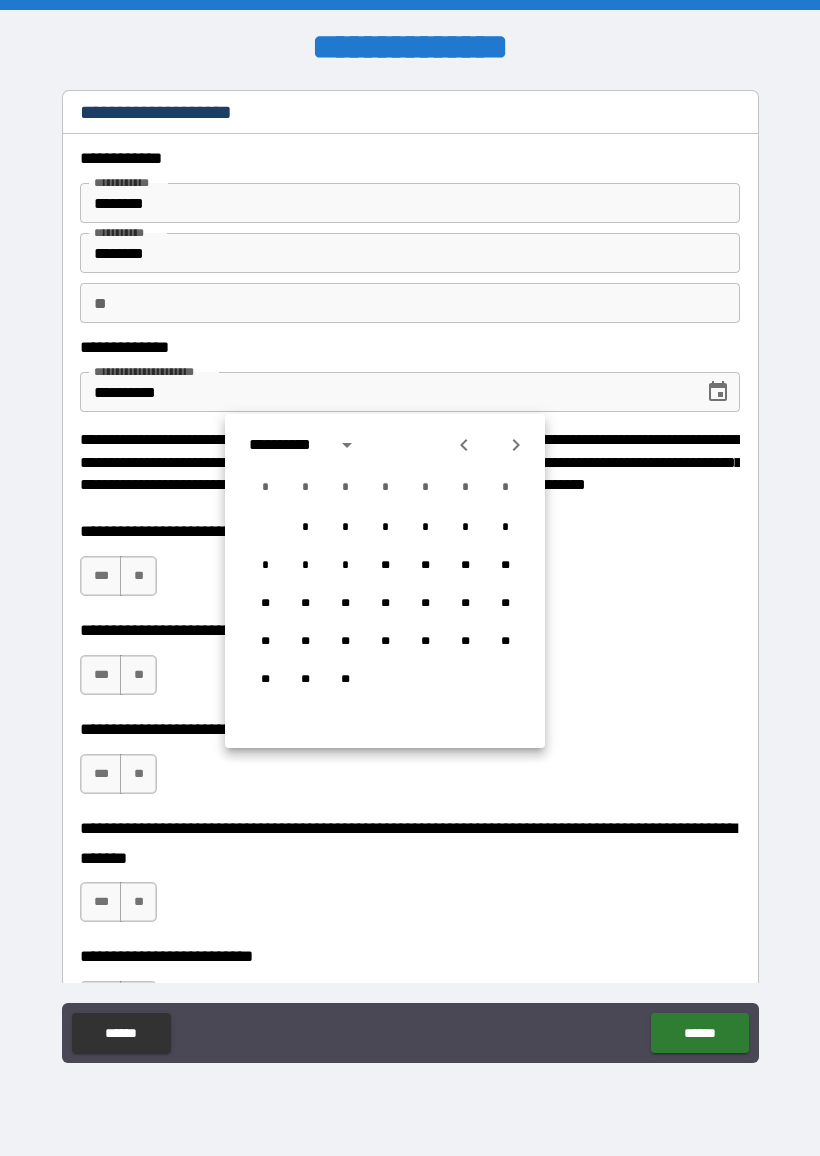 click 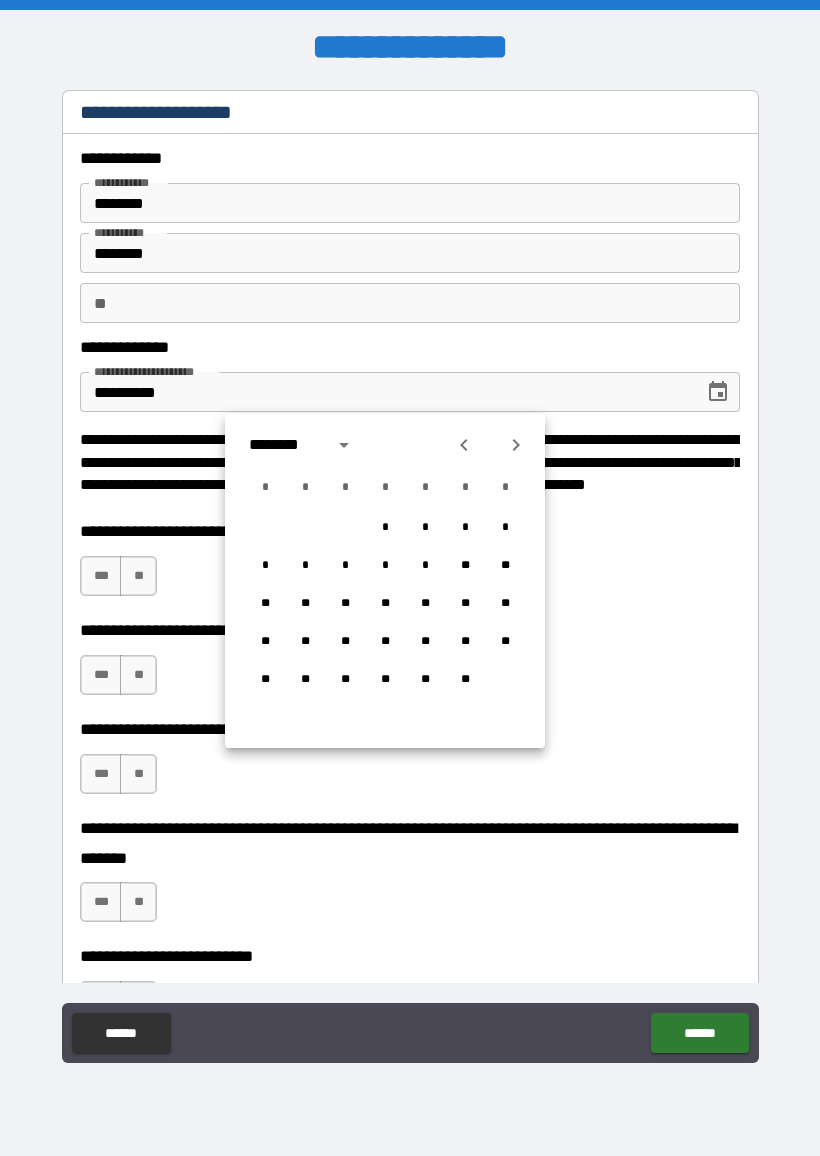 click 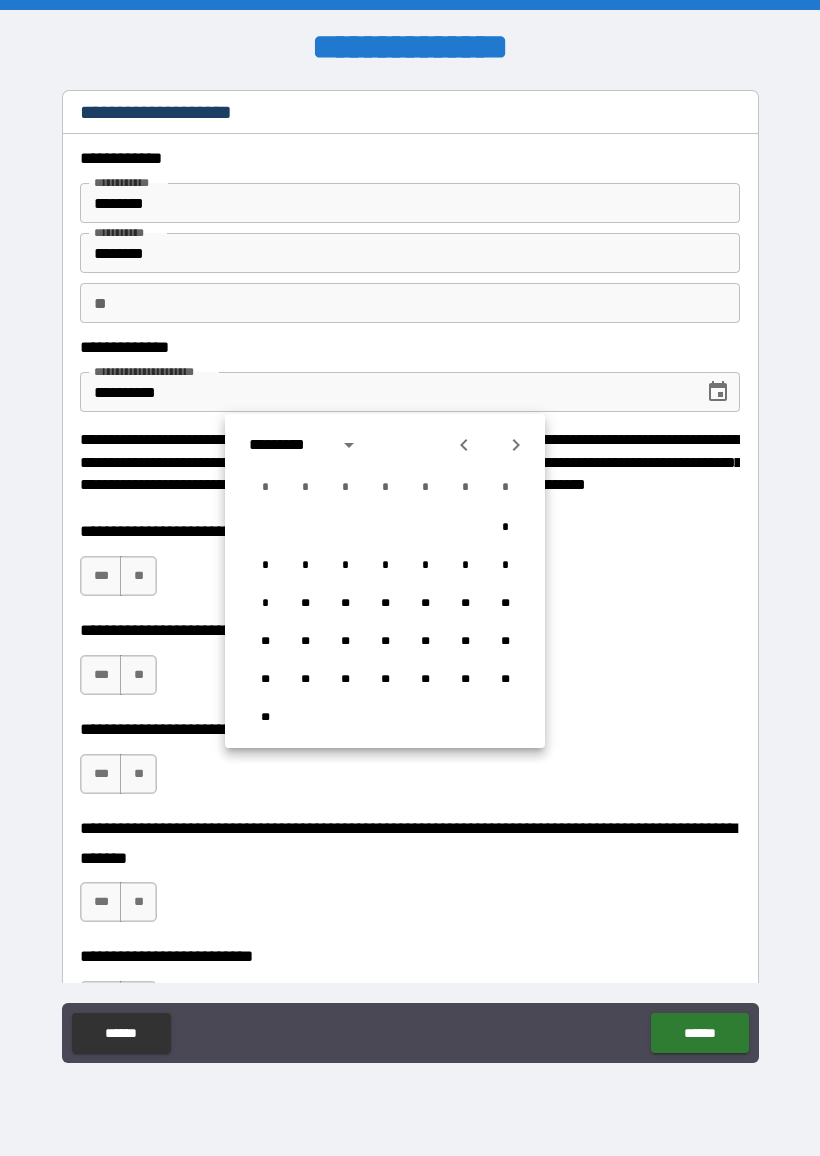click 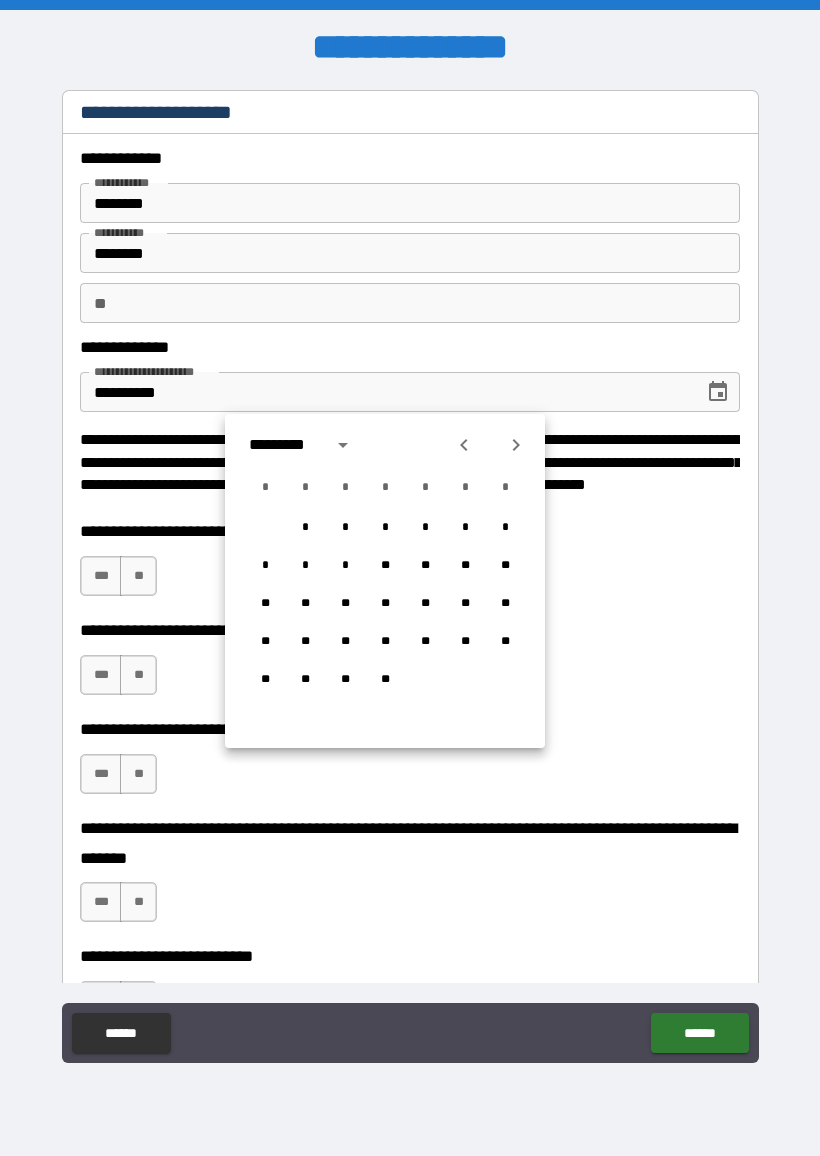click 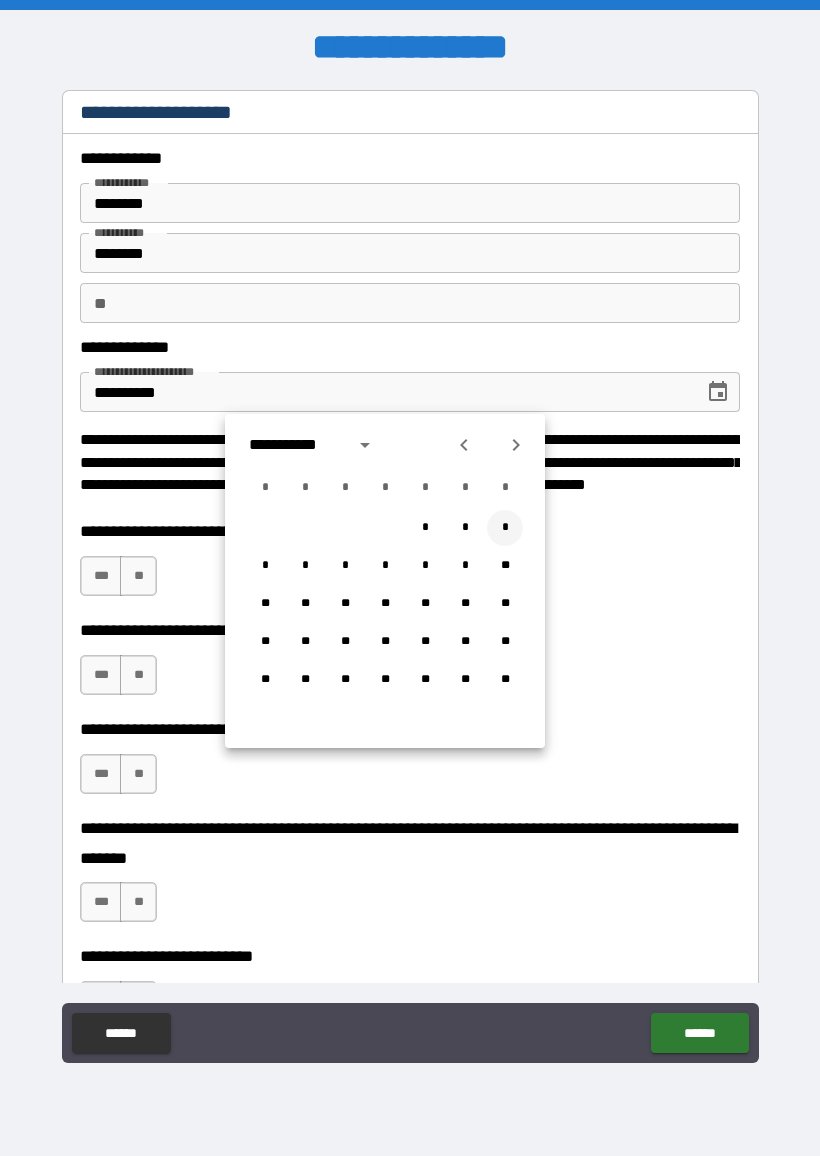 click on "*" at bounding box center (505, 528) 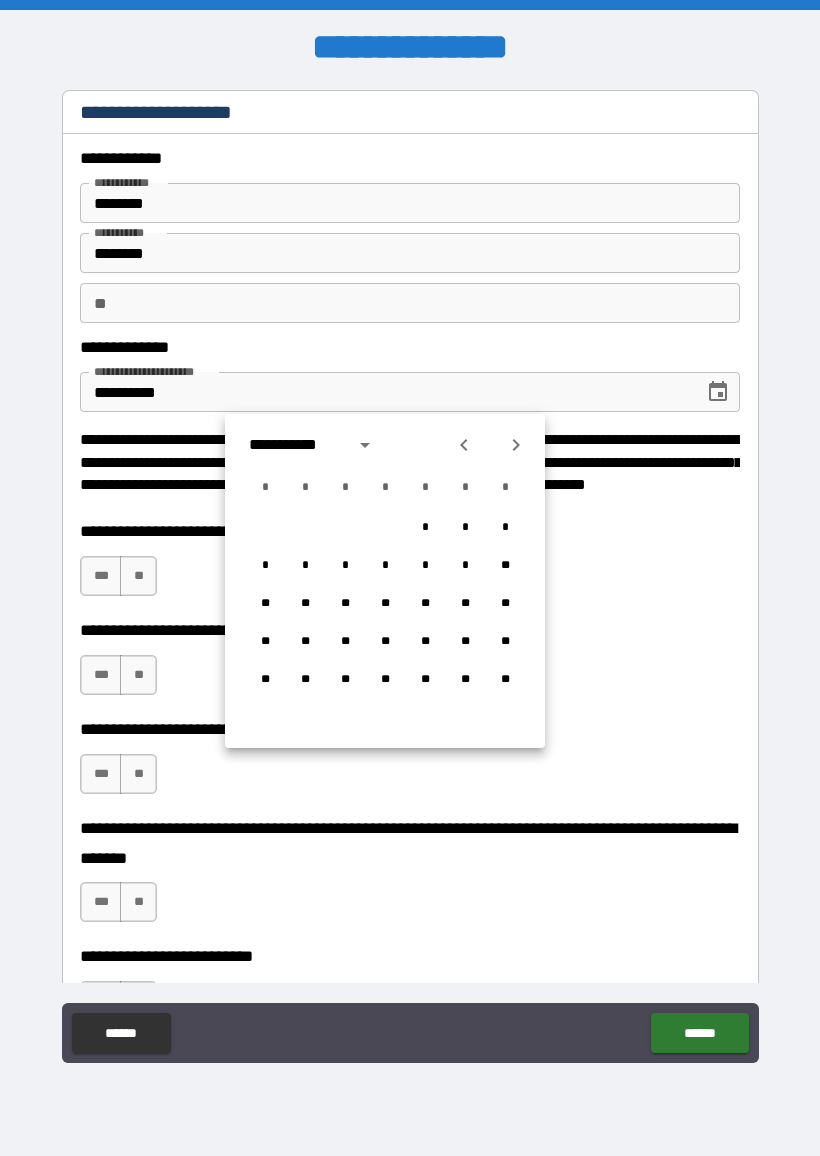 type on "**********" 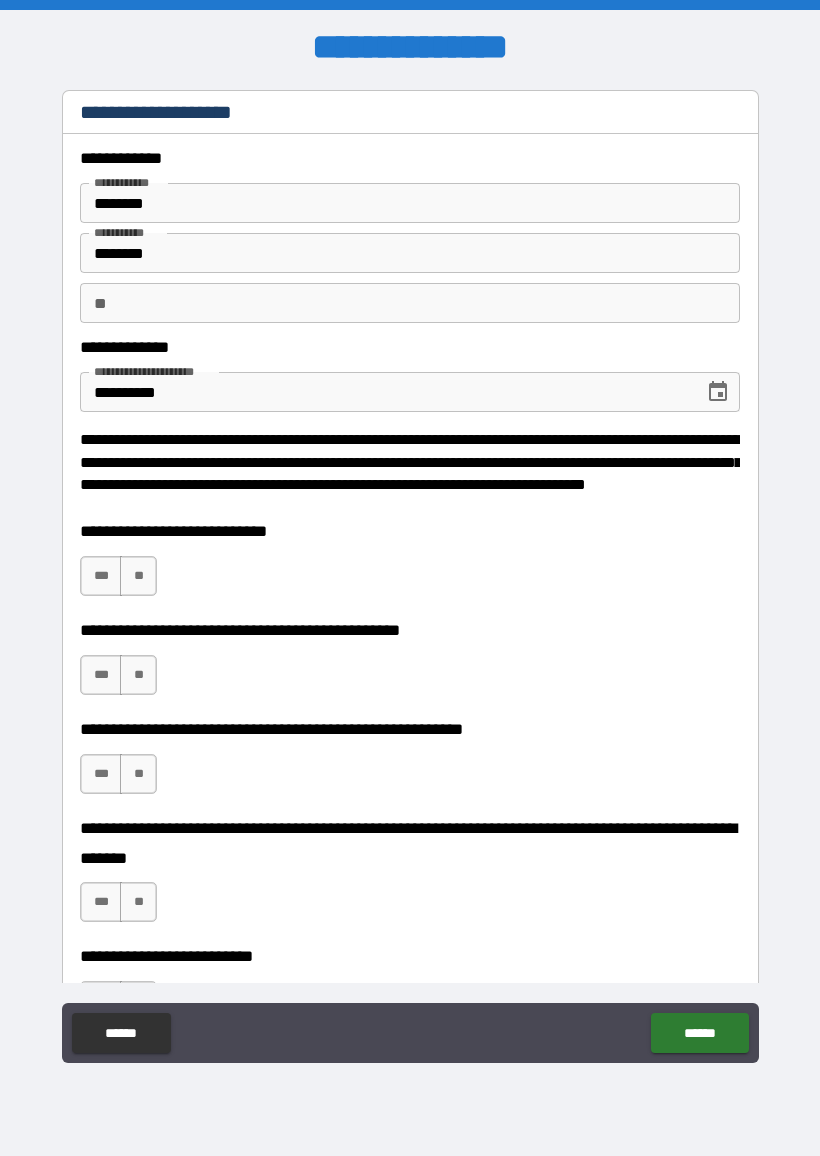click on "***" at bounding box center (101, 576) 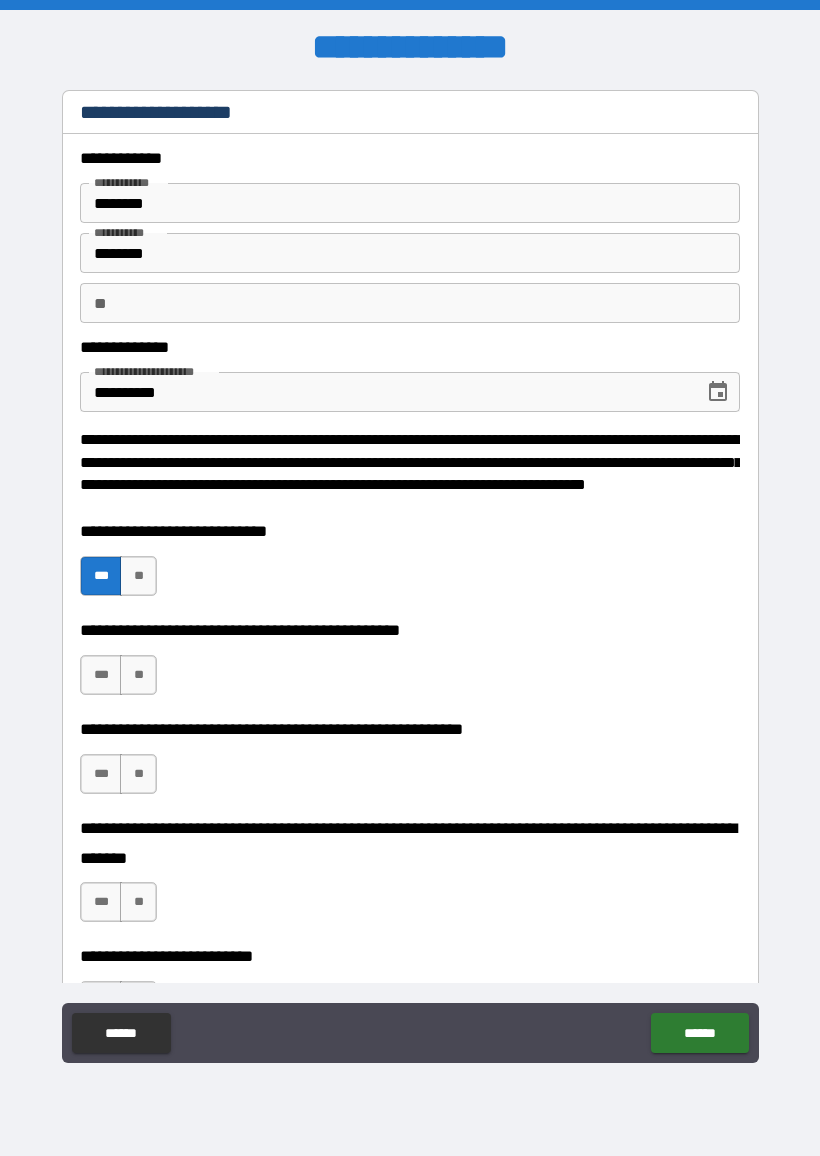 click on "***" at bounding box center [101, 675] 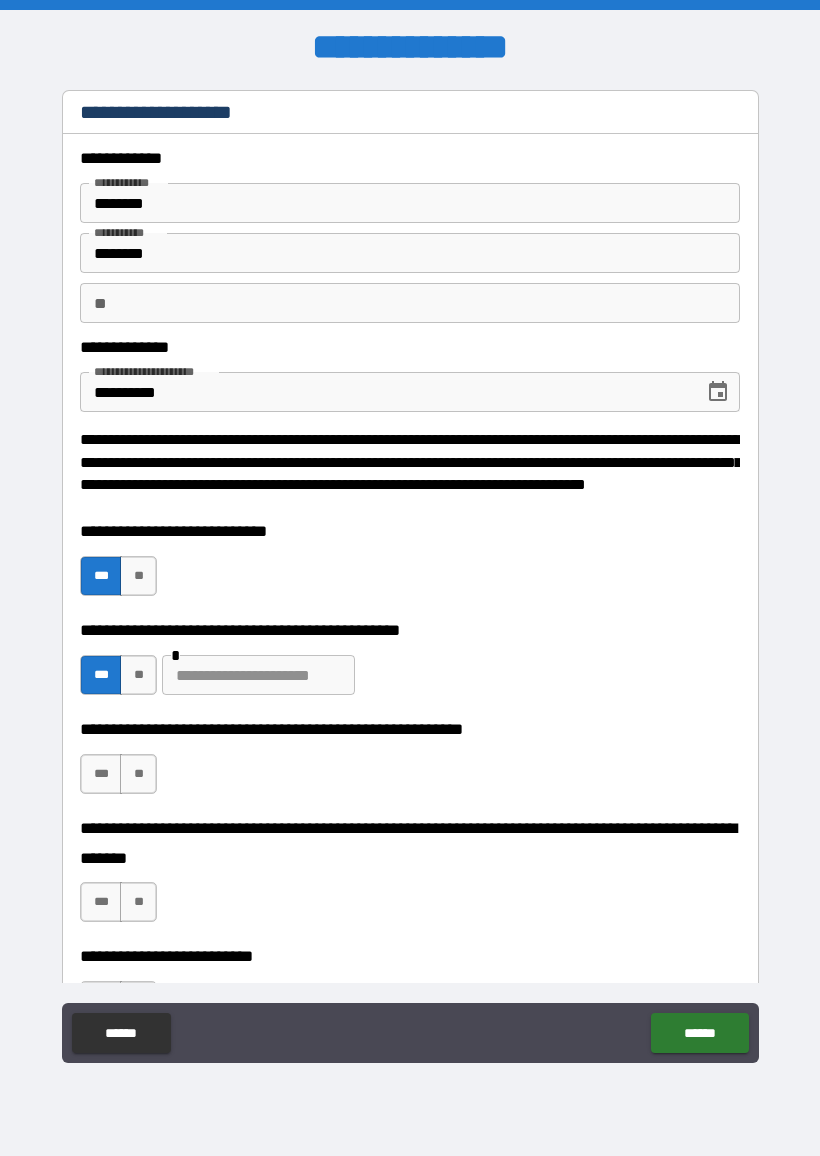 click on "**" at bounding box center [138, 774] 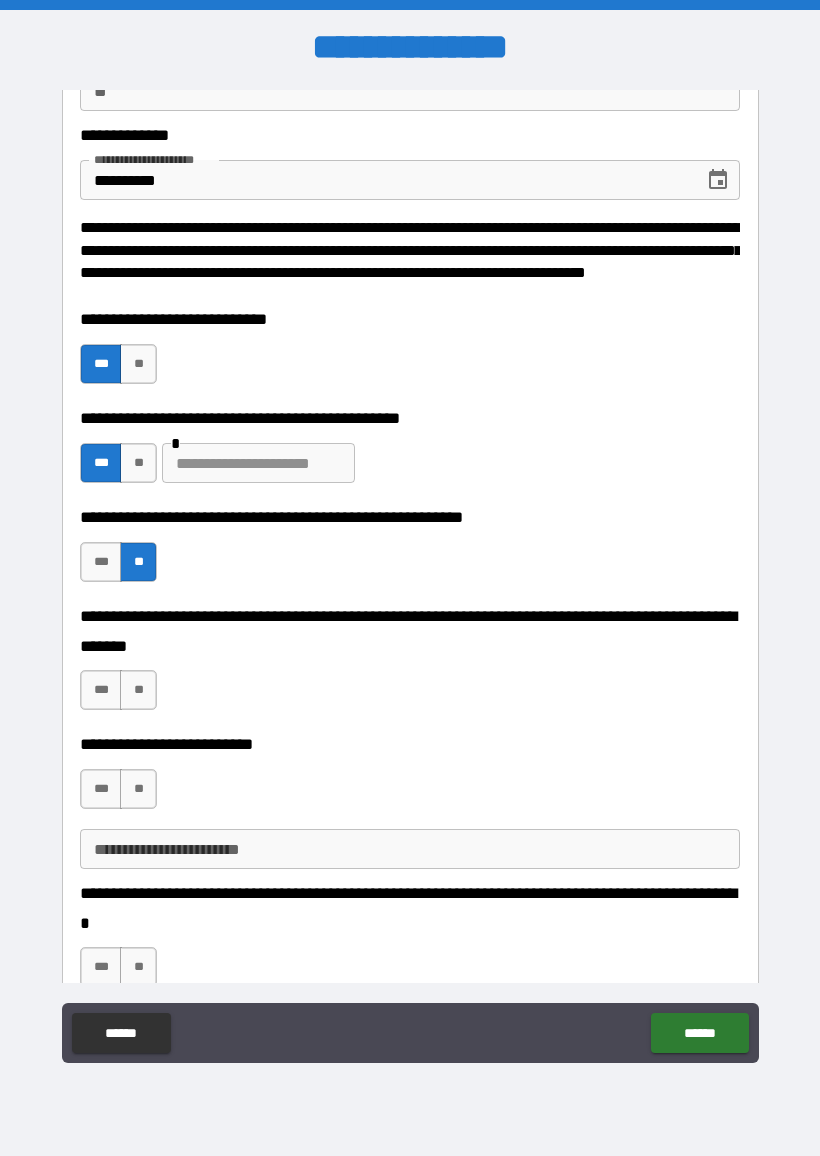 scroll, scrollTop: 216, scrollLeft: 0, axis: vertical 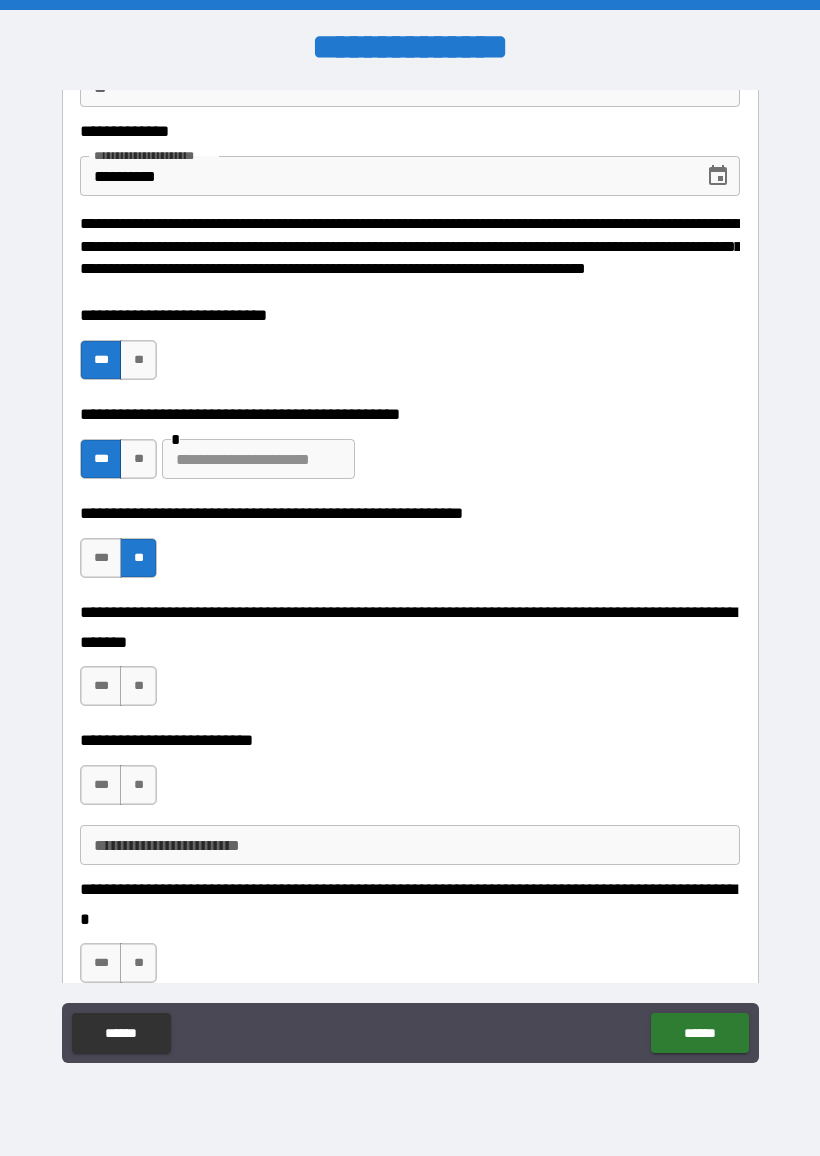 click on "**" at bounding box center (138, 686) 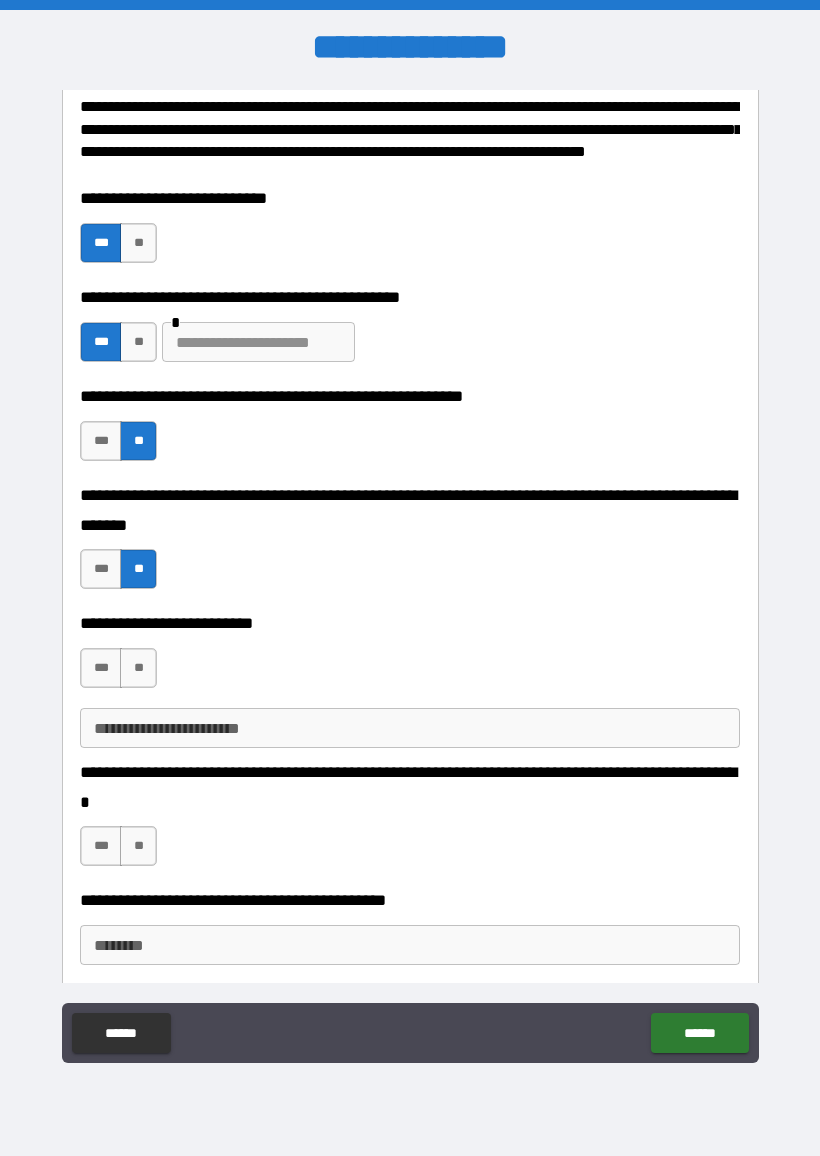 scroll, scrollTop: 350, scrollLeft: 0, axis: vertical 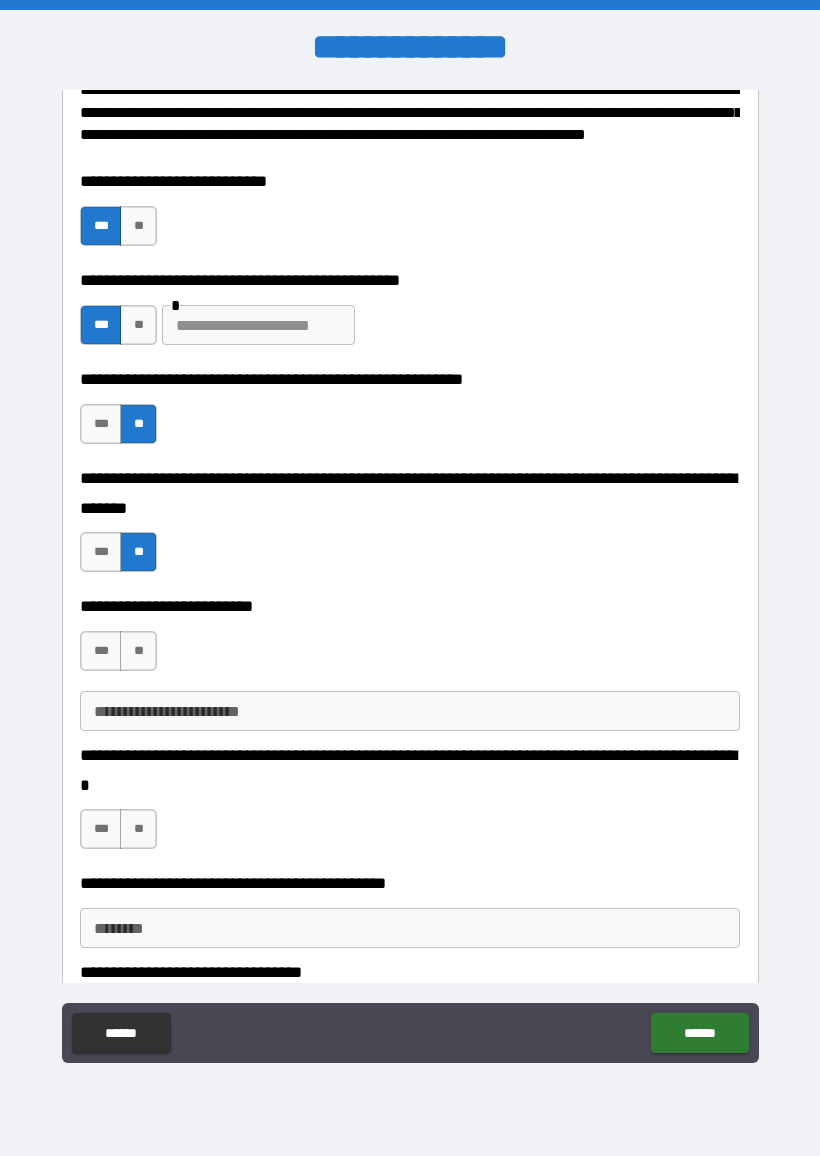 click on "**" at bounding box center [138, 651] 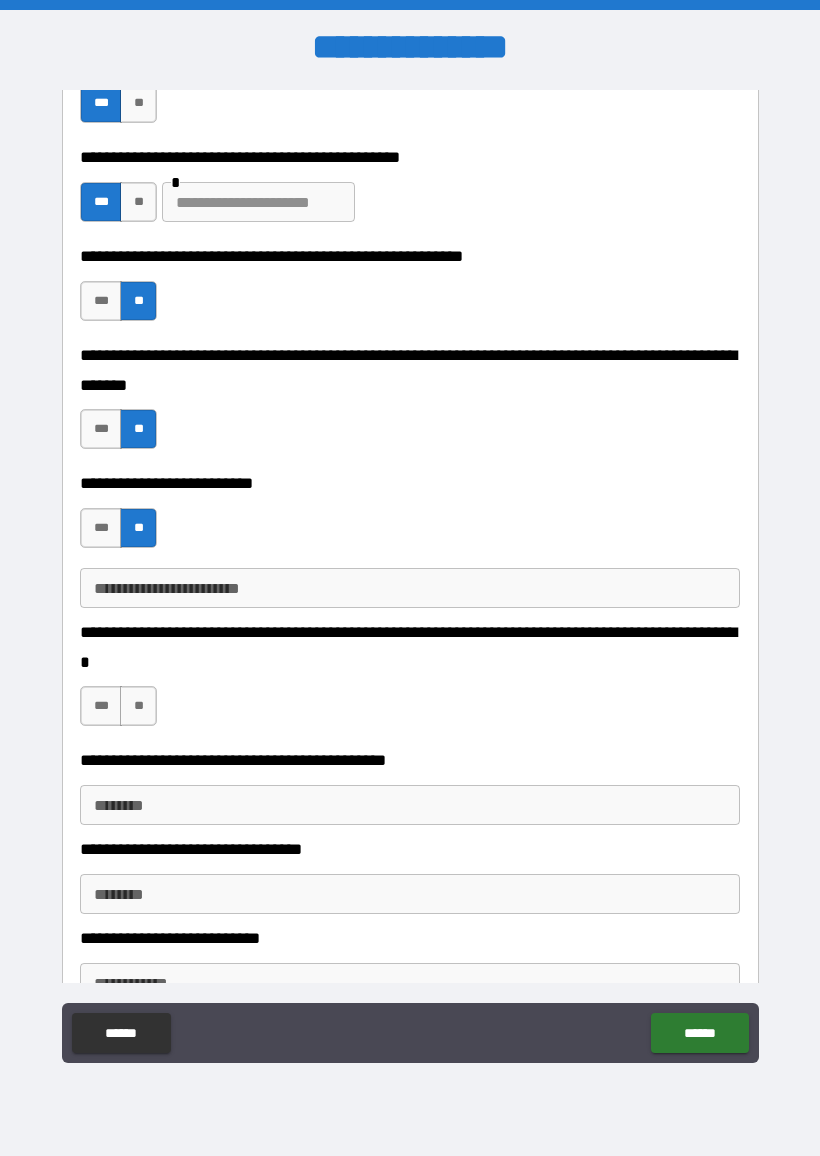 scroll, scrollTop: 492, scrollLeft: 0, axis: vertical 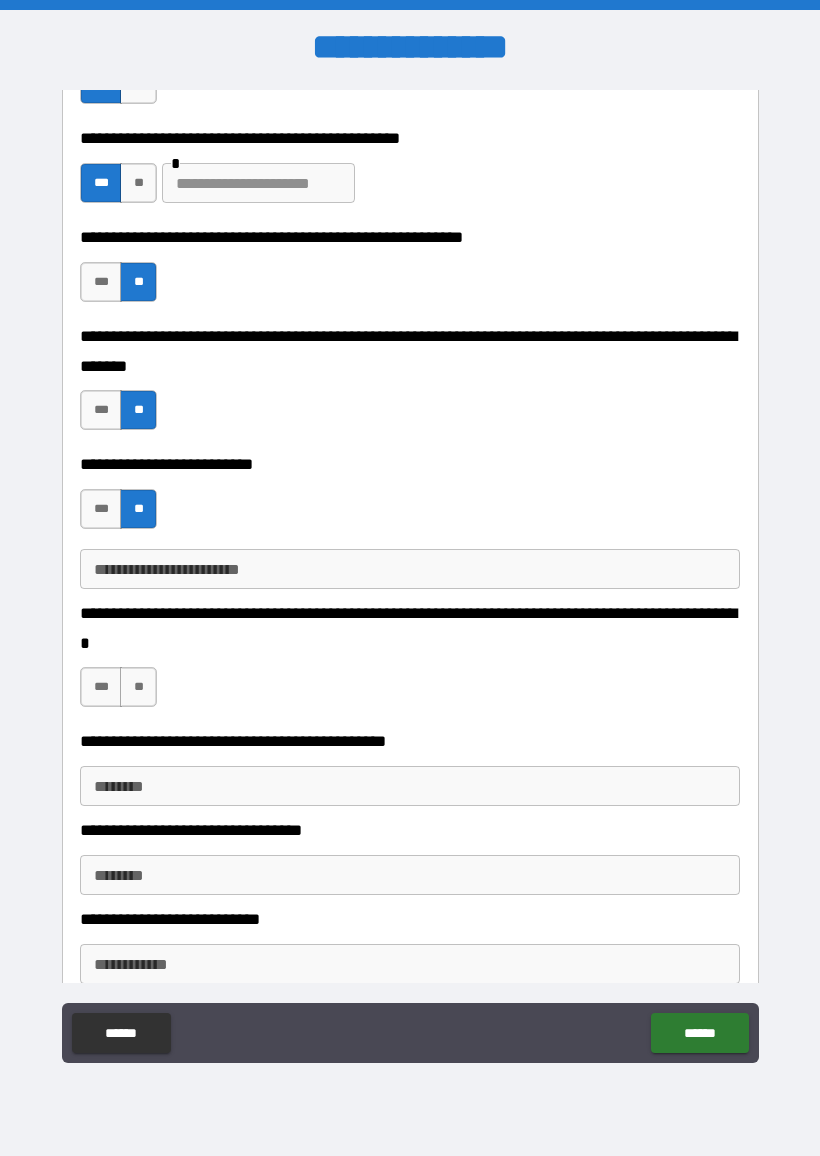 click on "**" at bounding box center [138, 687] 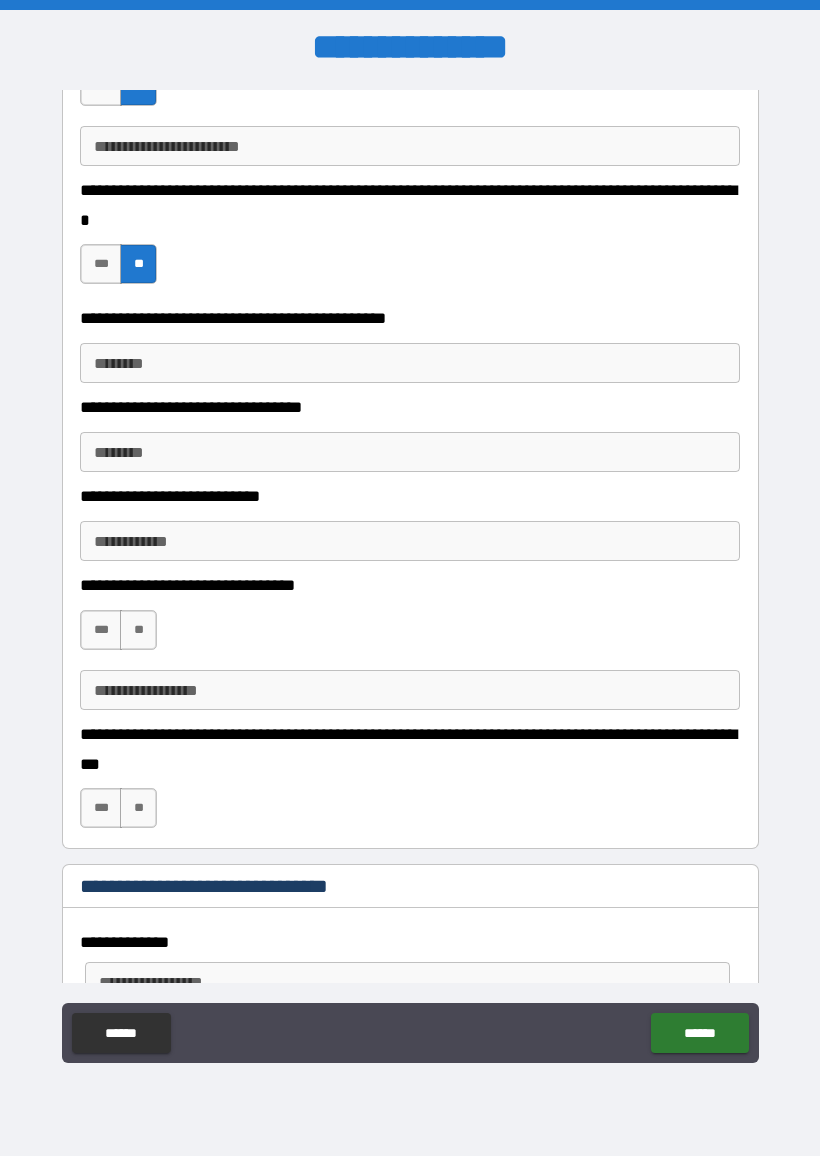 scroll, scrollTop: 916, scrollLeft: 0, axis: vertical 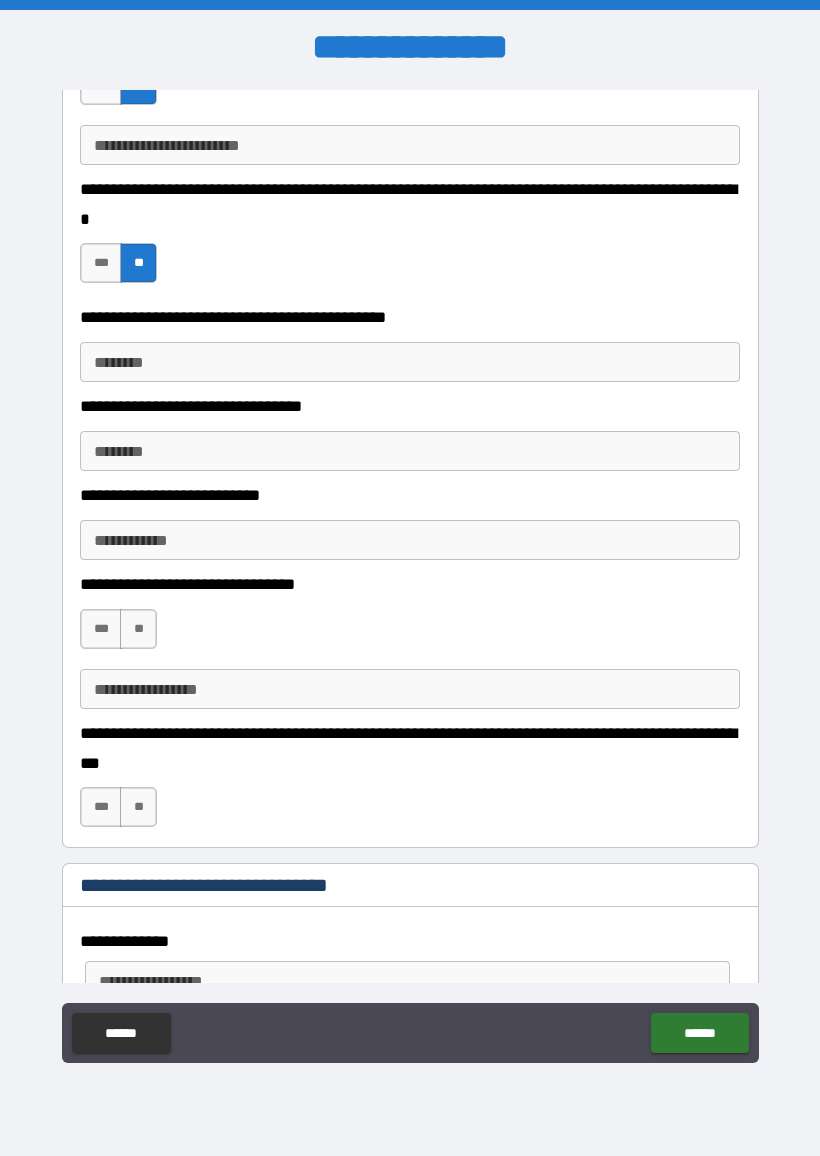 click on "***" at bounding box center [101, 629] 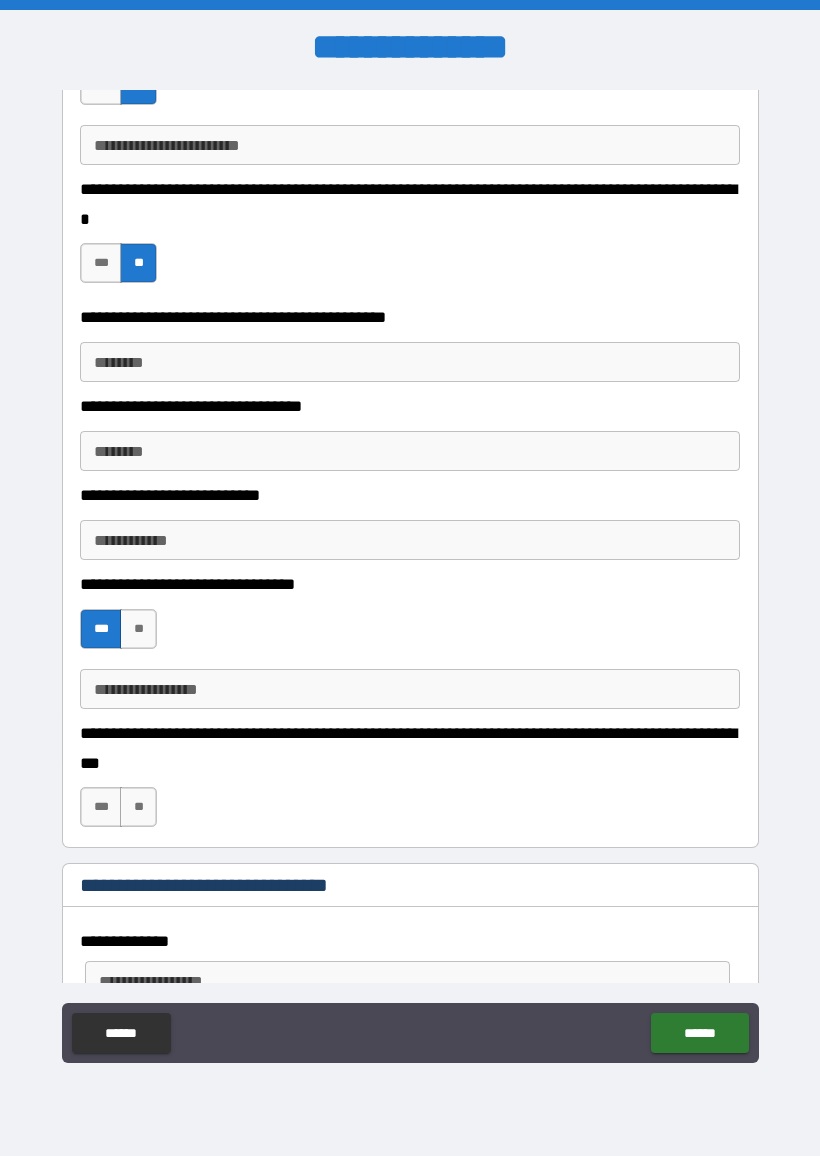 click on "**********" at bounding box center (410, 689) 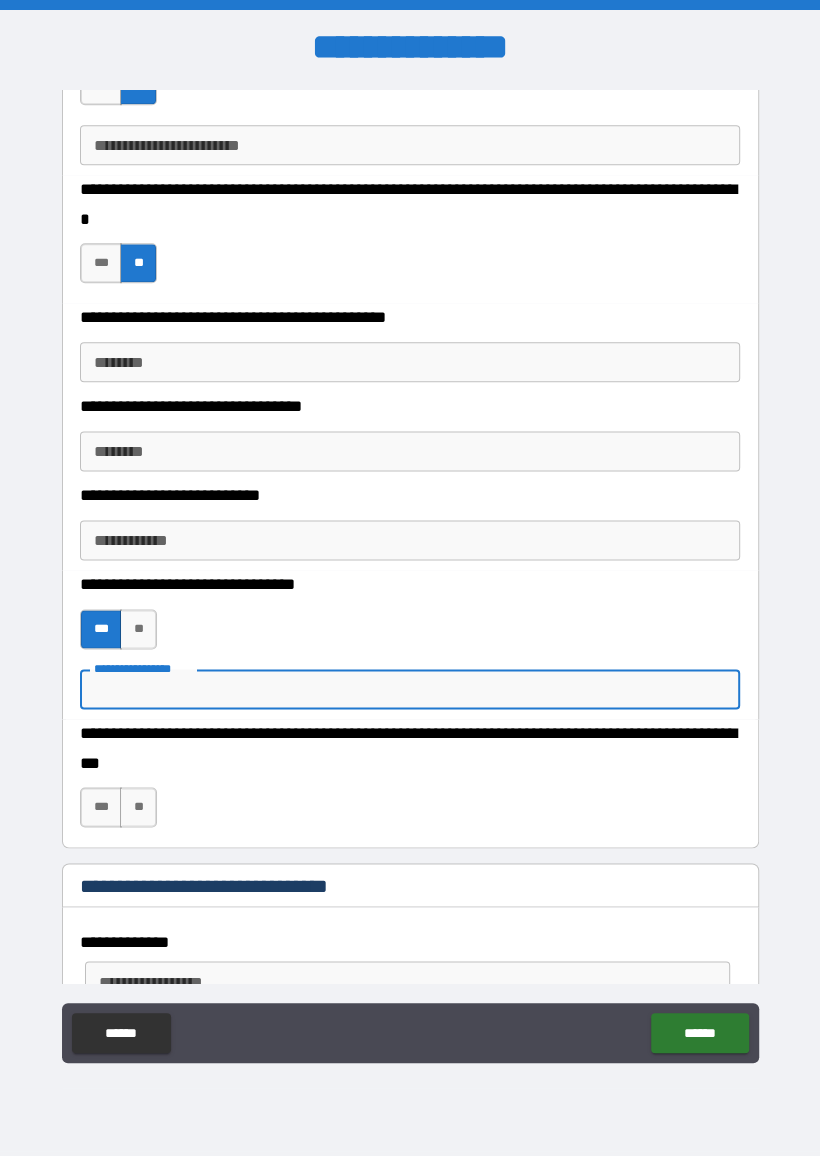 type on "*" 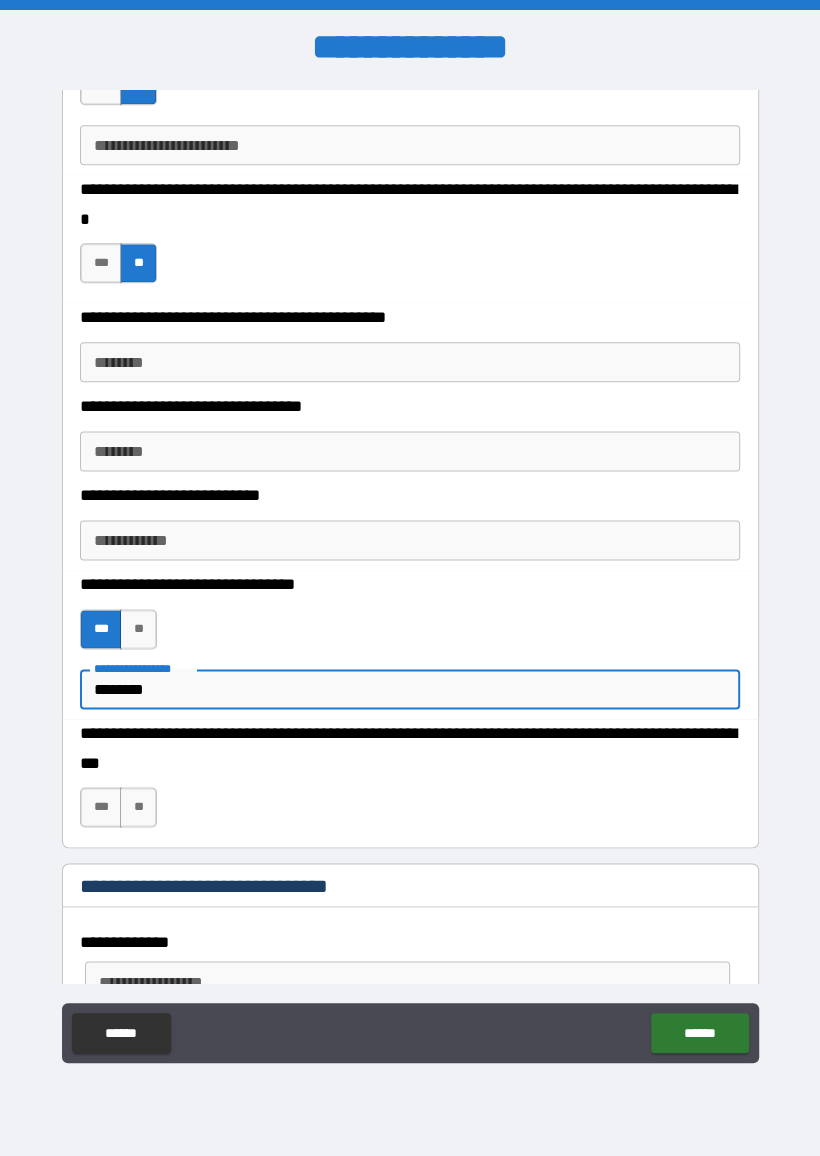 type on "********" 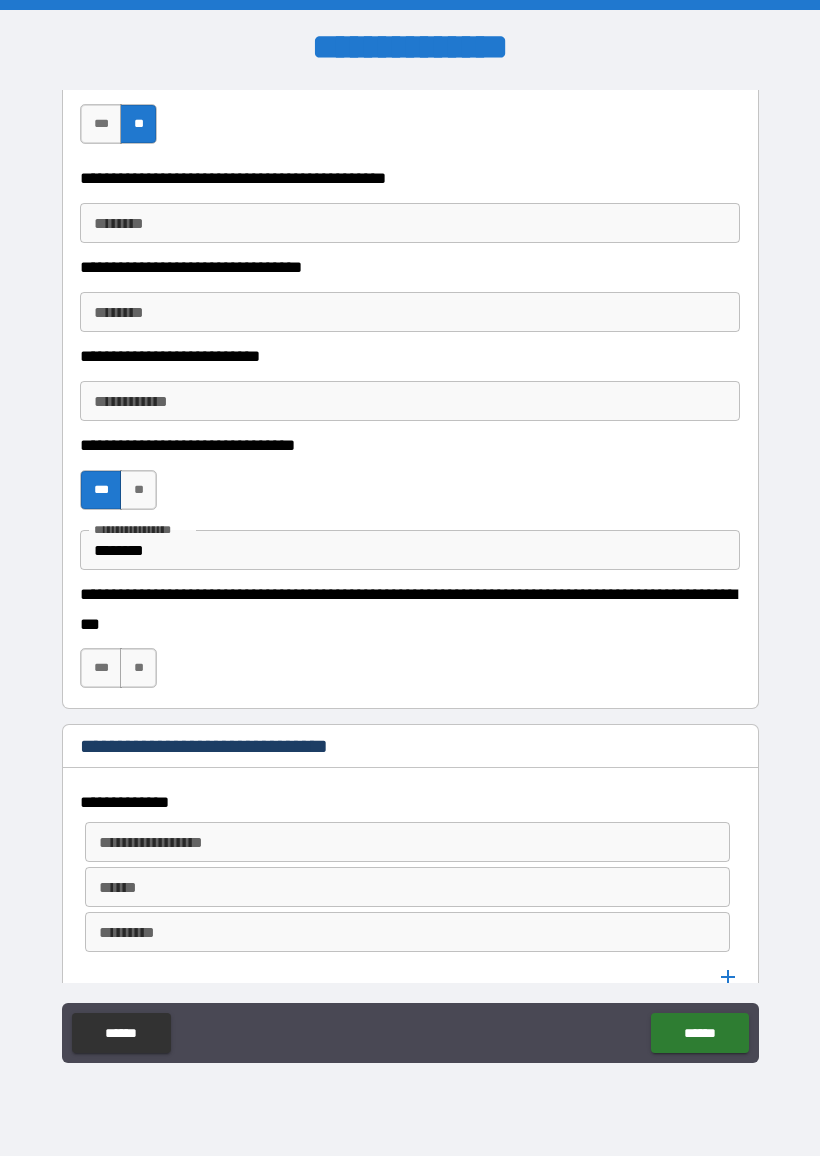 scroll, scrollTop: 1057, scrollLeft: 0, axis: vertical 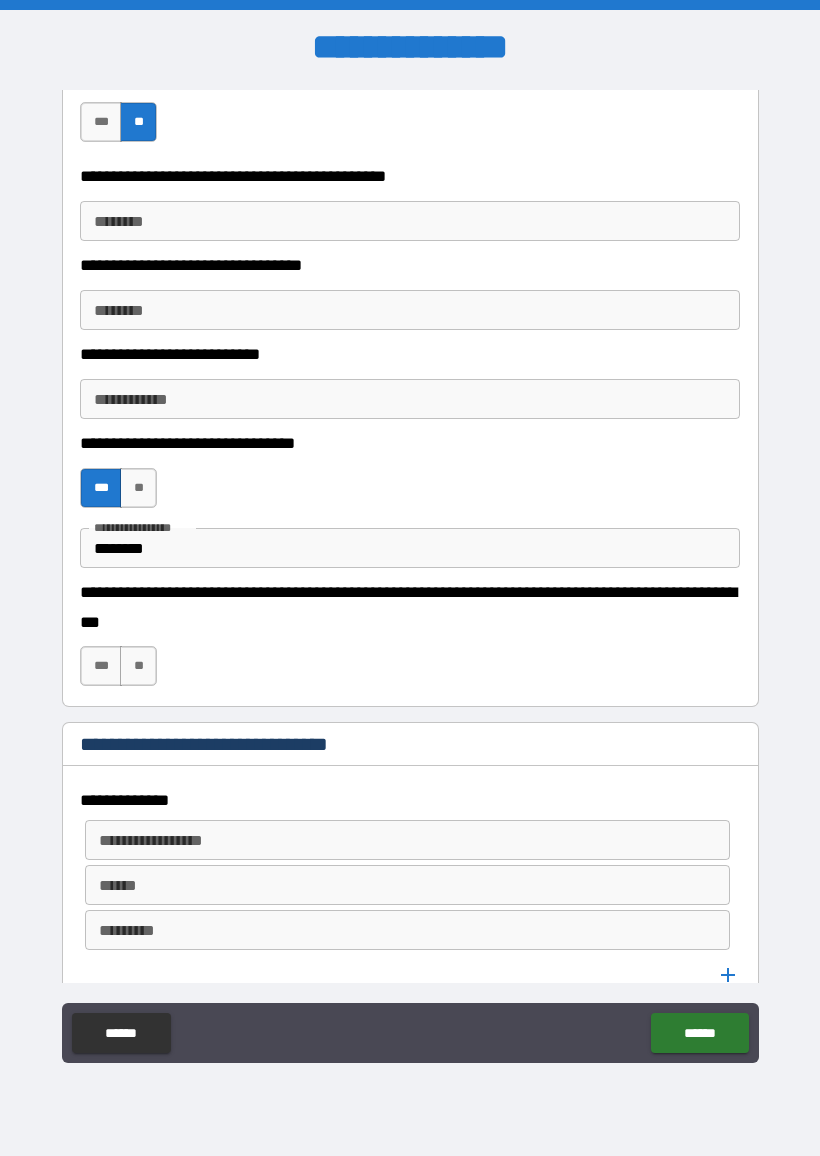 click on "**" at bounding box center (138, 666) 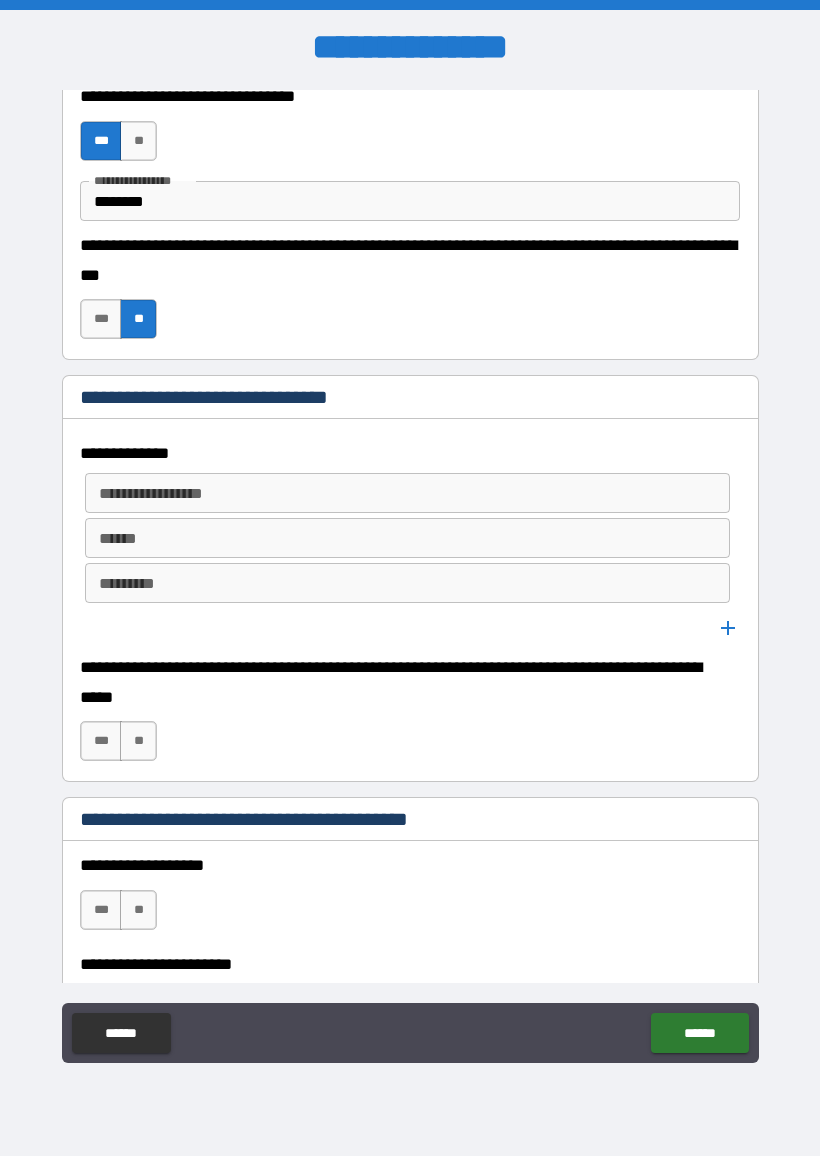 scroll, scrollTop: 1405, scrollLeft: 0, axis: vertical 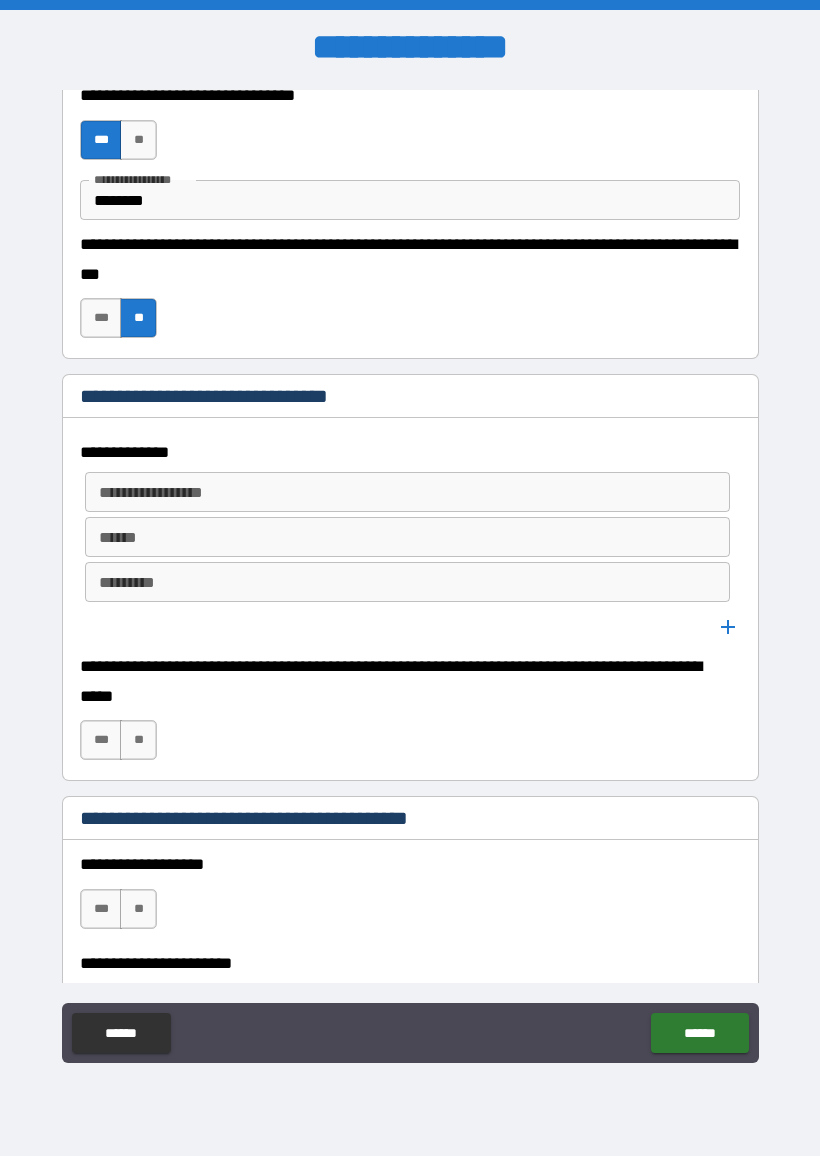 click on "**" at bounding box center [138, 740] 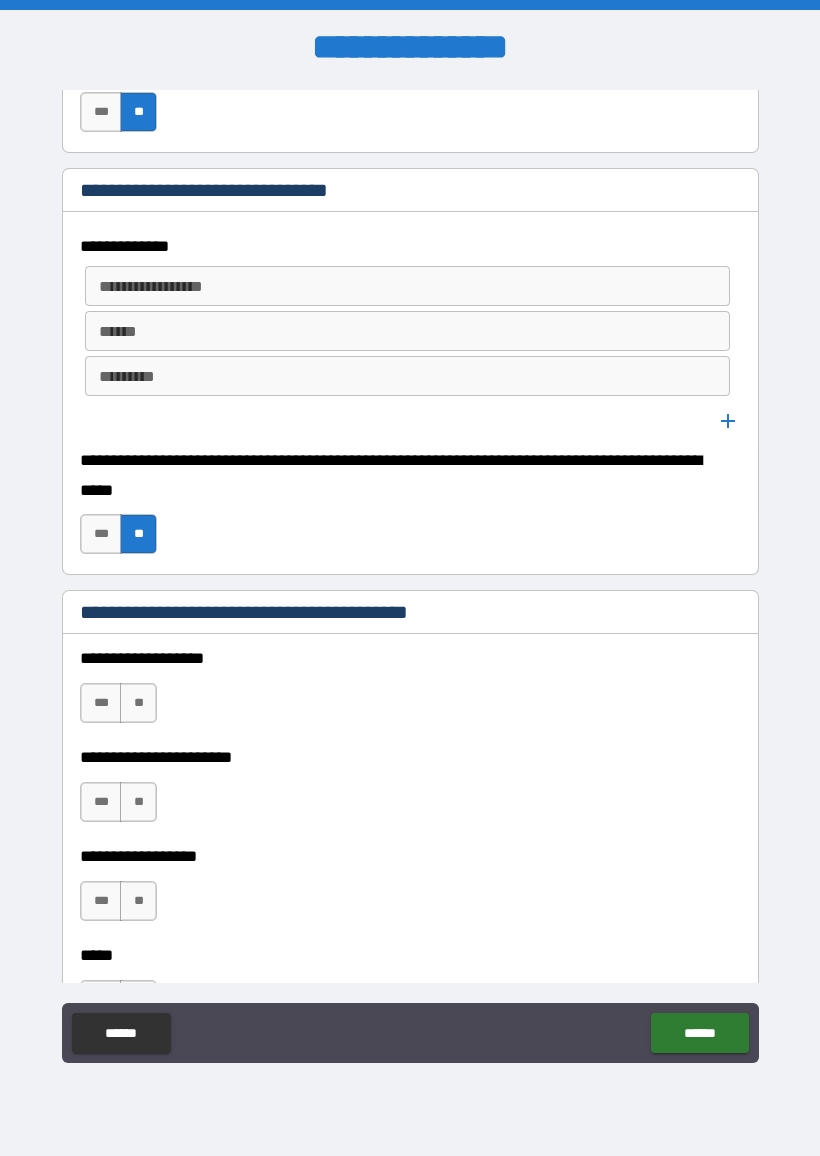 scroll, scrollTop: 1614, scrollLeft: 0, axis: vertical 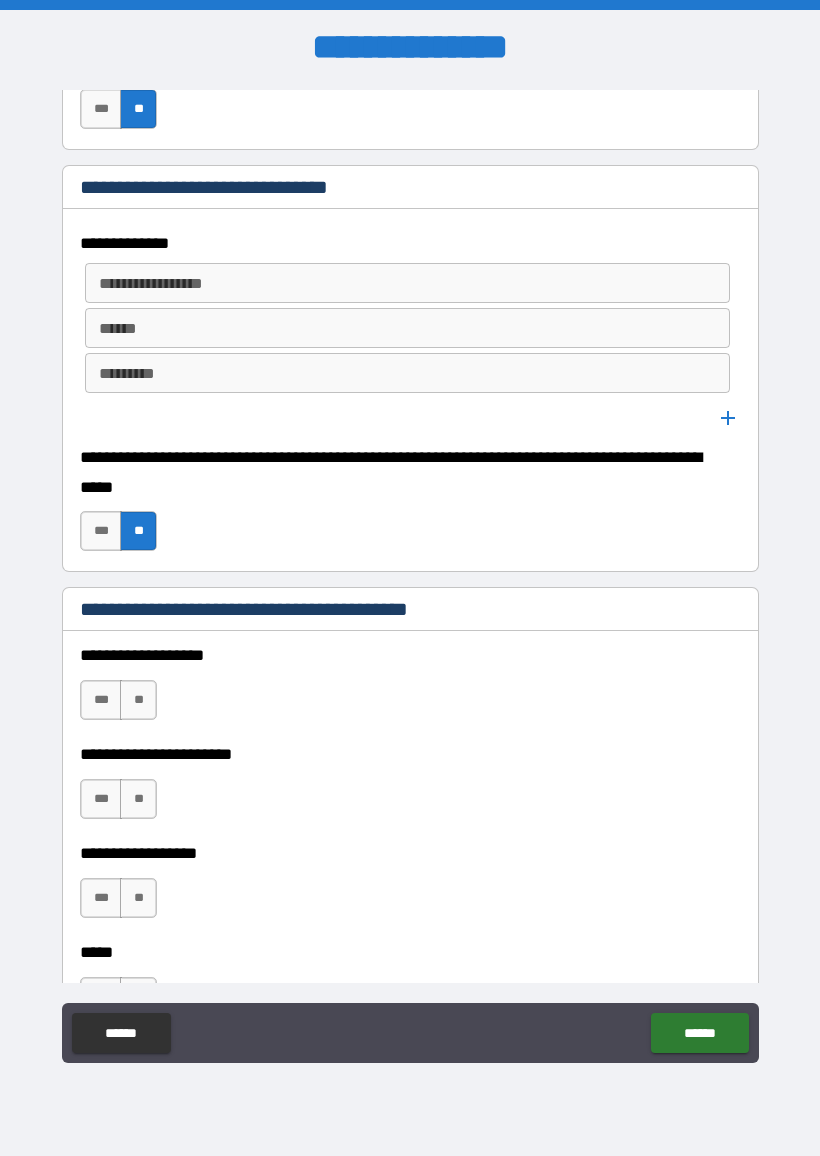 click on "**" at bounding box center [138, 700] 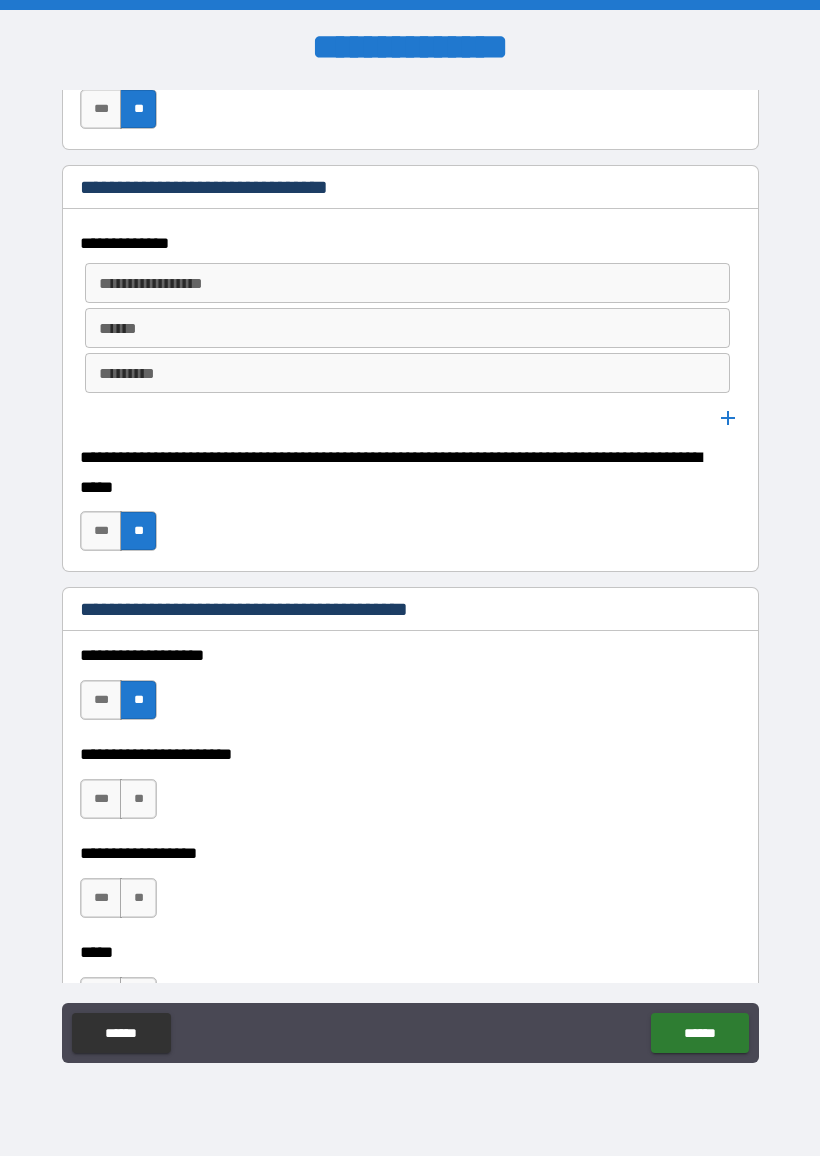 click on "**" at bounding box center (138, 799) 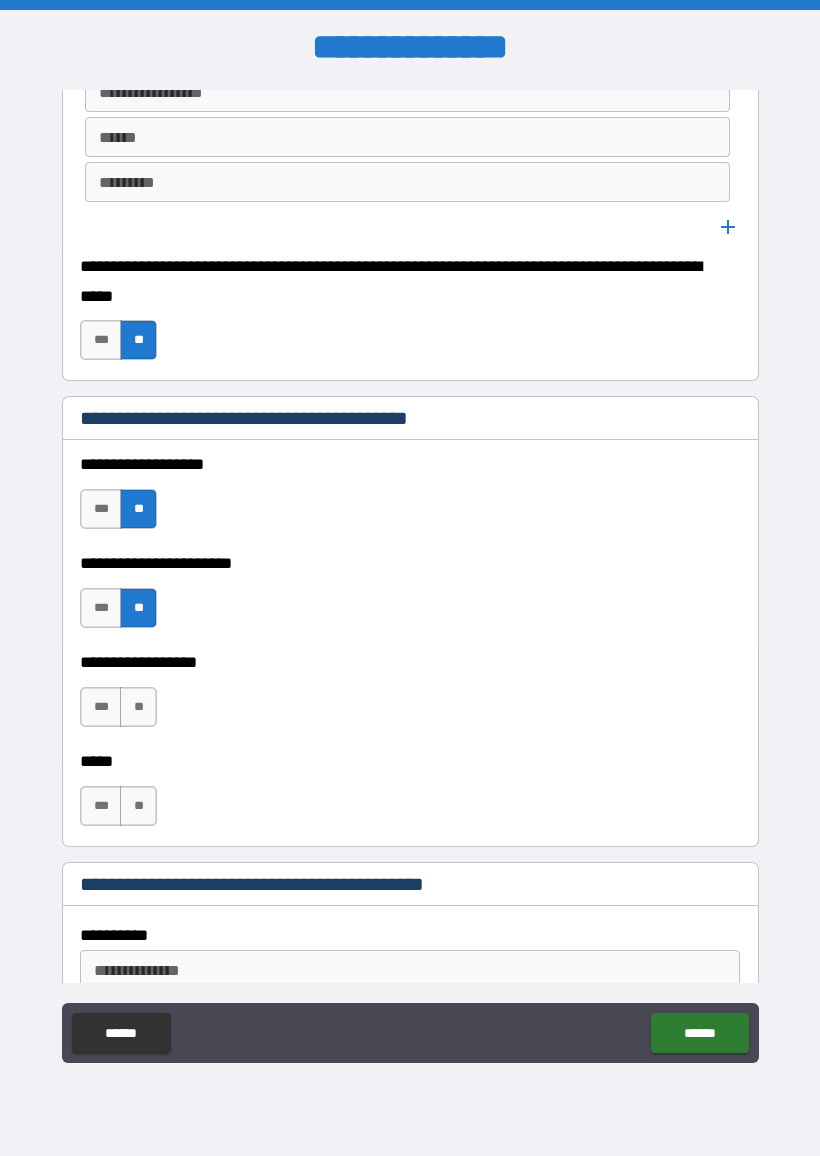 scroll, scrollTop: 1810, scrollLeft: 0, axis: vertical 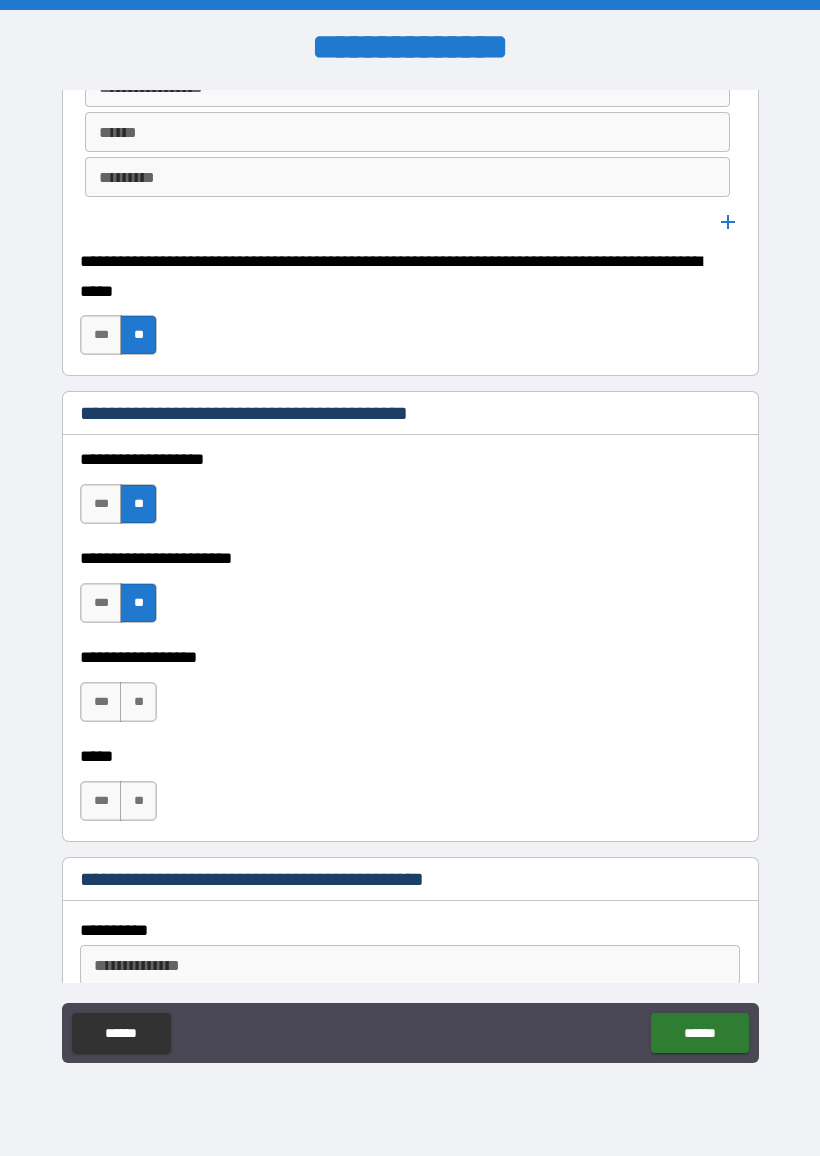 click on "**" at bounding box center (138, 702) 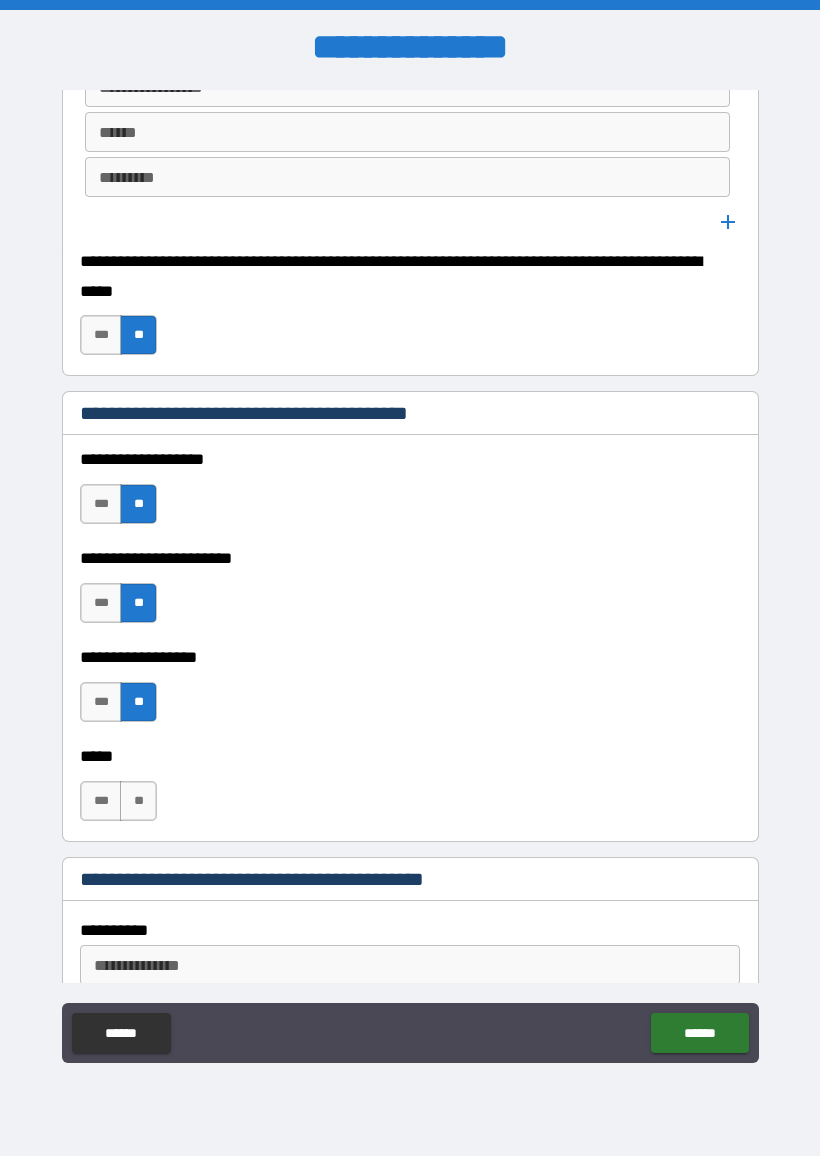 click on "**" at bounding box center [138, 801] 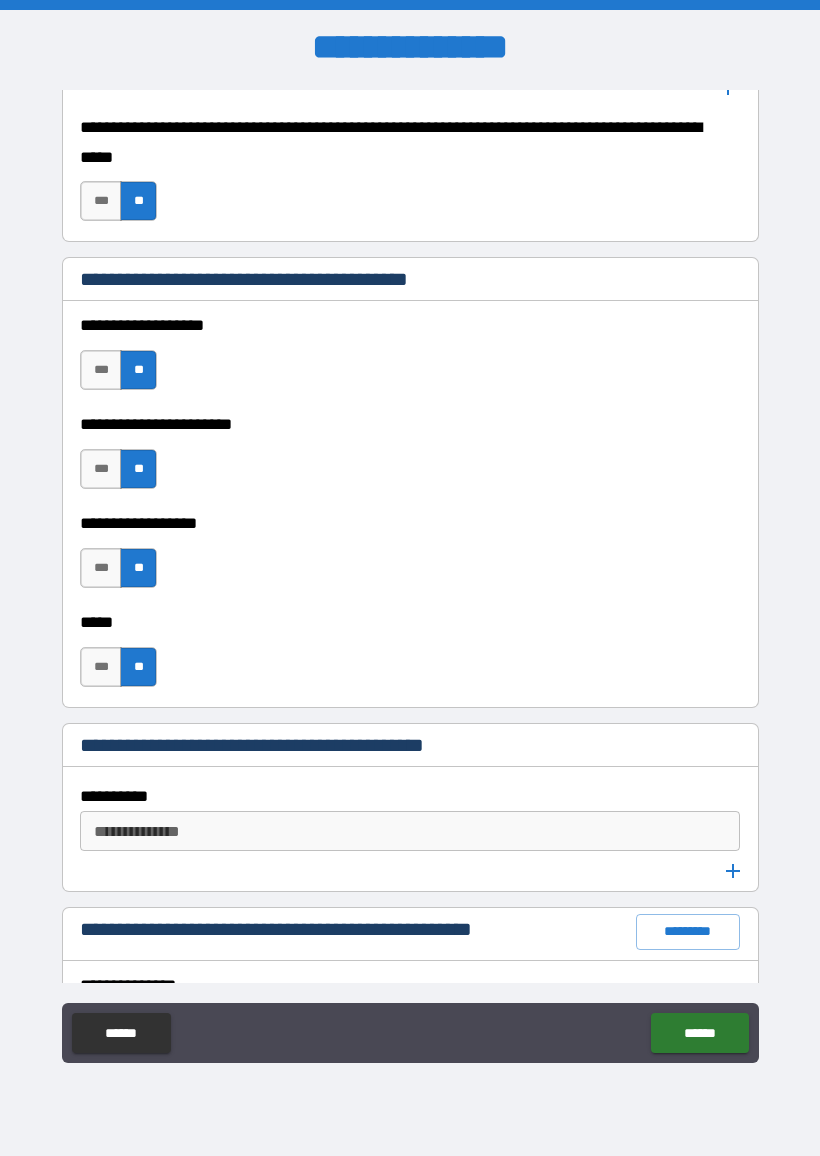 scroll, scrollTop: 1980, scrollLeft: 0, axis: vertical 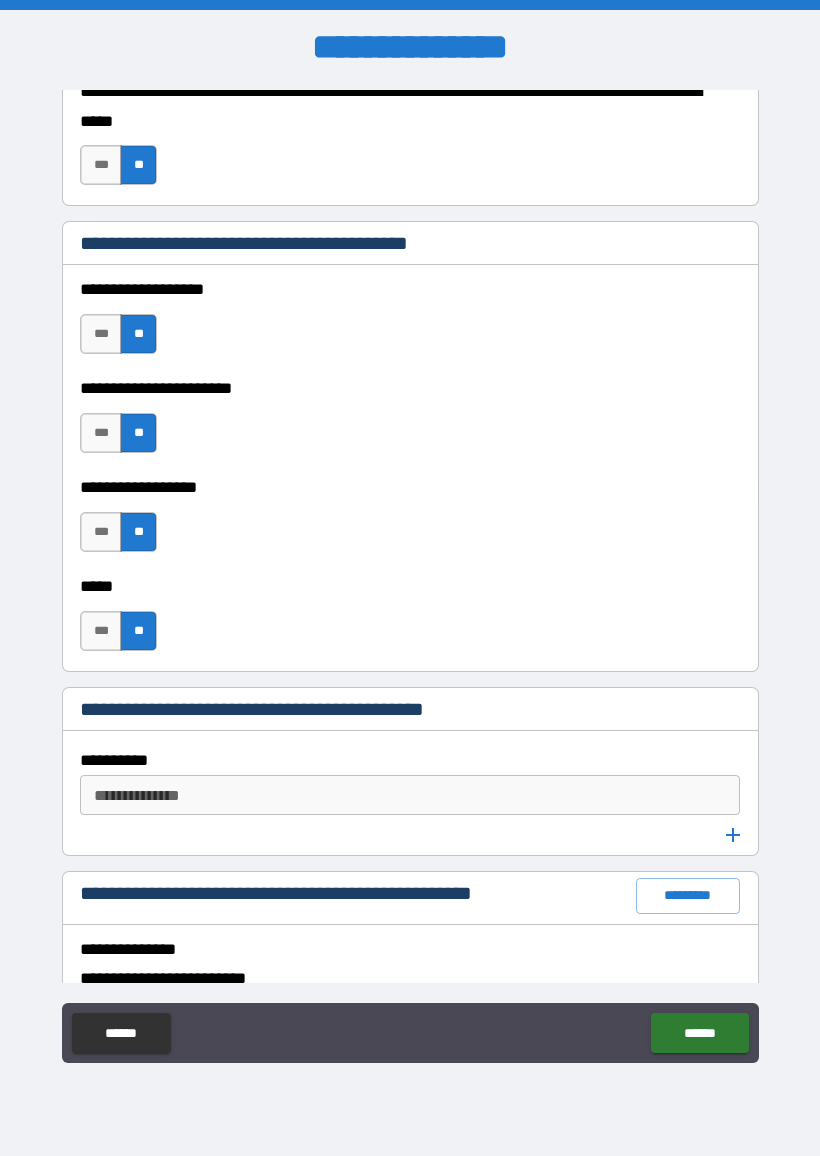 click on "**********" at bounding box center (410, 795) 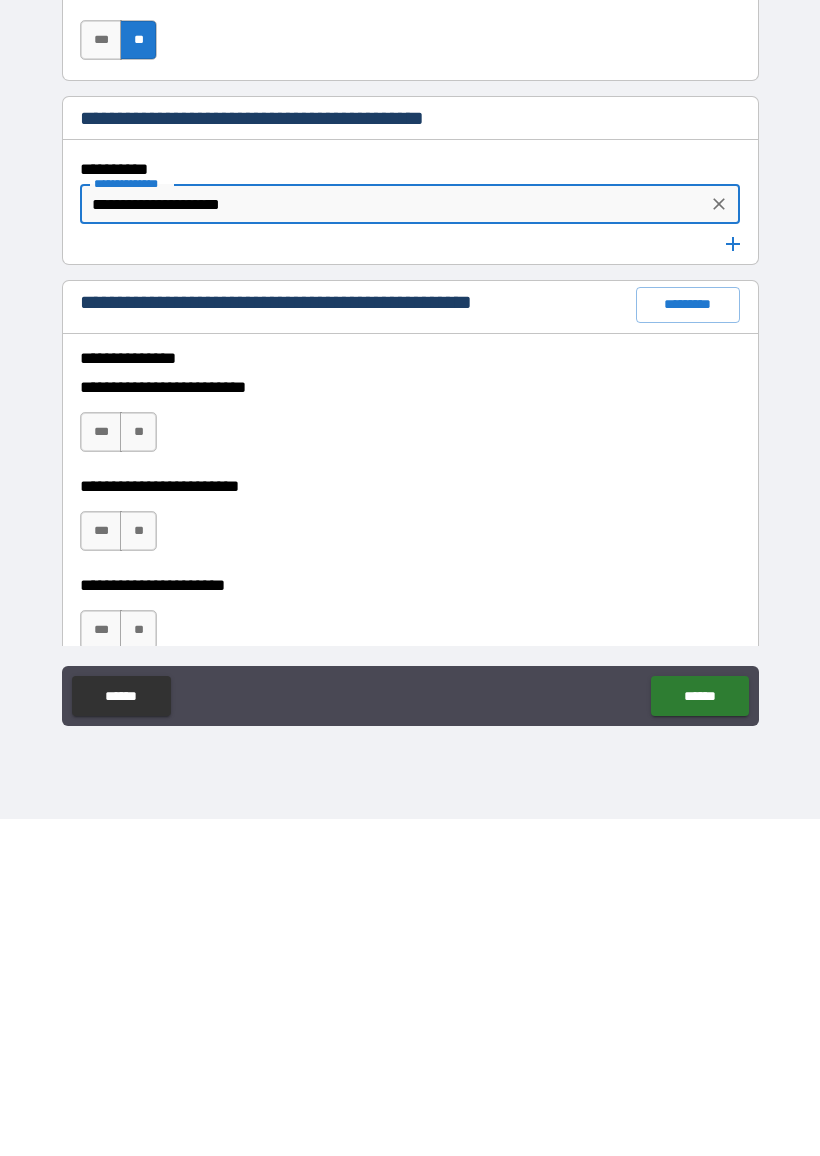 scroll, scrollTop: 2235, scrollLeft: 0, axis: vertical 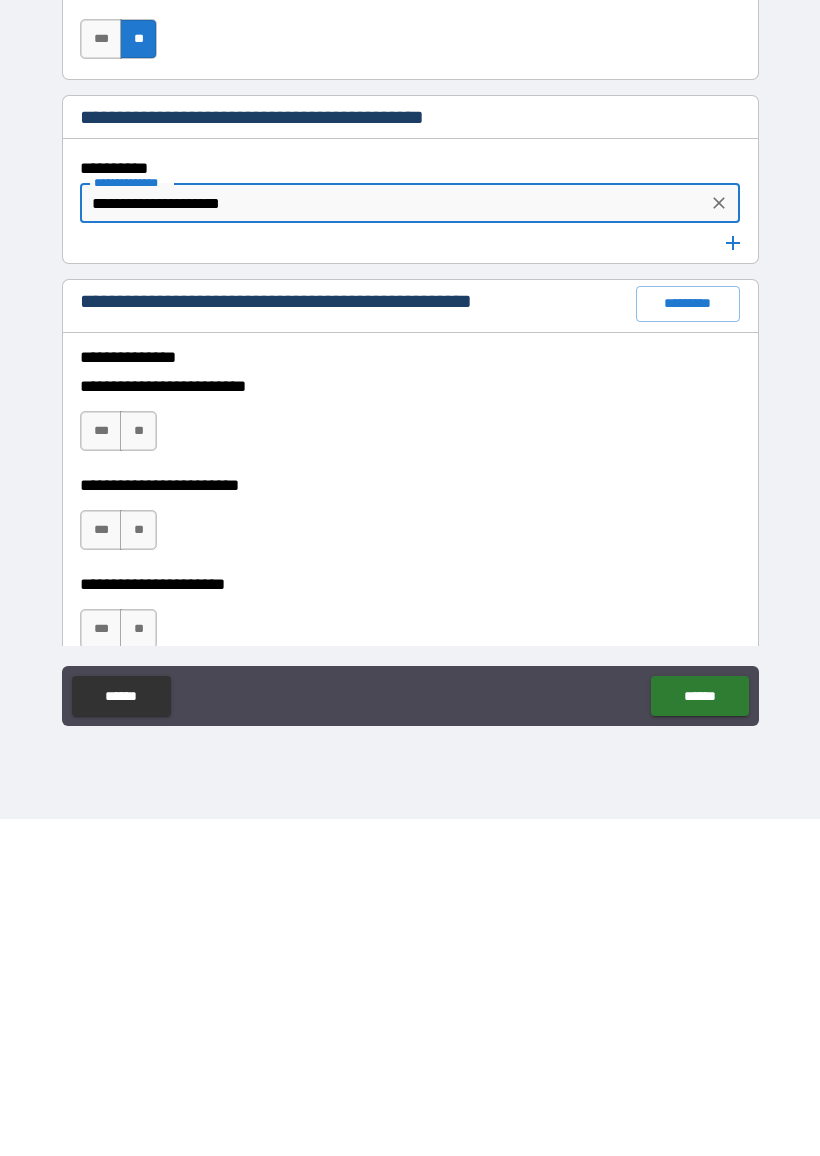 type on "**********" 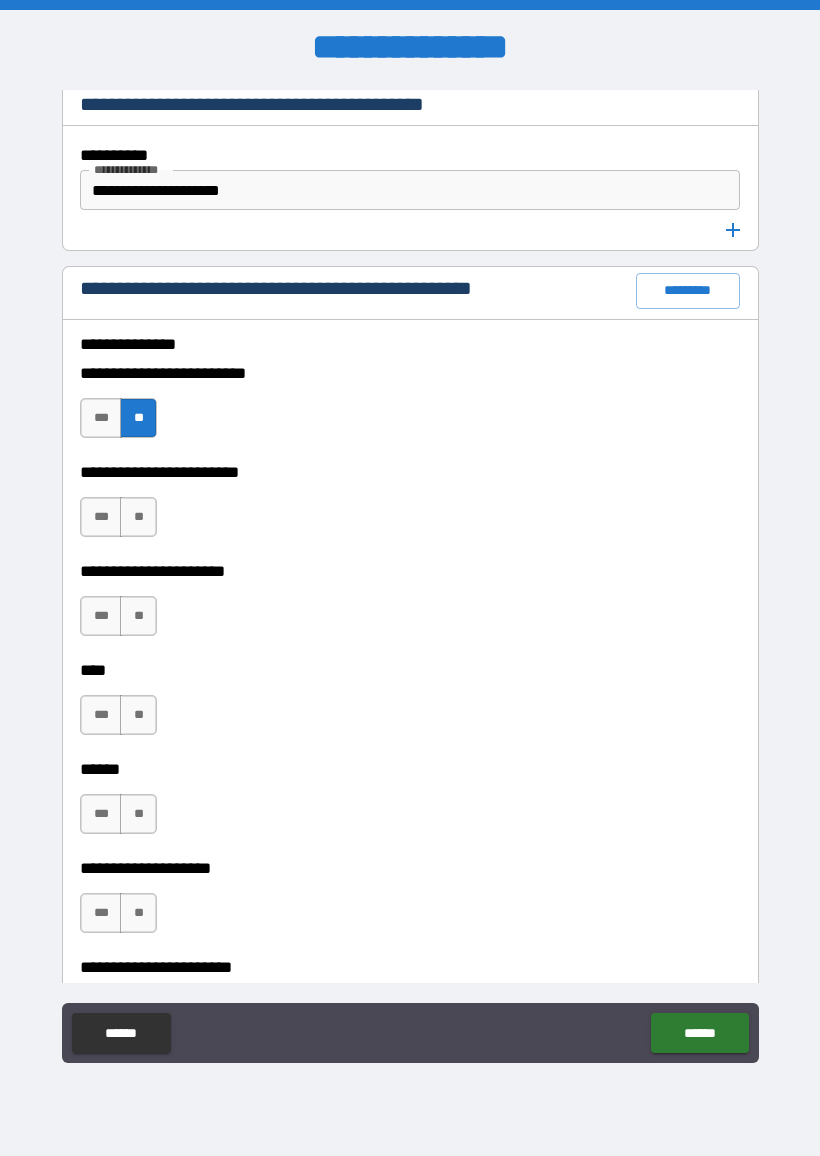 scroll, scrollTop: 2587, scrollLeft: 0, axis: vertical 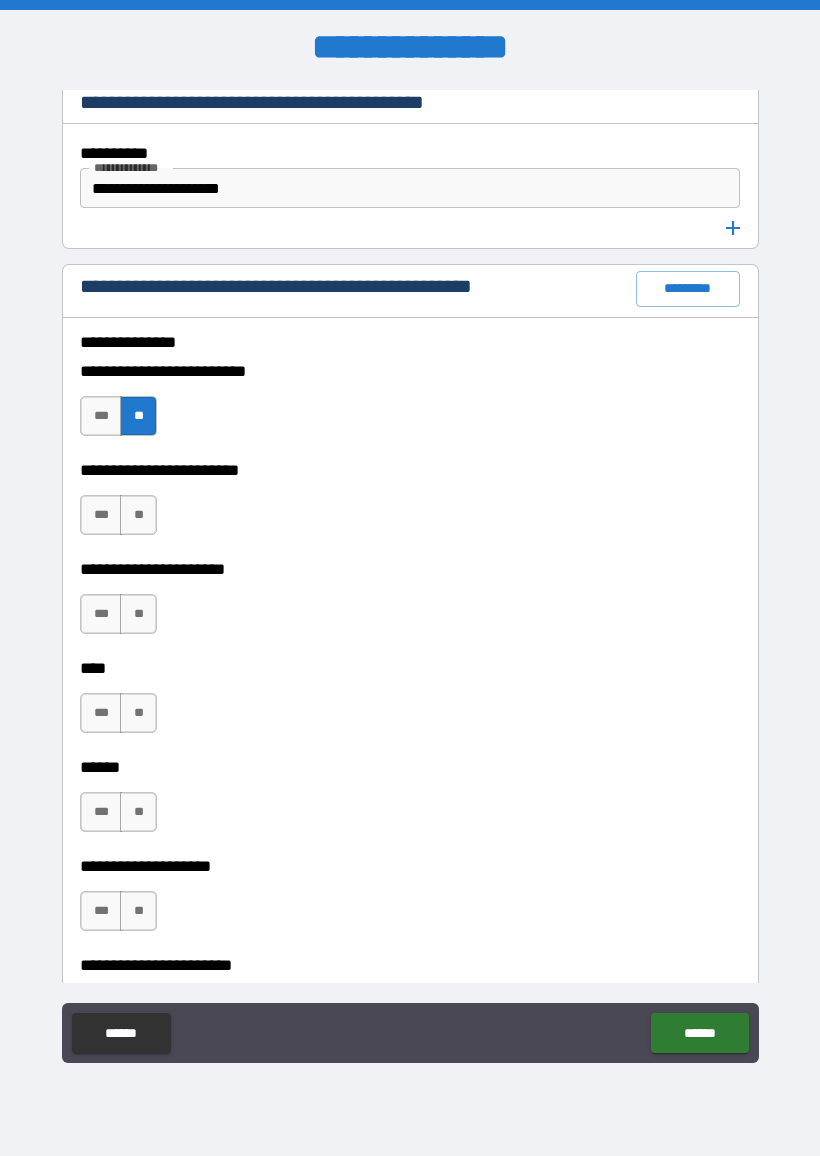 click on "**" at bounding box center (138, 515) 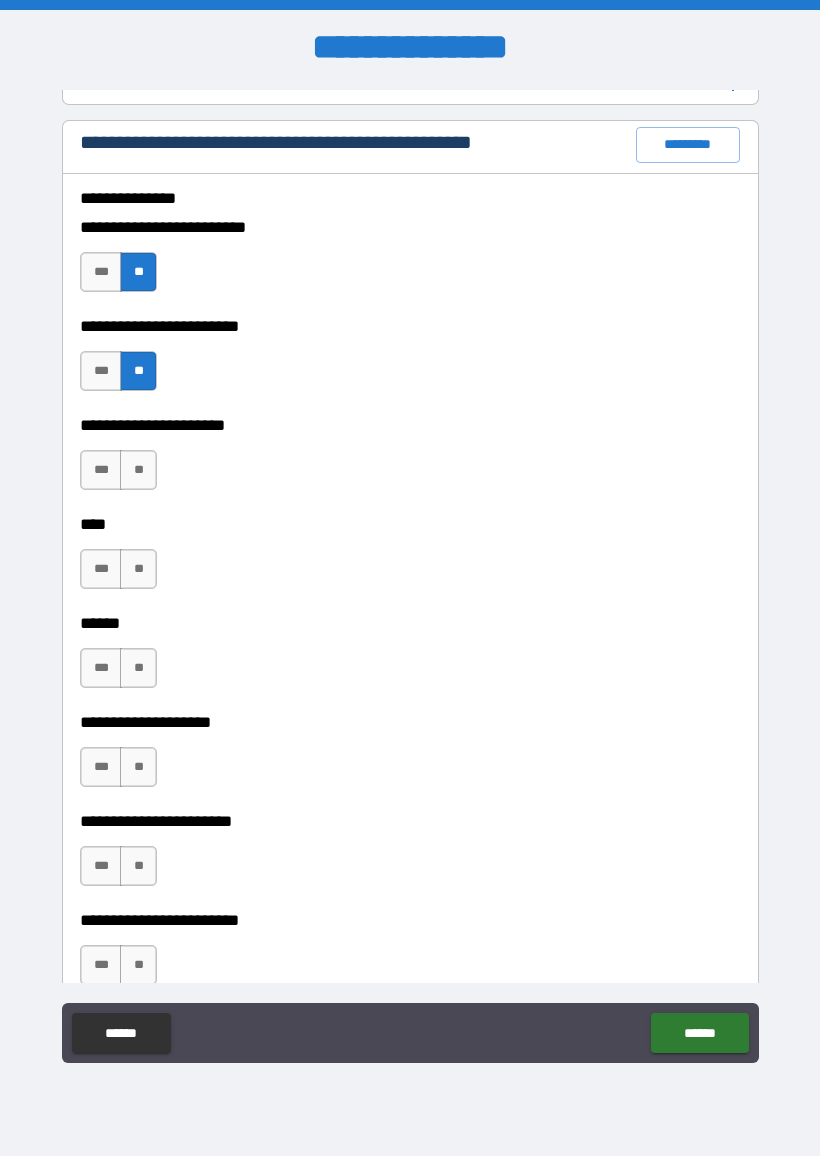 scroll, scrollTop: 2734, scrollLeft: 0, axis: vertical 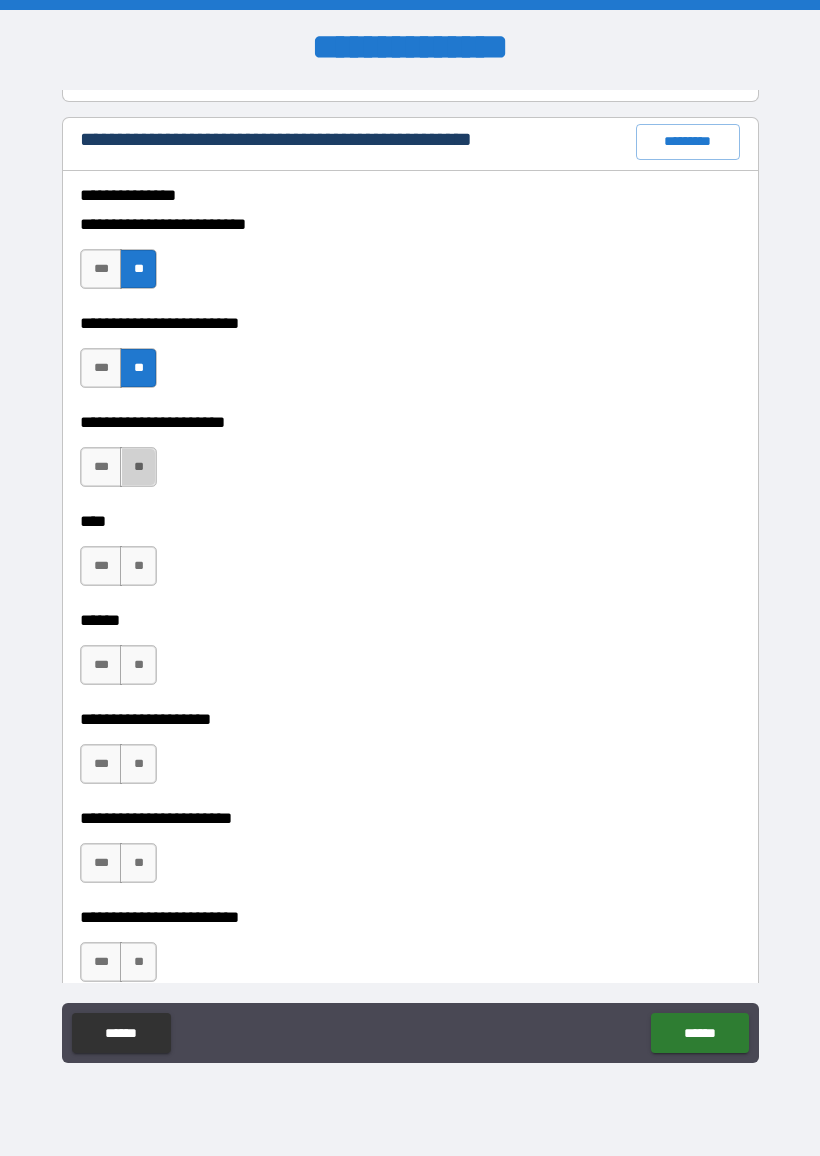 click on "**" at bounding box center (138, 467) 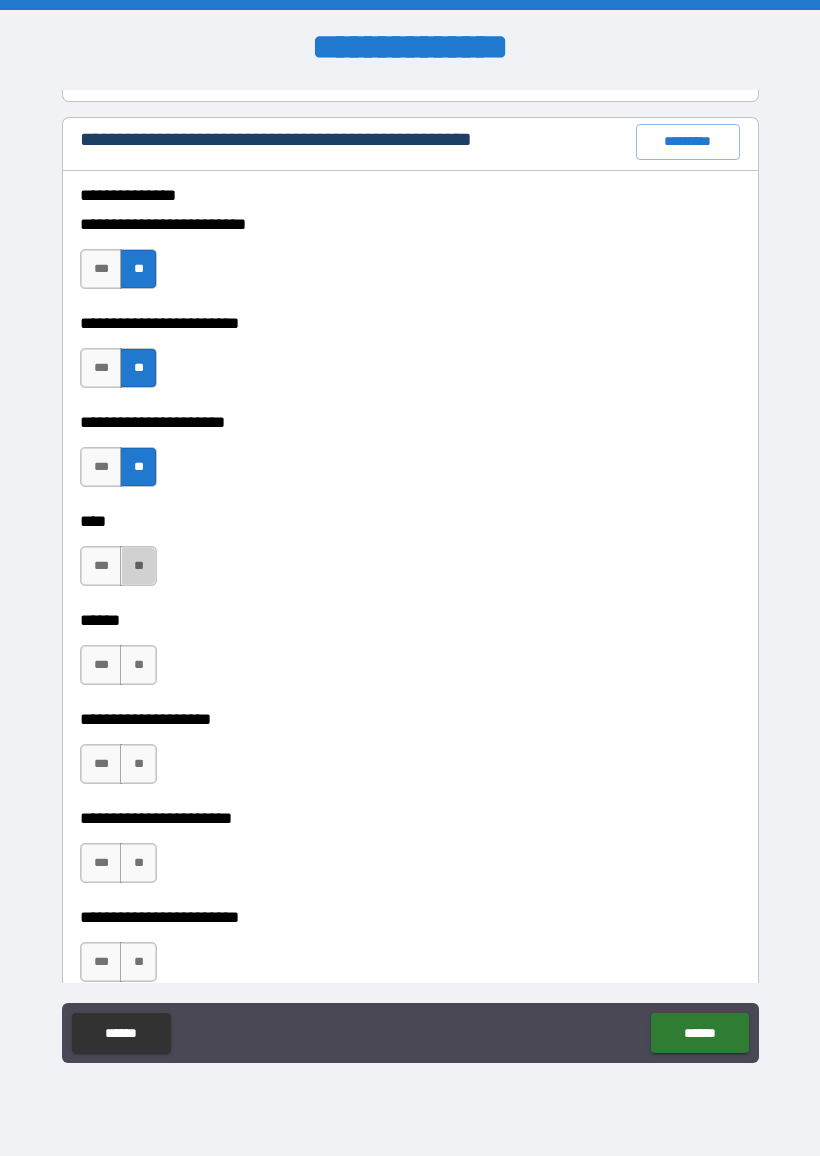 click on "**" at bounding box center [138, 566] 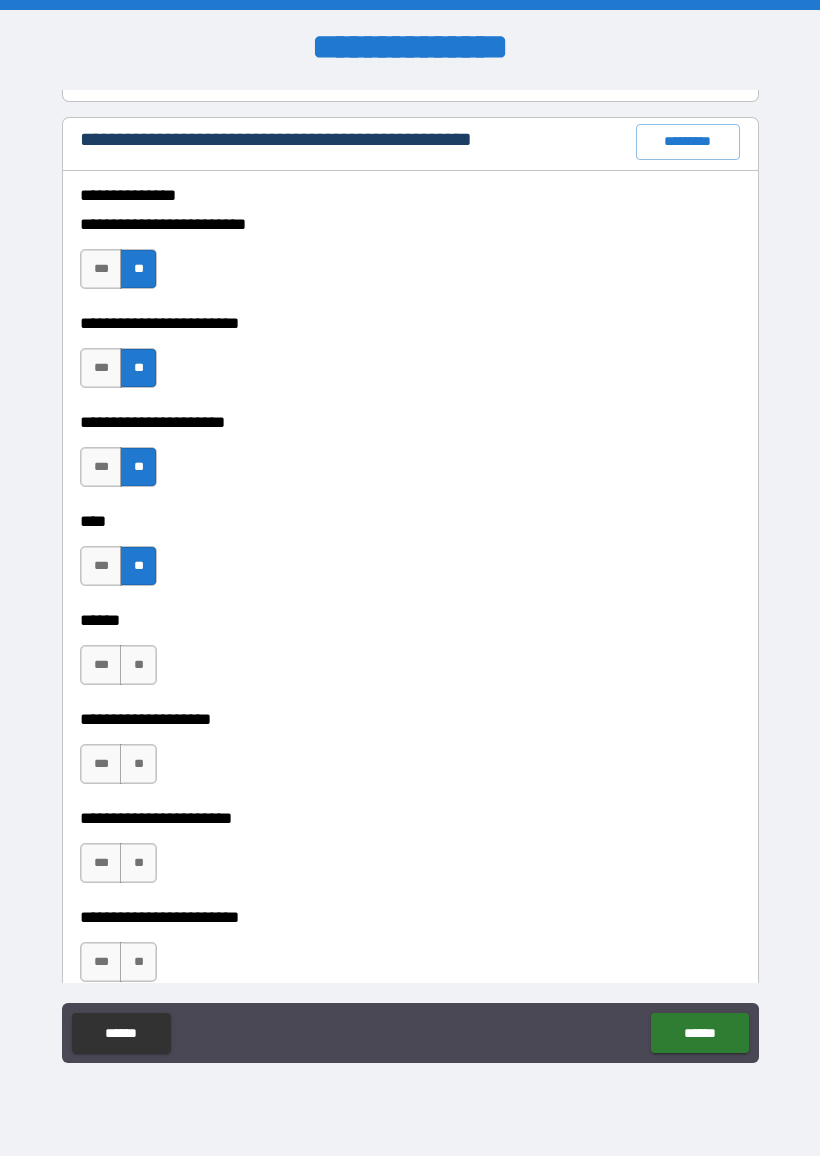 click on "**" at bounding box center (138, 665) 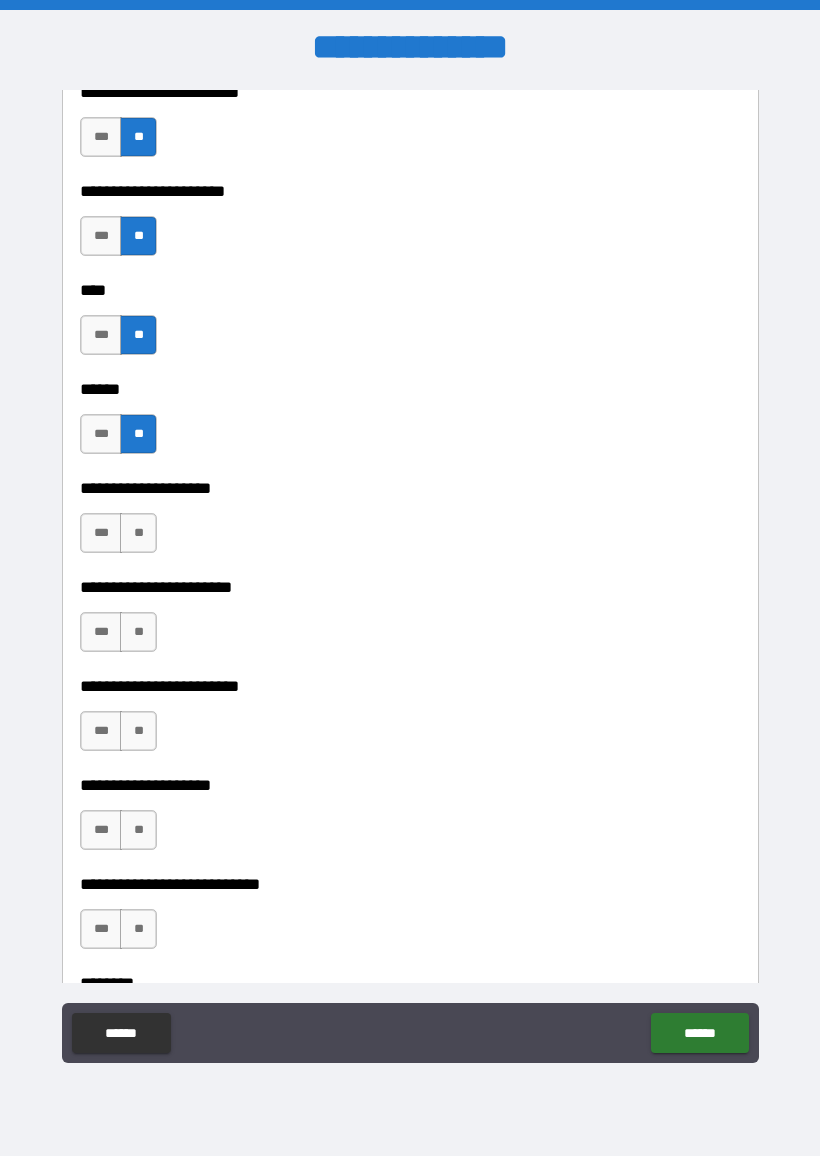 scroll, scrollTop: 2964, scrollLeft: 0, axis: vertical 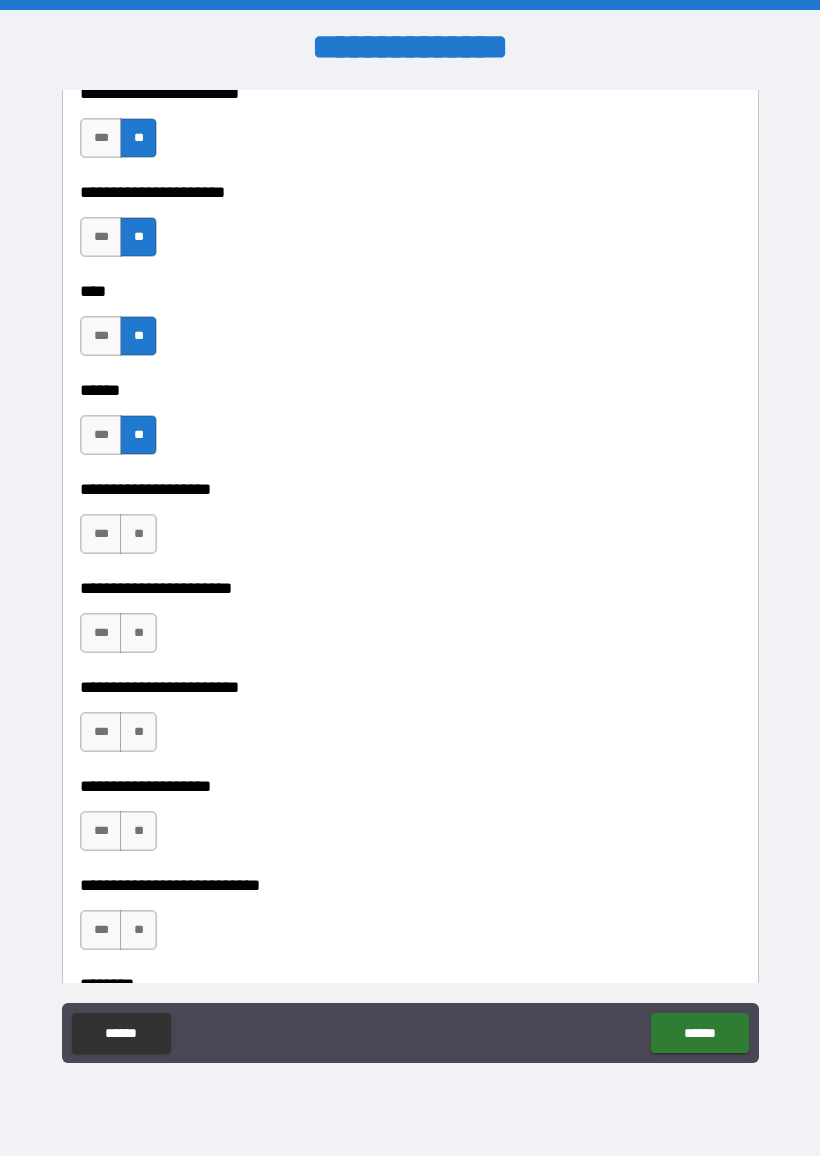 click on "**" at bounding box center (138, 534) 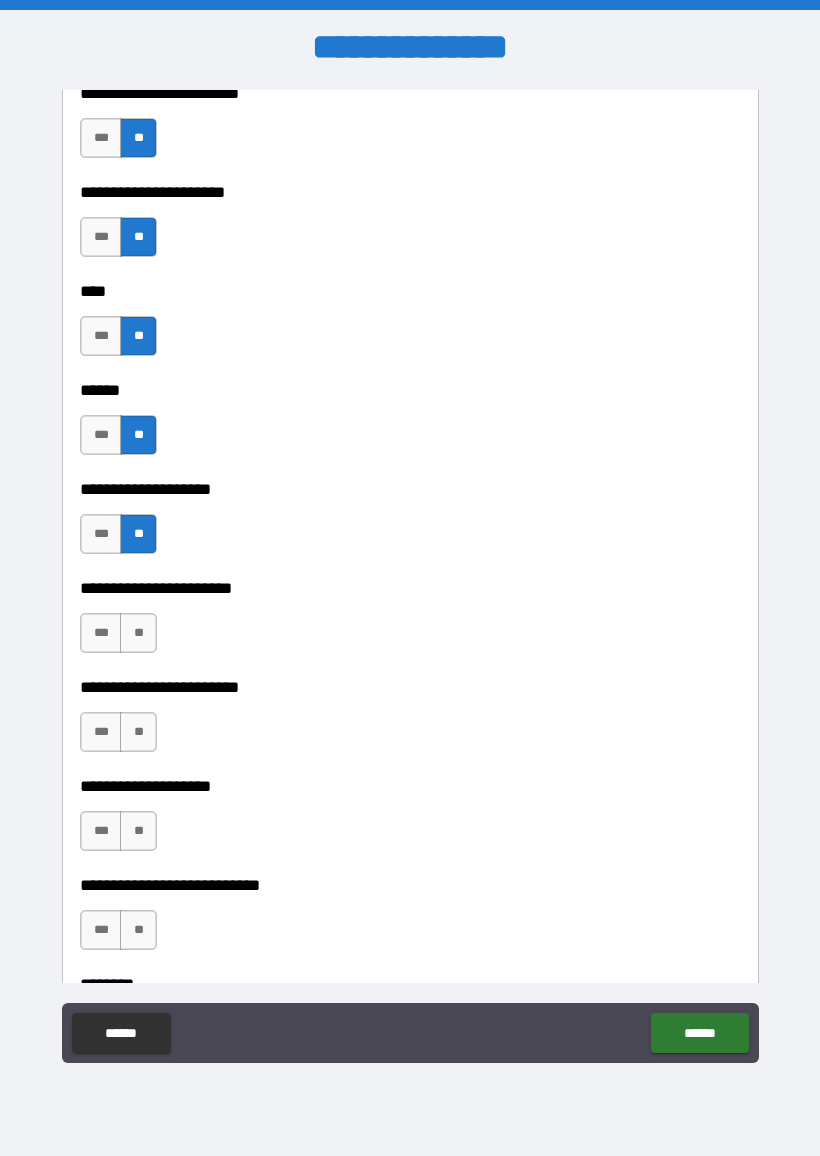 click on "**" at bounding box center (138, 633) 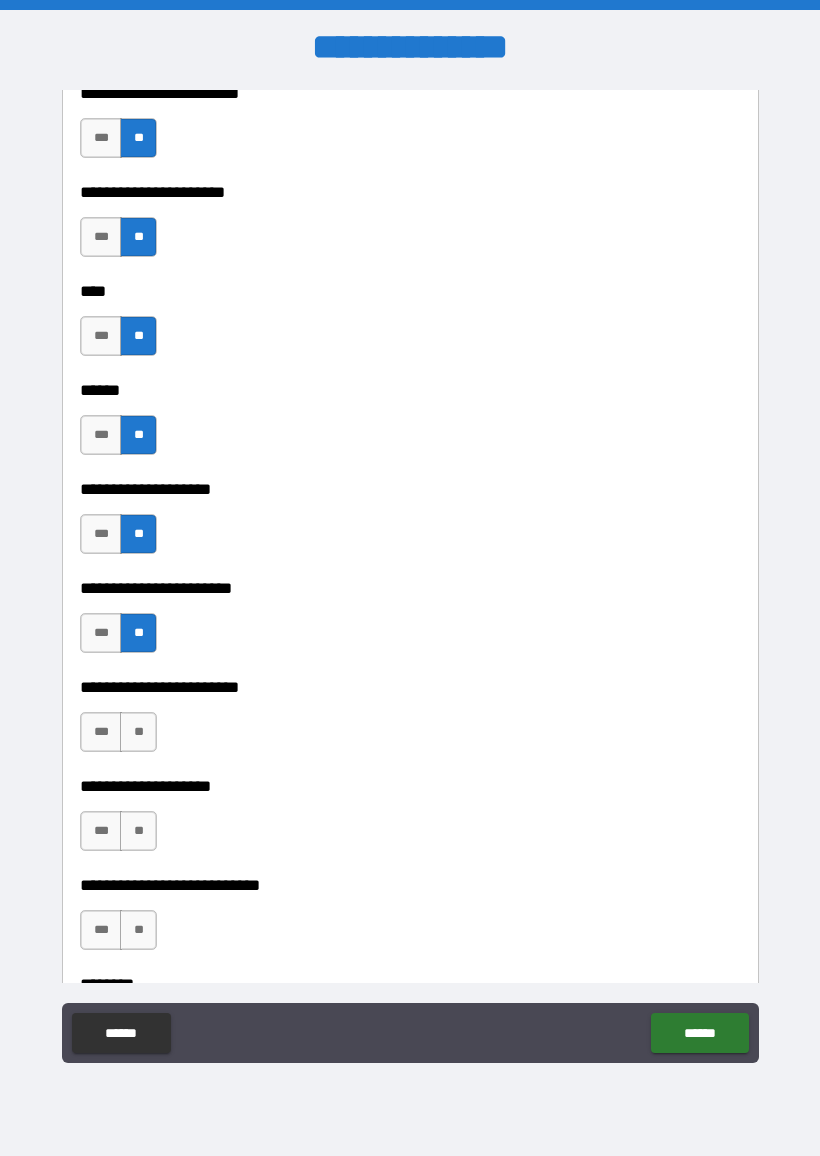 click on "**" at bounding box center (138, 732) 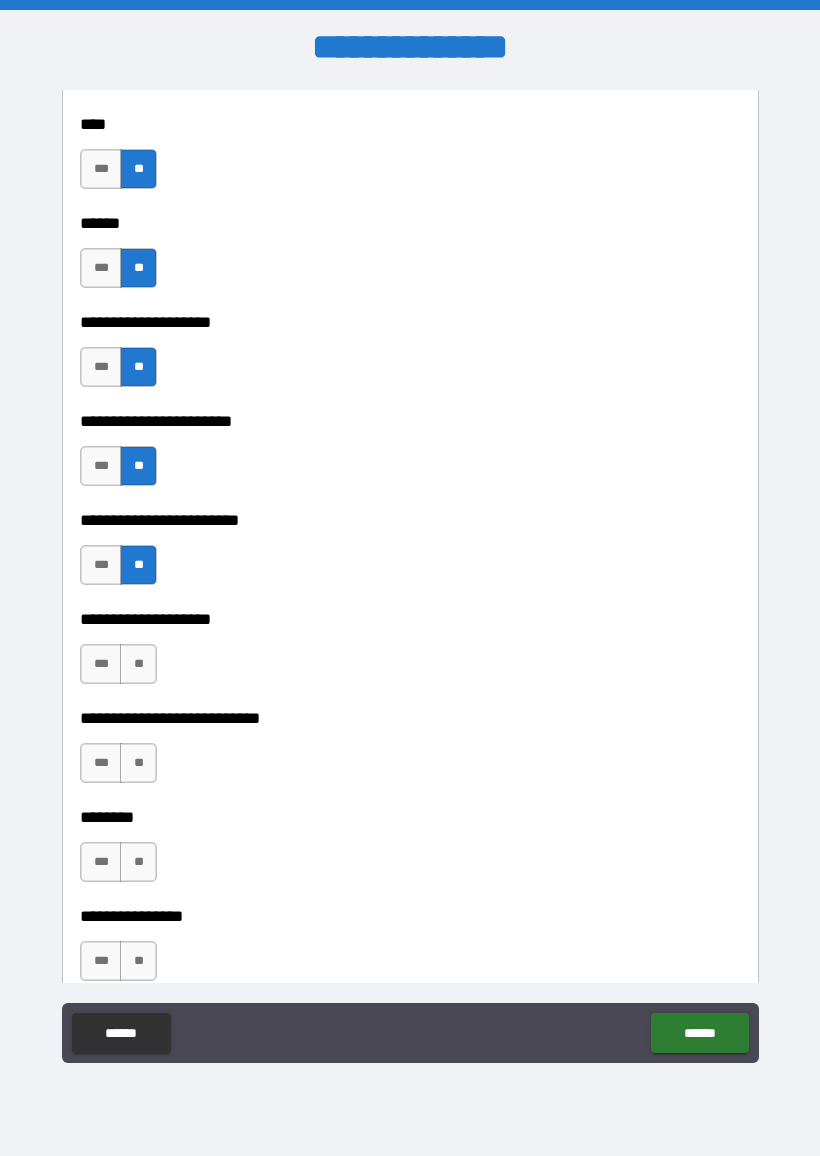 scroll, scrollTop: 3130, scrollLeft: 0, axis: vertical 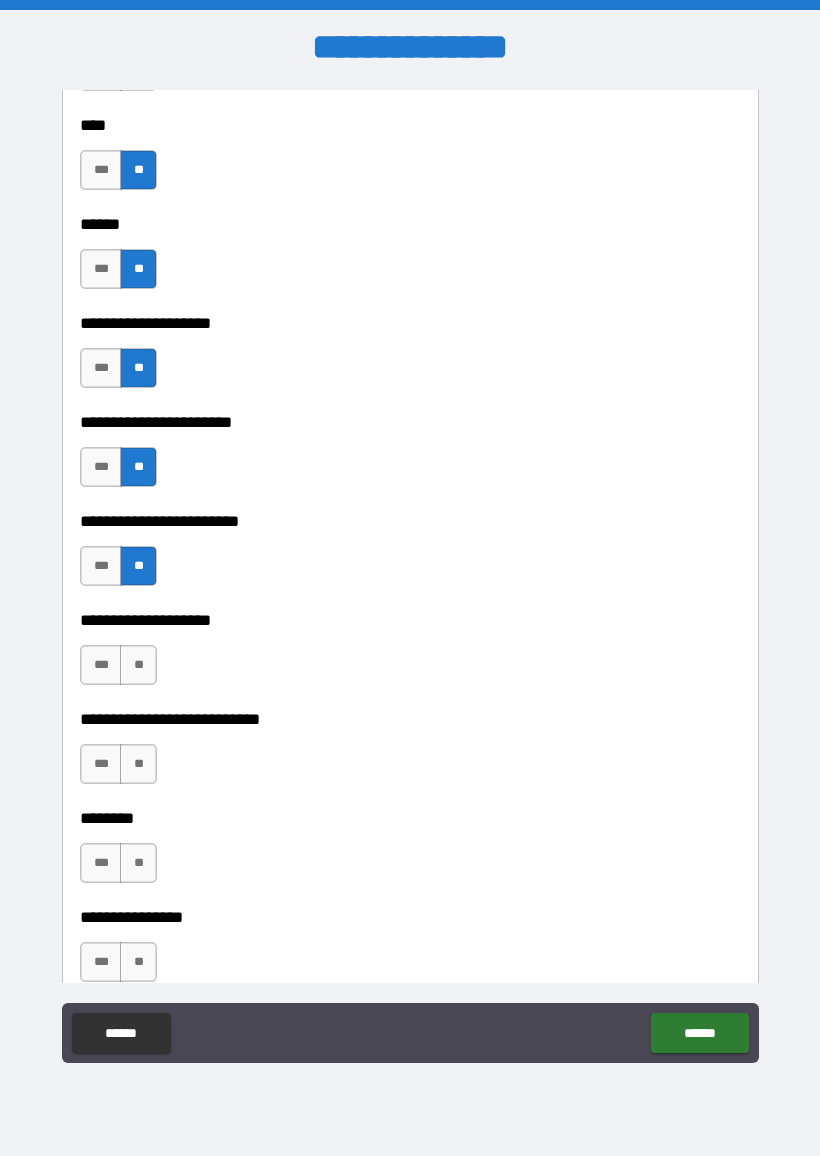 click on "**" at bounding box center (138, 665) 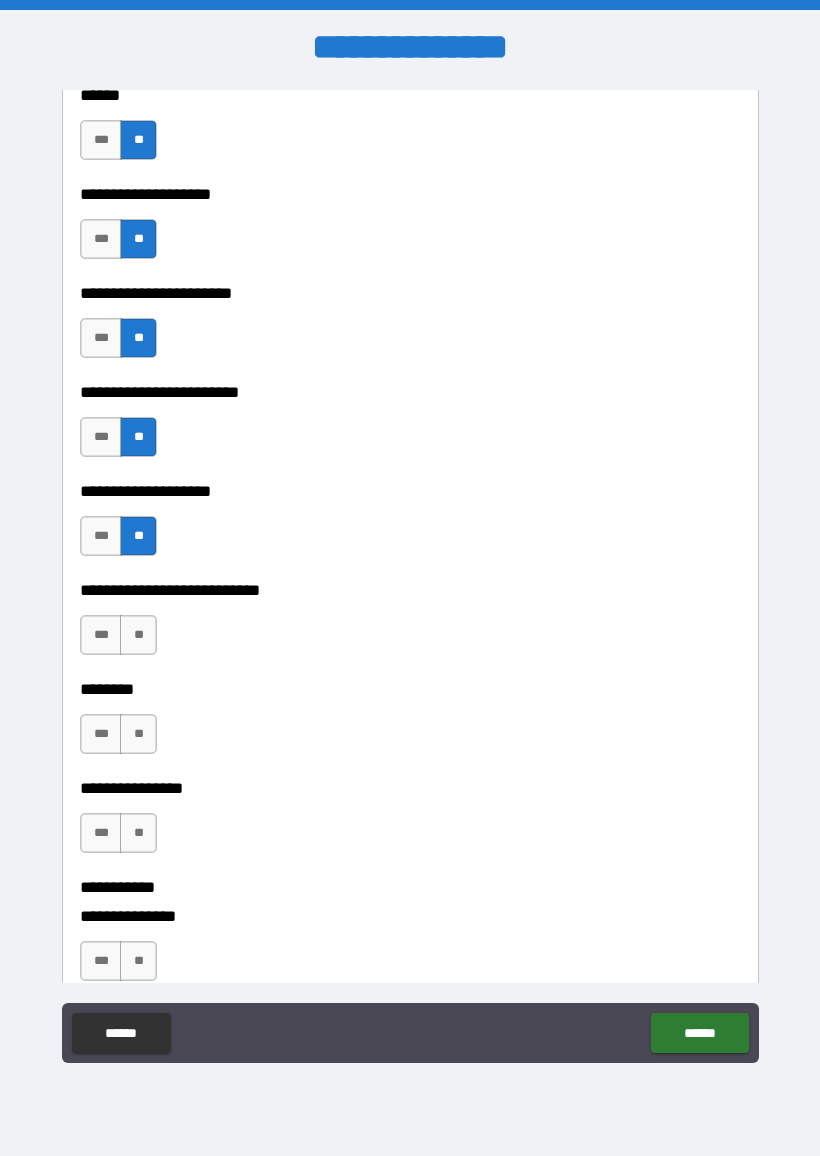 scroll, scrollTop: 3258, scrollLeft: 0, axis: vertical 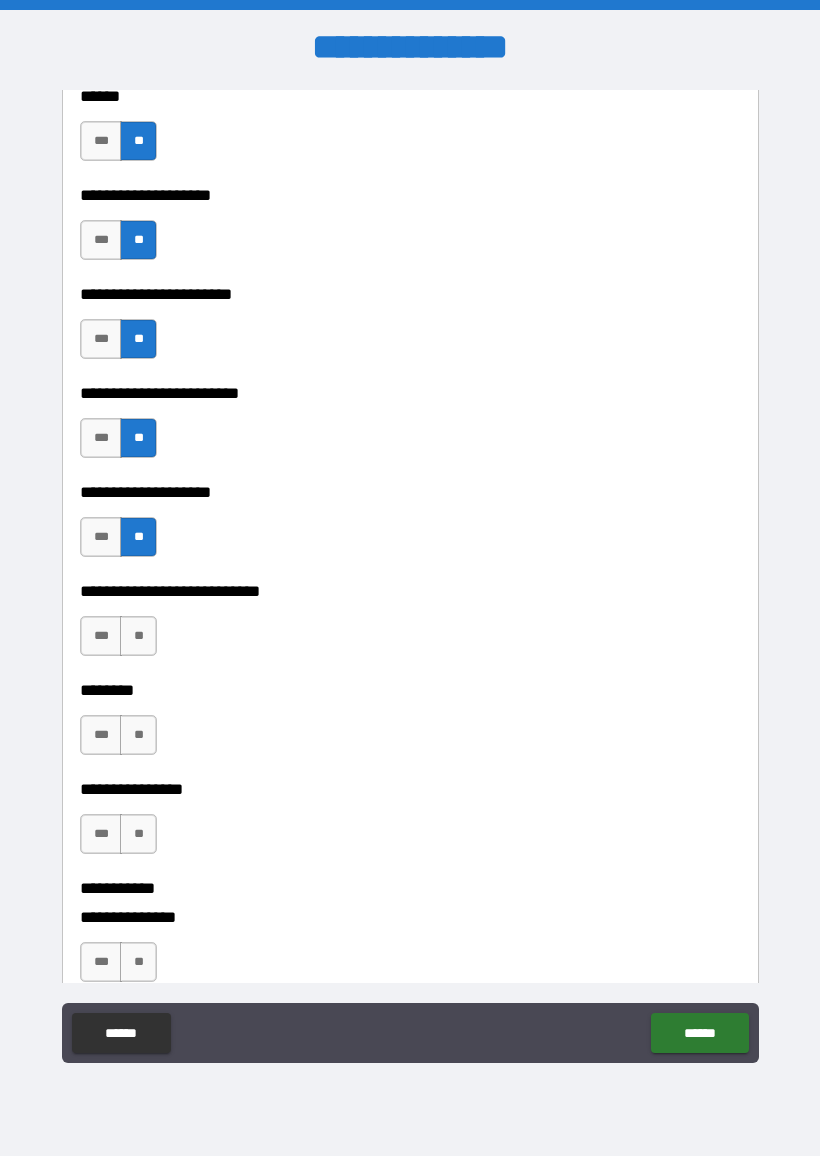 click on "**" at bounding box center [138, 636] 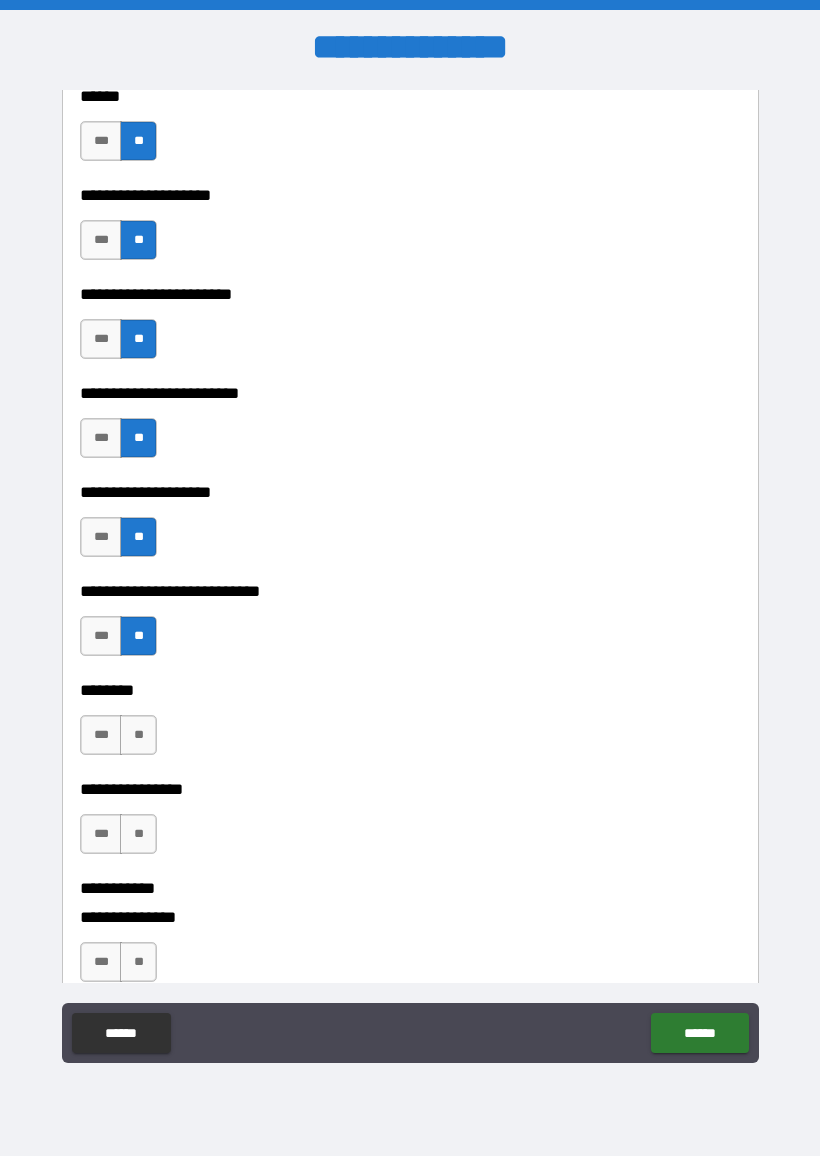 click on "**" at bounding box center [138, 735] 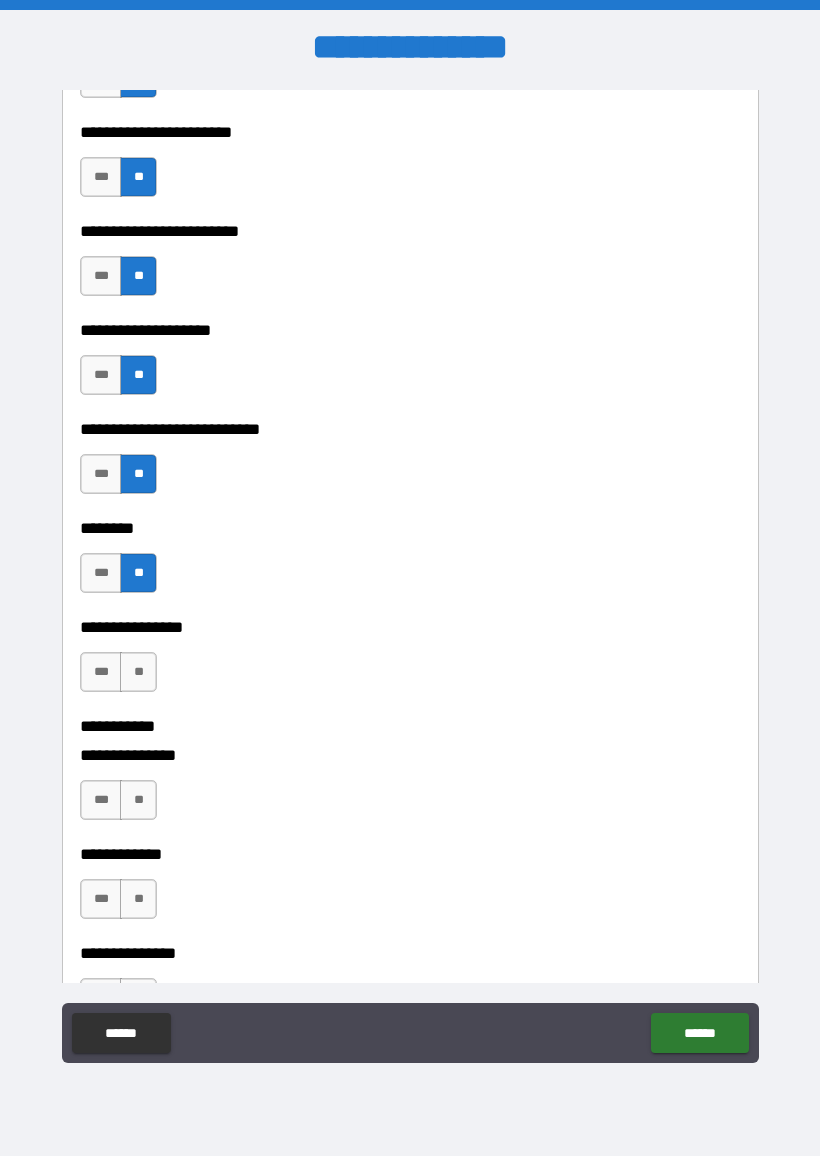 scroll, scrollTop: 3419, scrollLeft: 0, axis: vertical 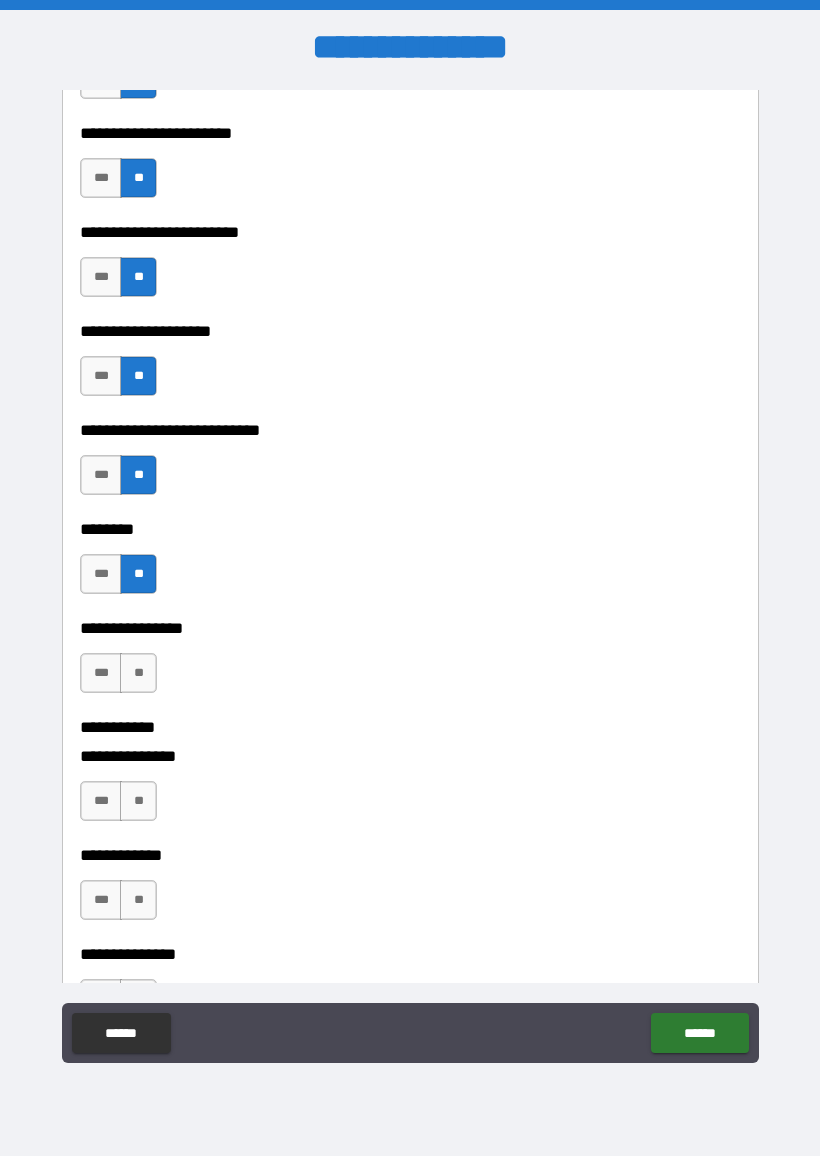 click on "**" at bounding box center [138, 673] 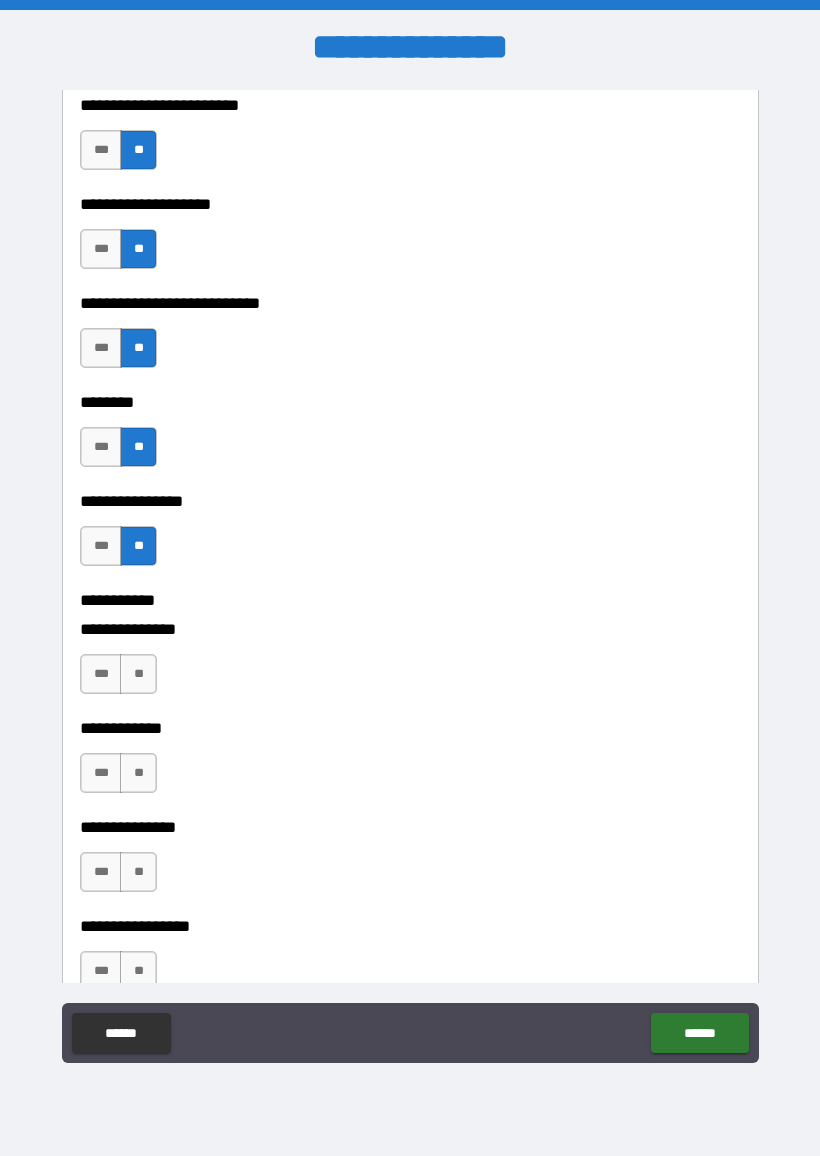 scroll, scrollTop: 3585, scrollLeft: 0, axis: vertical 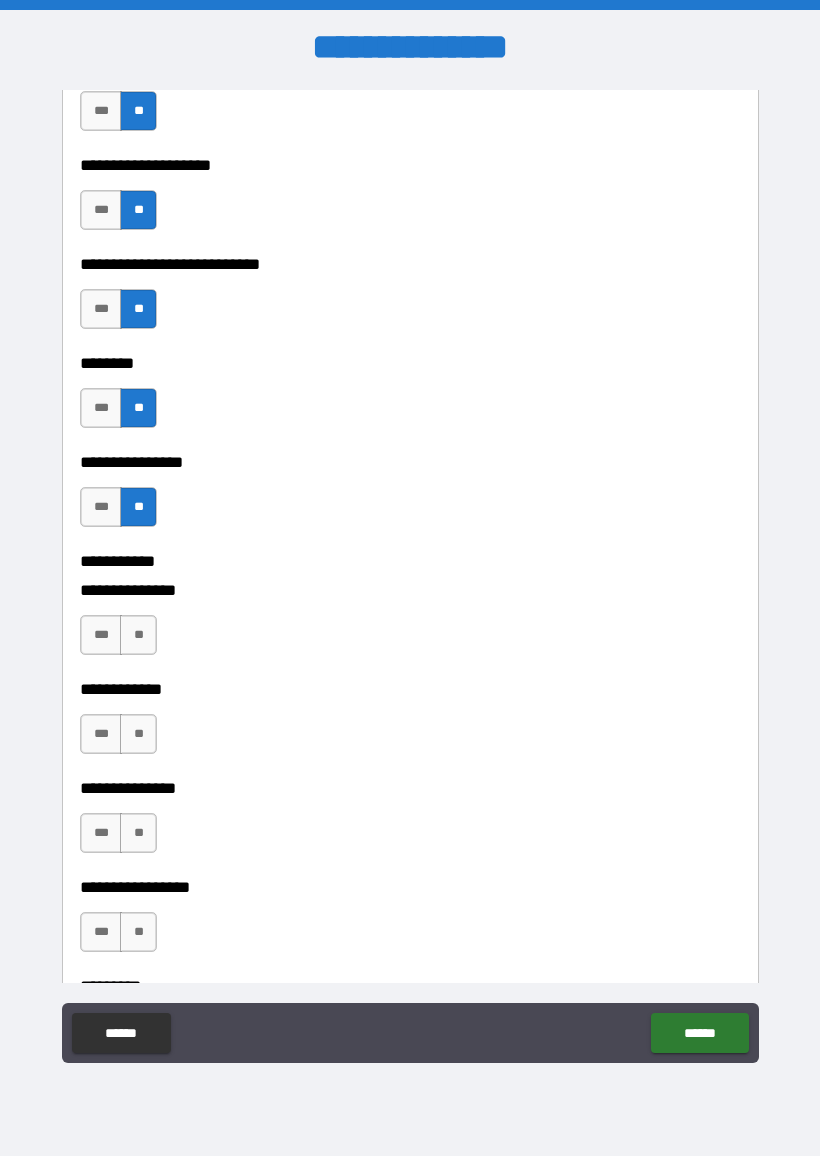 click on "**" at bounding box center (138, 635) 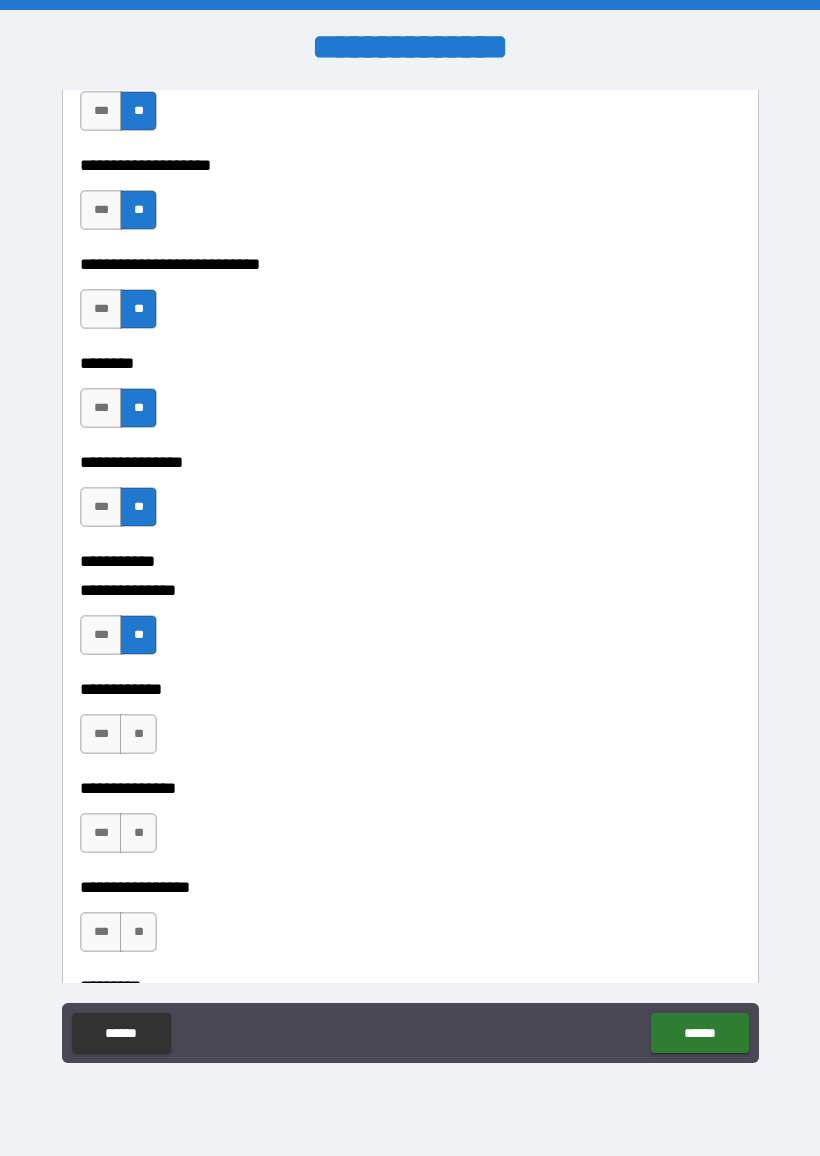 click on "**" at bounding box center (138, 734) 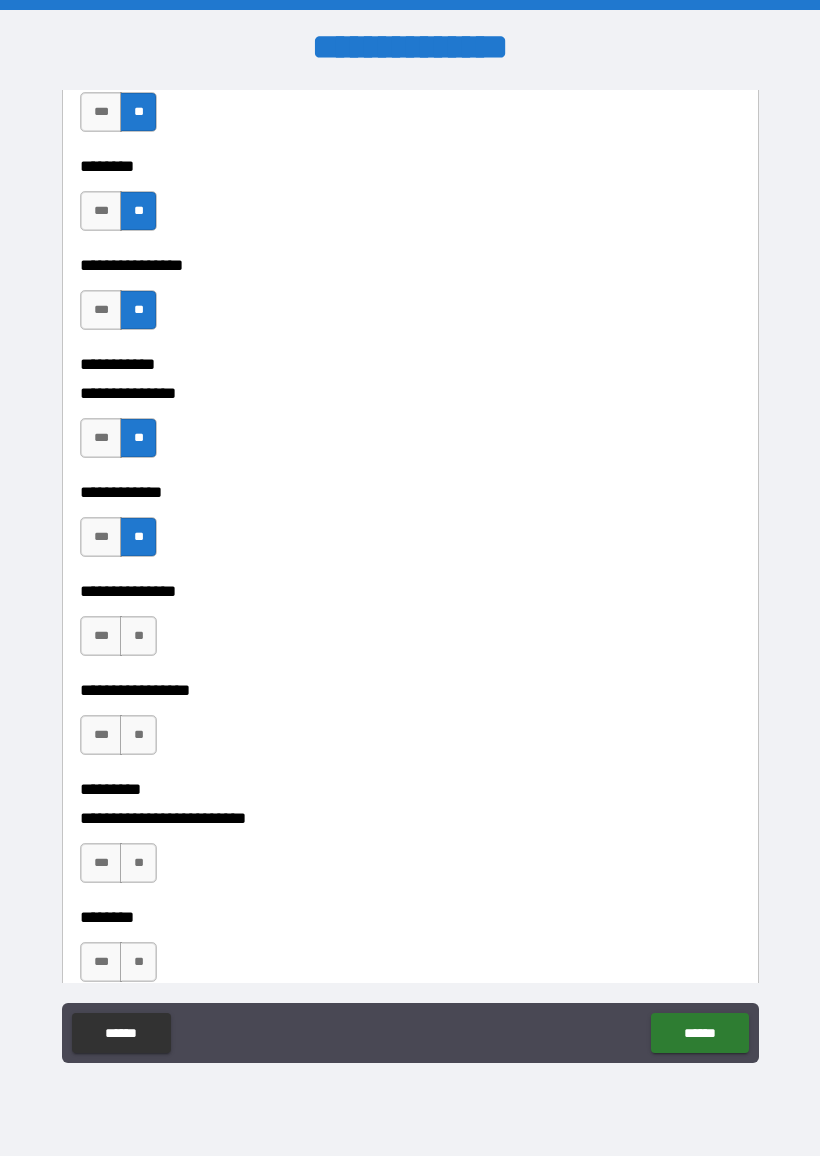 scroll, scrollTop: 3778, scrollLeft: 0, axis: vertical 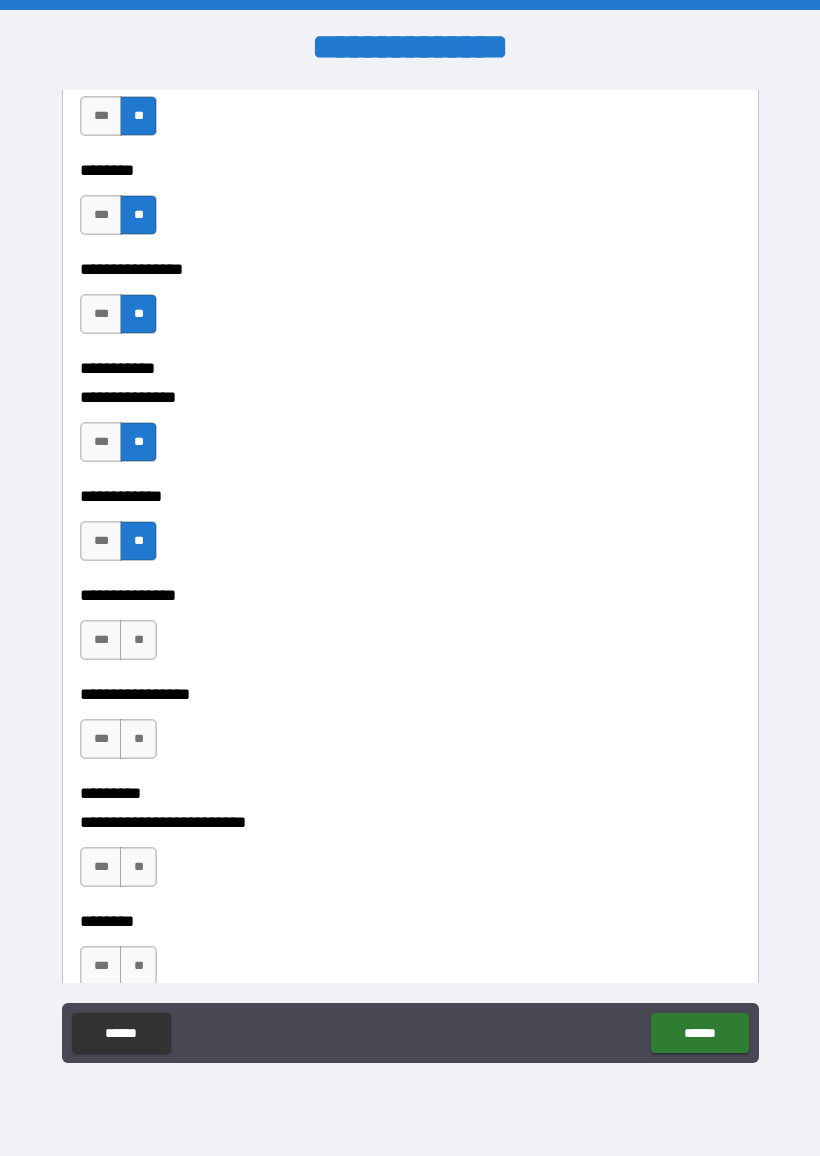 click on "**" at bounding box center [138, 640] 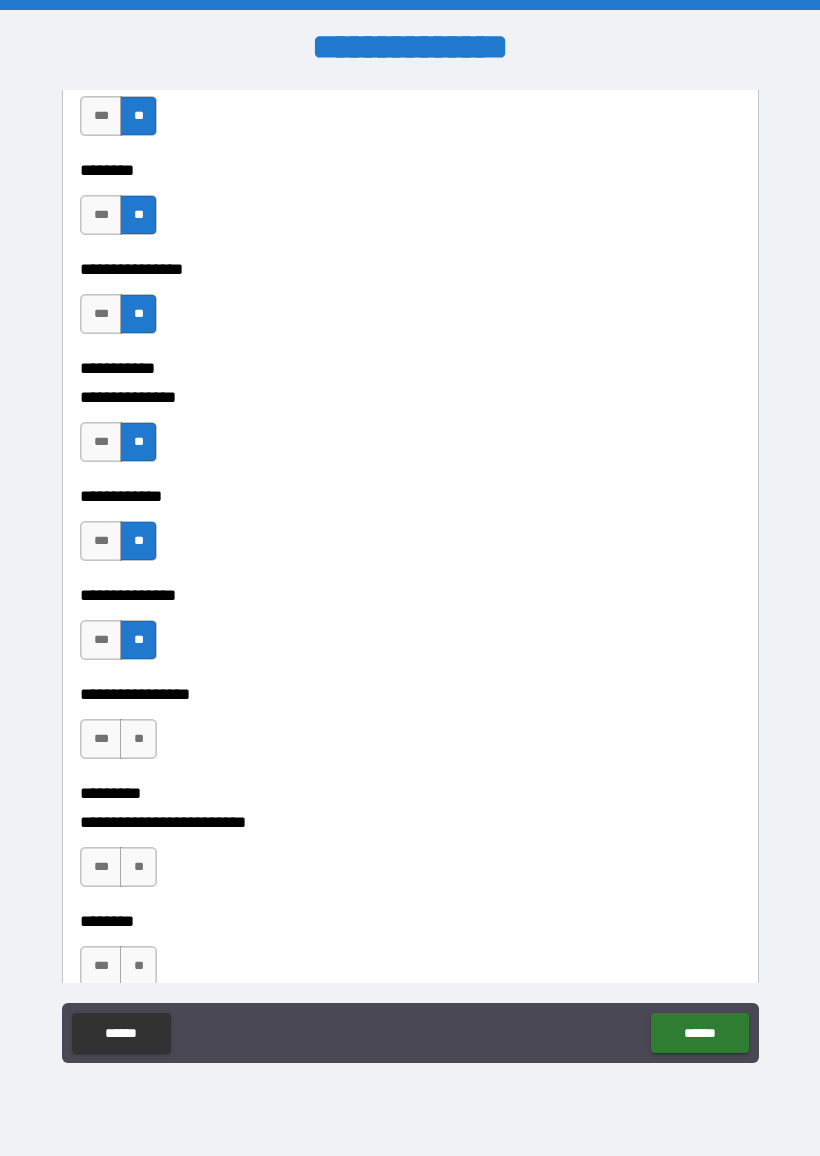 click on "**" at bounding box center (138, 739) 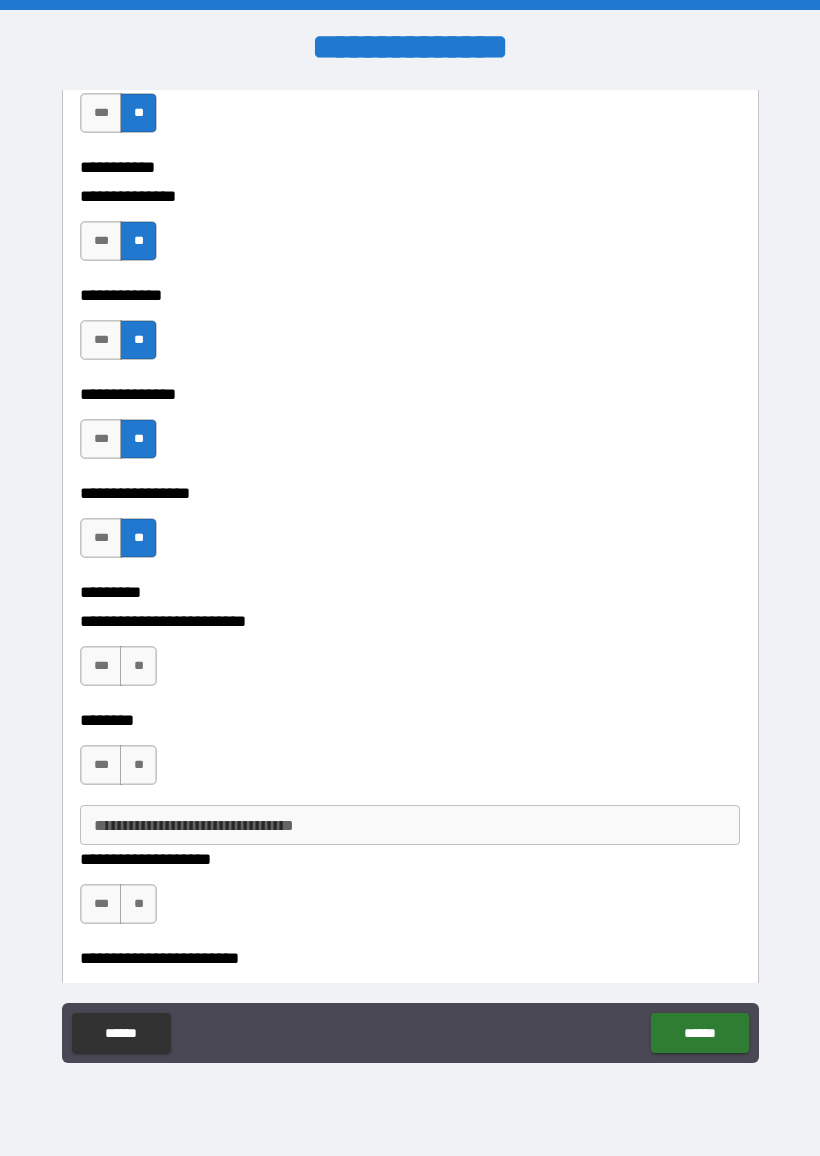 scroll, scrollTop: 3974, scrollLeft: 0, axis: vertical 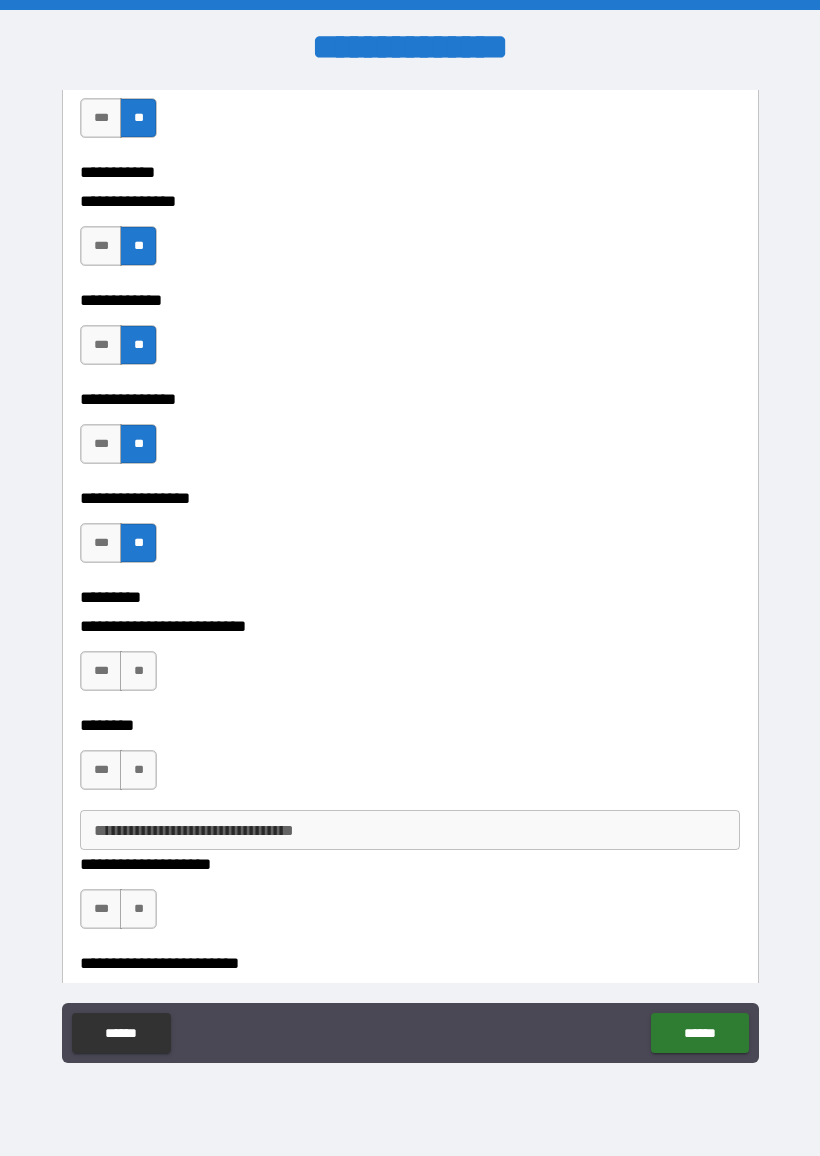 click on "**" at bounding box center (138, 671) 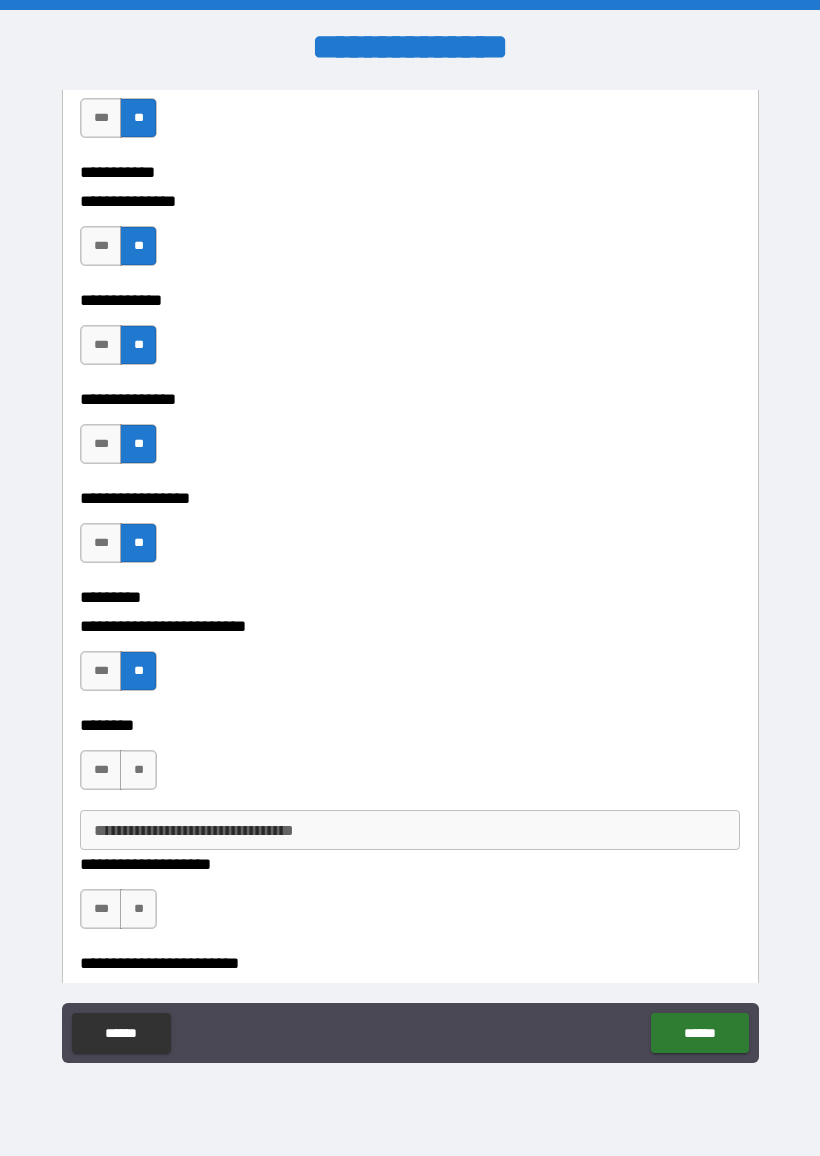 click on "**" at bounding box center [138, 770] 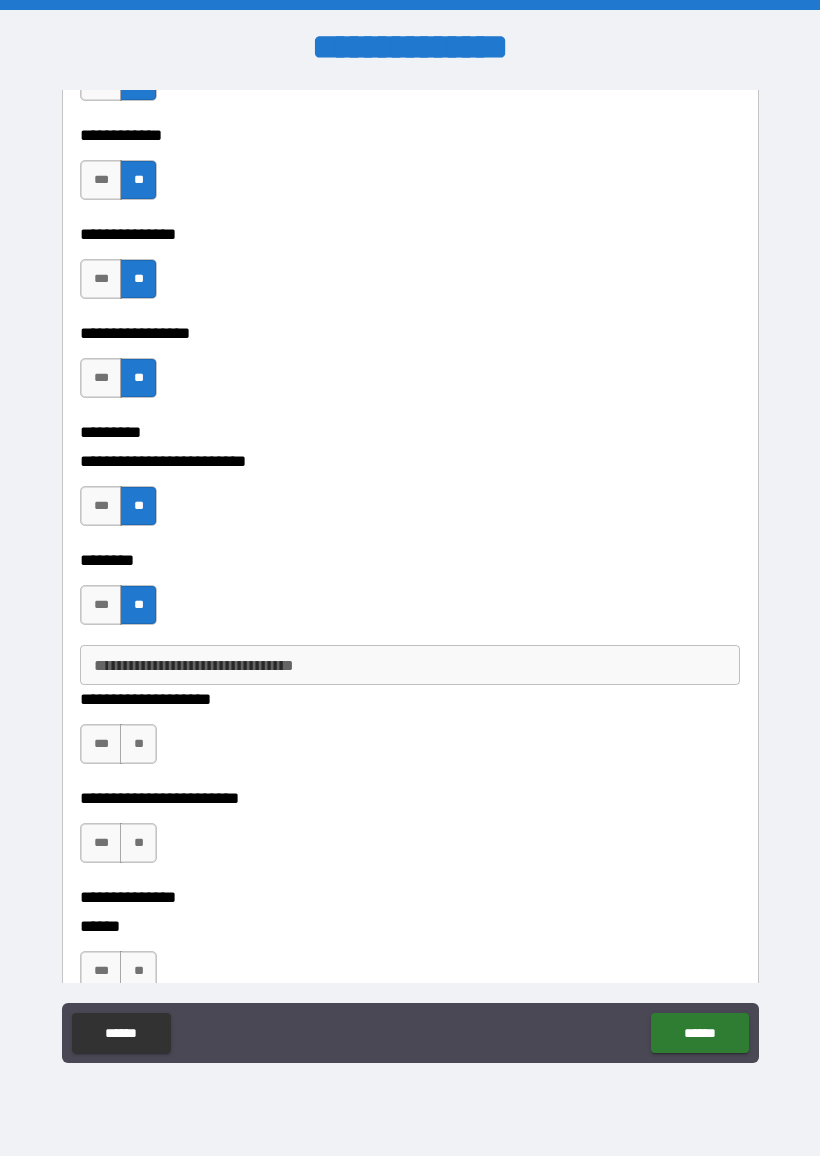 scroll, scrollTop: 4137, scrollLeft: 0, axis: vertical 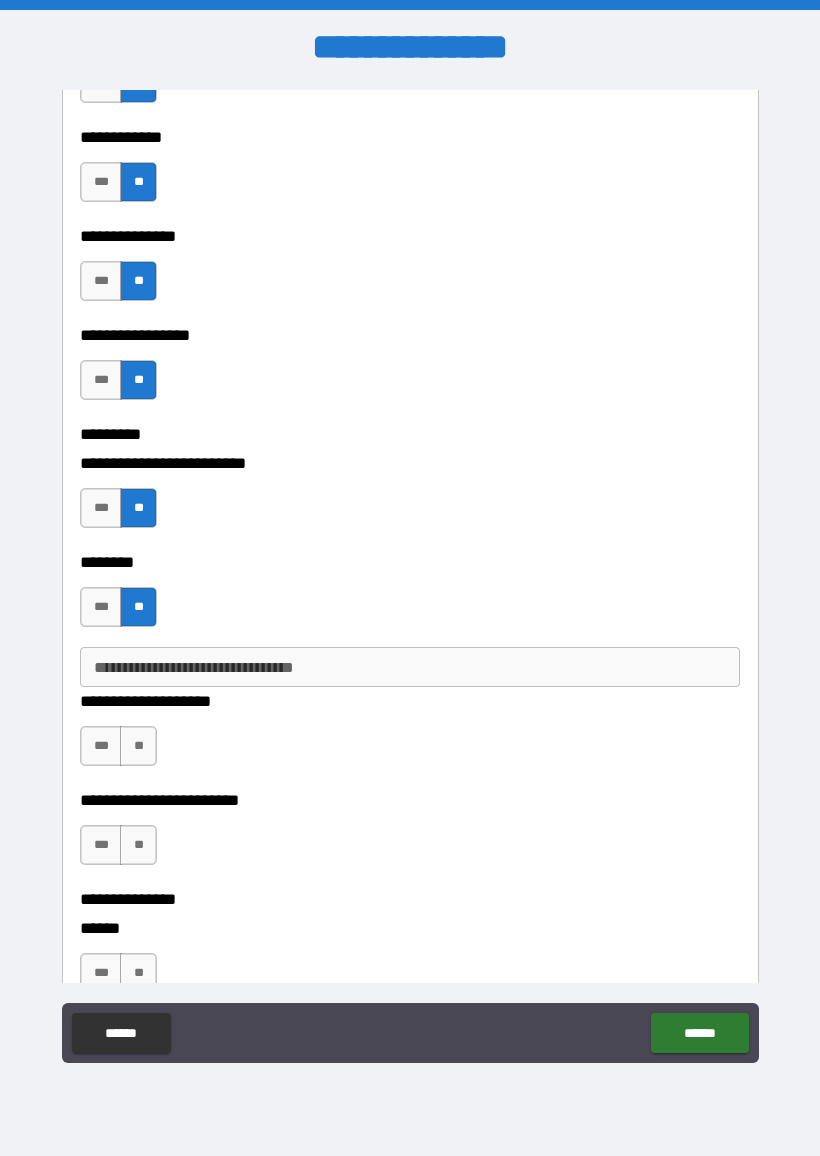 click on "***" at bounding box center [101, 607] 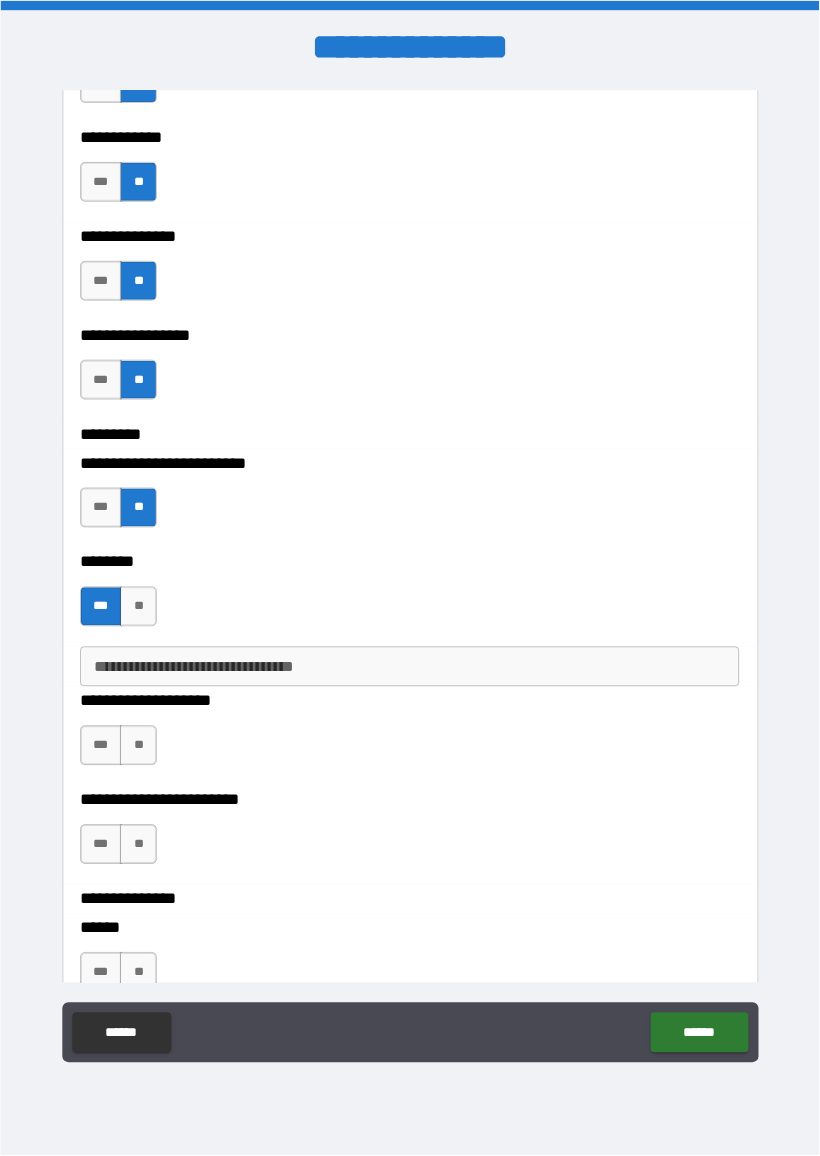 scroll, scrollTop: 0, scrollLeft: 0, axis: both 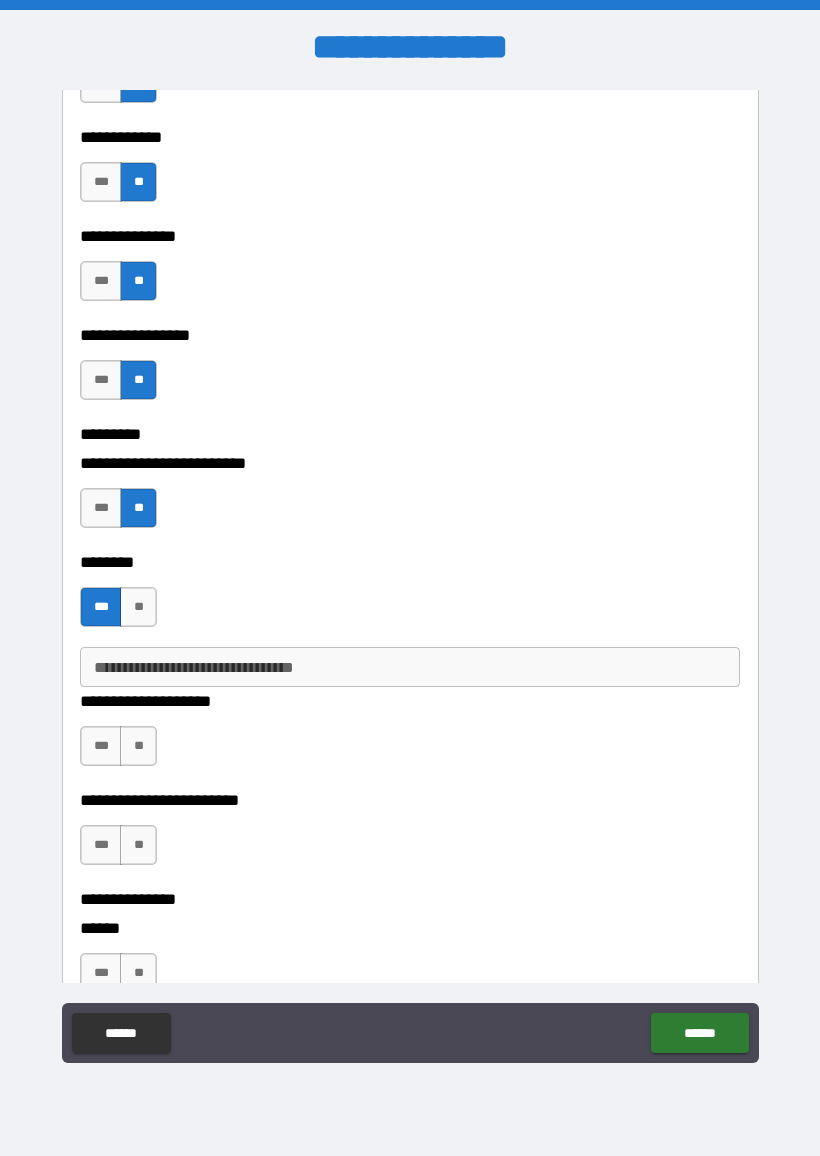 click on "**********" at bounding box center (410, 667) 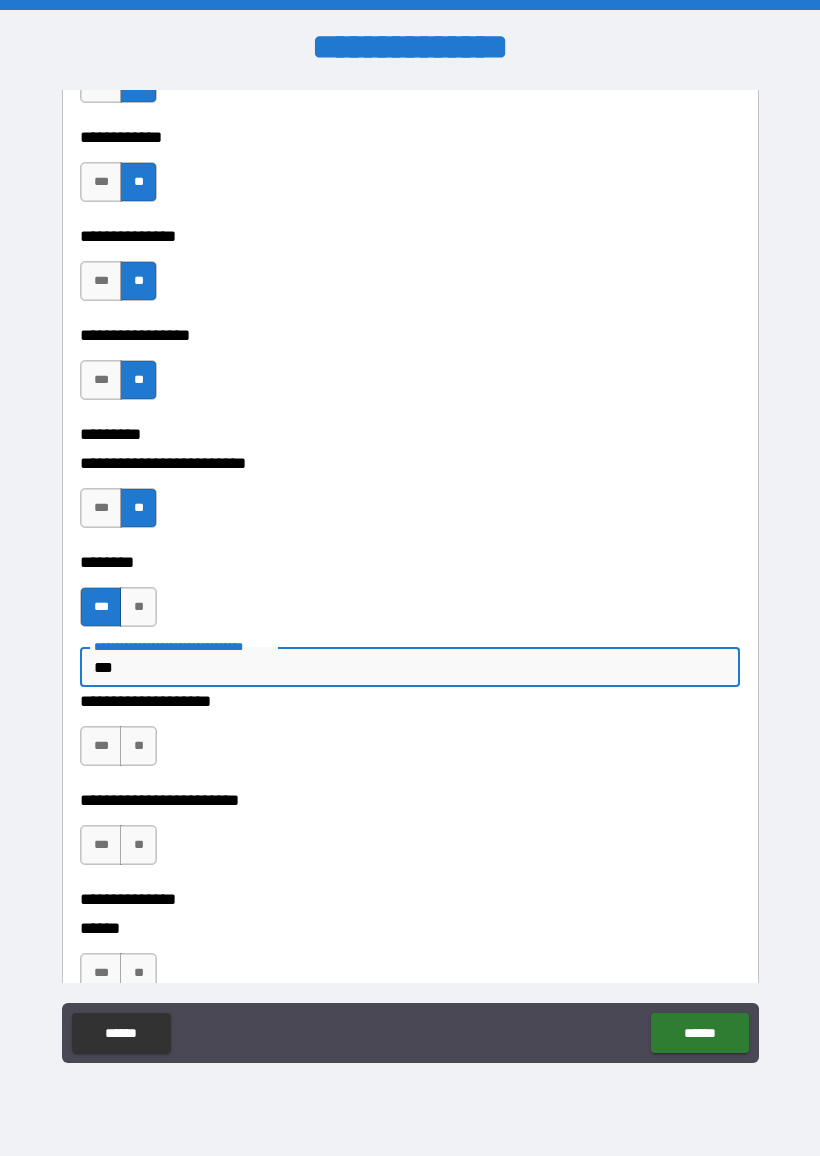 type on "***" 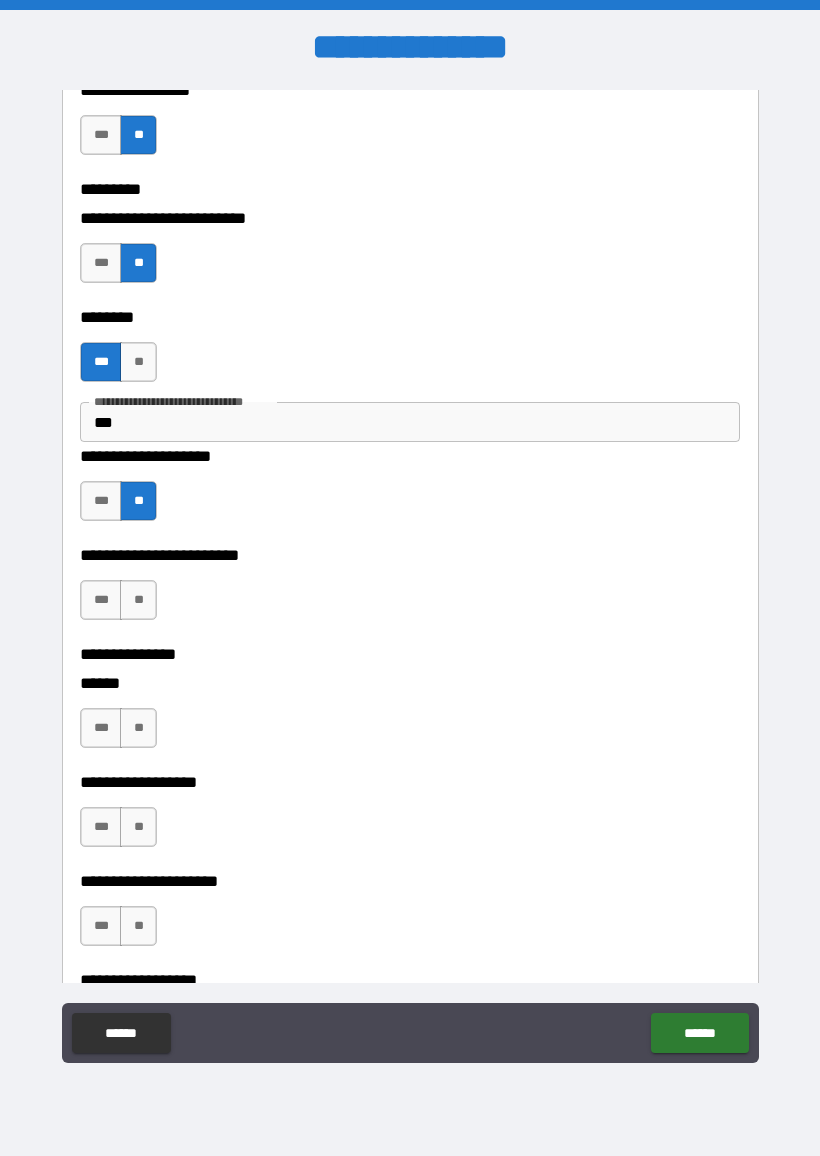 scroll, scrollTop: 4383, scrollLeft: 0, axis: vertical 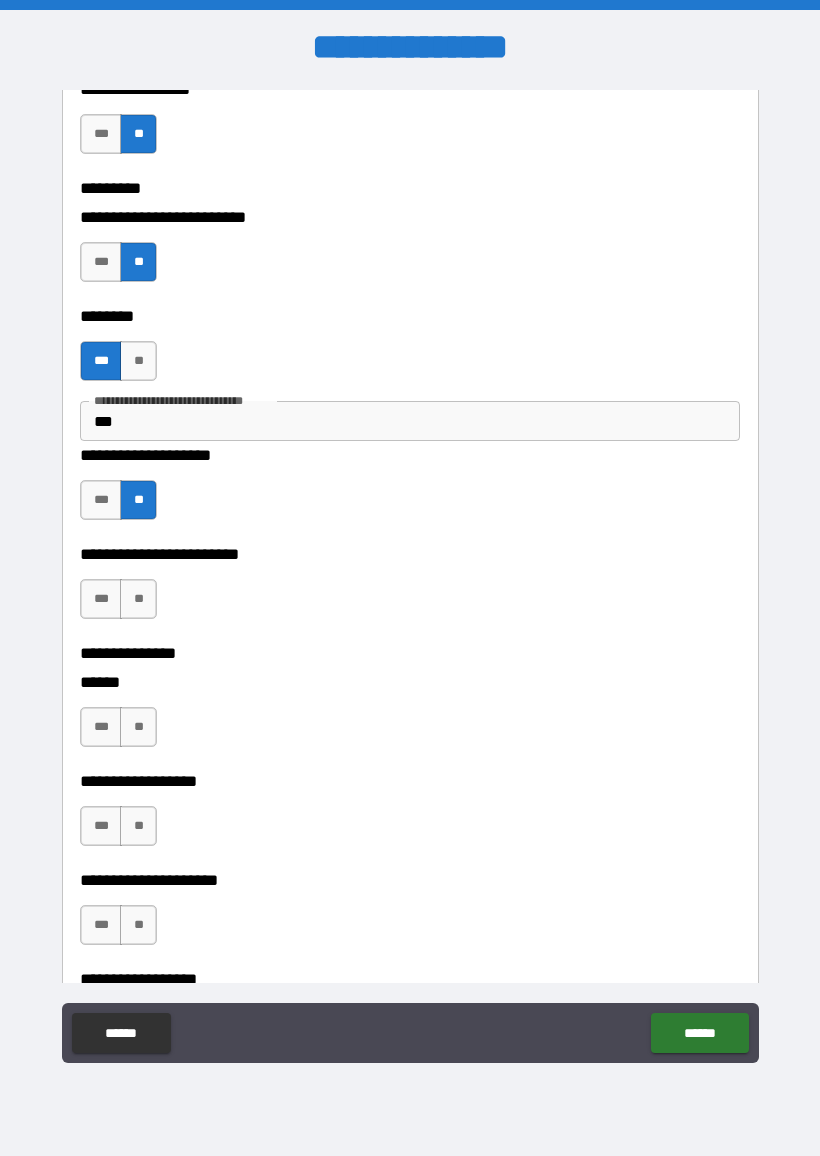 click on "**" at bounding box center [138, 599] 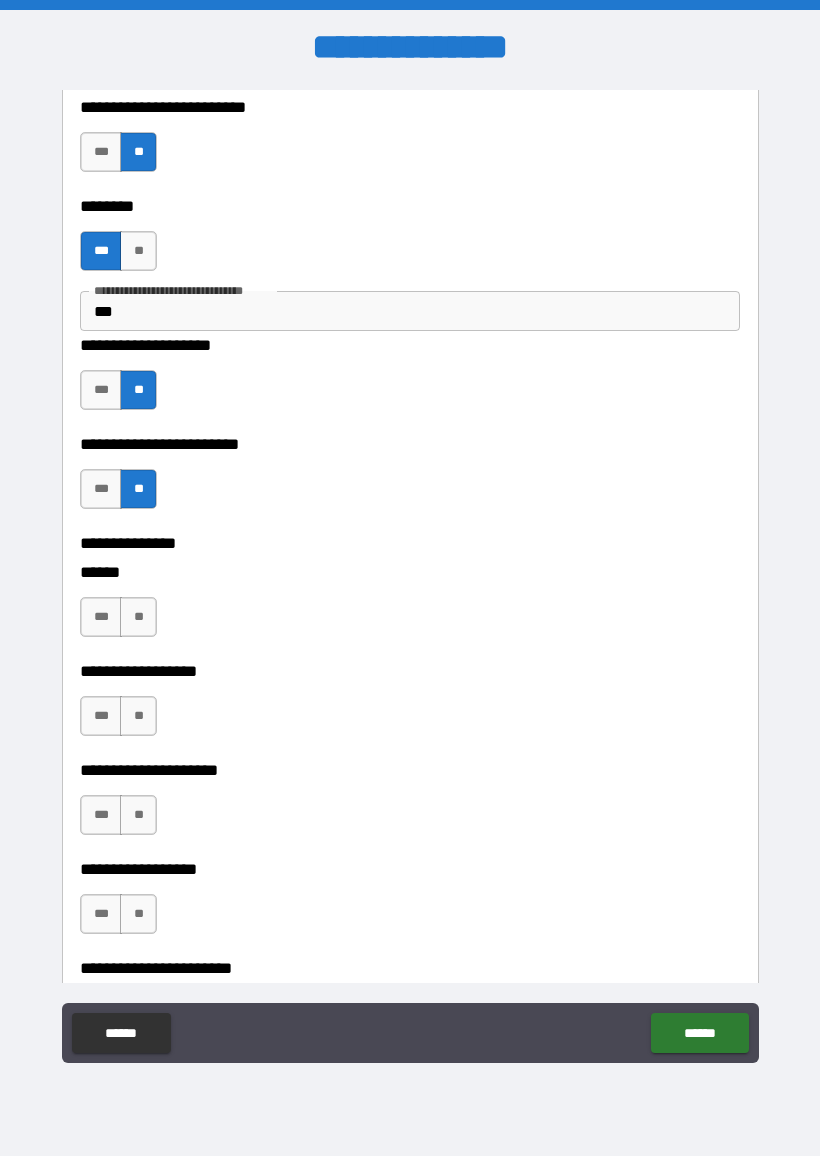 scroll, scrollTop: 4525, scrollLeft: 0, axis: vertical 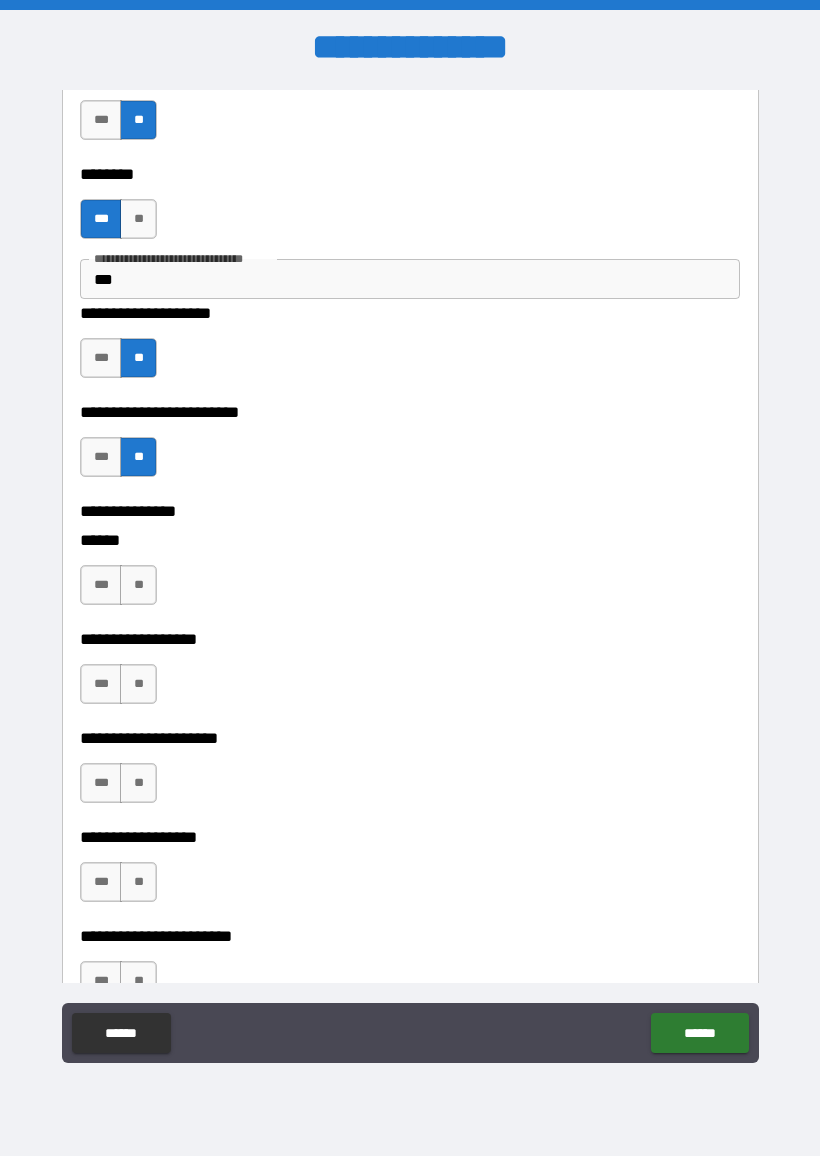 click on "**" at bounding box center (138, 585) 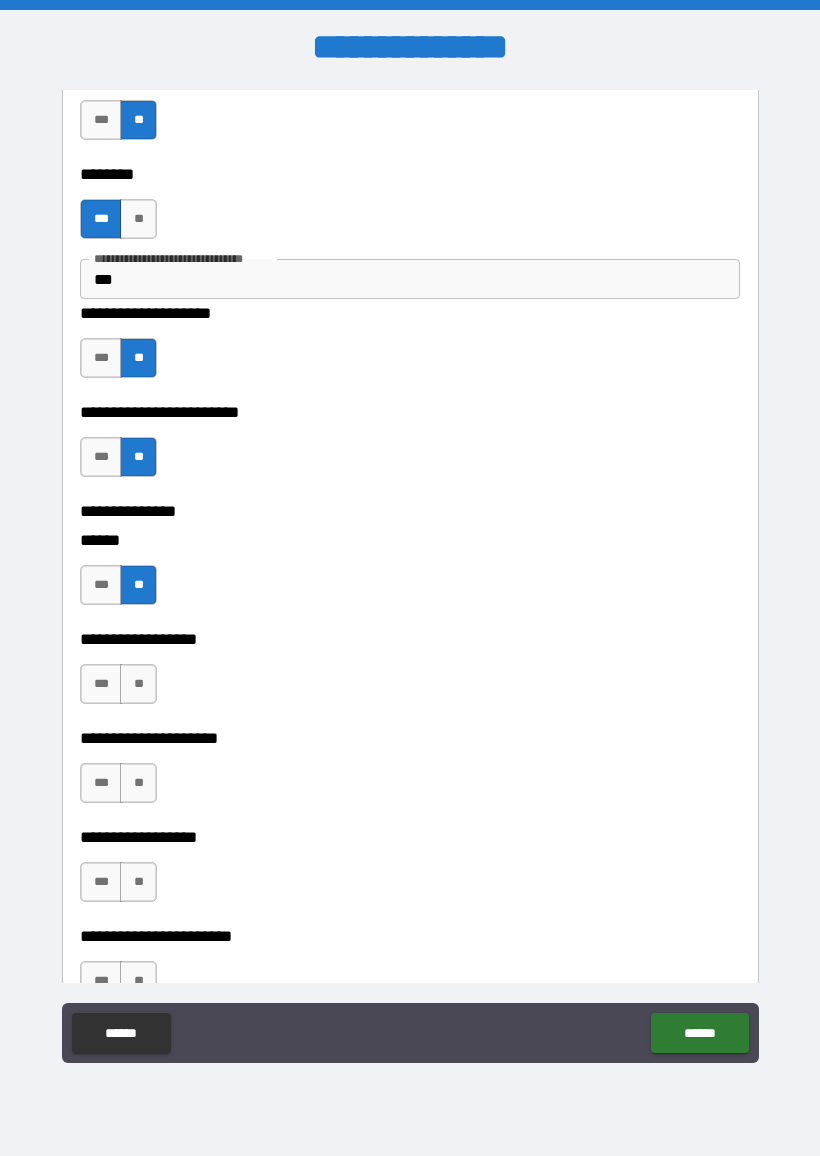 click on "**" at bounding box center [138, 684] 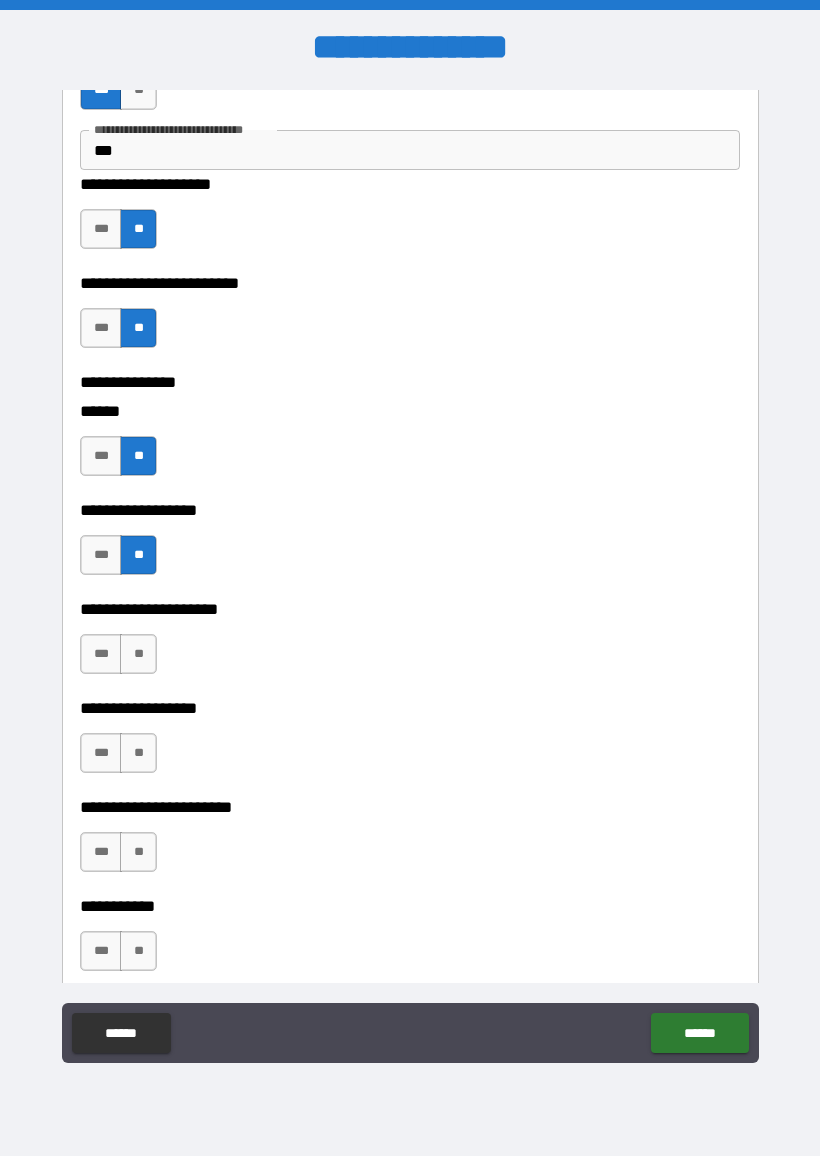 scroll, scrollTop: 4655, scrollLeft: 0, axis: vertical 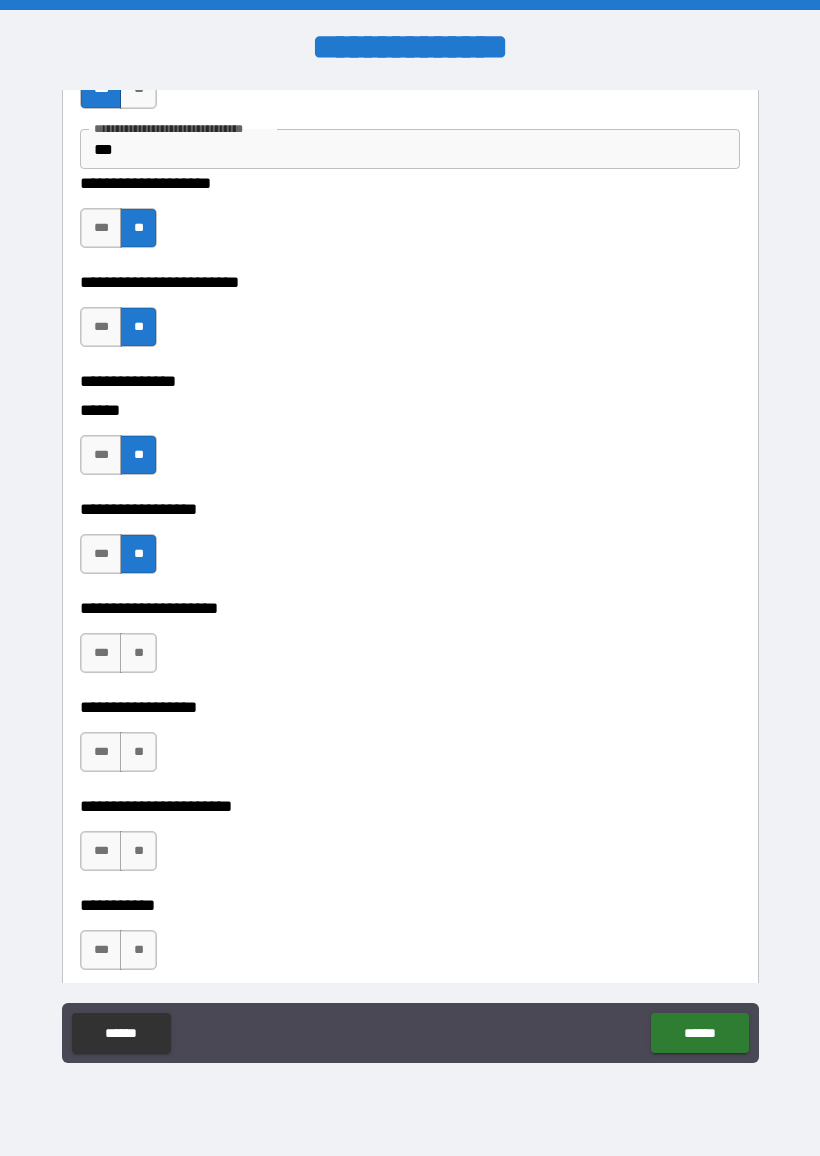click on "**" at bounding box center [138, 653] 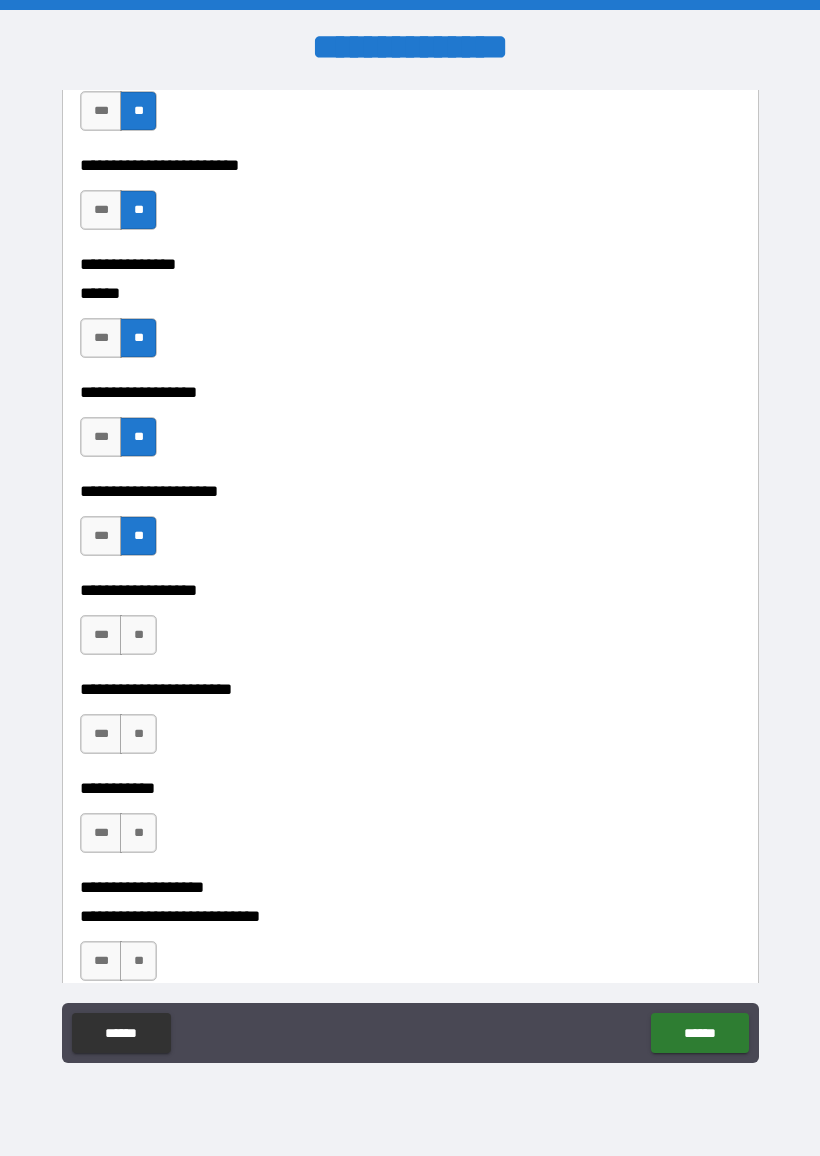 scroll, scrollTop: 4799, scrollLeft: 0, axis: vertical 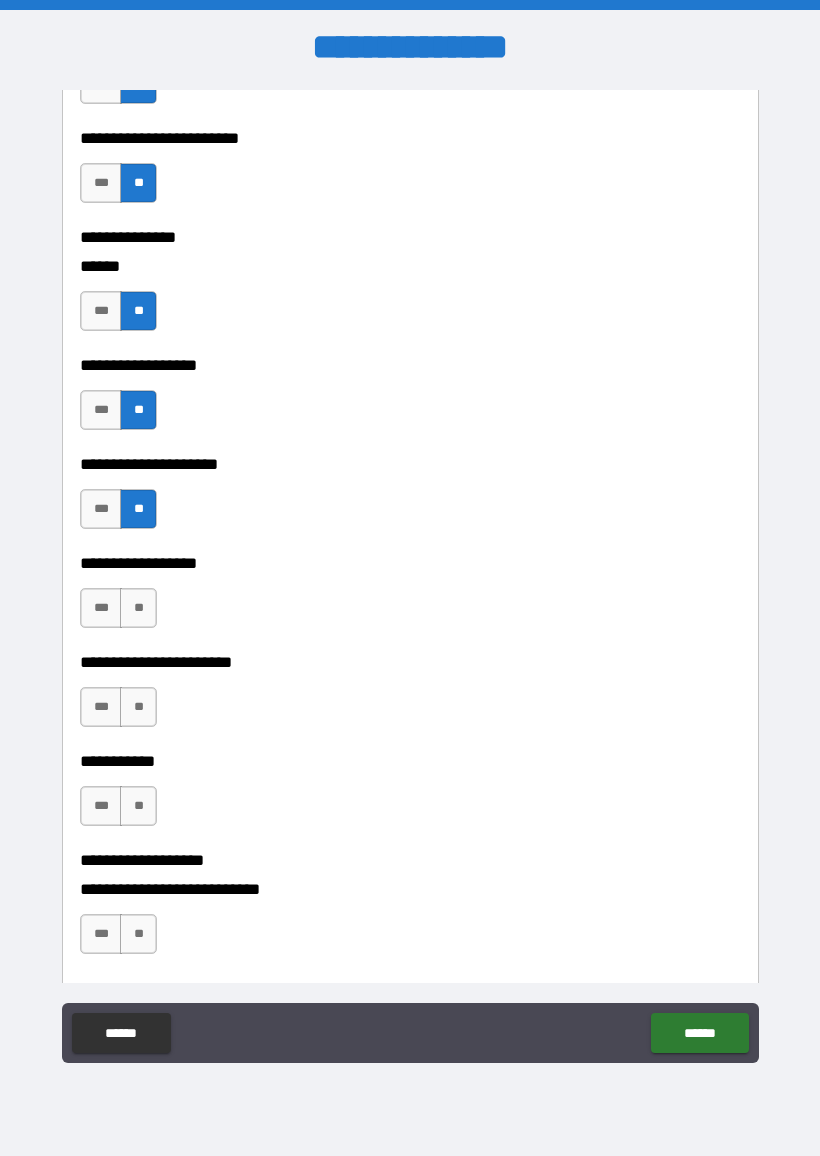 click on "**" at bounding box center (138, 608) 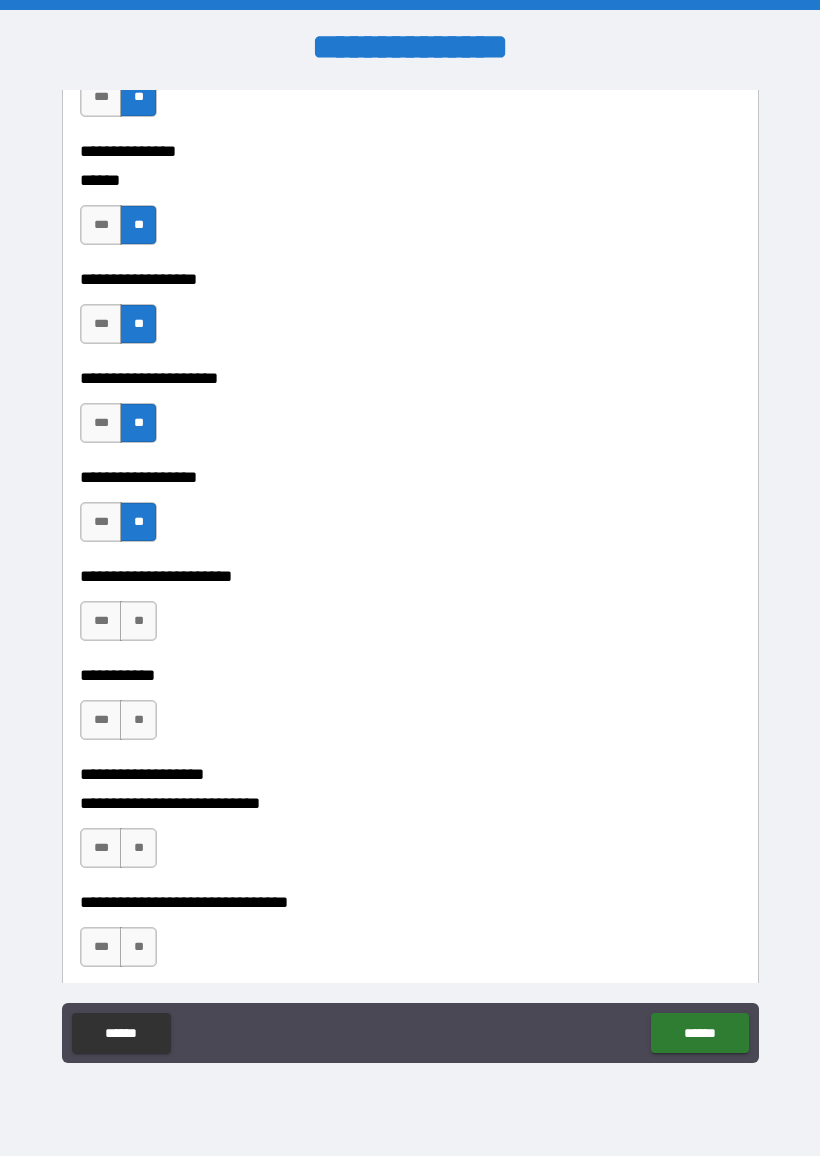 scroll, scrollTop: 4906, scrollLeft: 0, axis: vertical 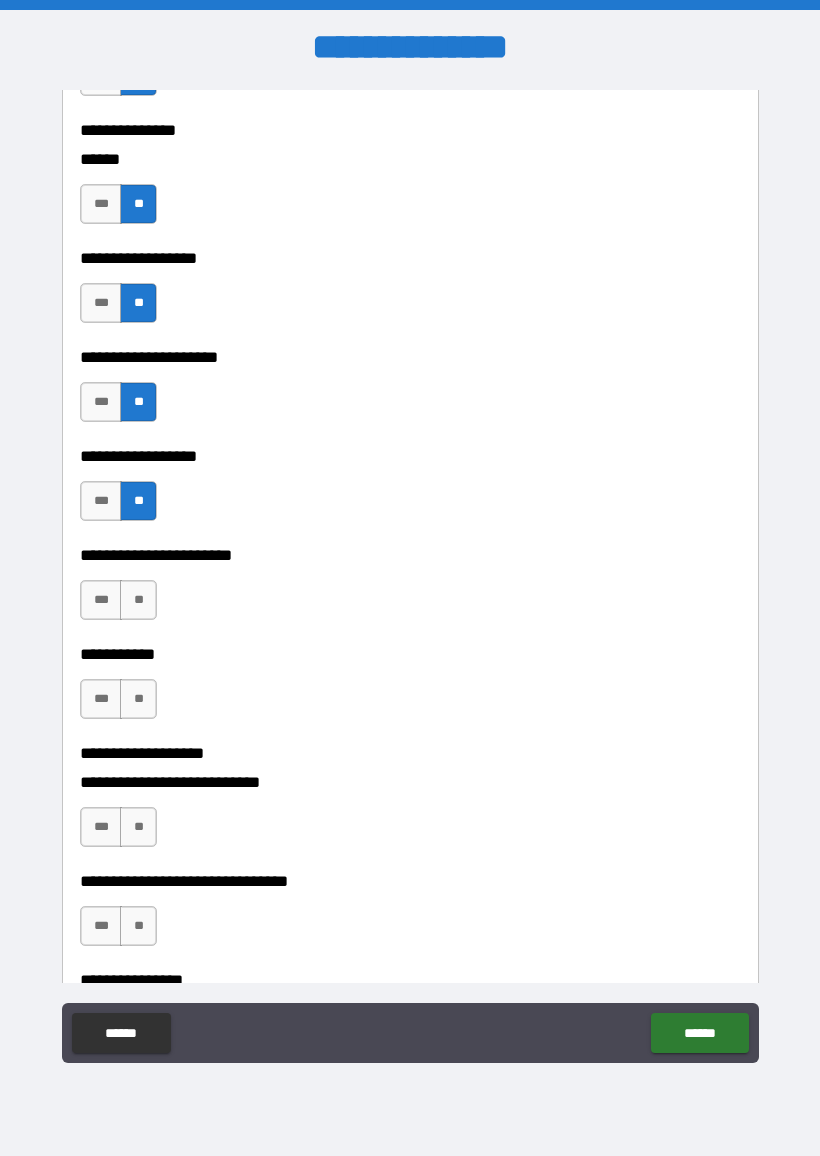 click on "**" at bounding box center (138, 600) 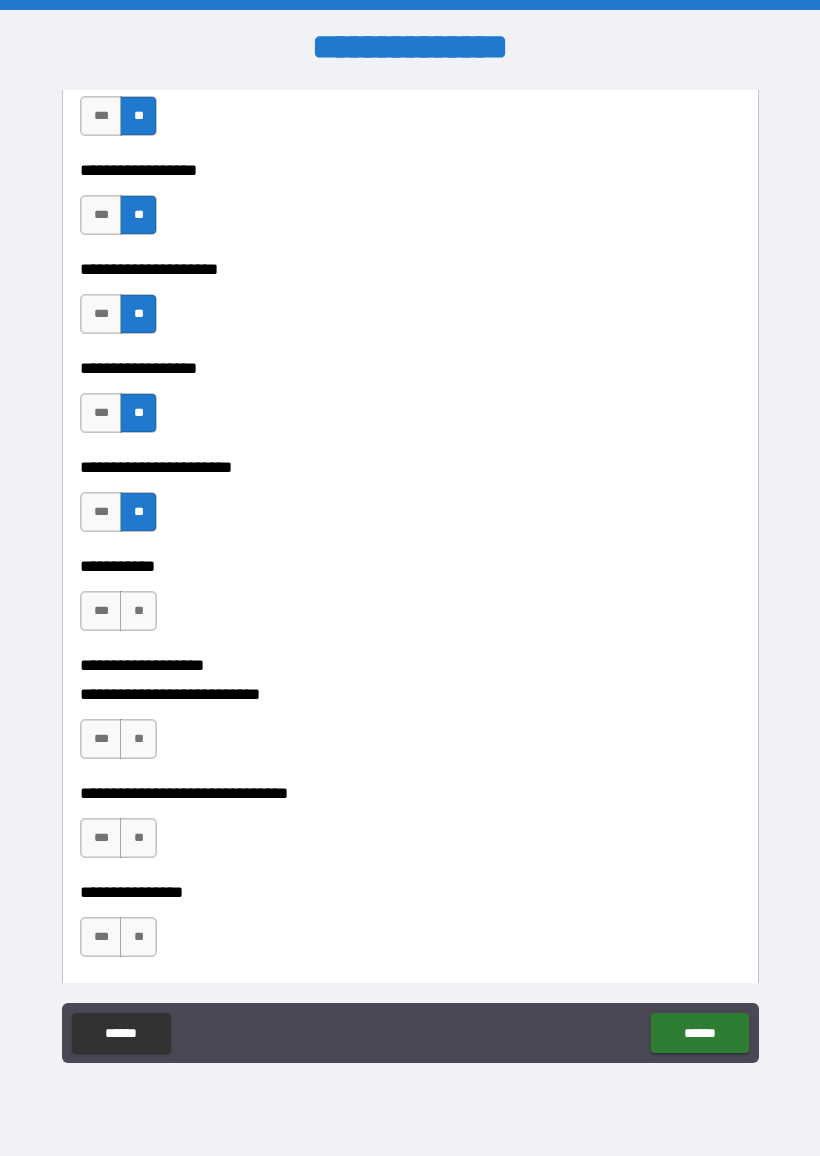 scroll, scrollTop: 5019, scrollLeft: 0, axis: vertical 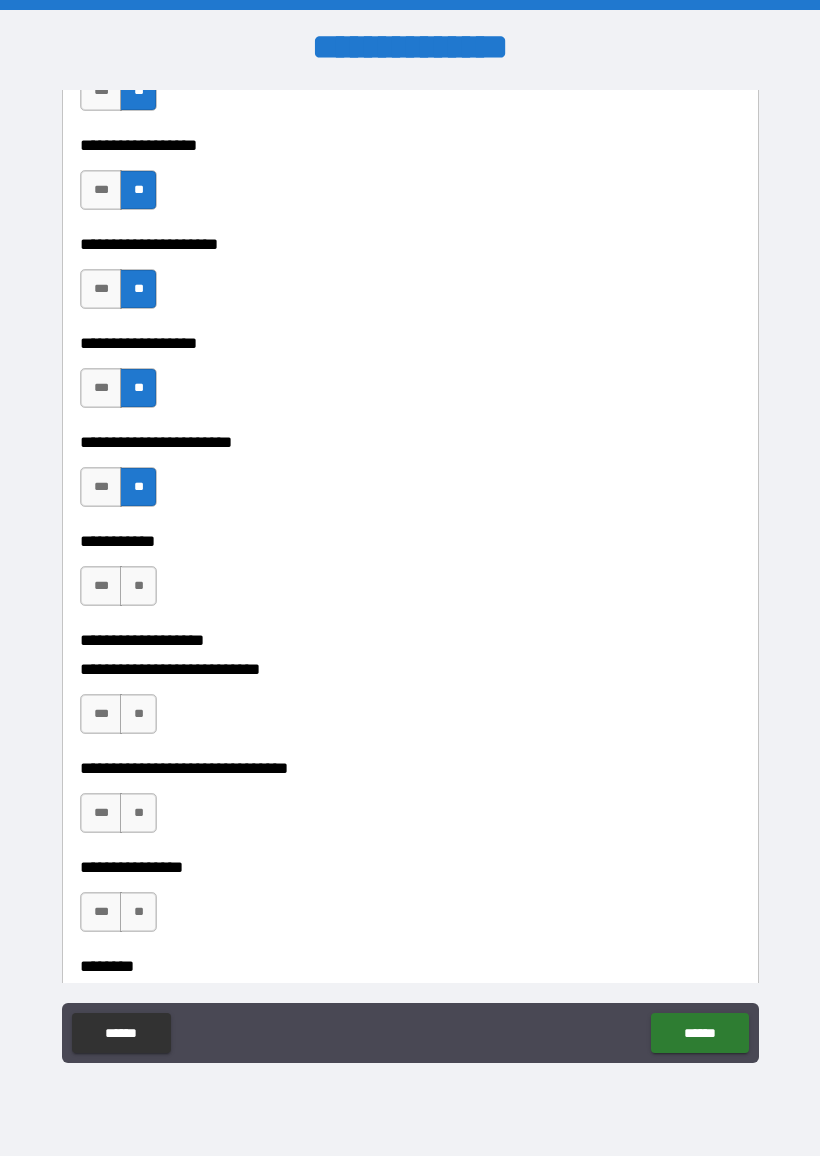 click on "**" at bounding box center (138, 586) 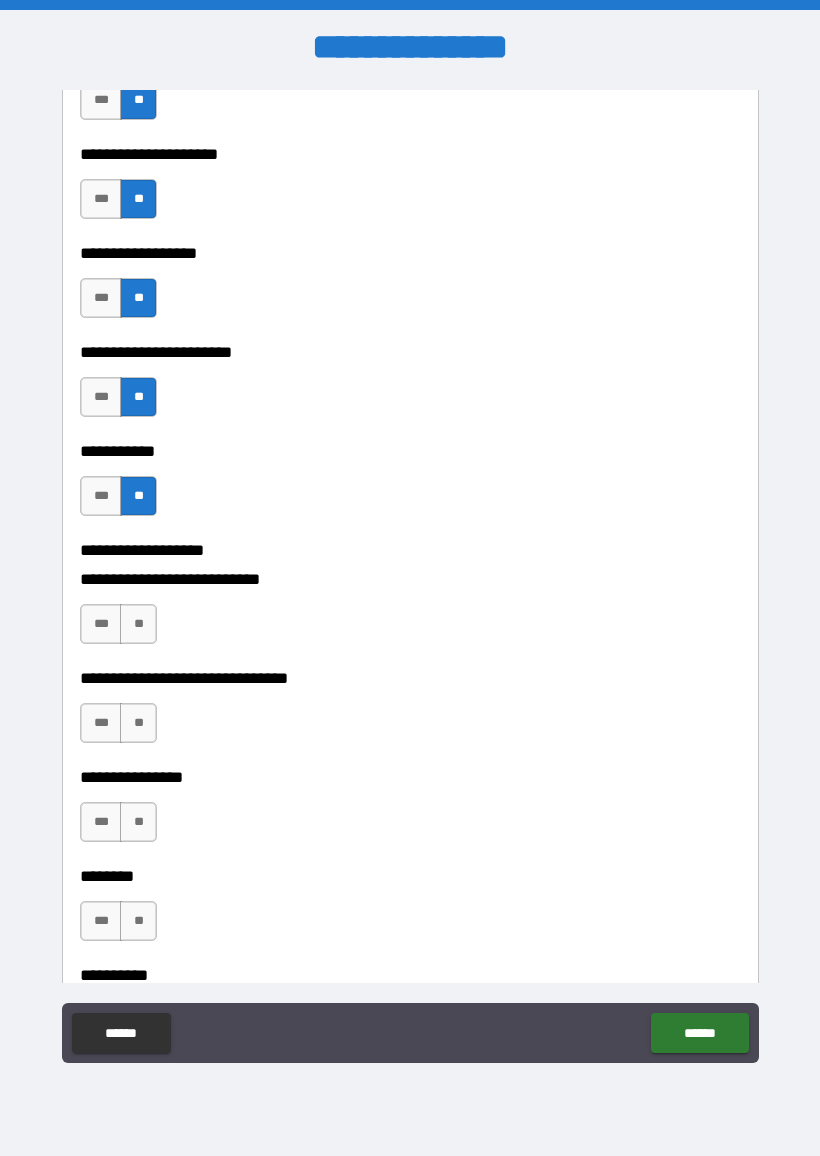 scroll, scrollTop: 5125, scrollLeft: 0, axis: vertical 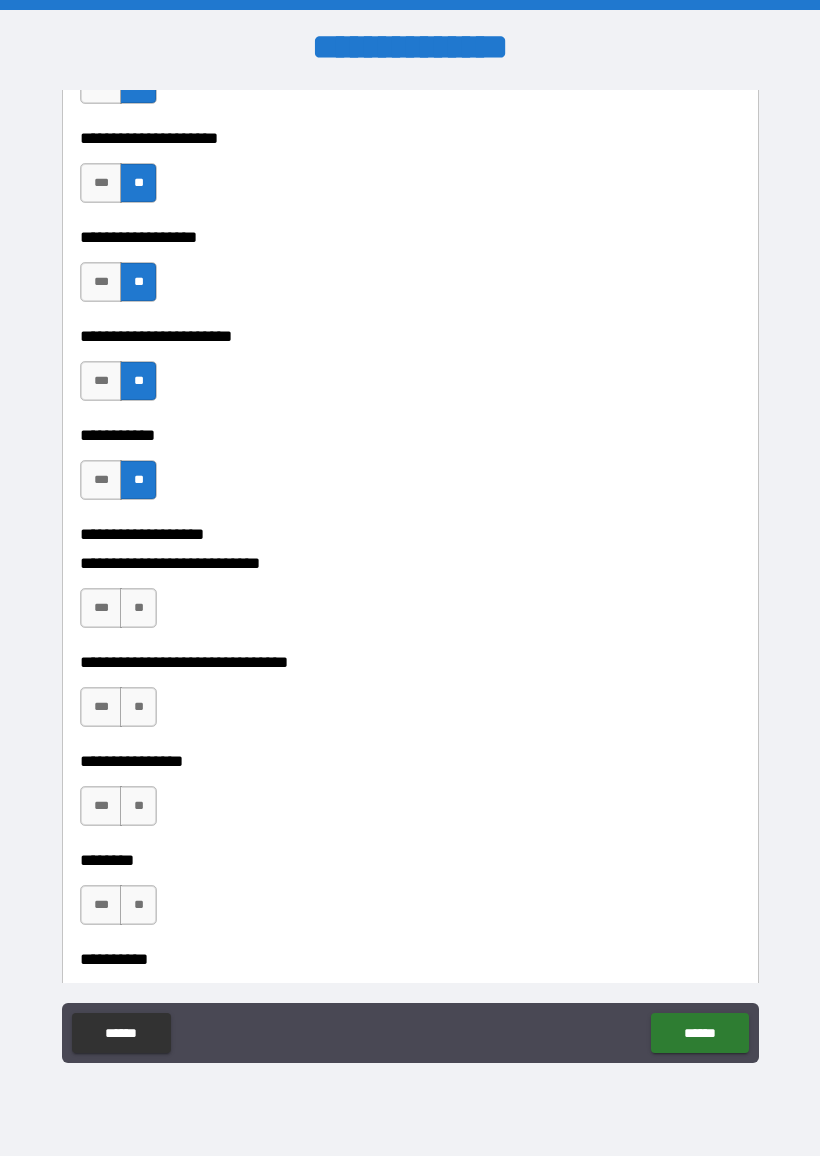 click on "**" at bounding box center (138, 608) 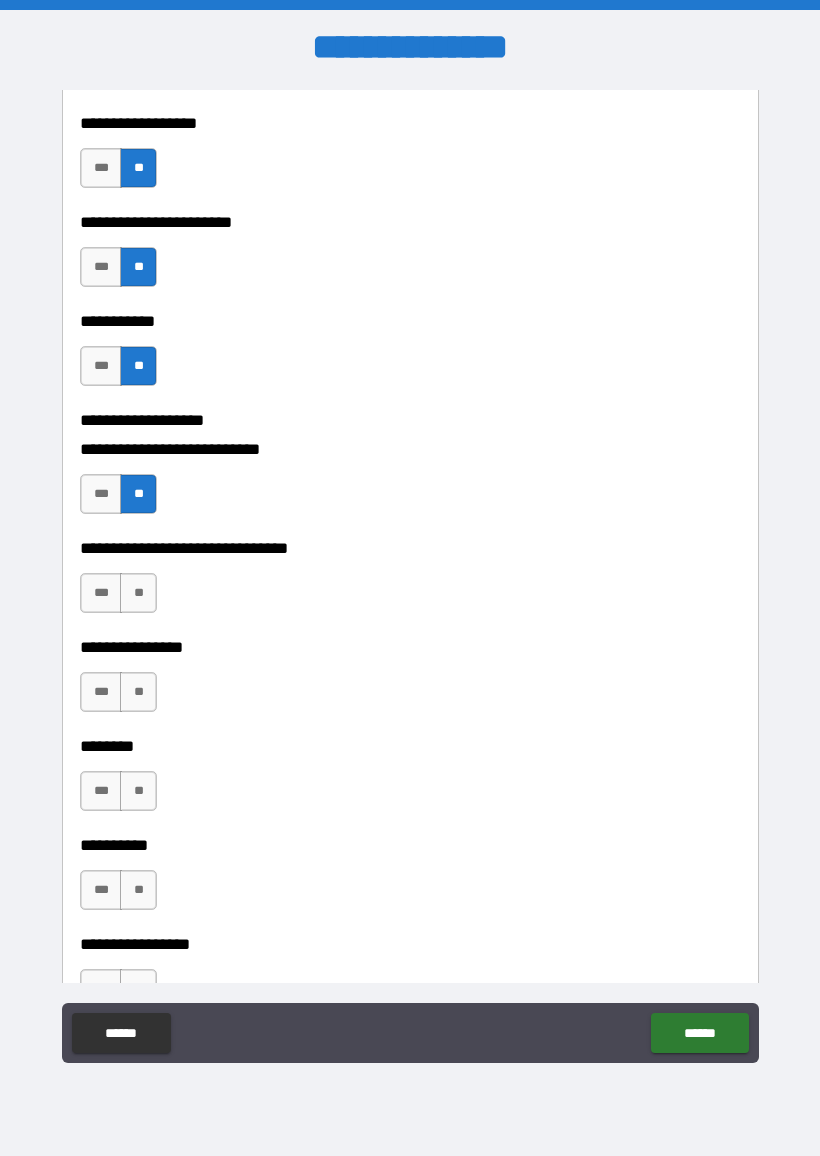 scroll, scrollTop: 5236, scrollLeft: 0, axis: vertical 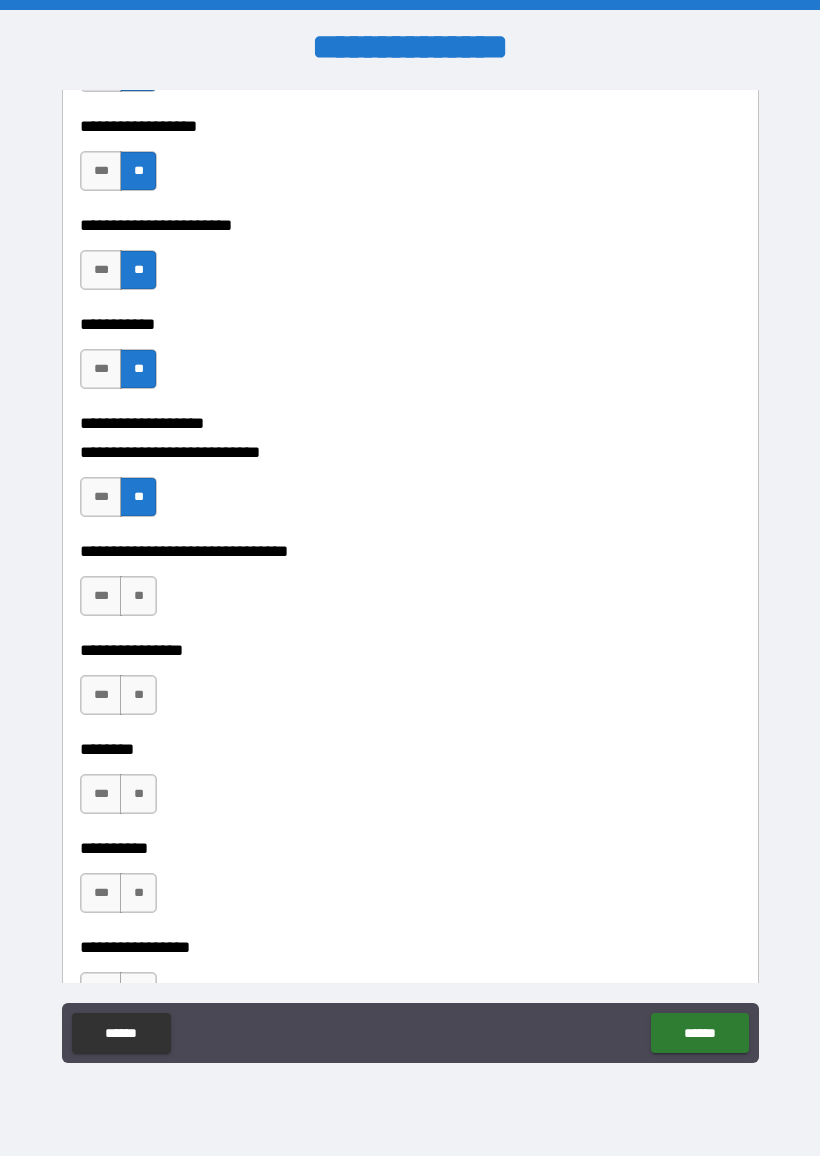 click on "**" at bounding box center [138, 596] 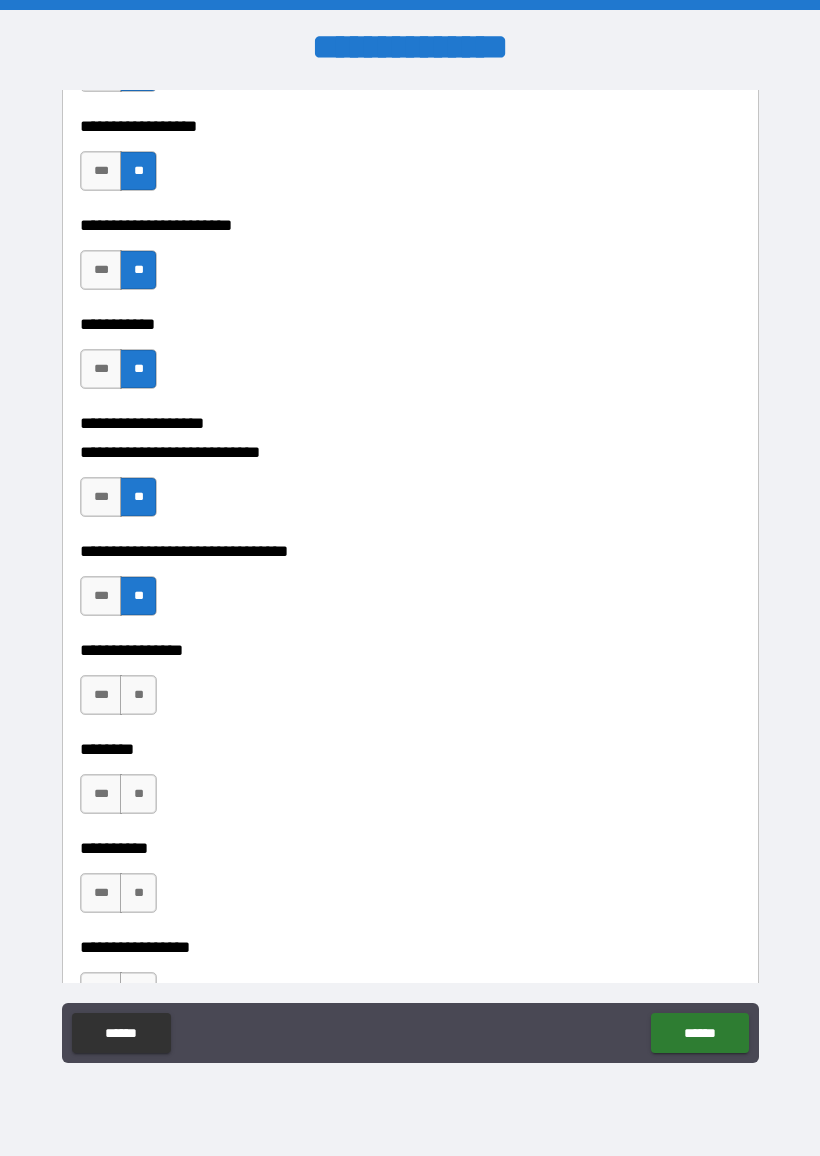 click on "**" at bounding box center [138, 695] 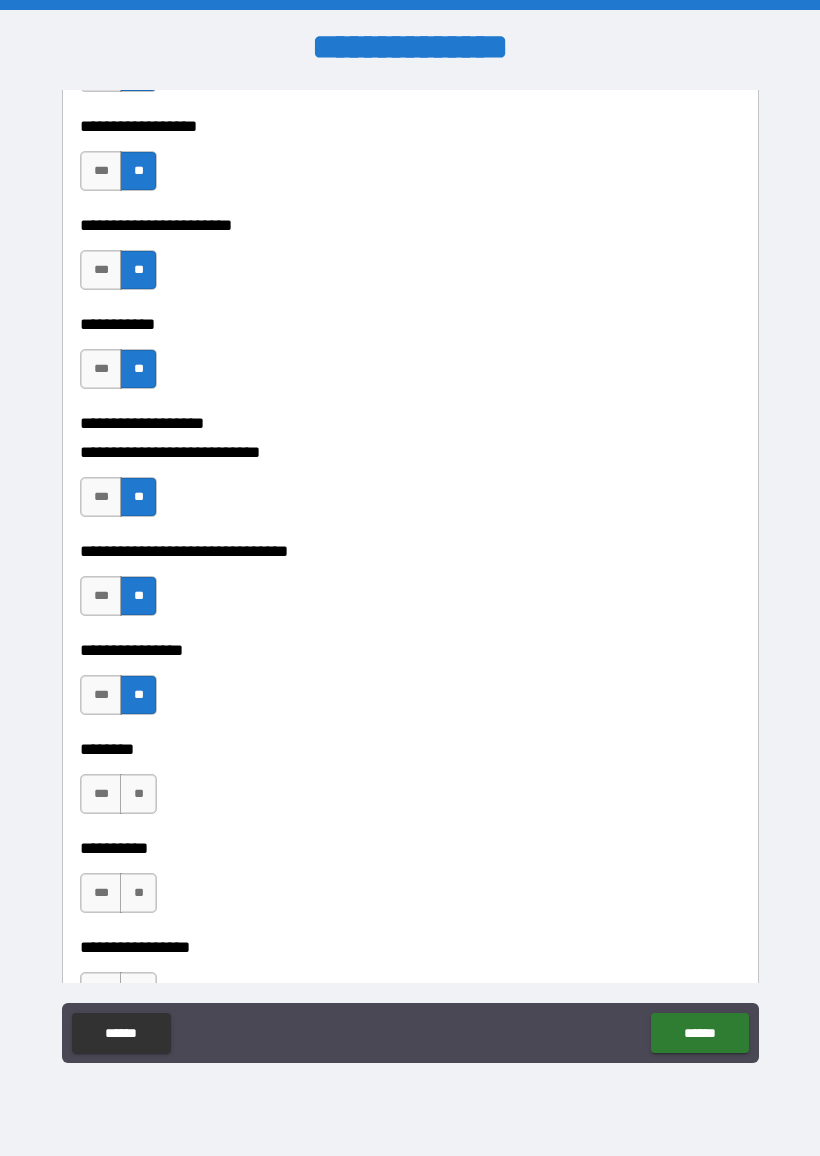 click on "**" at bounding box center [138, 794] 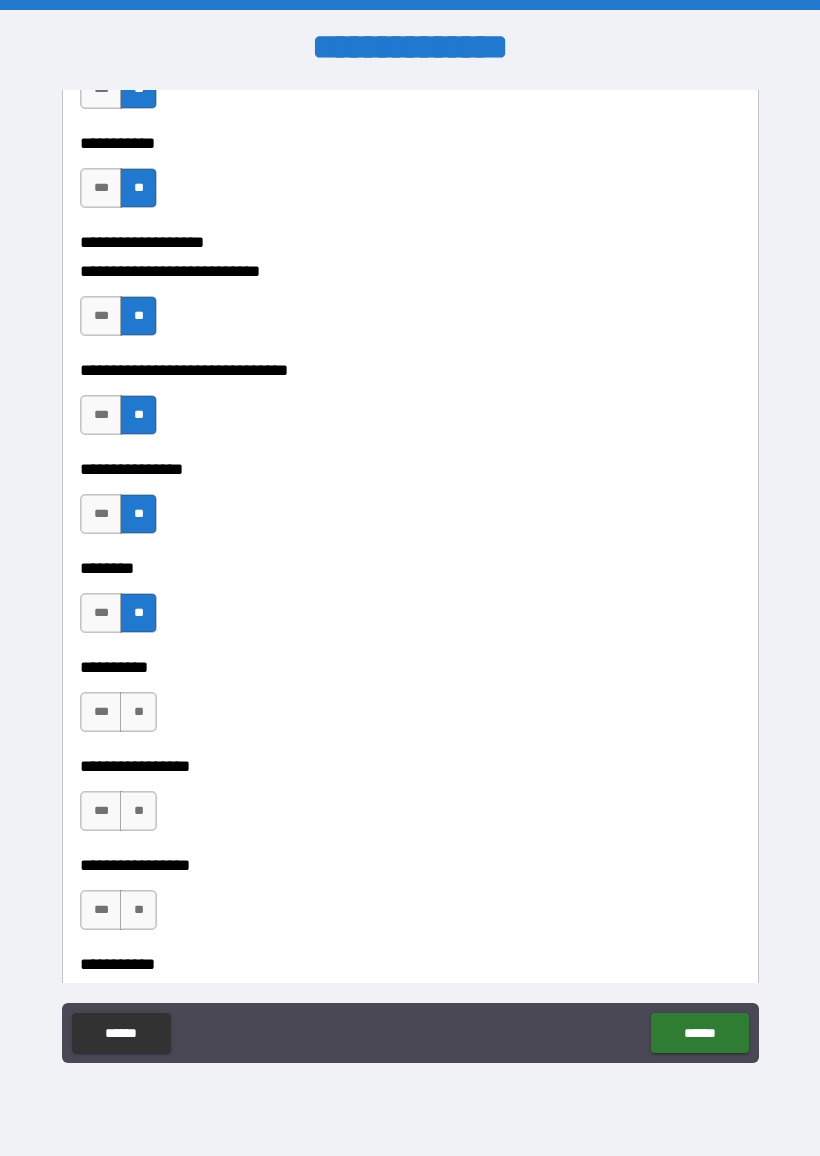 scroll, scrollTop: 5431, scrollLeft: 0, axis: vertical 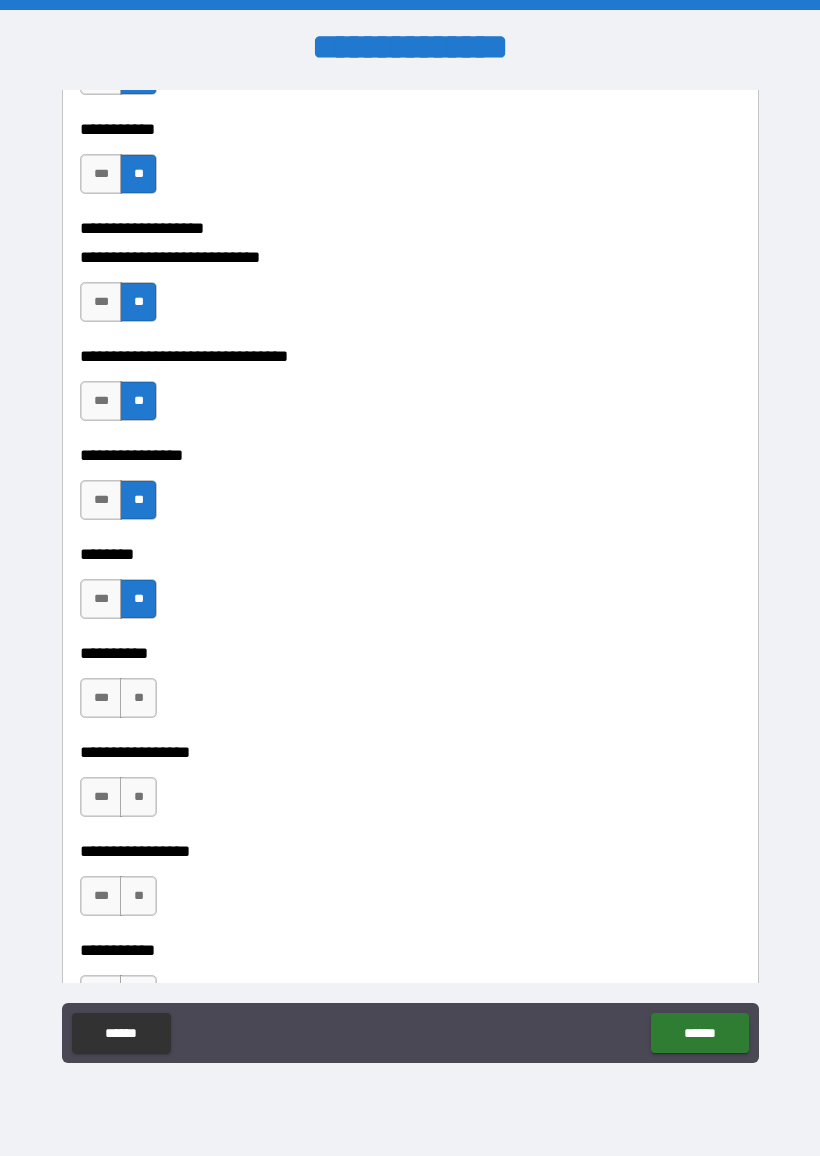 click on "**" at bounding box center (138, 698) 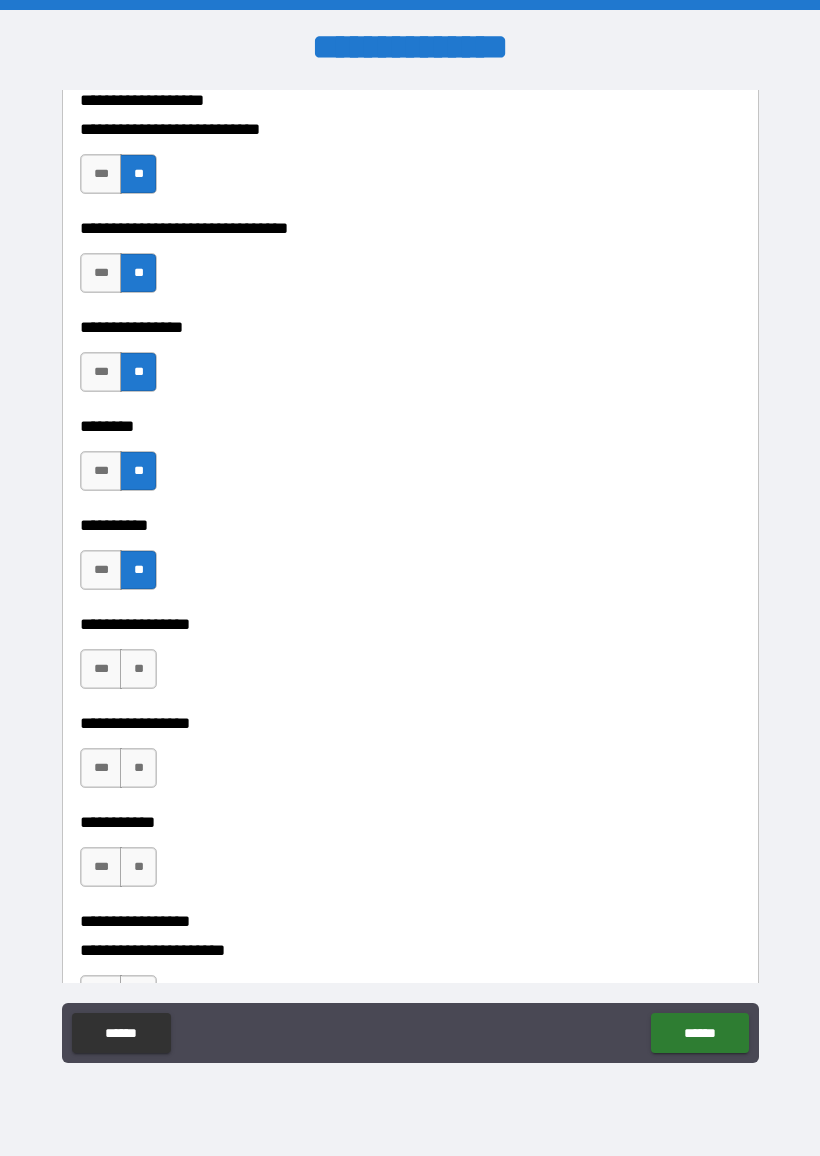 scroll, scrollTop: 5565, scrollLeft: 0, axis: vertical 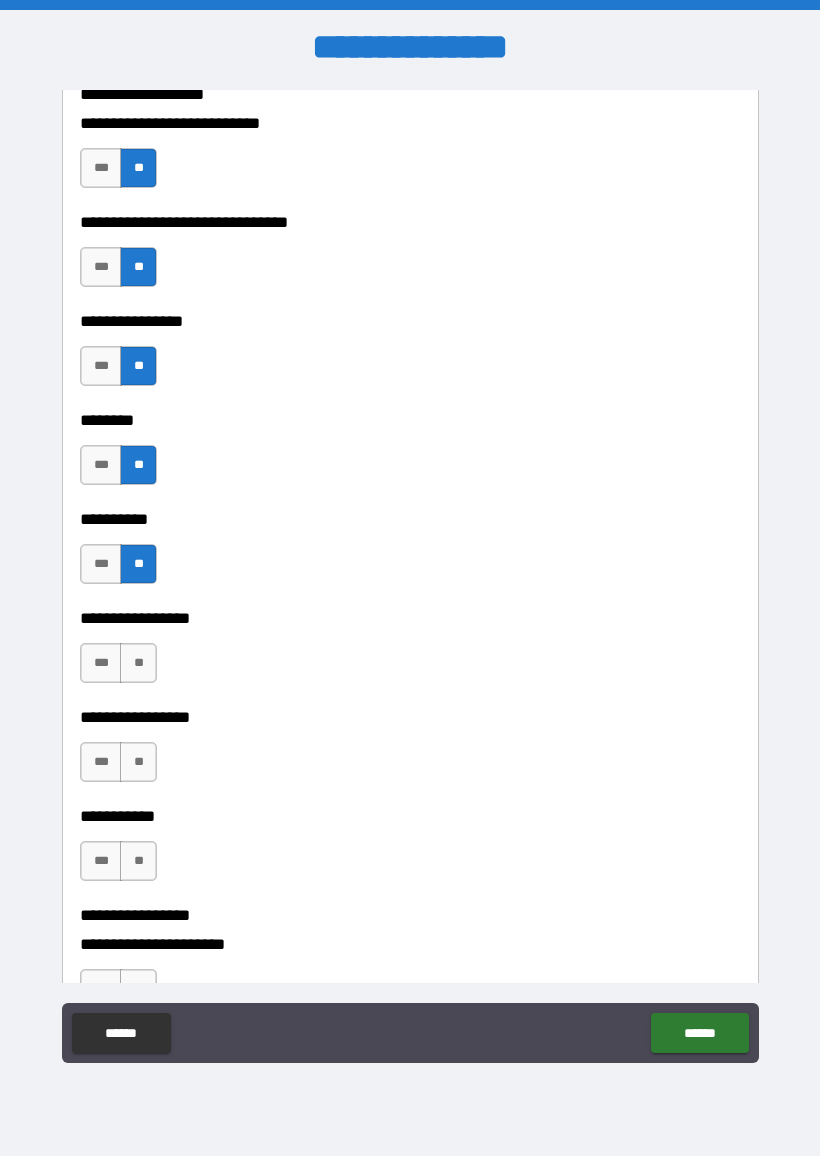 click on "**" at bounding box center [138, 663] 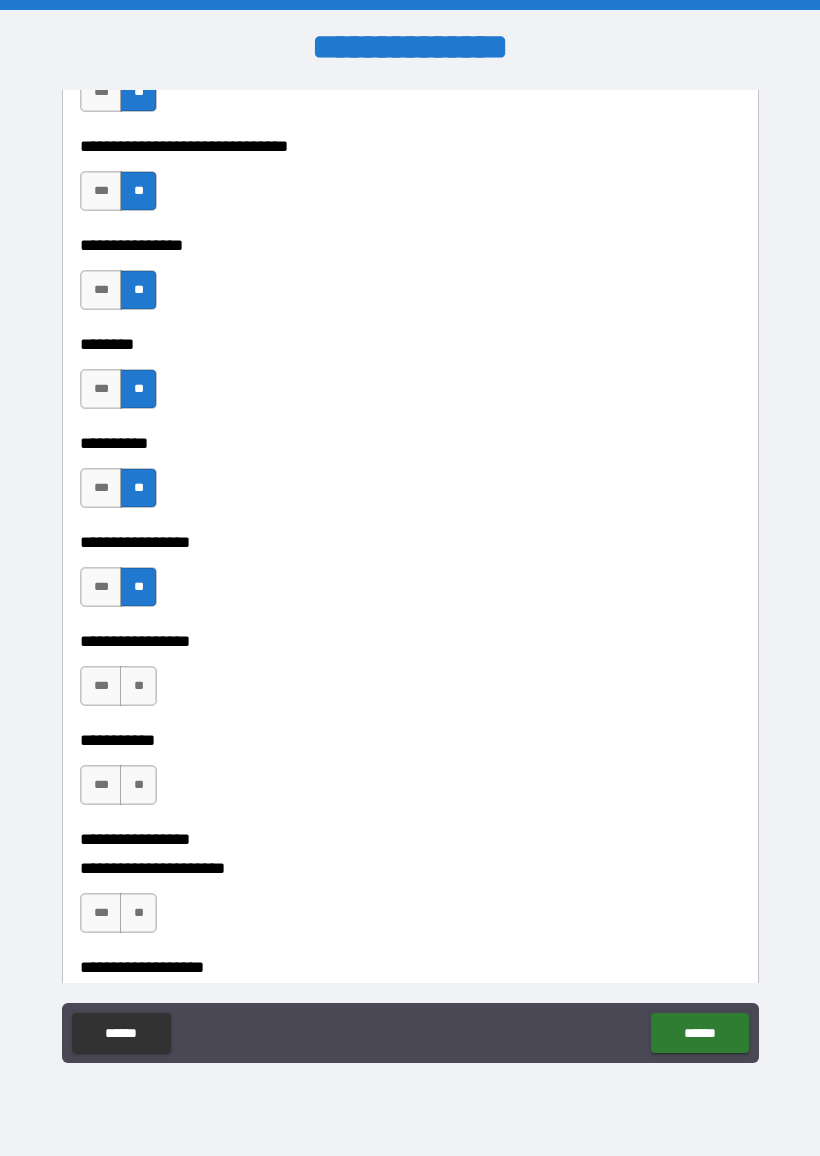 scroll, scrollTop: 5676, scrollLeft: 0, axis: vertical 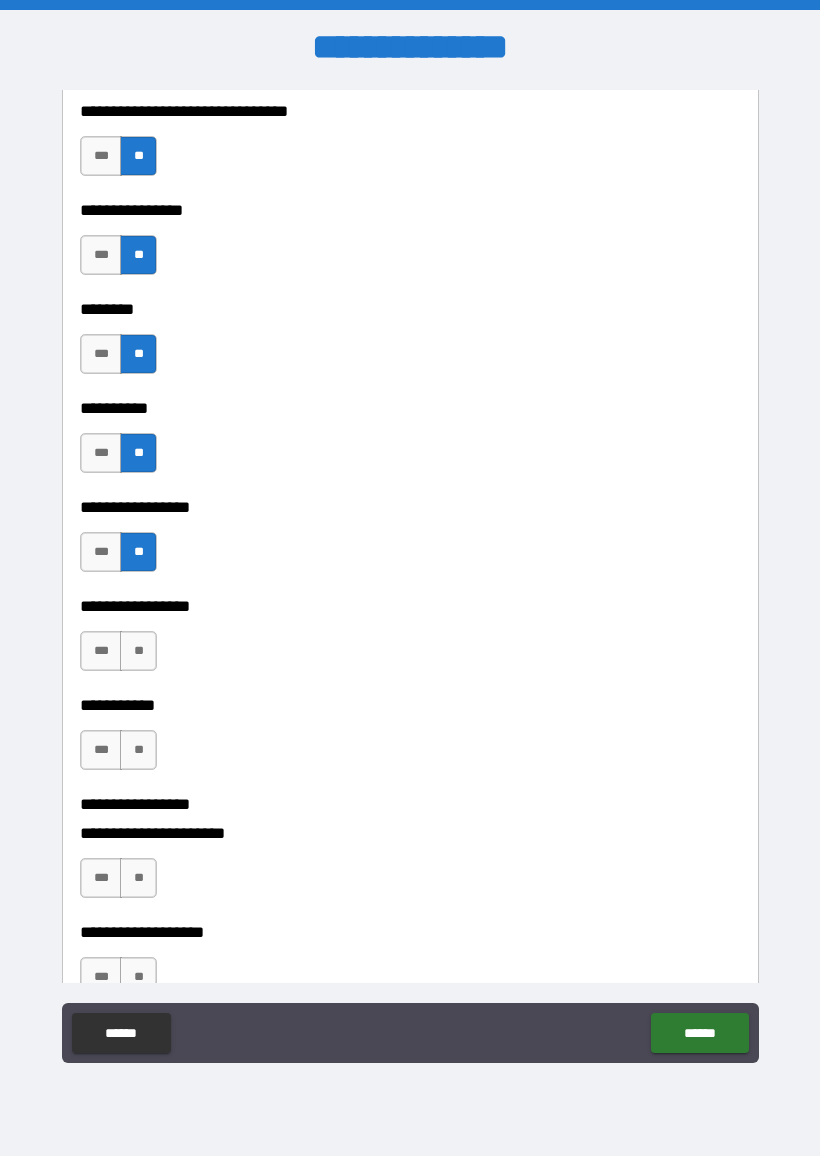 click on "**" at bounding box center [138, 651] 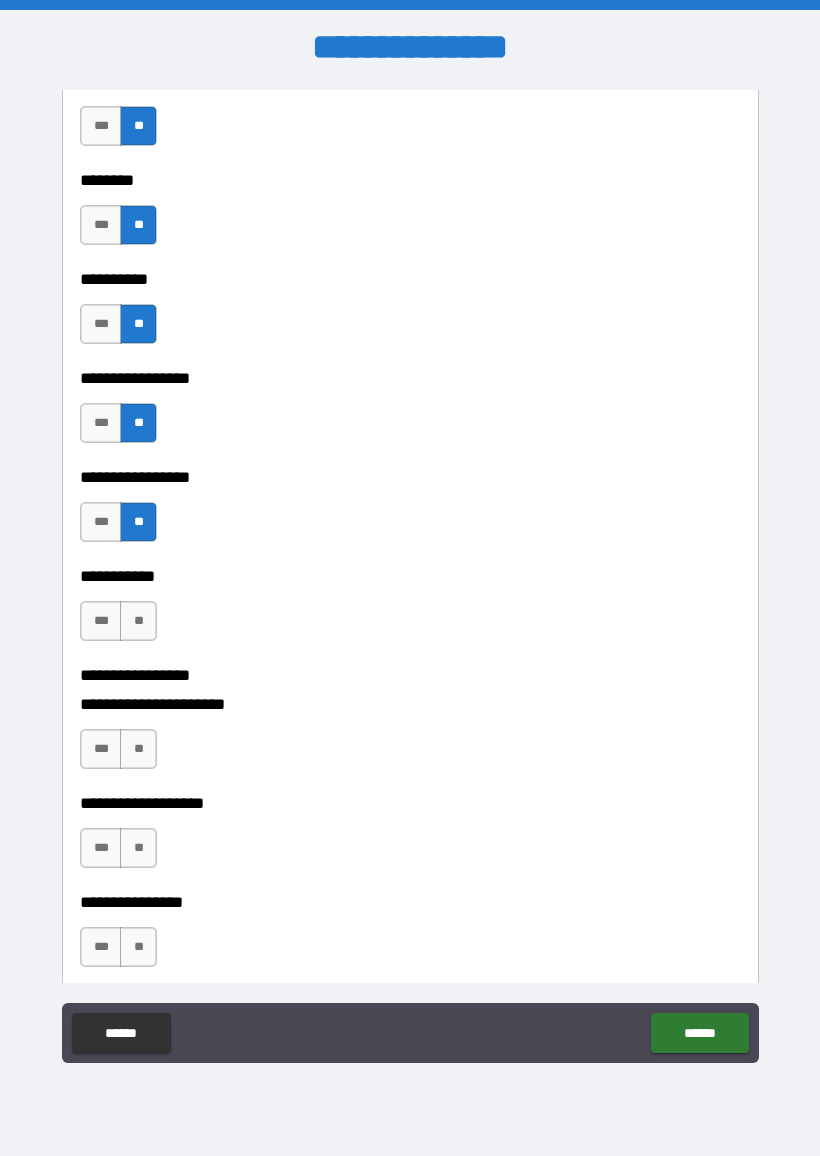 scroll, scrollTop: 5806, scrollLeft: 0, axis: vertical 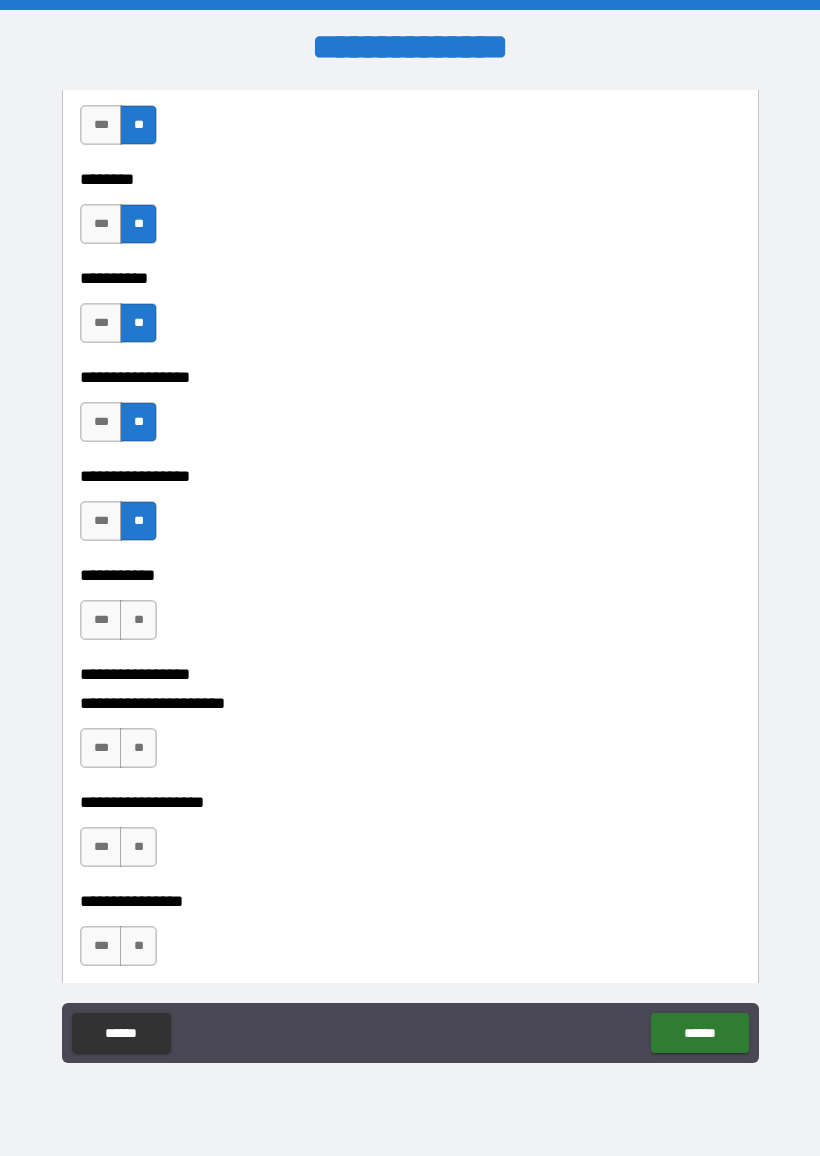 click on "**" at bounding box center [138, 620] 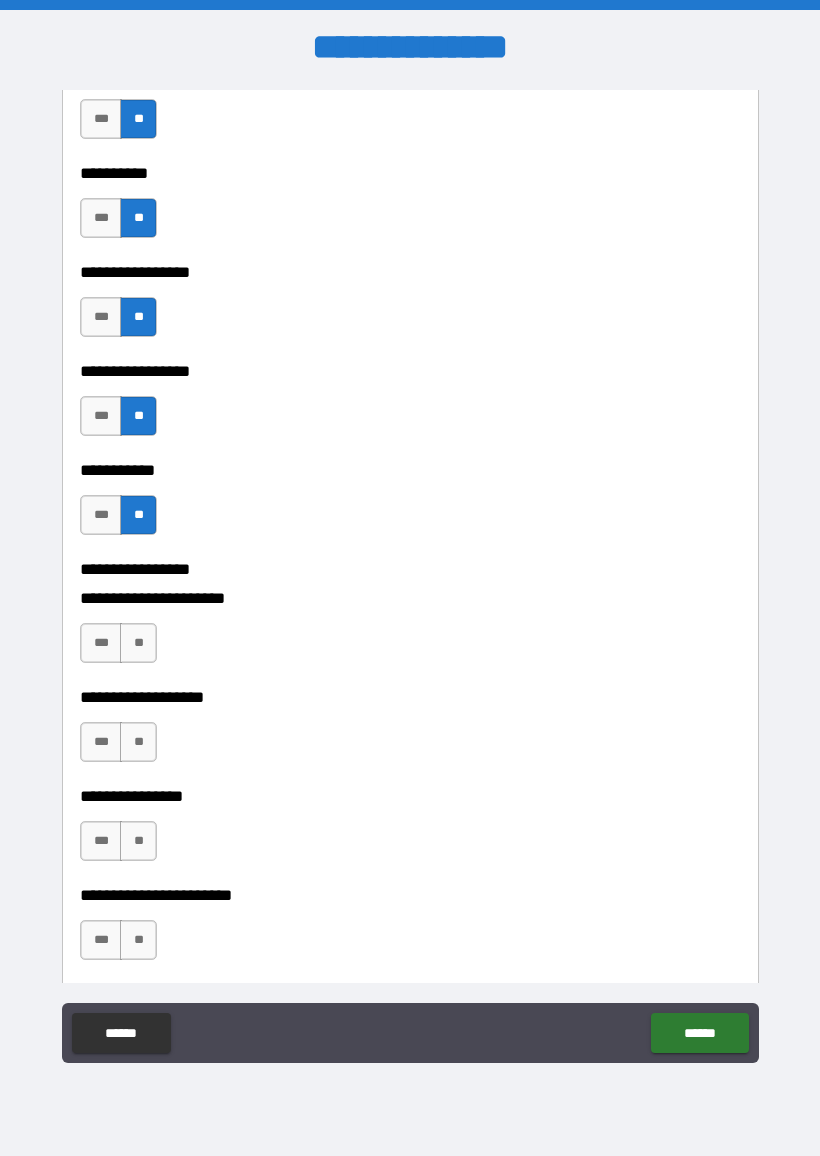 scroll, scrollTop: 5931, scrollLeft: 0, axis: vertical 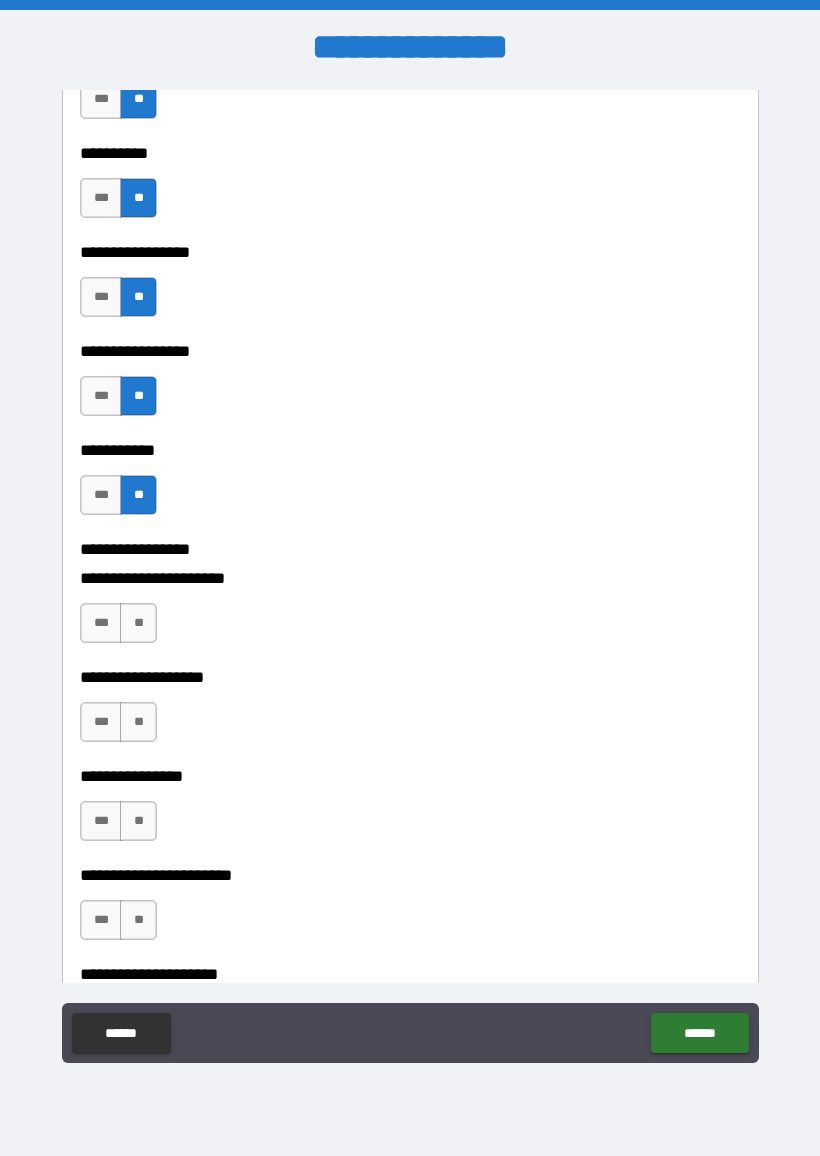 click on "**" at bounding box center [138, 623] 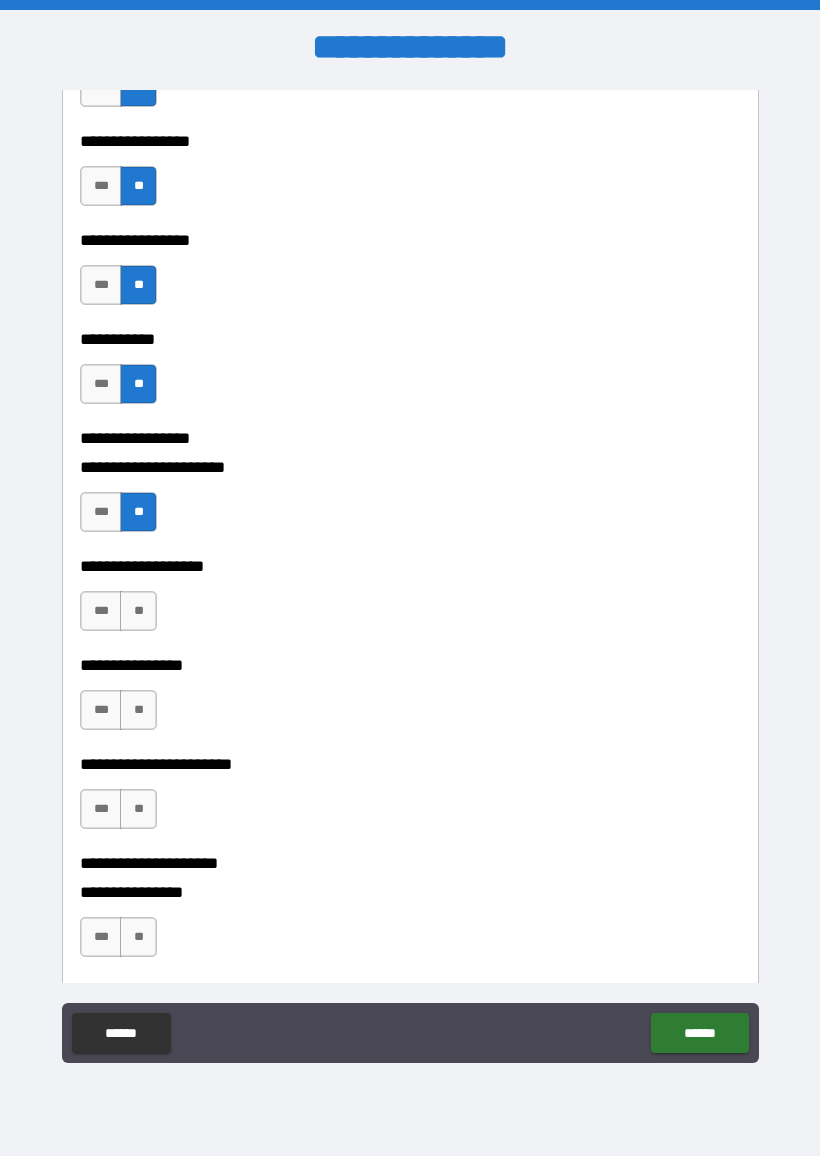 scroll, scrollTop: 6053, scrollLeft: 0, axis: vertical 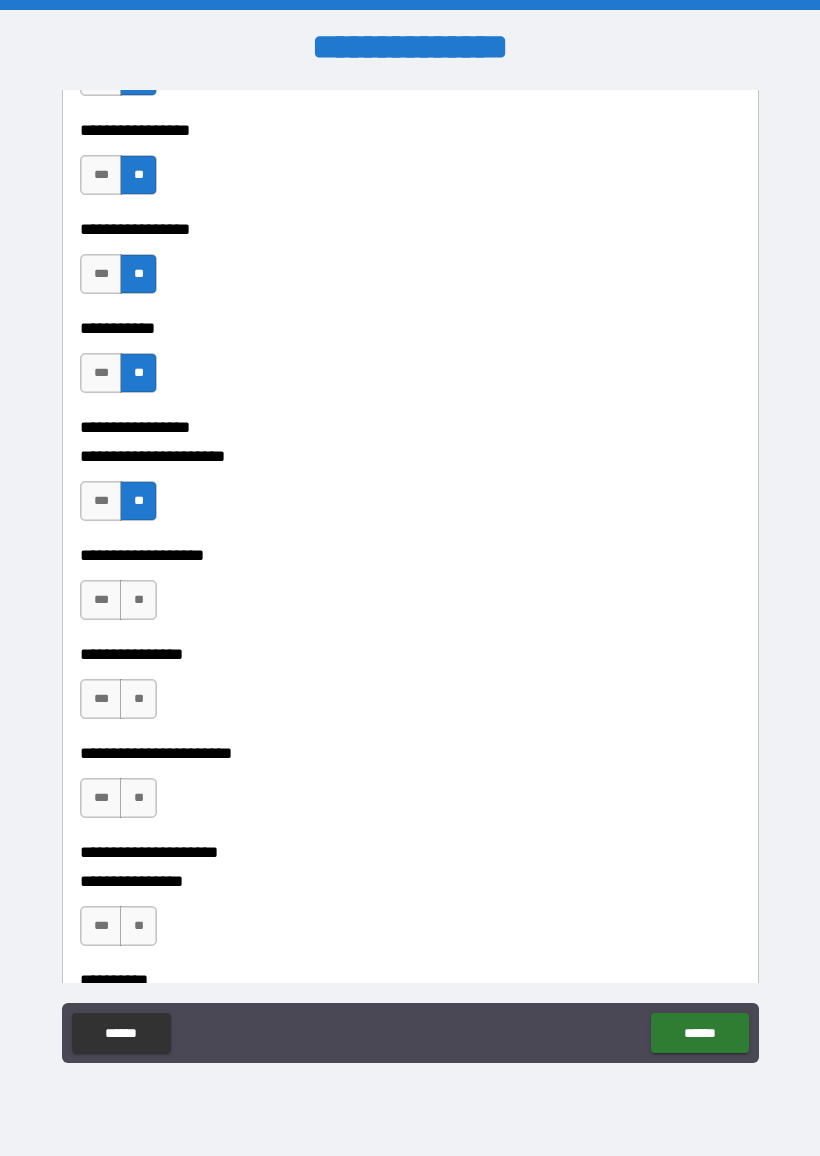 click on "**" at bounding box center (138, 600) 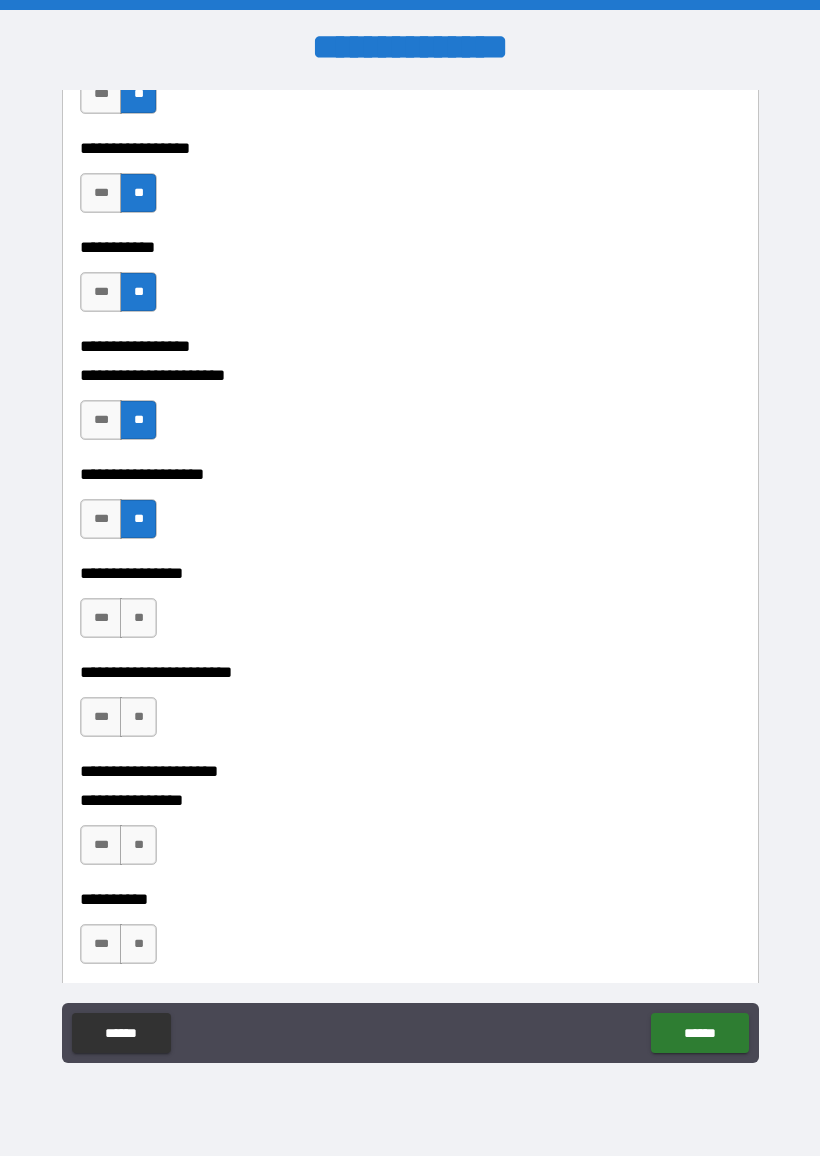 scroll, scrollTop: 6147, scrollLeft: 0, axis: vertical 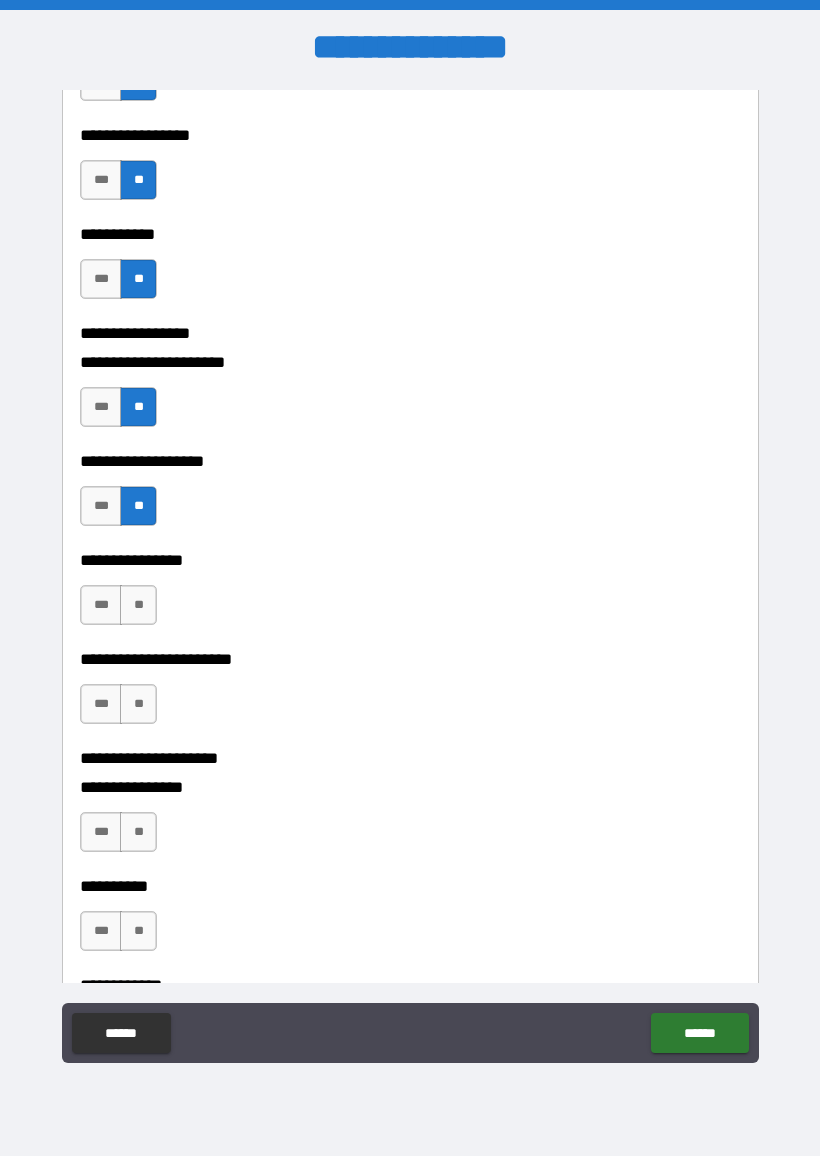 click on "**" at bounding box center [138, 605] 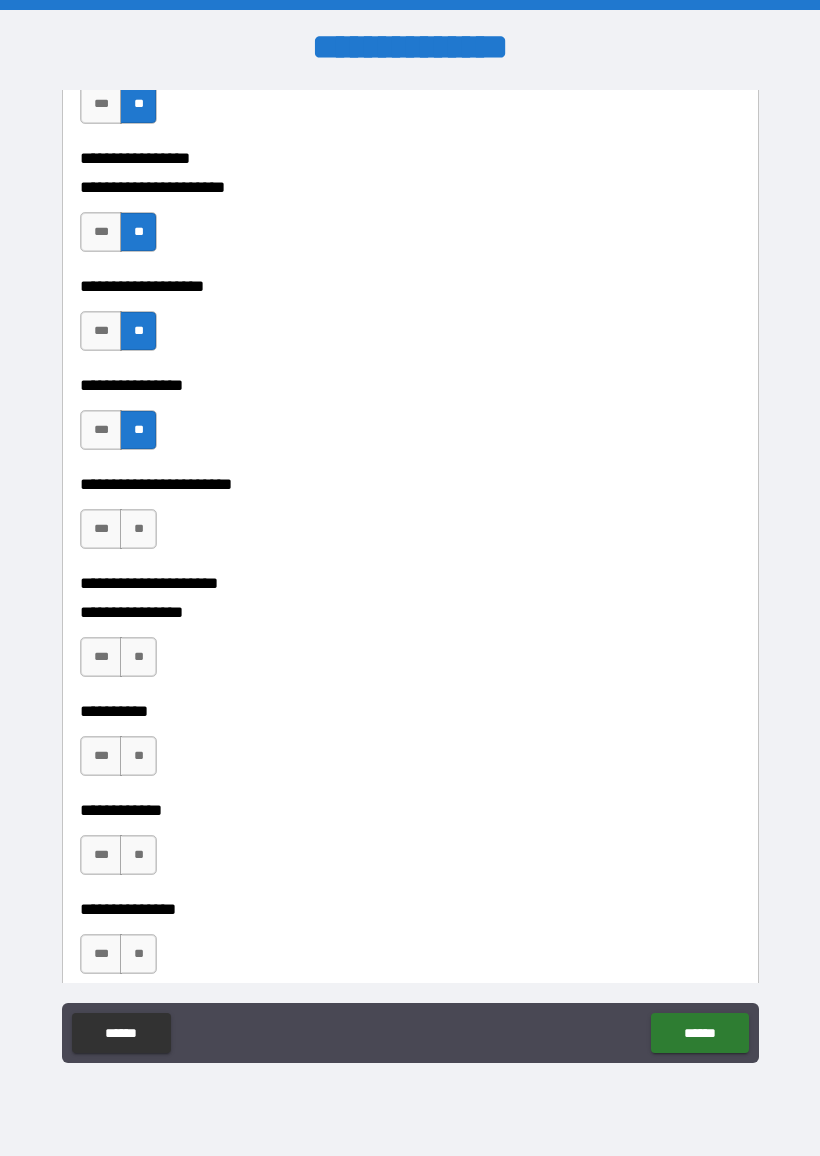 scroll, scrollTop: 6336, scrollLeft: 0, axis: vertical 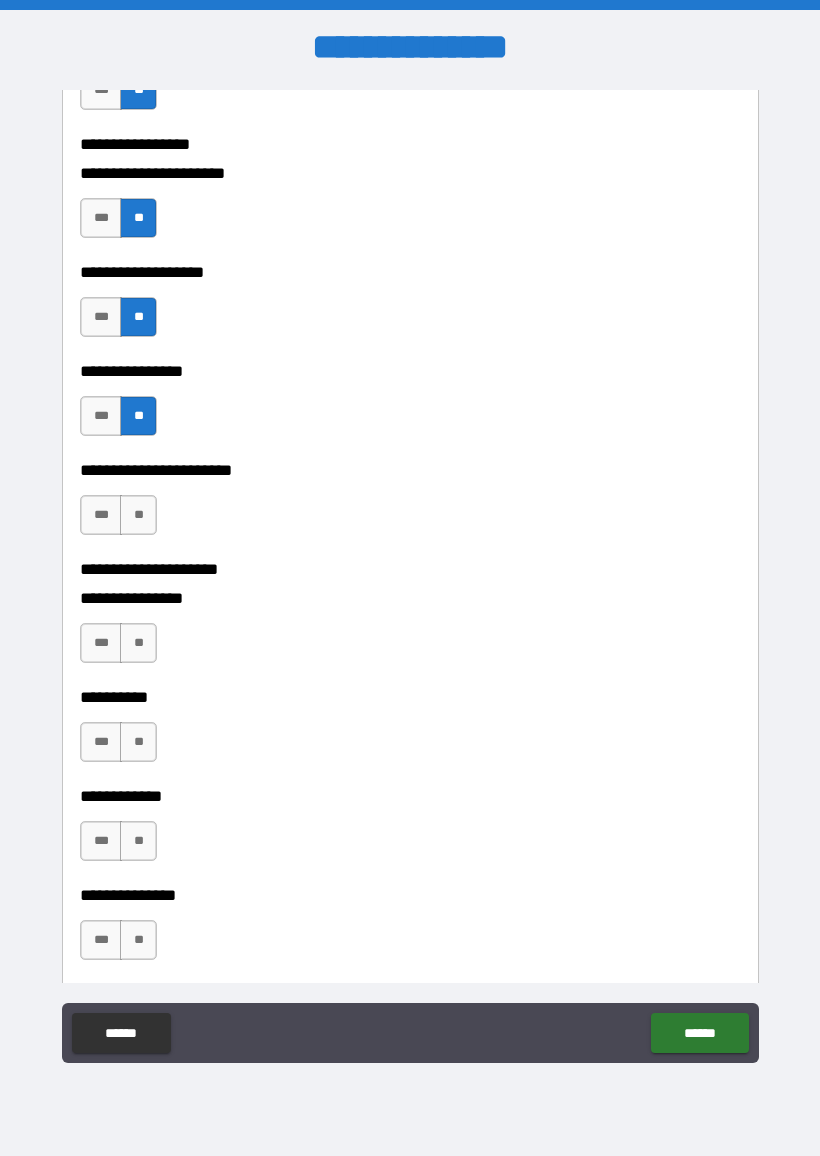 click on "**" at bounding box center [138, 515] 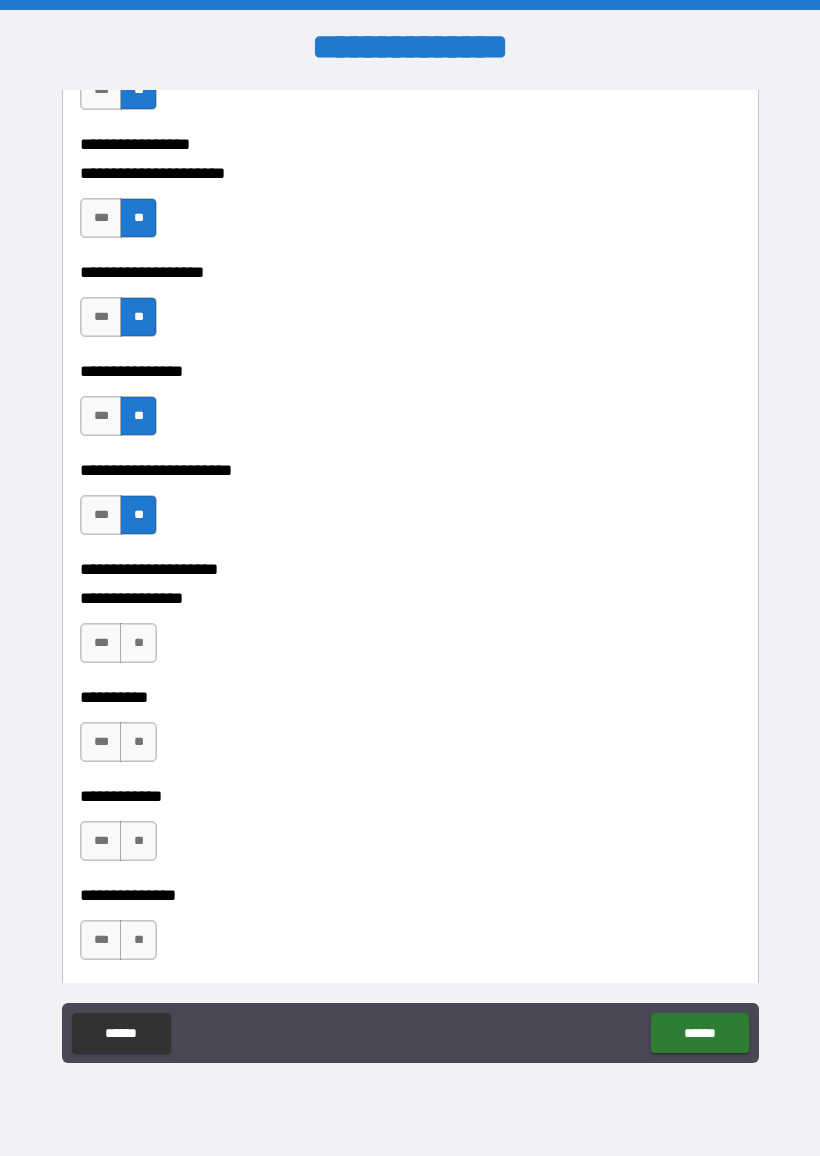 click on "**" at bounding box center [138, 643] 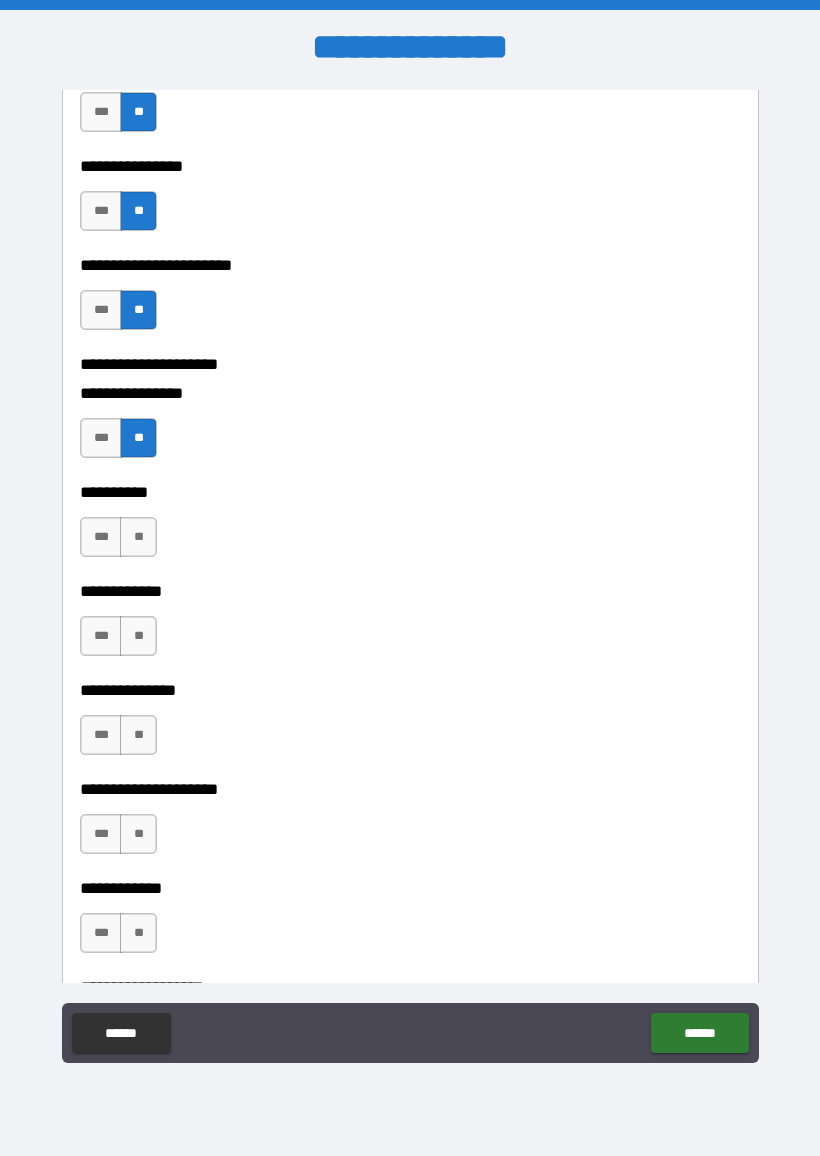 scroll, scrollTop: 6554, scrollLeft: 0, axis: vertical 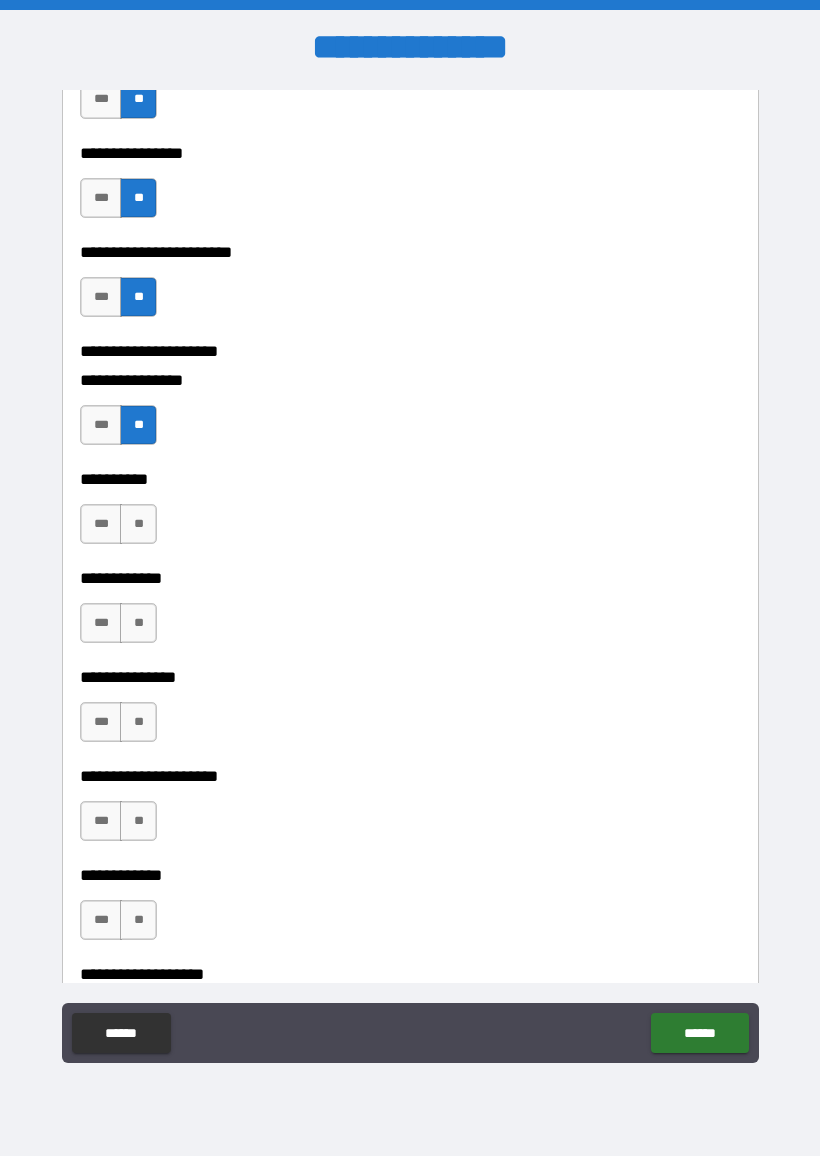 click on "**" at bounding box center (138, 524) 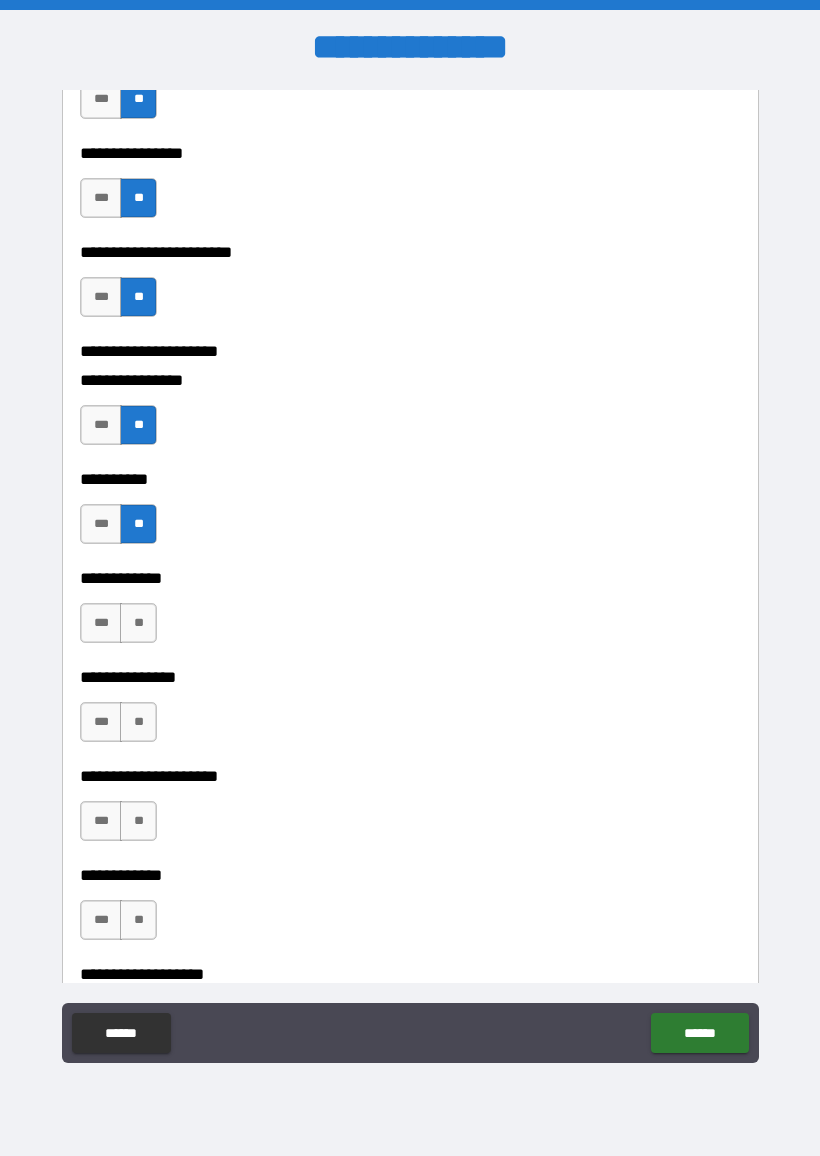 click on "**" at bounding box center (138, 623) 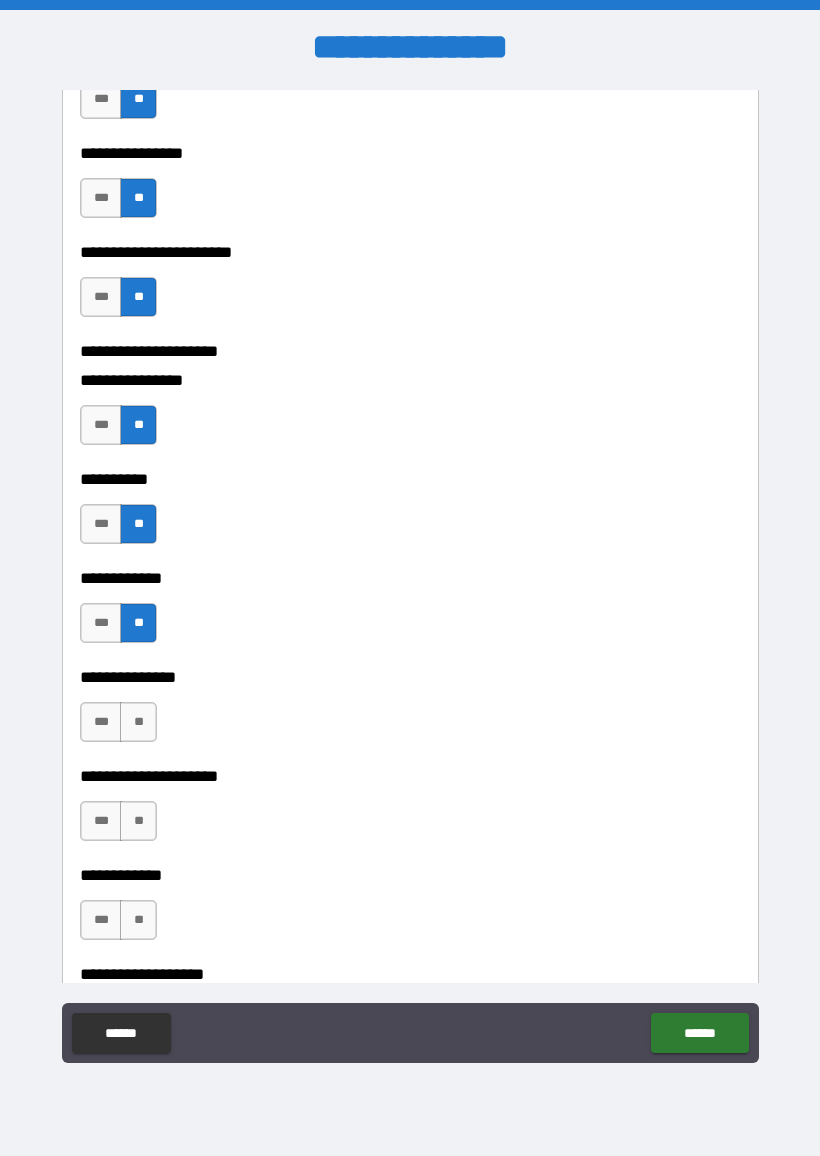 click on "**" at bounding box center [138, 722] 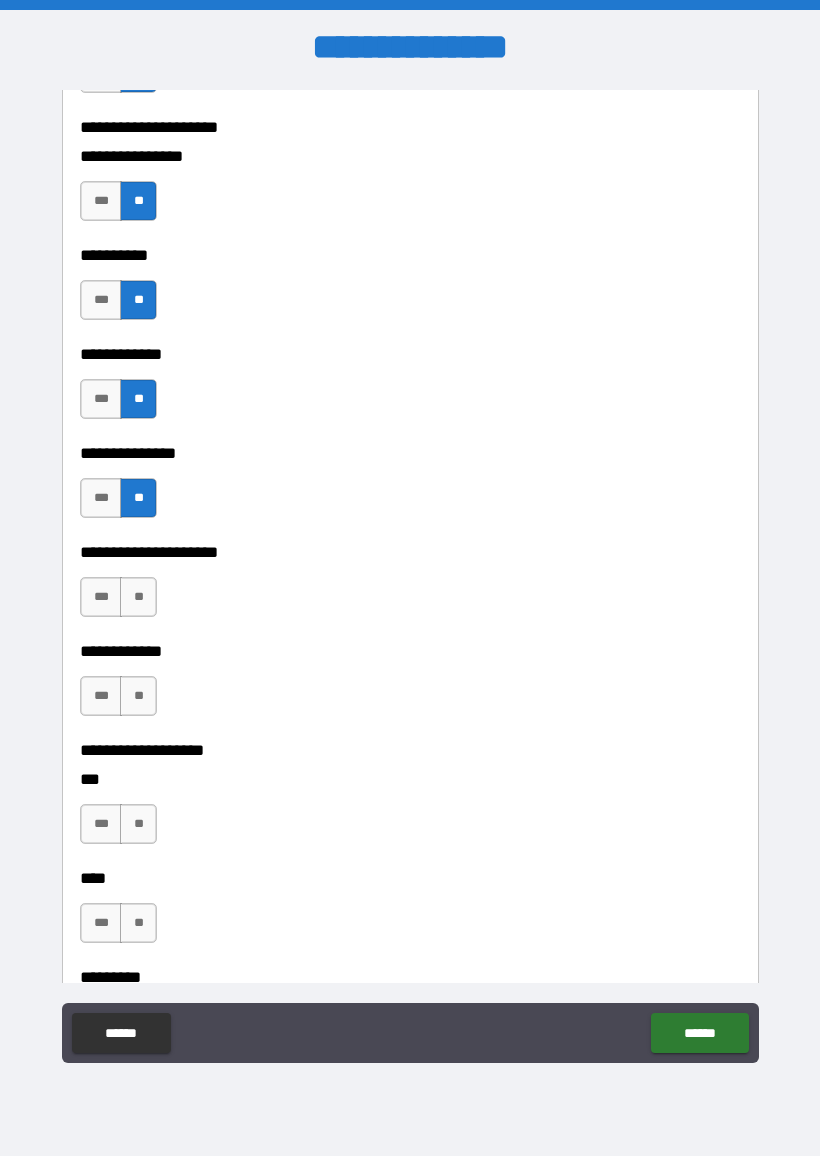 scroll, scrollTop: 6777, scrollLeft: 0, axis: vertical 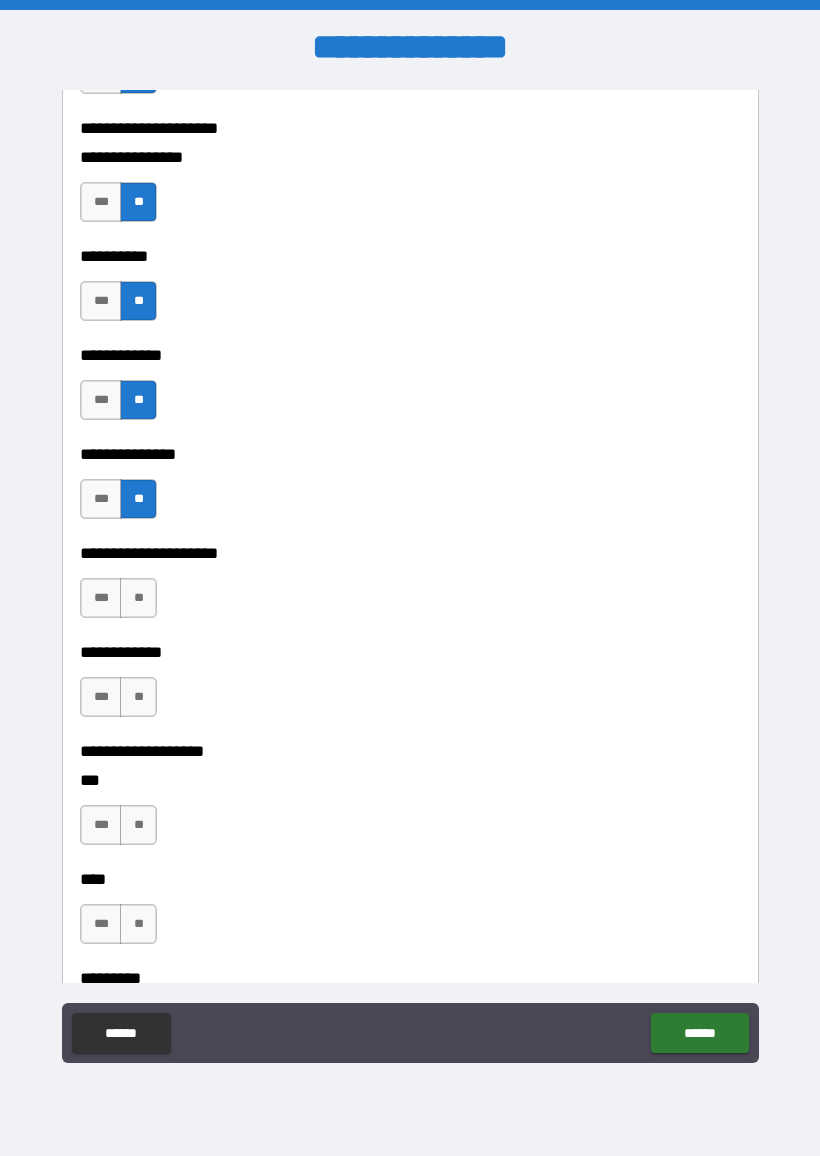 click on "**" at bounding box center (138, 598) 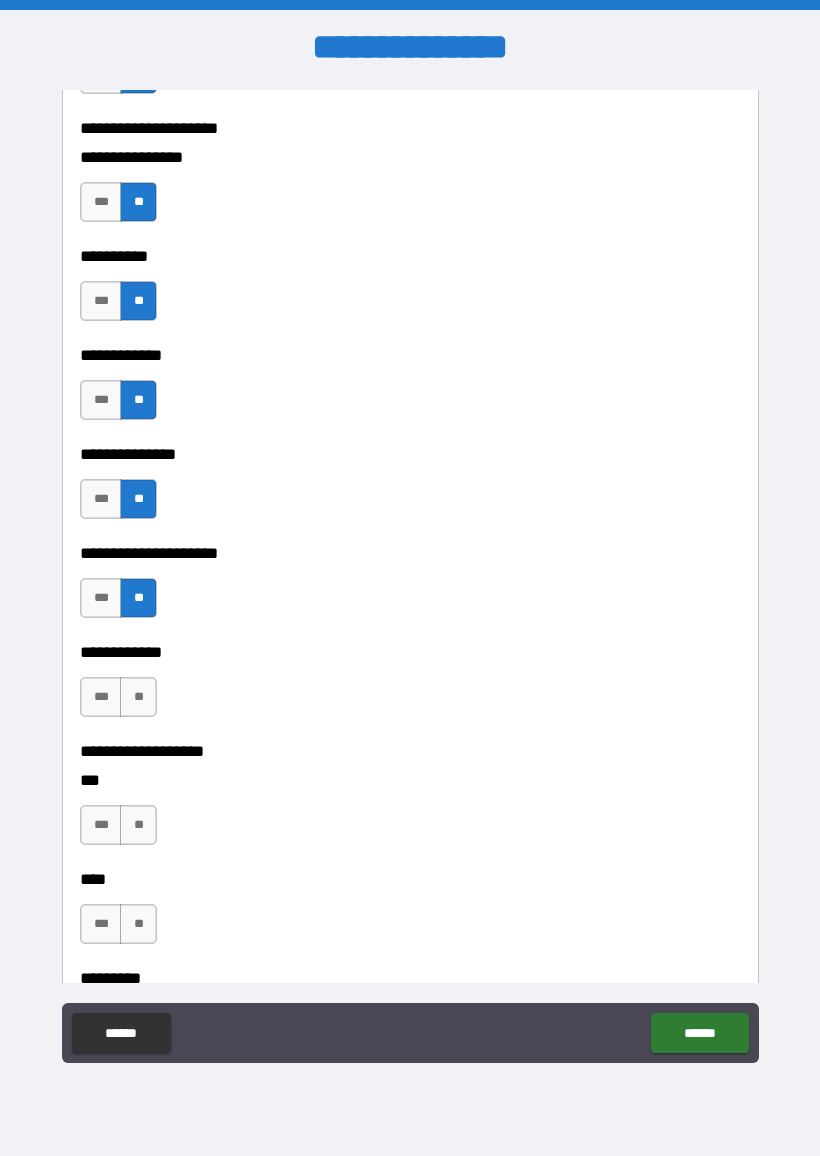 click on "**" at bounding box center (138, 697) 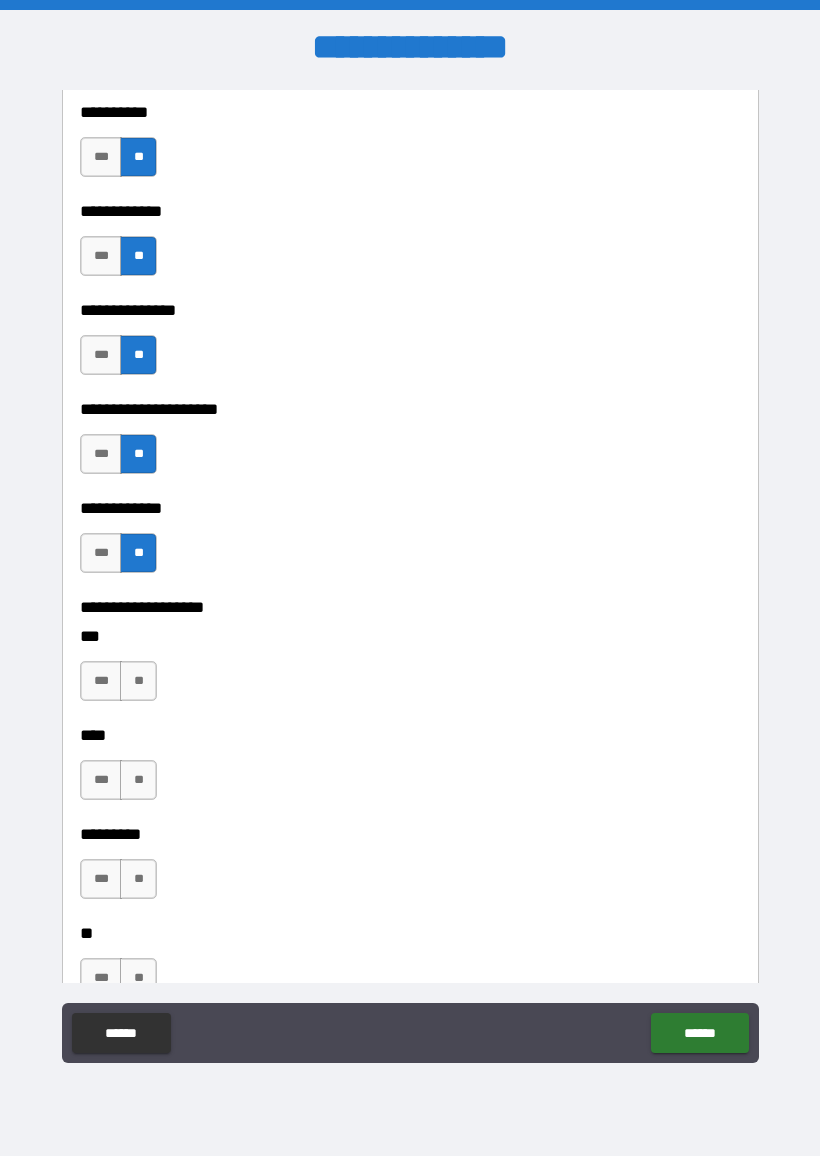 scroll, scrollTop: 6953, scrollLeft: 0, axis: vertical 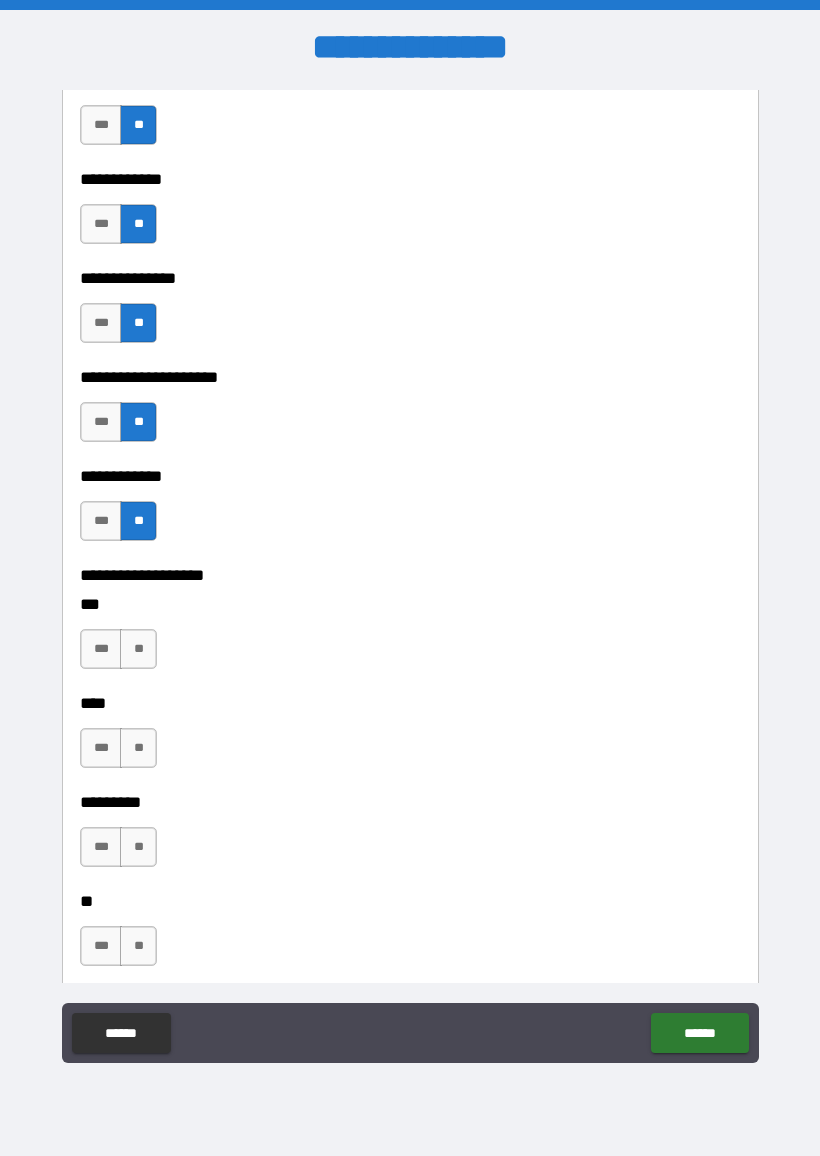 click on "**" at bounding box center (138, 649) 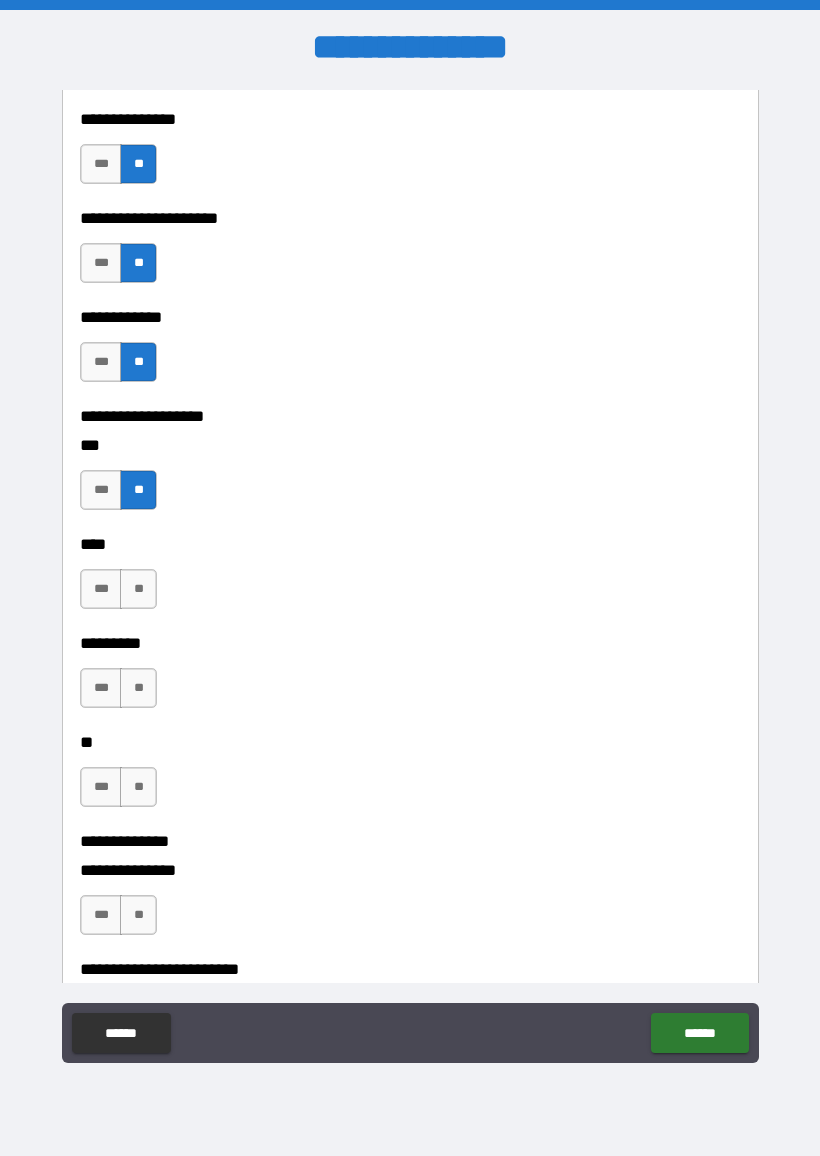 scroll, scrollTop: 7113, scrollLeft: 0, axis: vertical 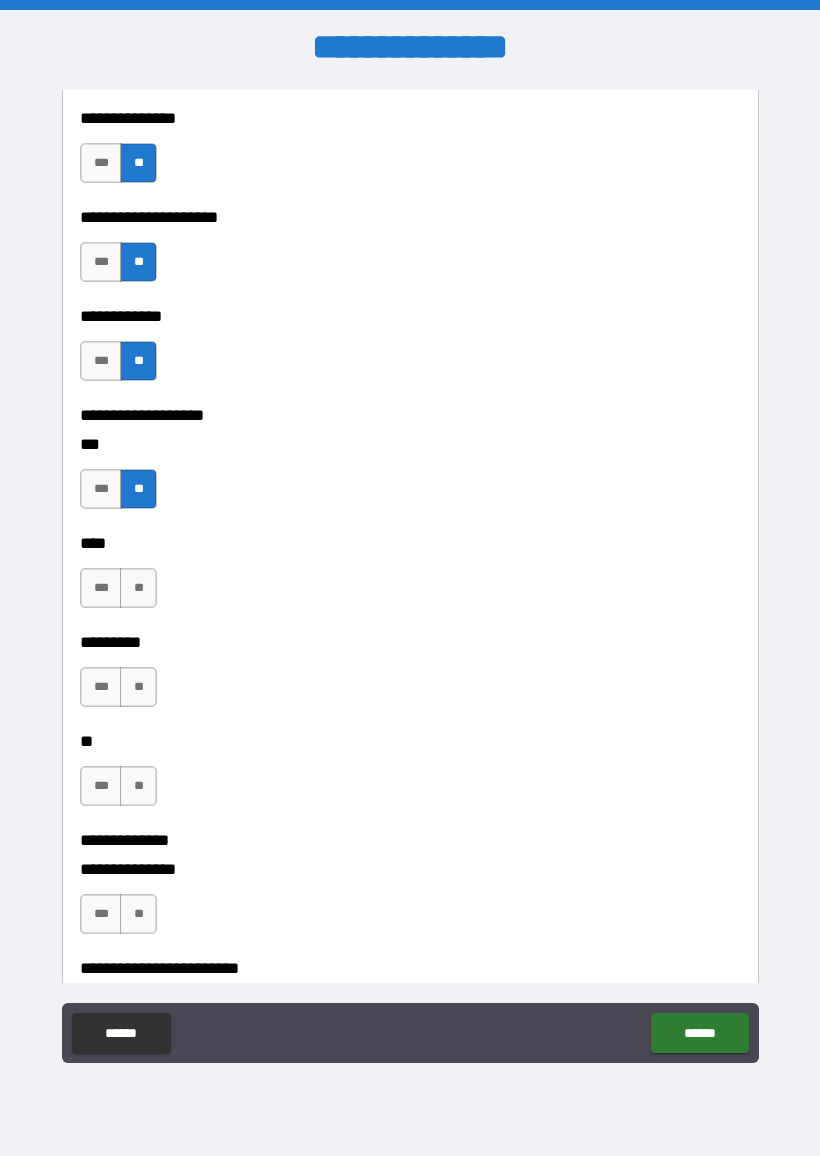 click on "**" at bounding box center [138, 588] 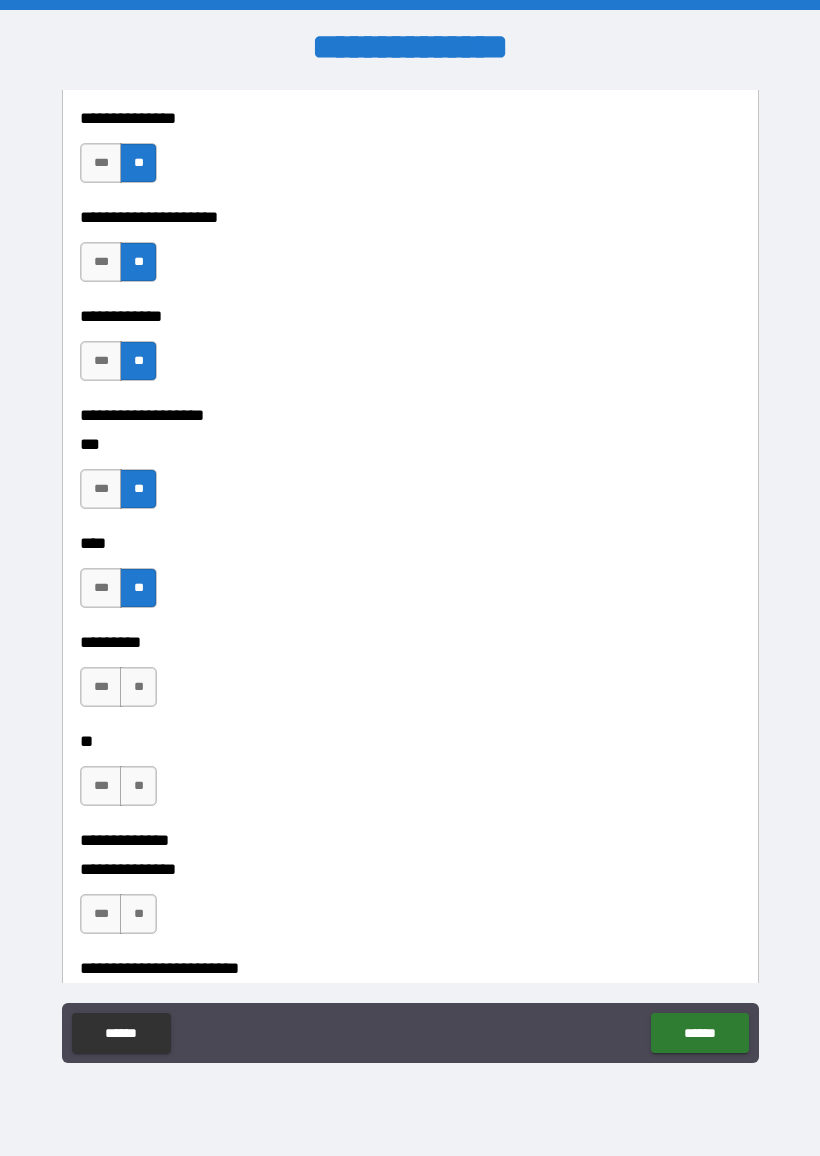 click on "**" at bounding box center [138, 687] 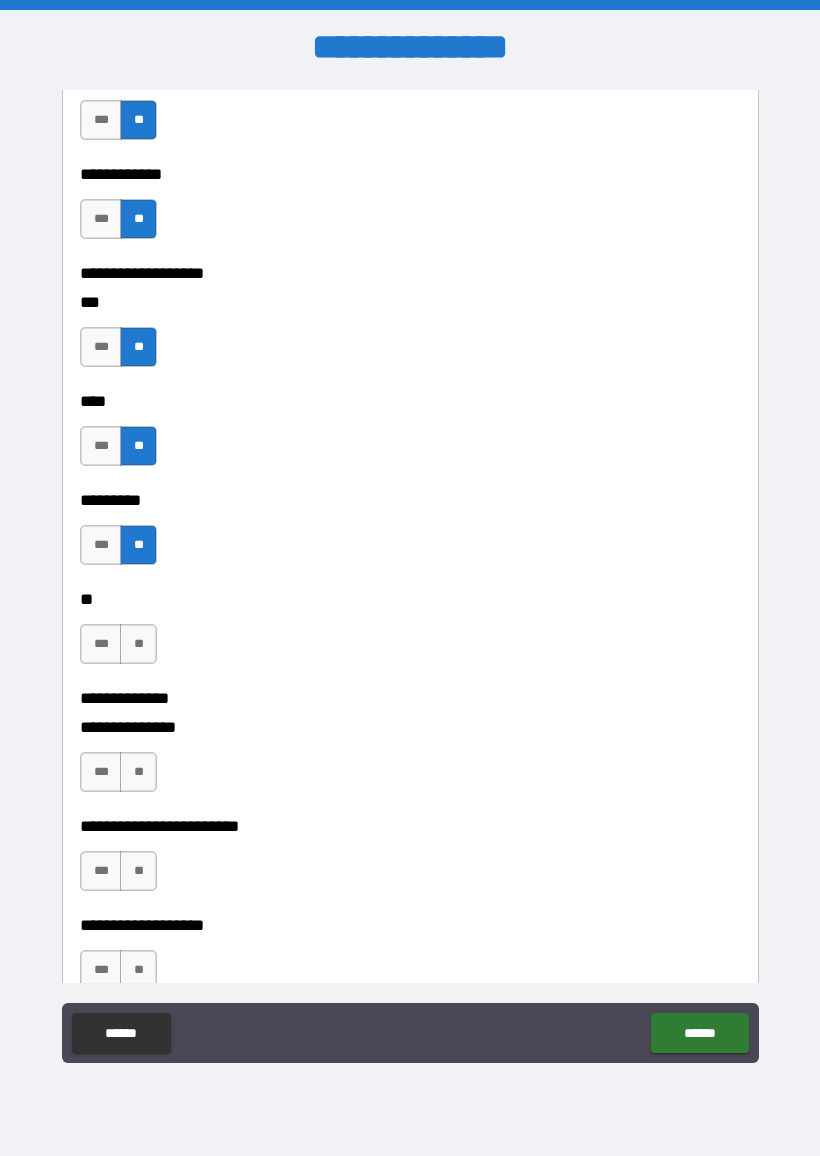 scroll, scrollTop: 7254, scrollLeft: 0, axis: vertical 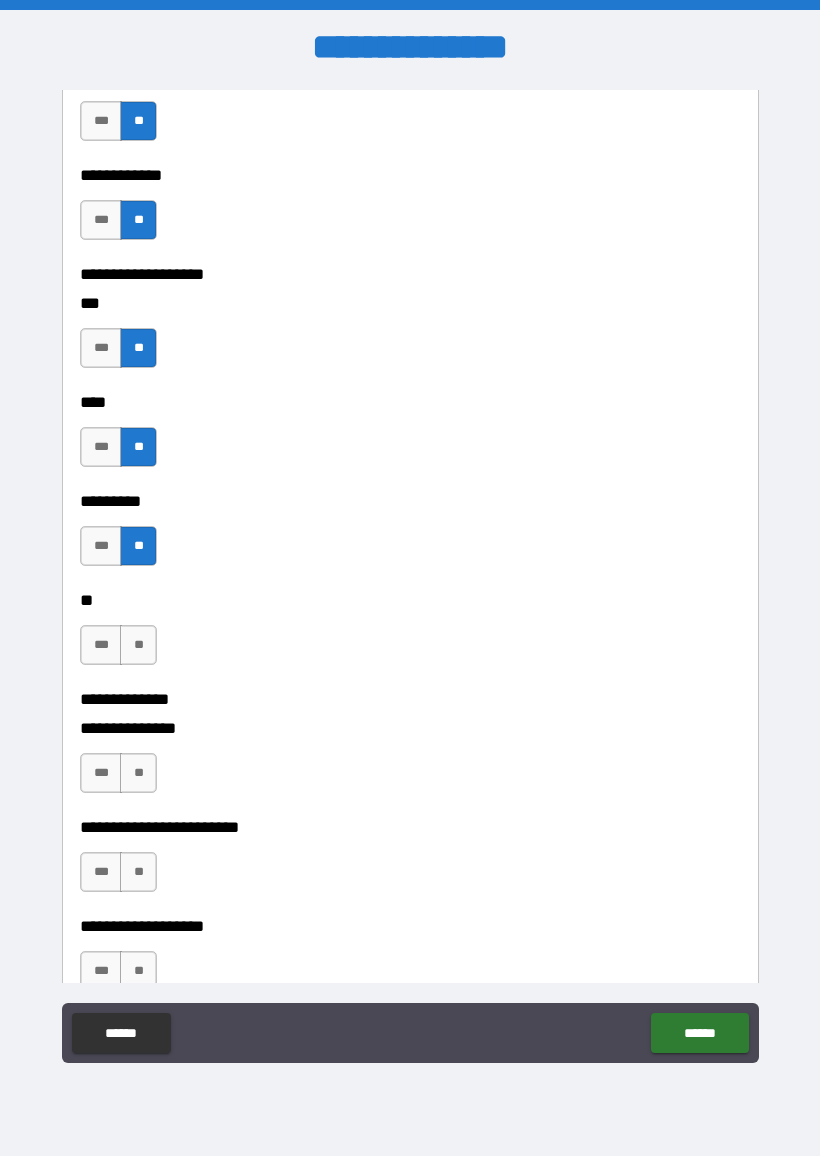 click on "**" at bounding box center (138, 645) 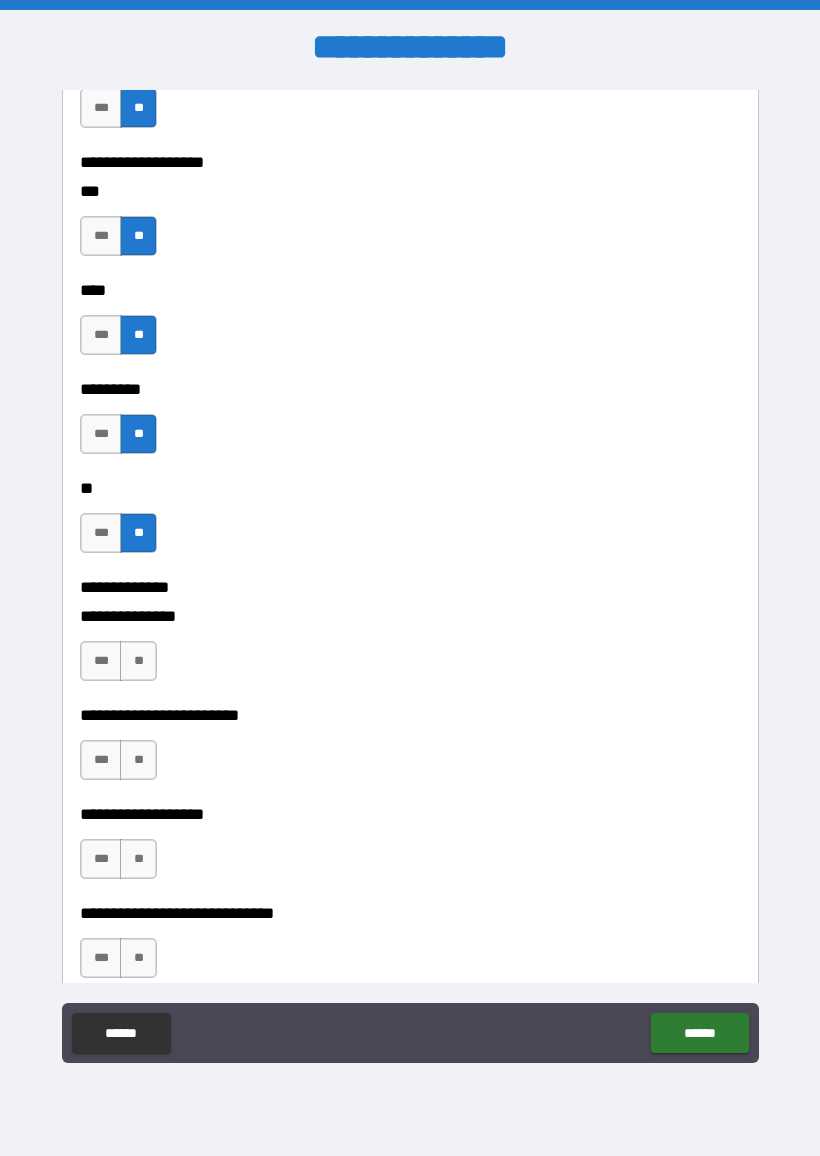 scroll, scrollTop: 7383, scrollLeft: 0, axis: vertical 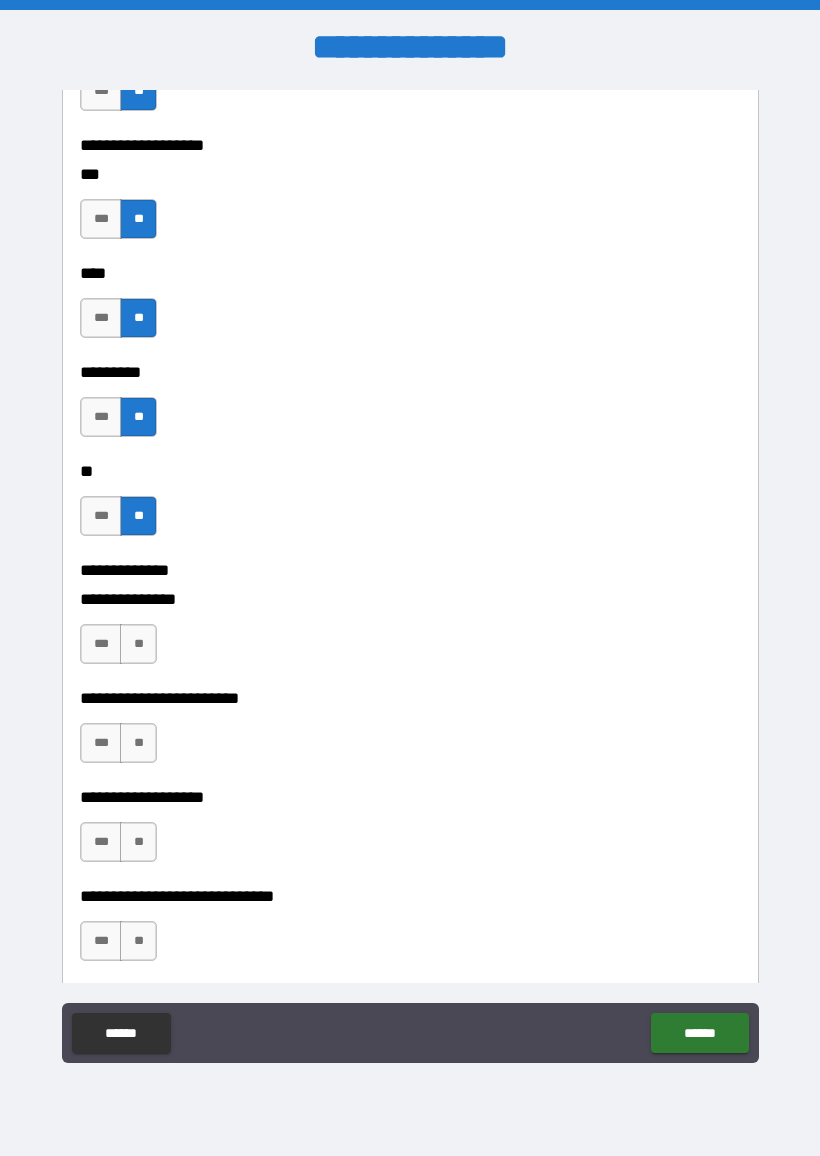 click on "**" at bounding box center [138, 644] 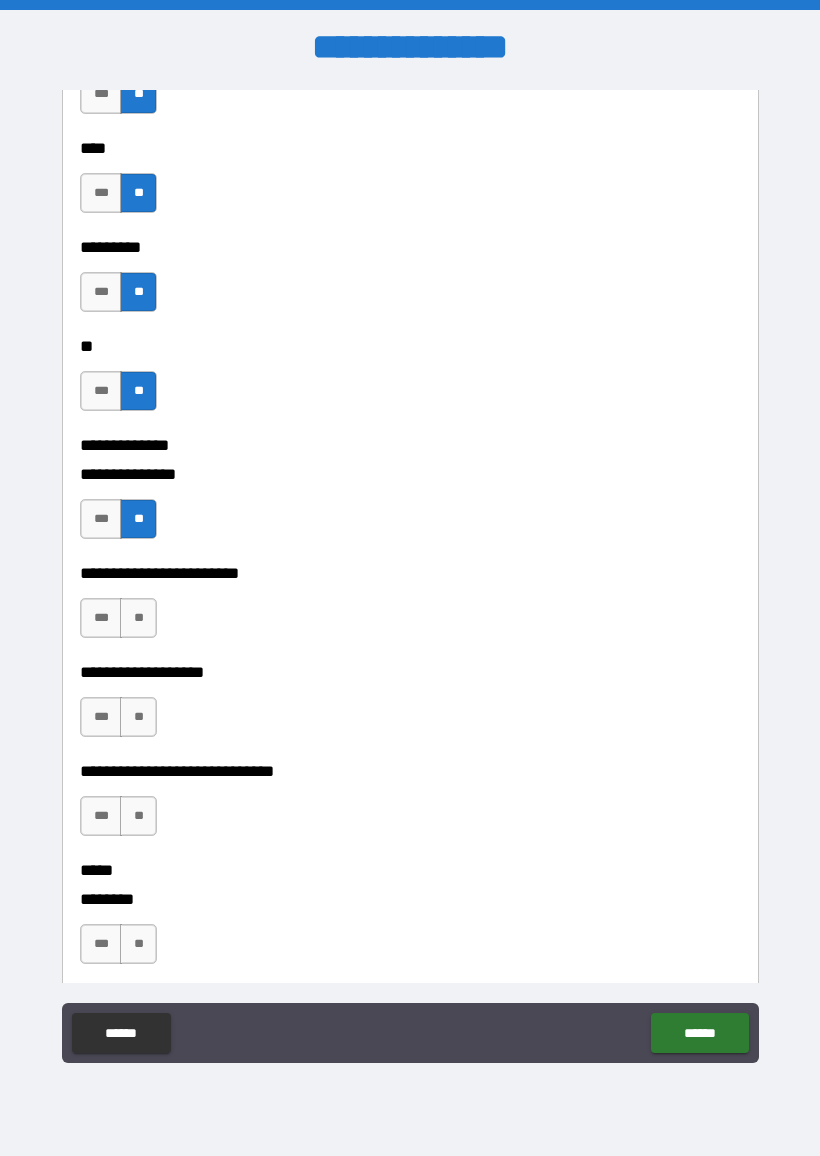 scroll, scrollTop: 7513, scrollLeft: 0, axis: vertical 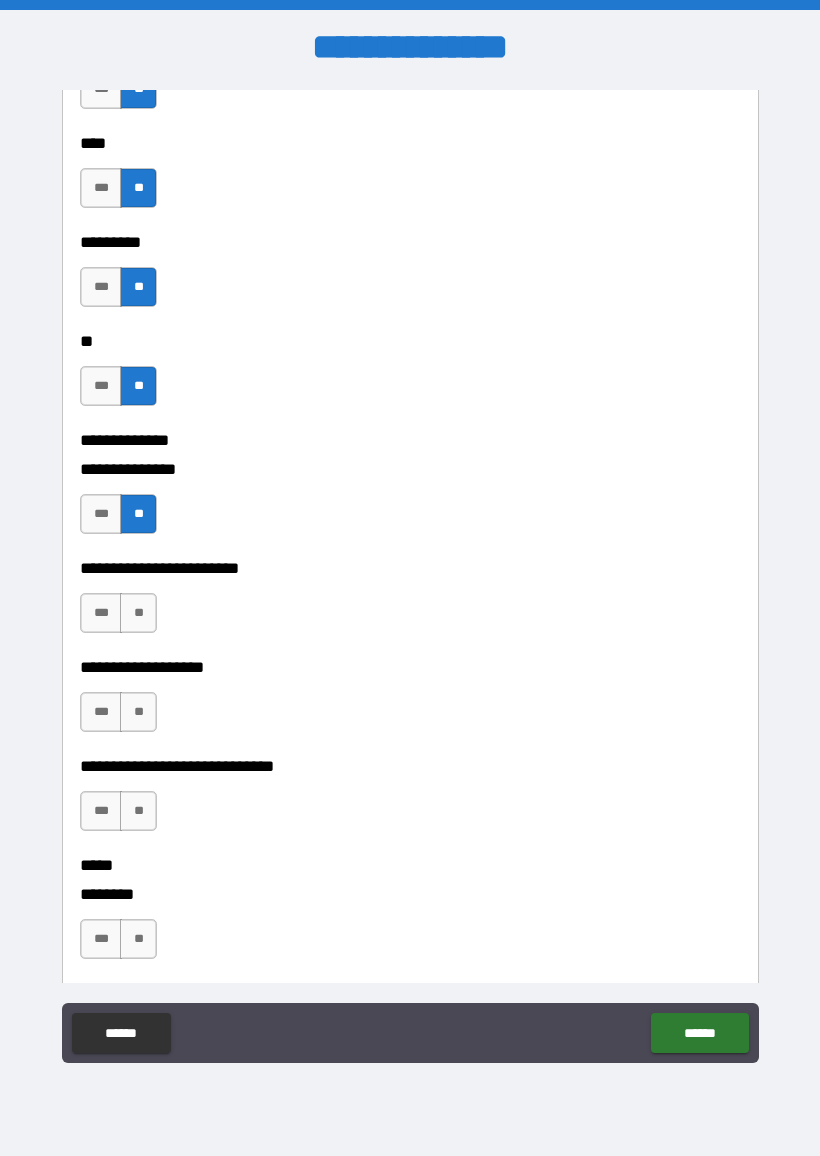 click on "**" at bounding box center [138, 613] 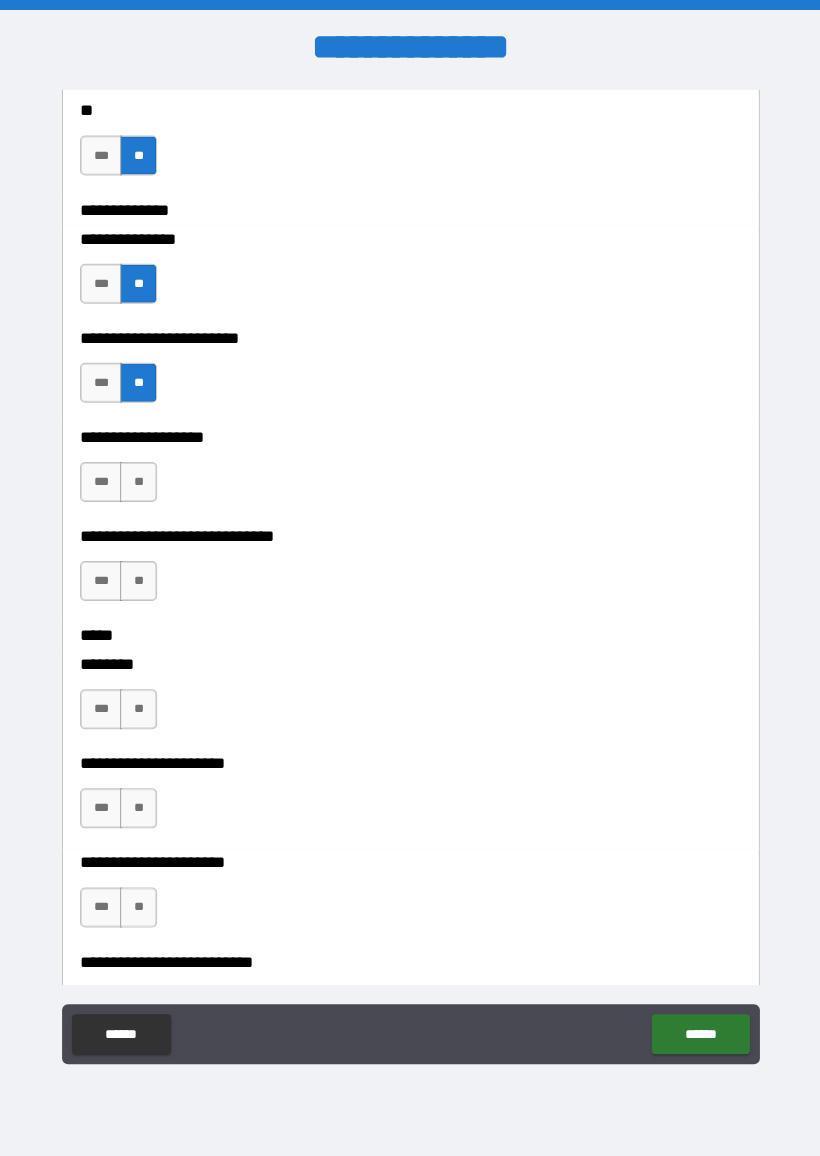 scroll, scrollTop: 7746, scrollLeft: 0, axis: vertical 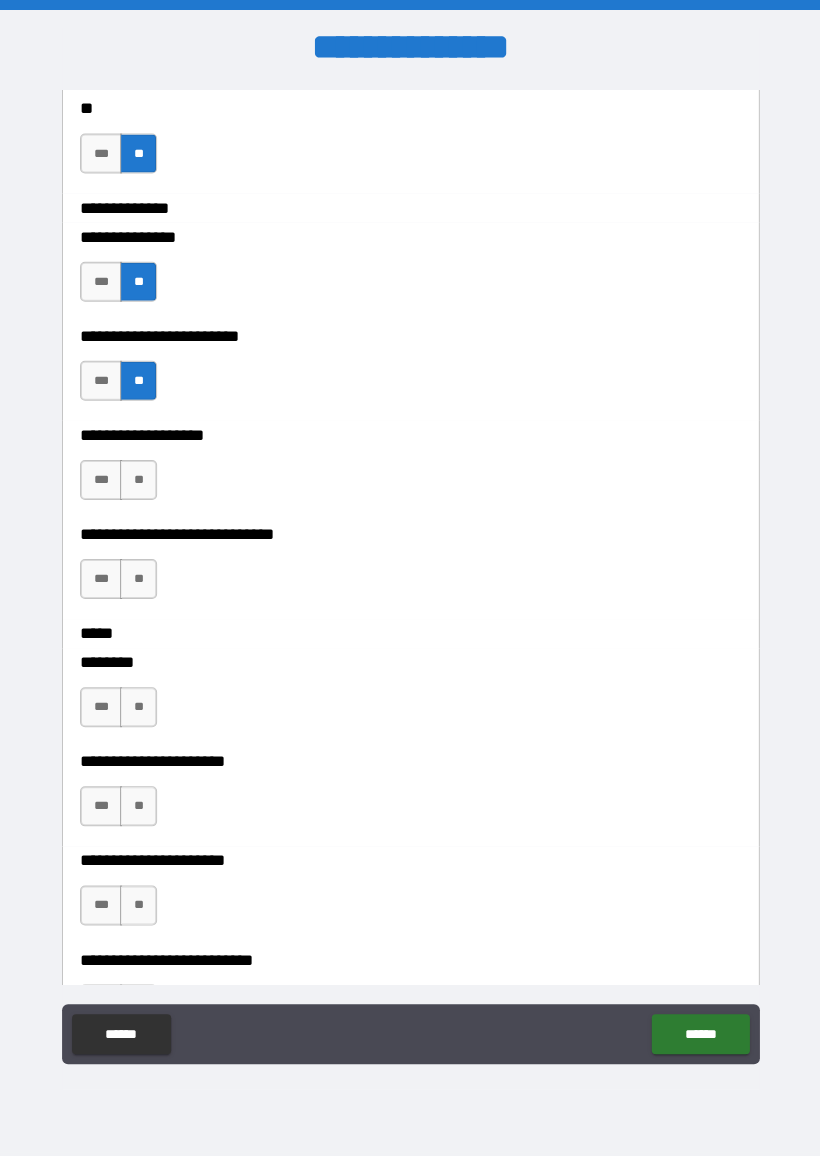 click on "**" at bounding box center [138, 479] 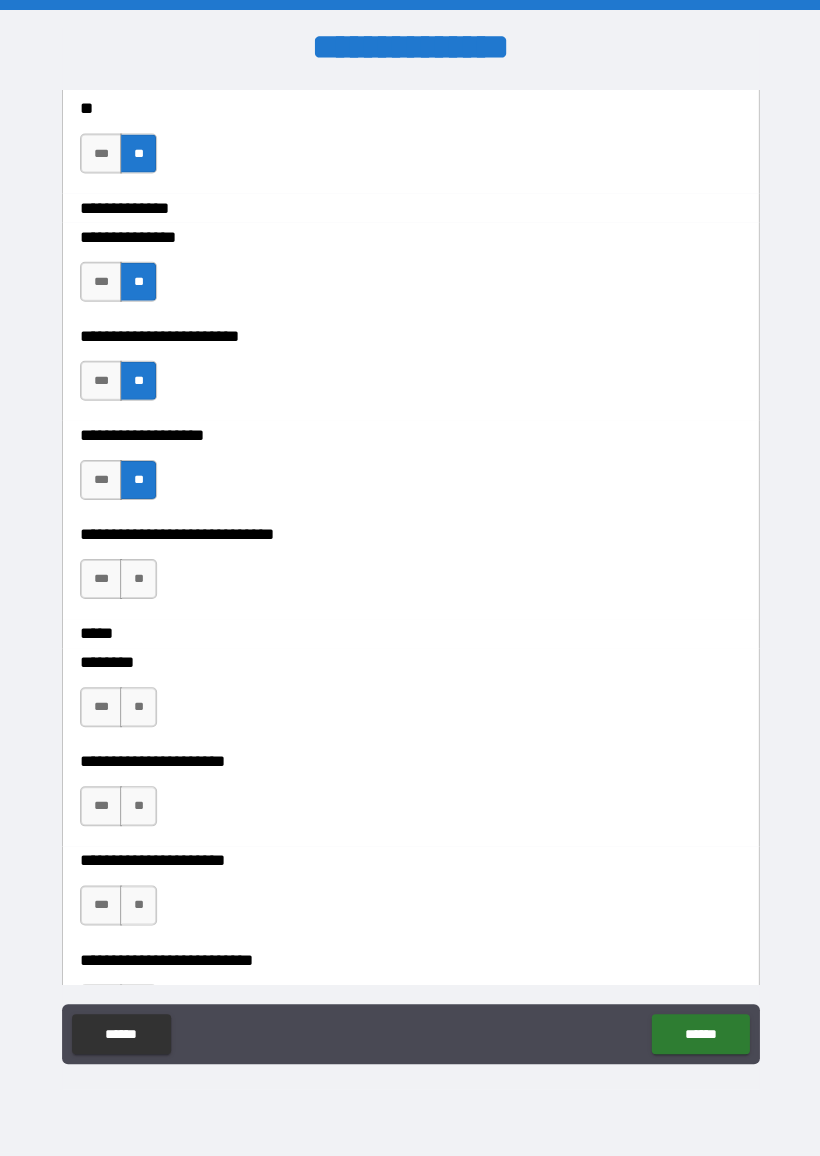 click on "**********" at bounding box center (410, 580) 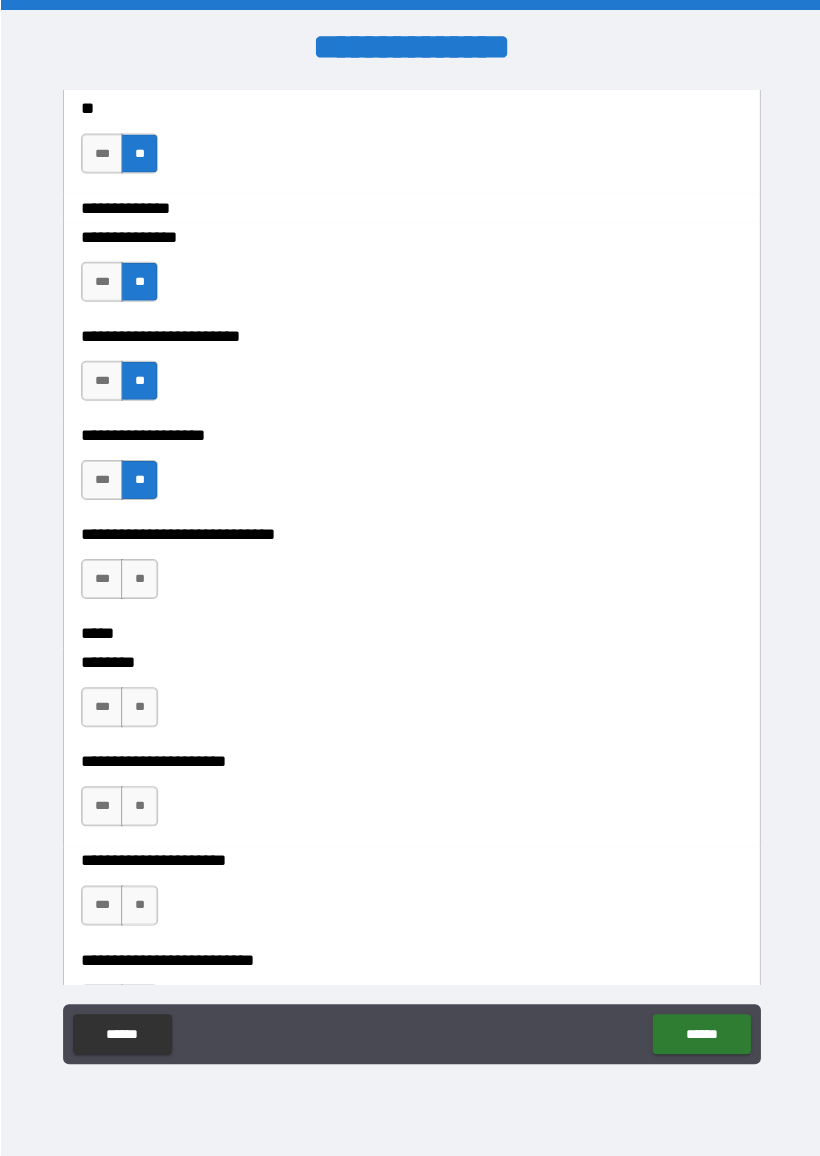 click on "**********" at bounding box center [410, 580] 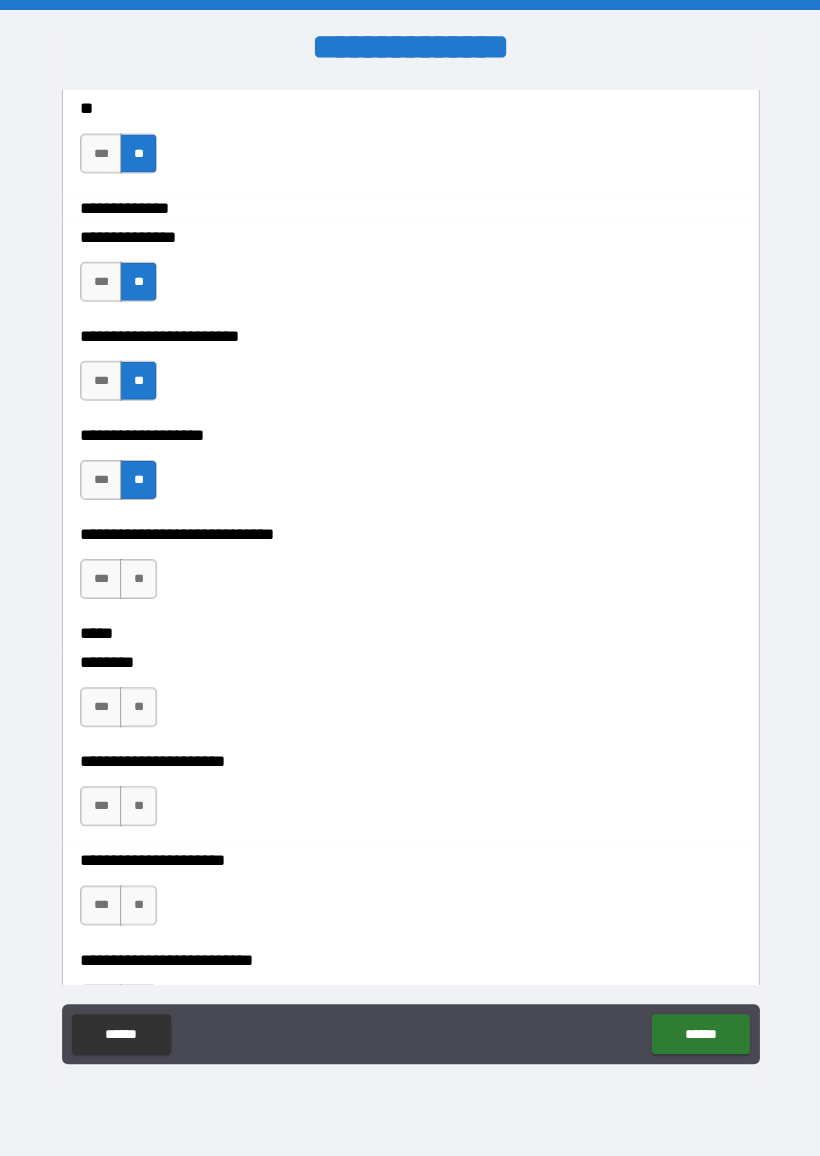 click on "**" at bounding box center [138, 578] 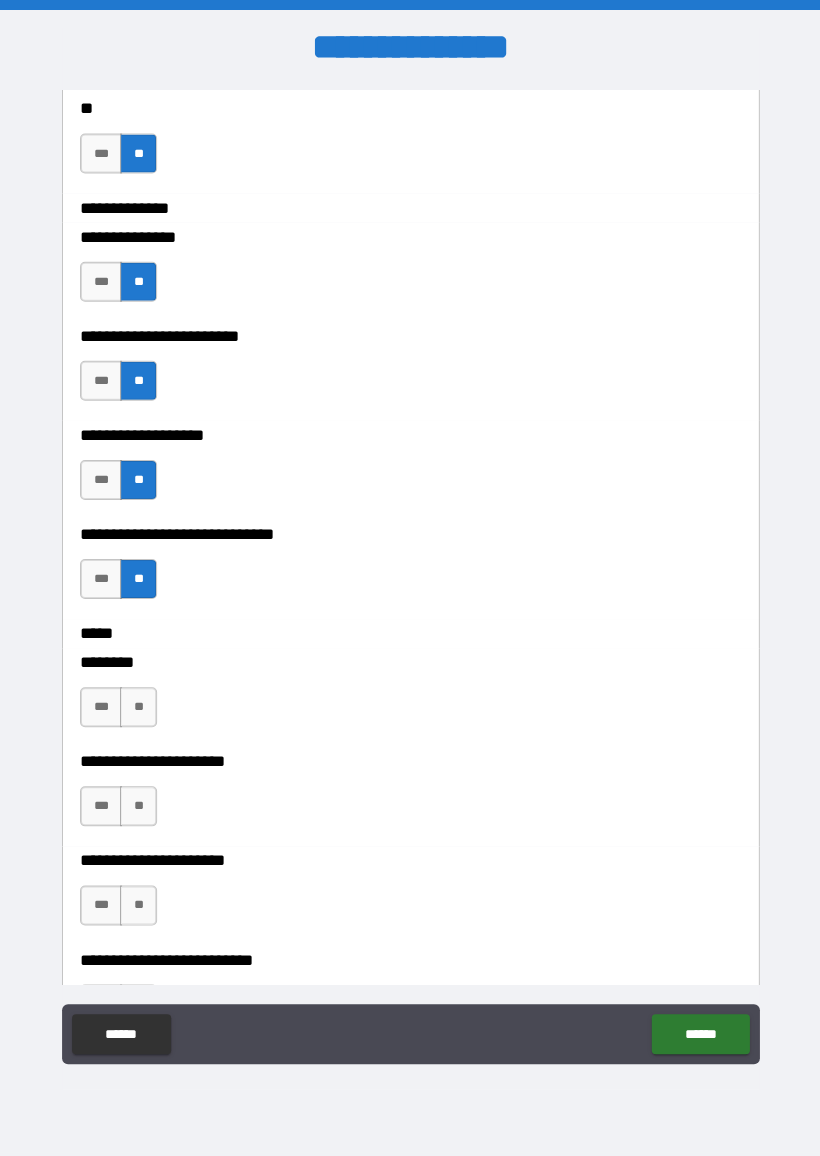 click on "**" at bounding box center (138, 706) 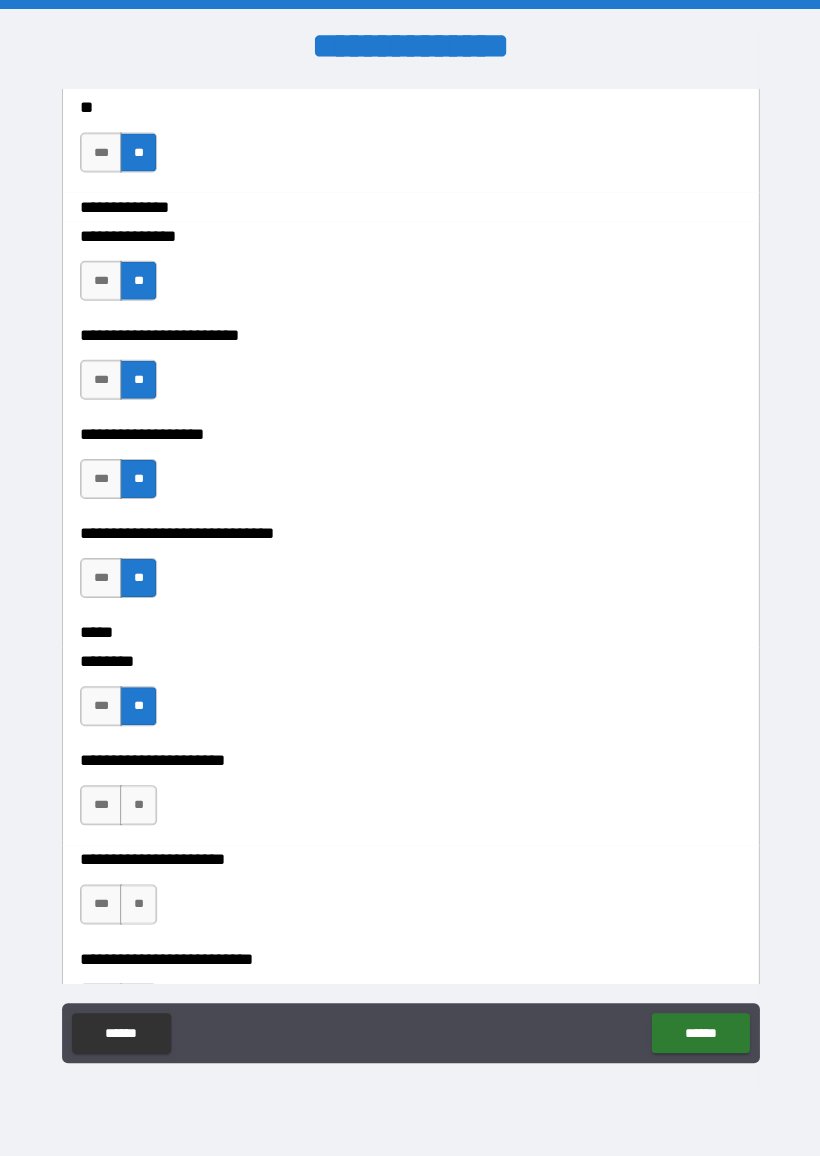 click on "**" at bounding box center (138, 805) 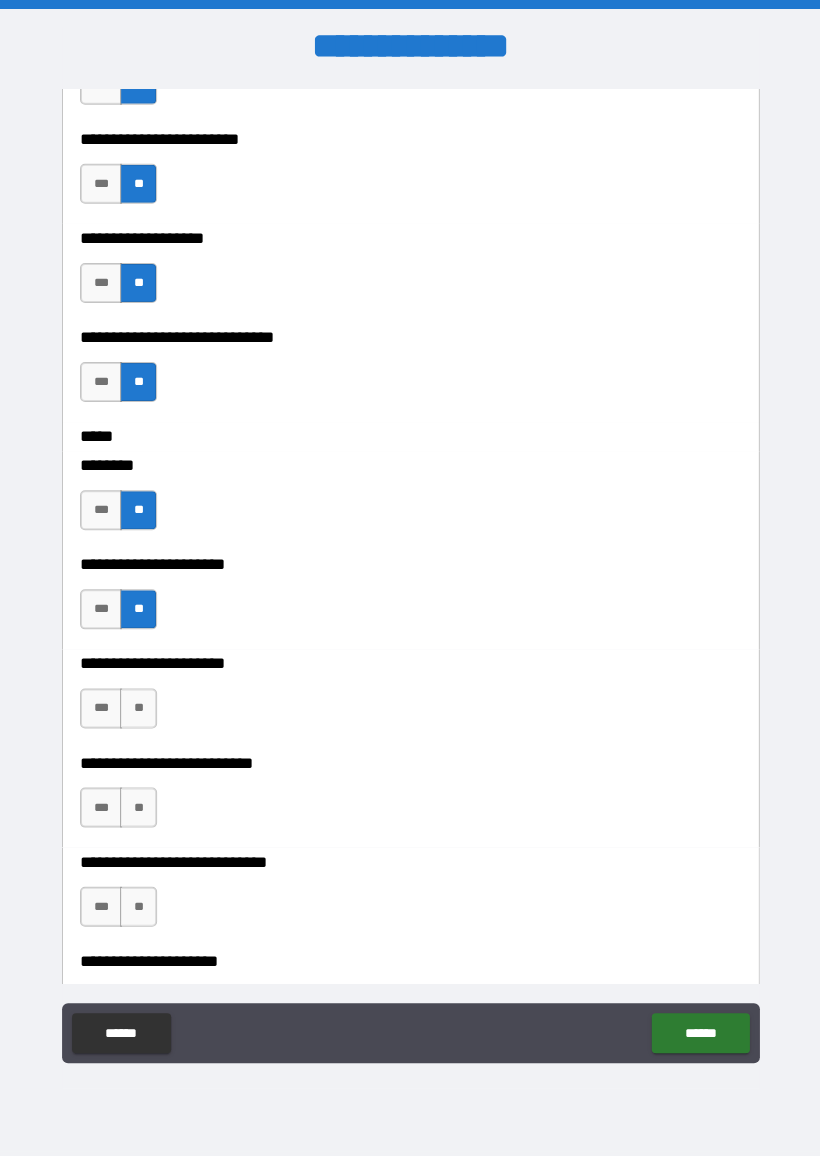 scroll, scrollTop: 8018, scrollLeft: 0, axis: vertical 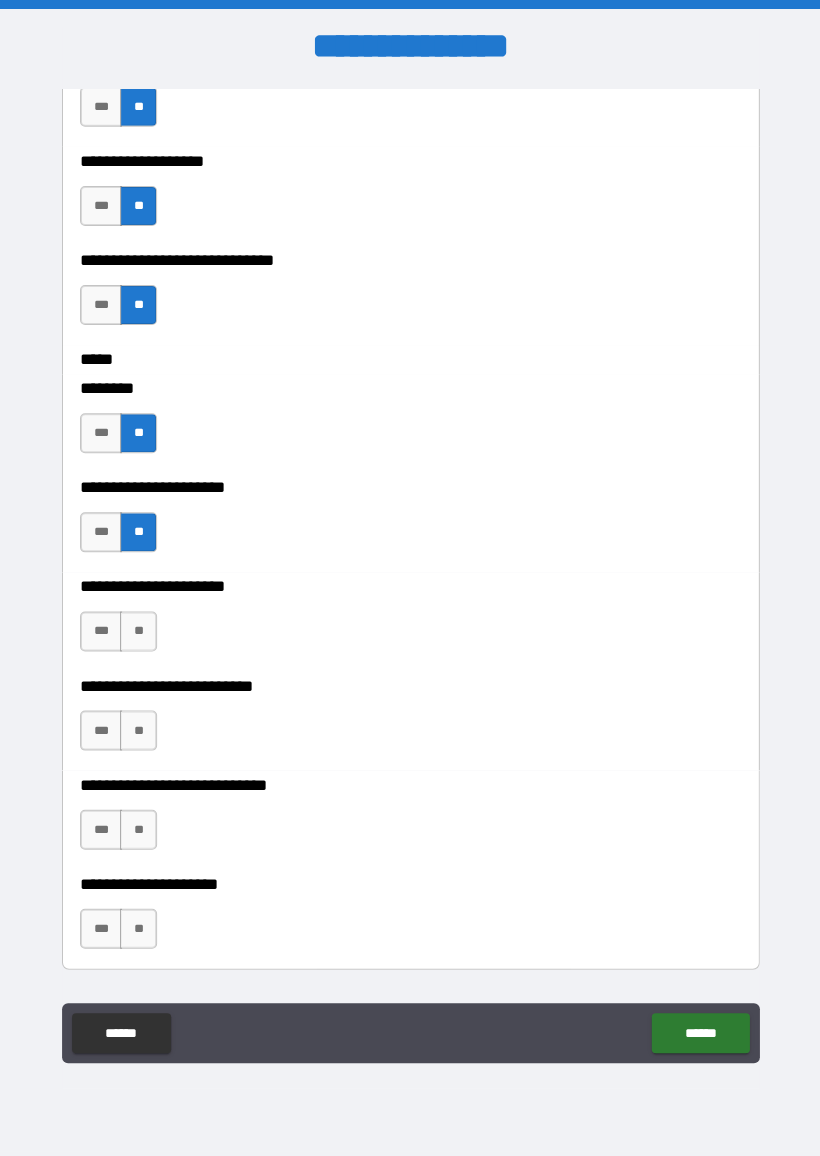 click on "**" at bounding box center [138, 632] 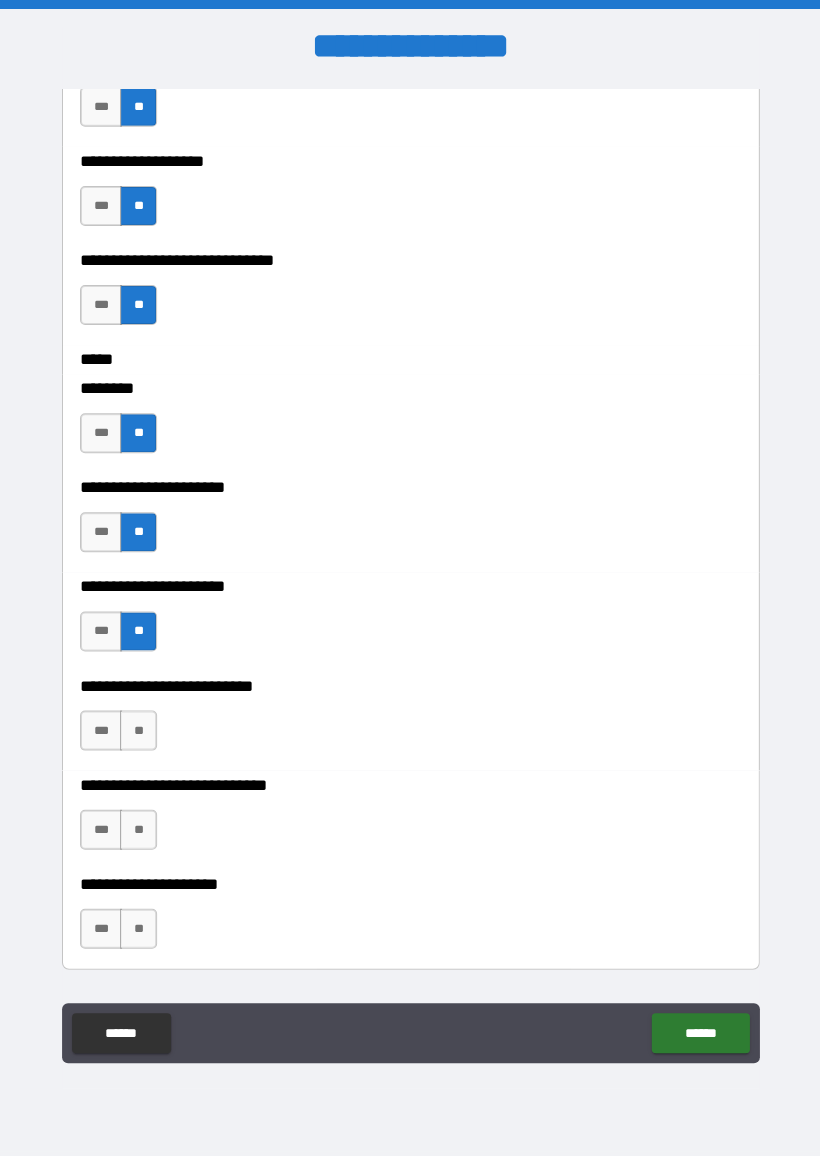 click on "**" at bounding box center (138, 731) 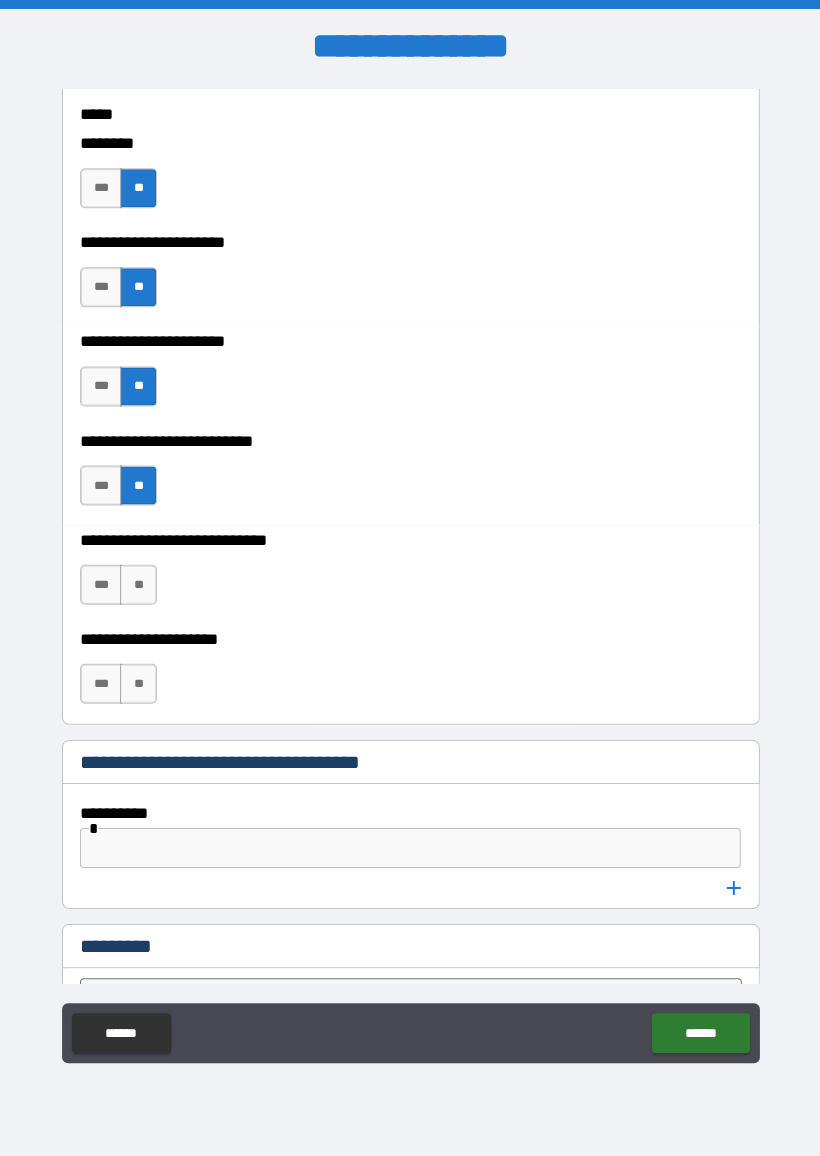 scroll, scrollTop: 8265, scrollLeft: 0, axis: vertical 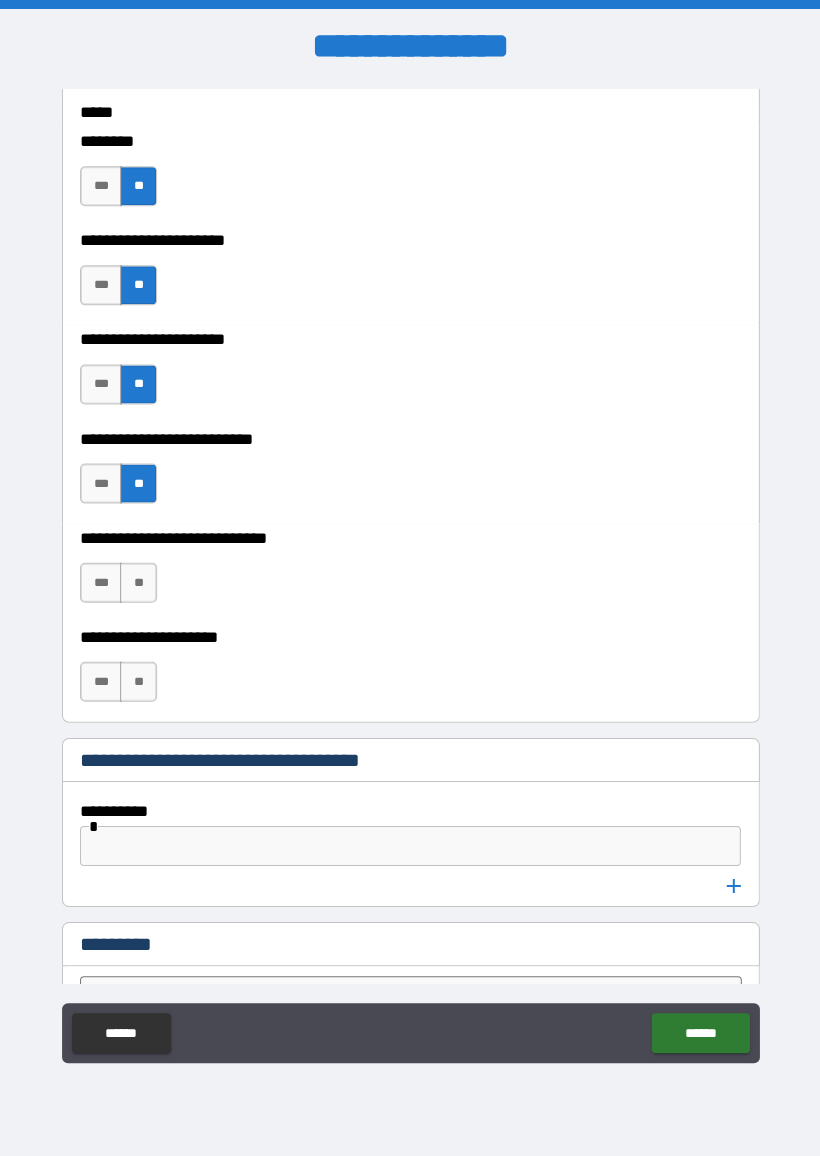 click on "**" at bounding box center (138, 583) 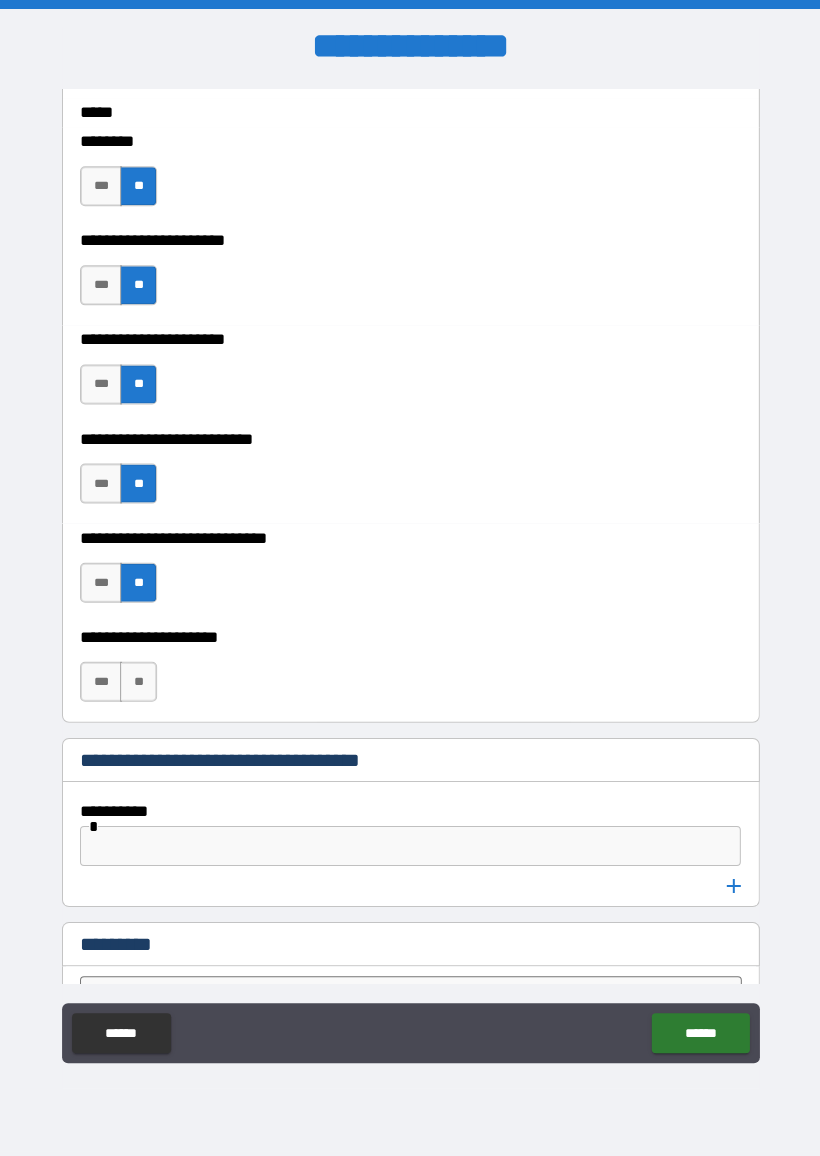 click on "**" at bounding box center (138, 682) 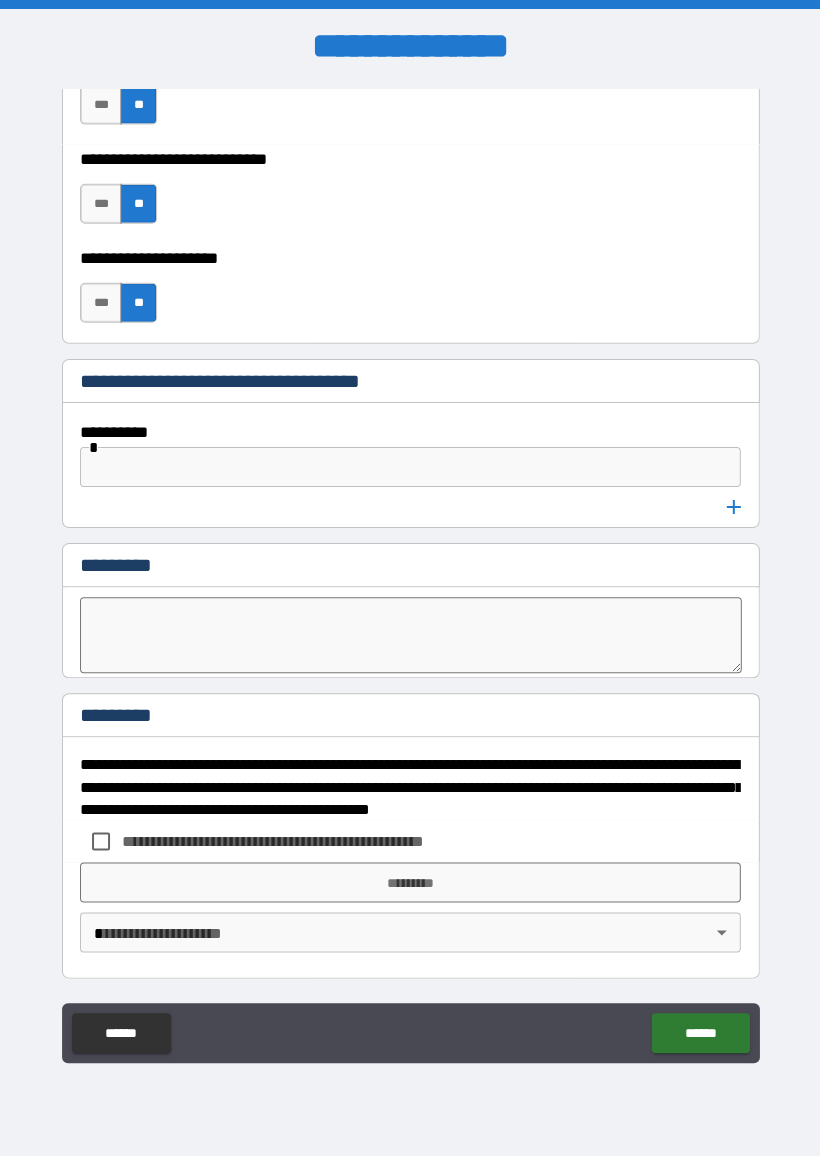 scroll, scrollTop: 8644, scrollLeft: 0, axis: vertical 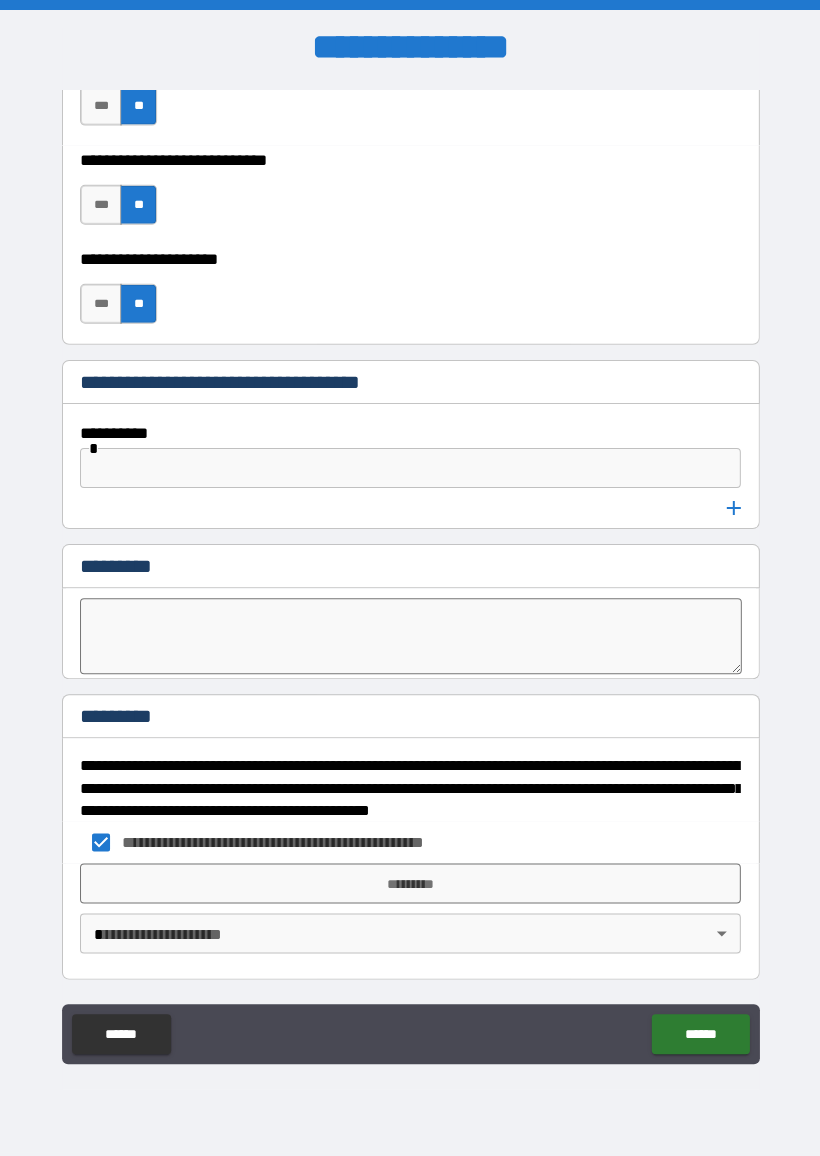 click on "**********" at bounding box center (410, 580) 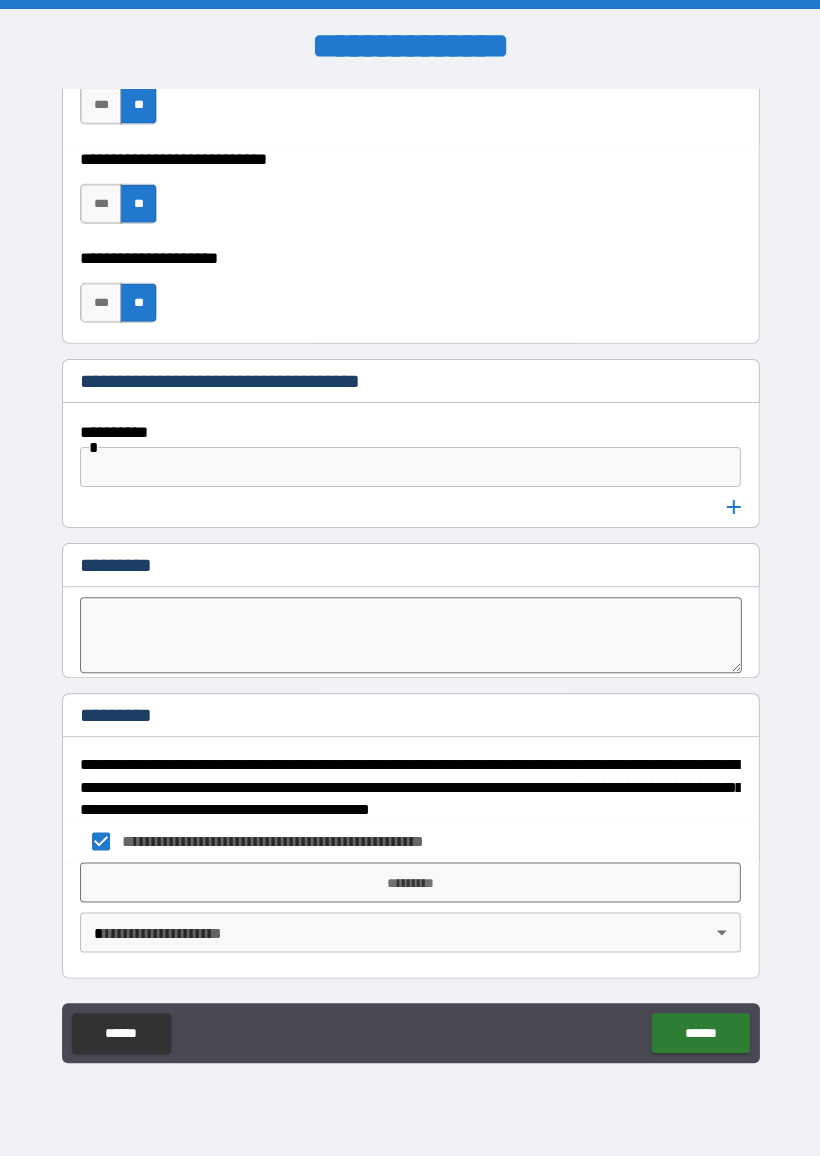 click on "*********" at bounding box center (410, 882) 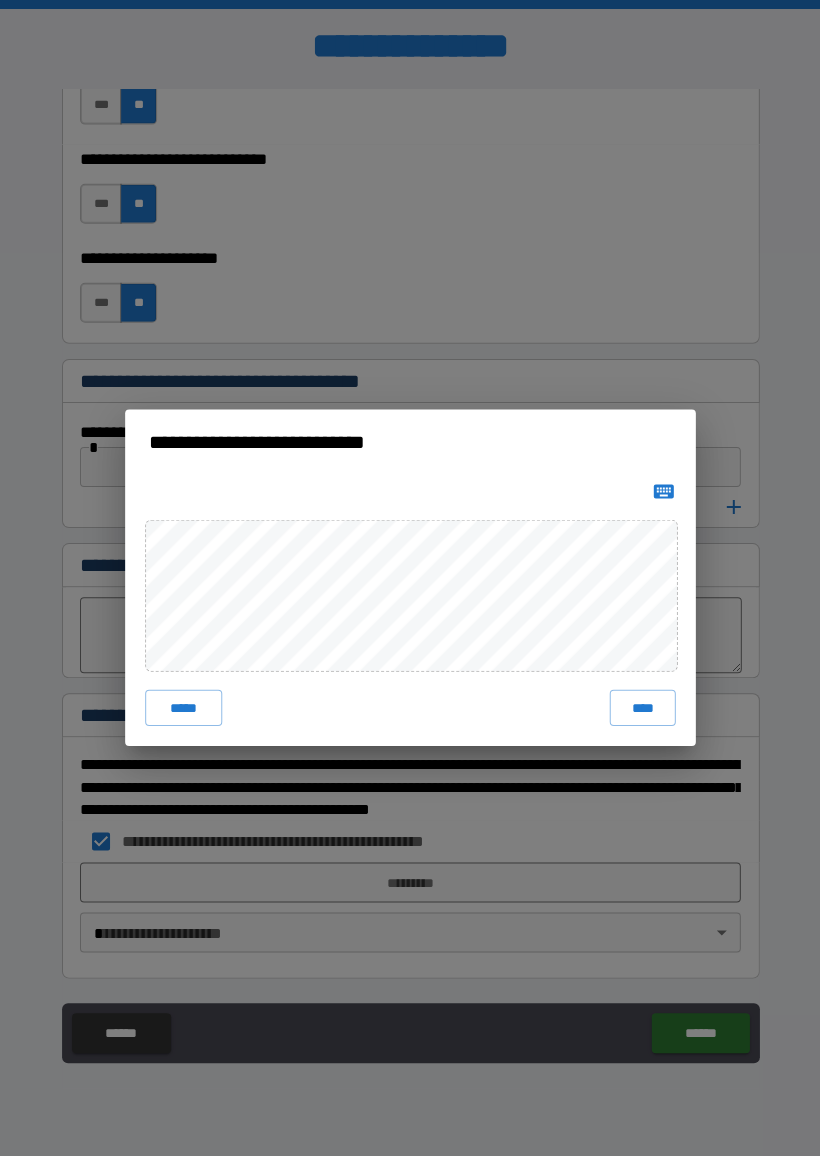 click on "****" at bounding box center [642, 708] 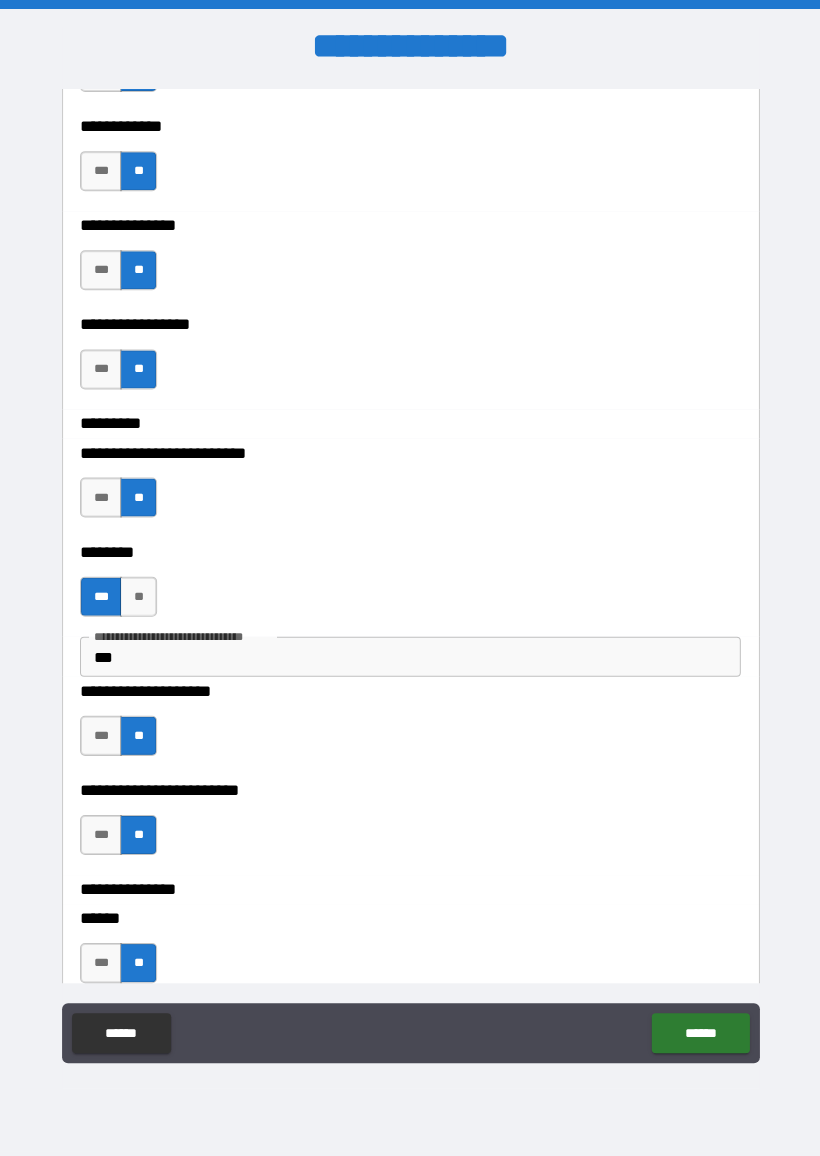 scroll, scrollTop: 4152, scrollLeft: 0, axis: vertical 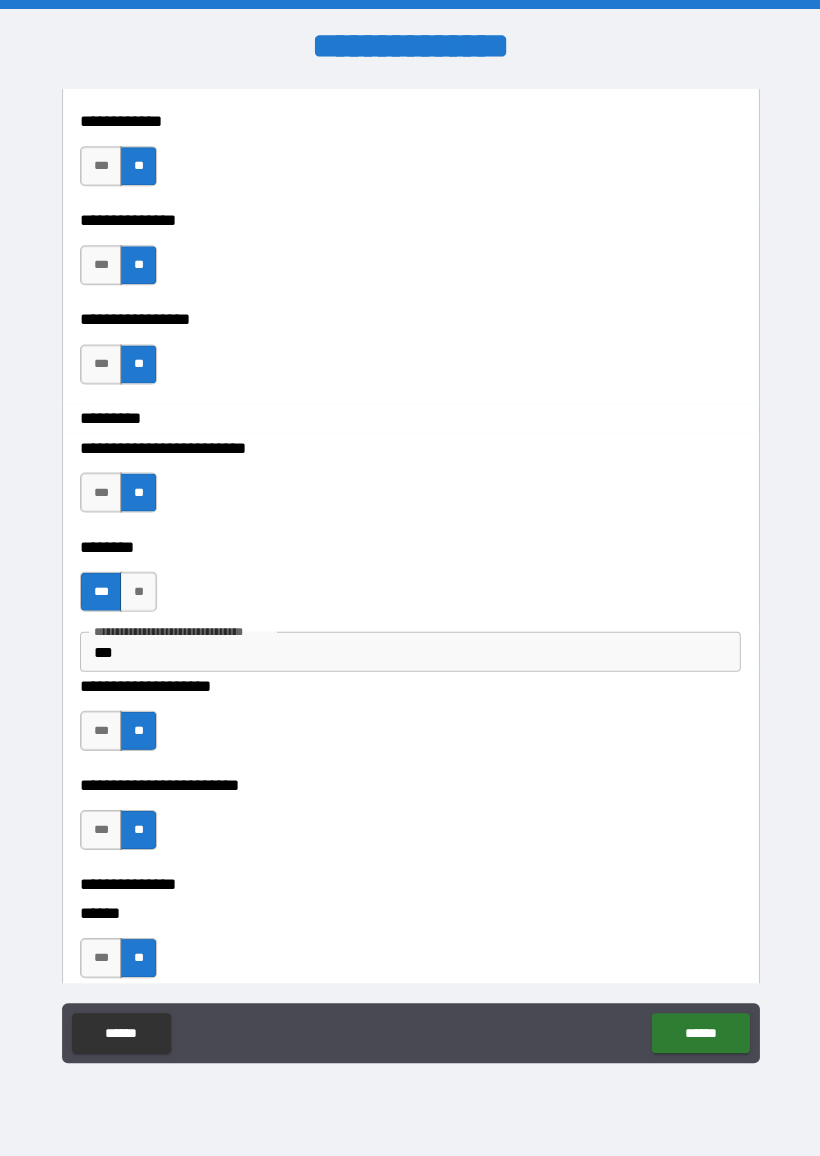 click on "******   ******" at bounding box center (410, 1035) 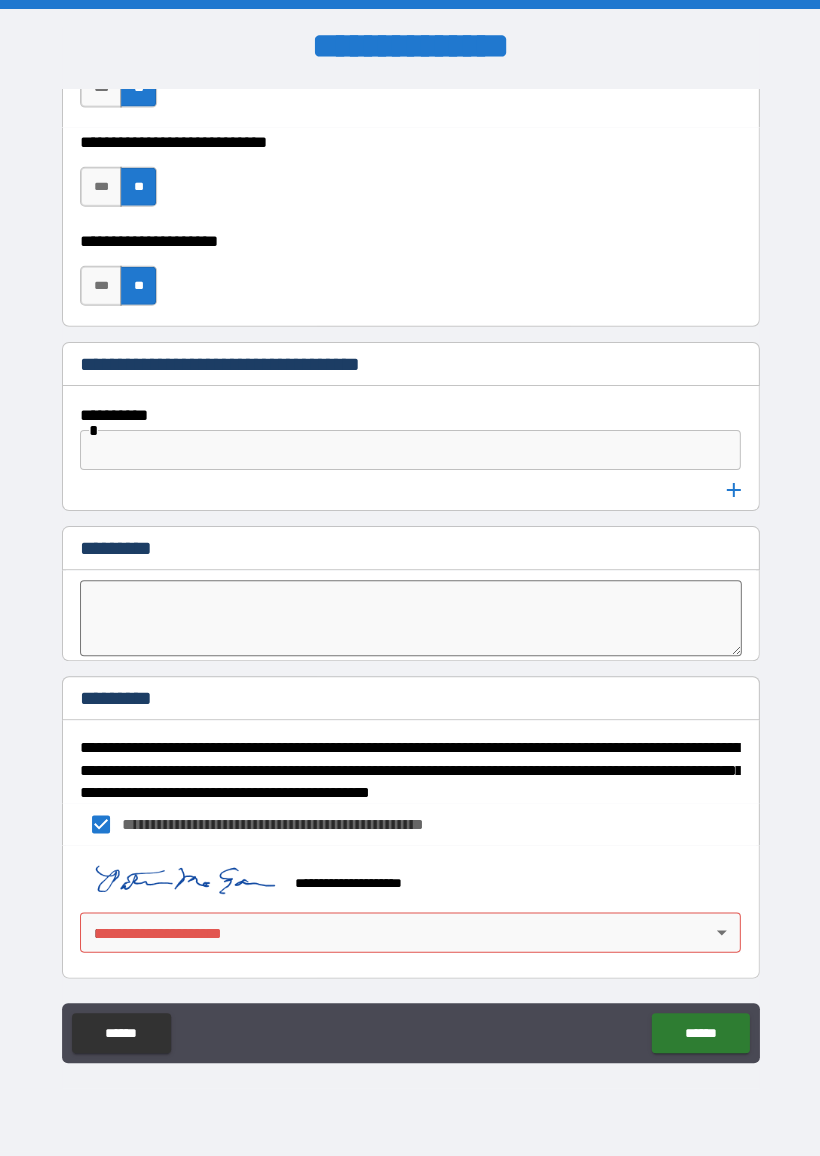 scroll, scrollTop: 8661, scrollLeft: 0, axis: vertical 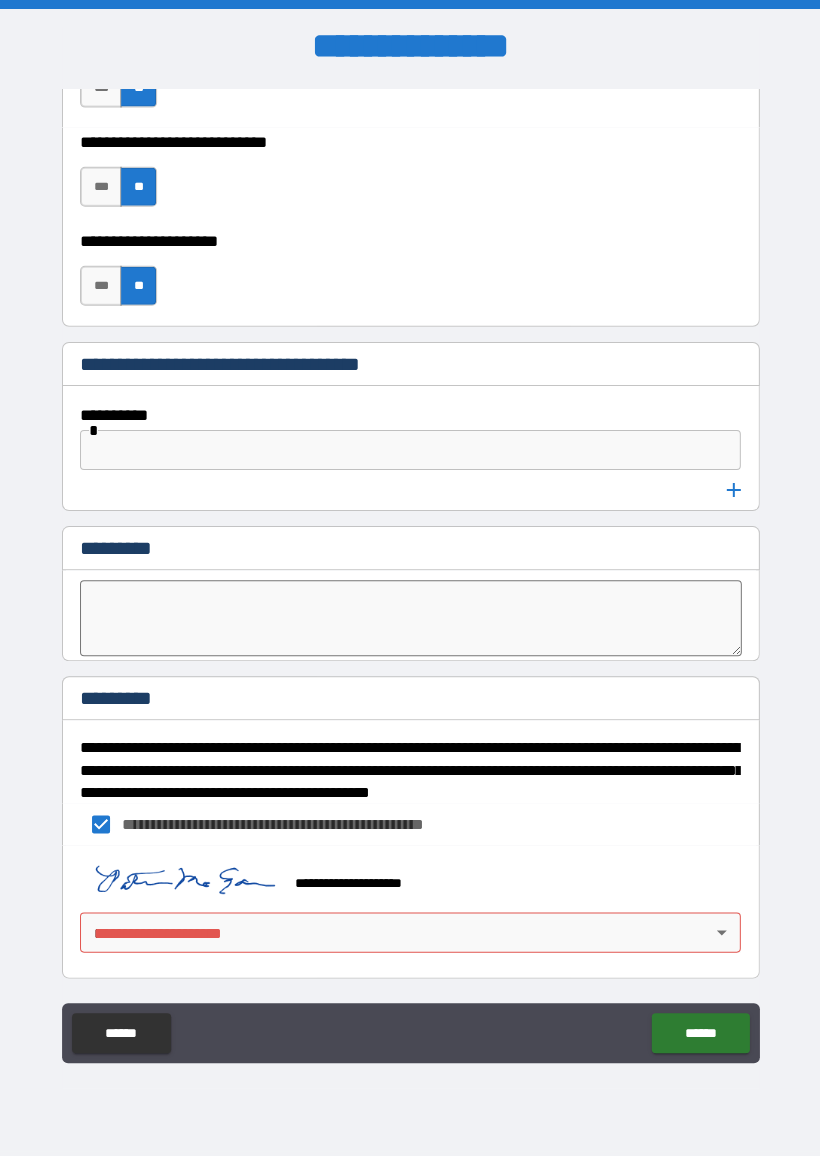 click on "**********" at bounding box center (410, 578) 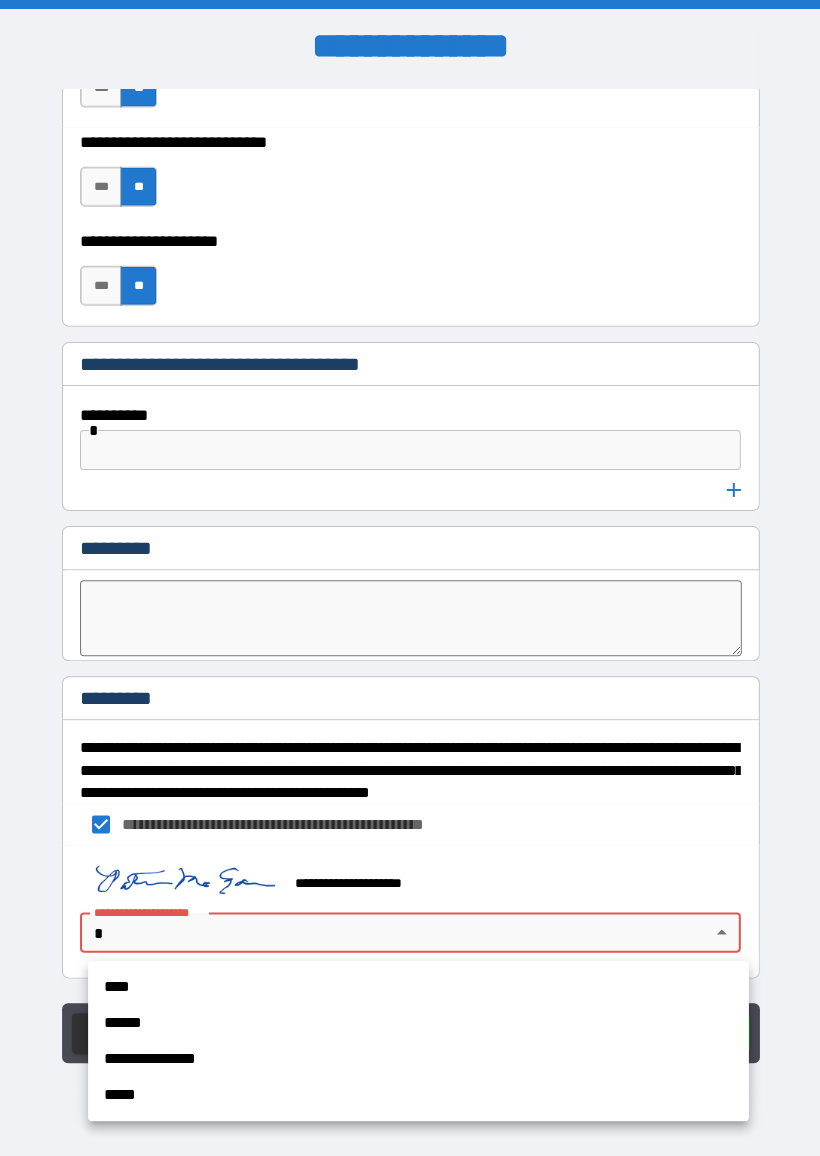click on "****" at bounding box center [418, 987] 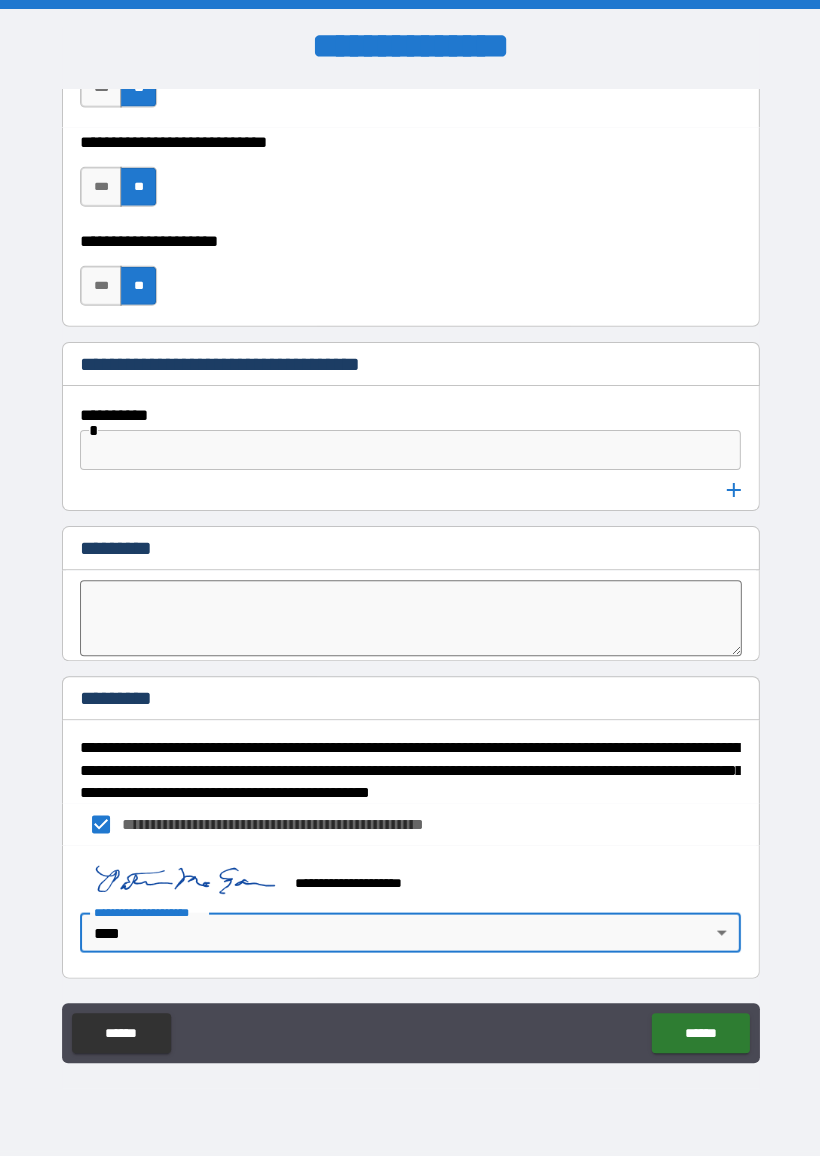click on "******" at bounding box center (699, 1033) 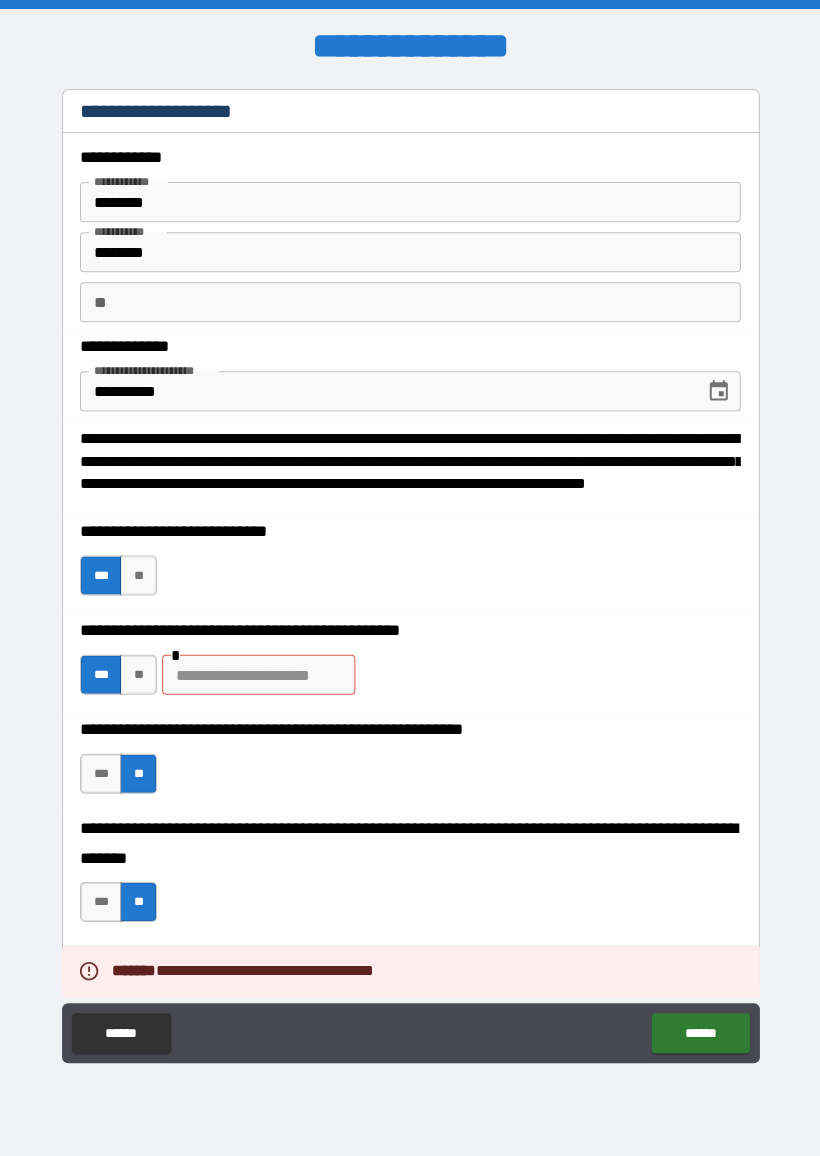 scroll, scrollTop: 0, scrollLeft: 0, axis: both 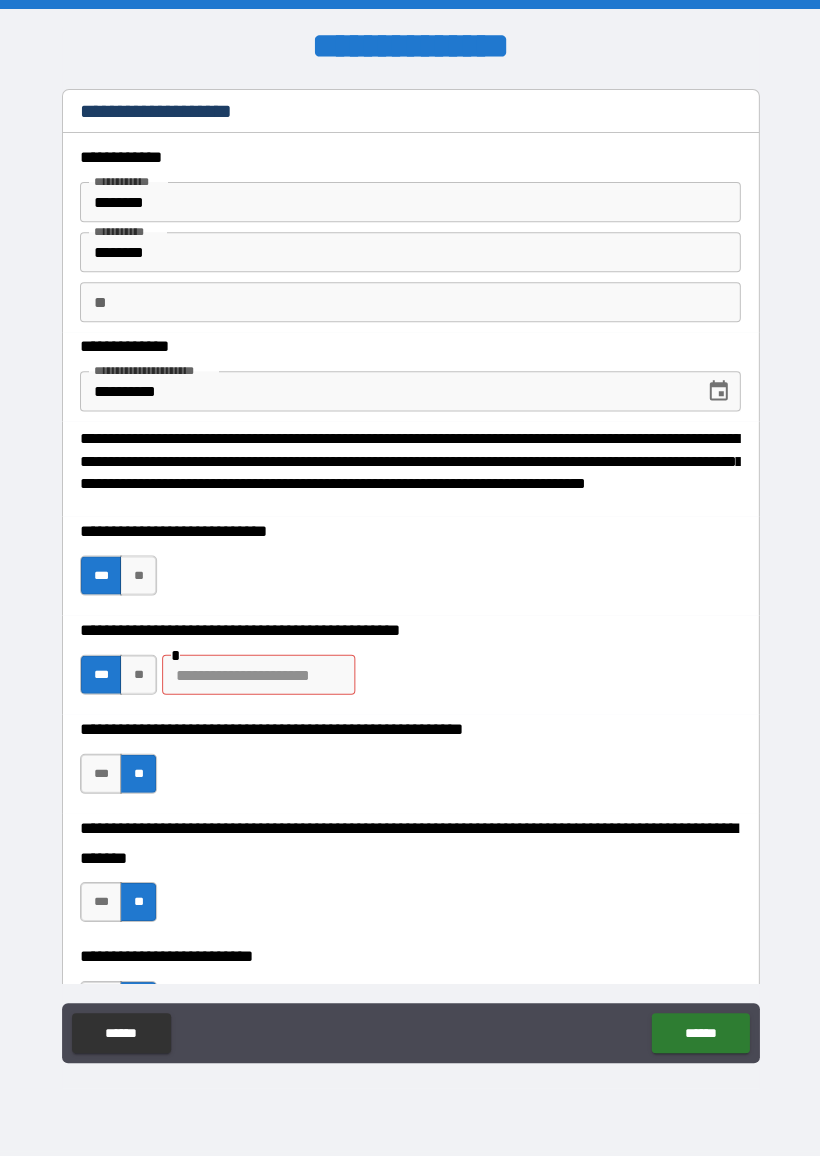 click at bounding box center [258, 675] 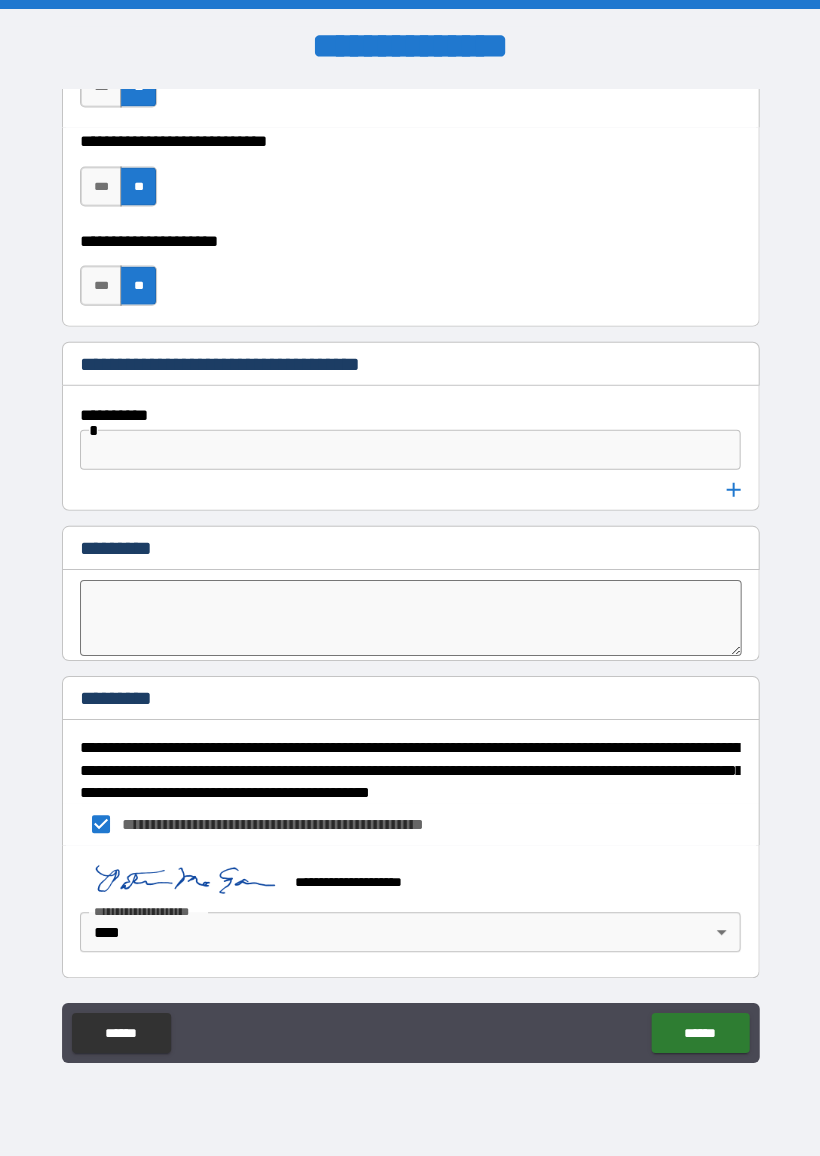 scroll, scrollTop: 8661, scrollLeft: 0, axis: vertical 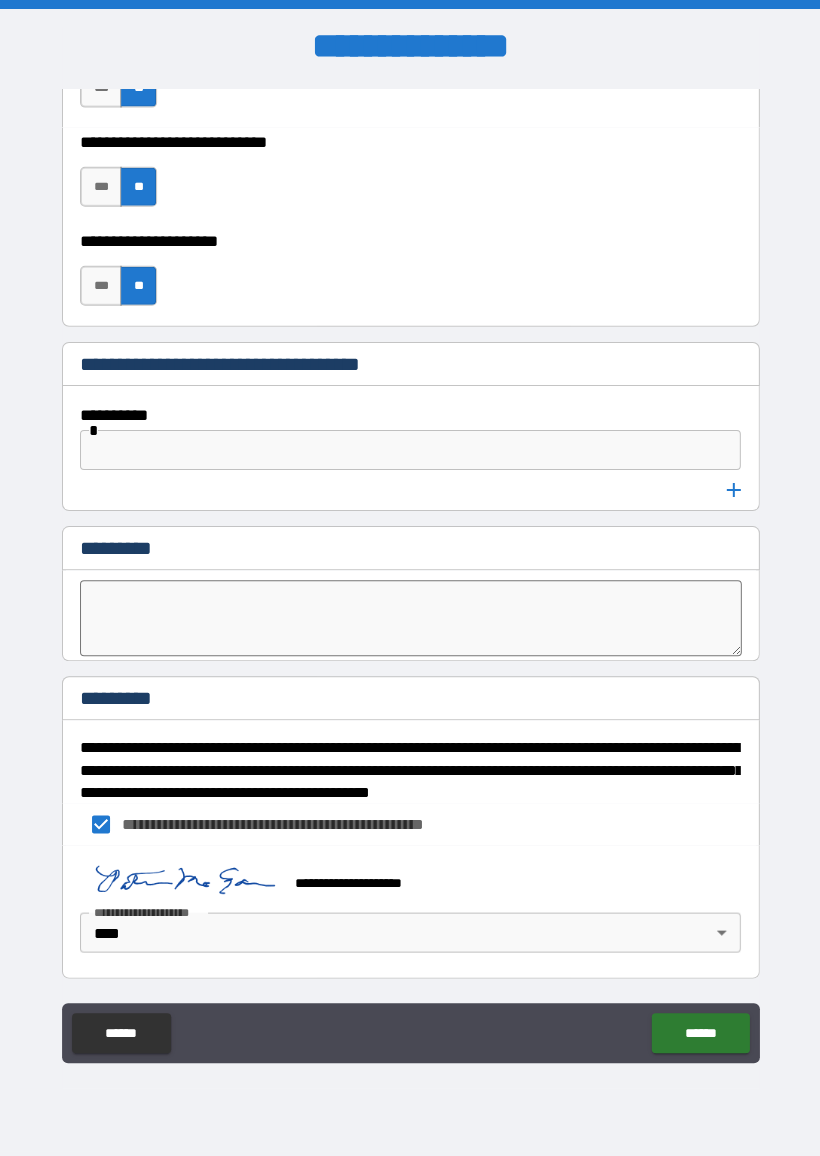 click on "******" at bounding box center [699, 1033] 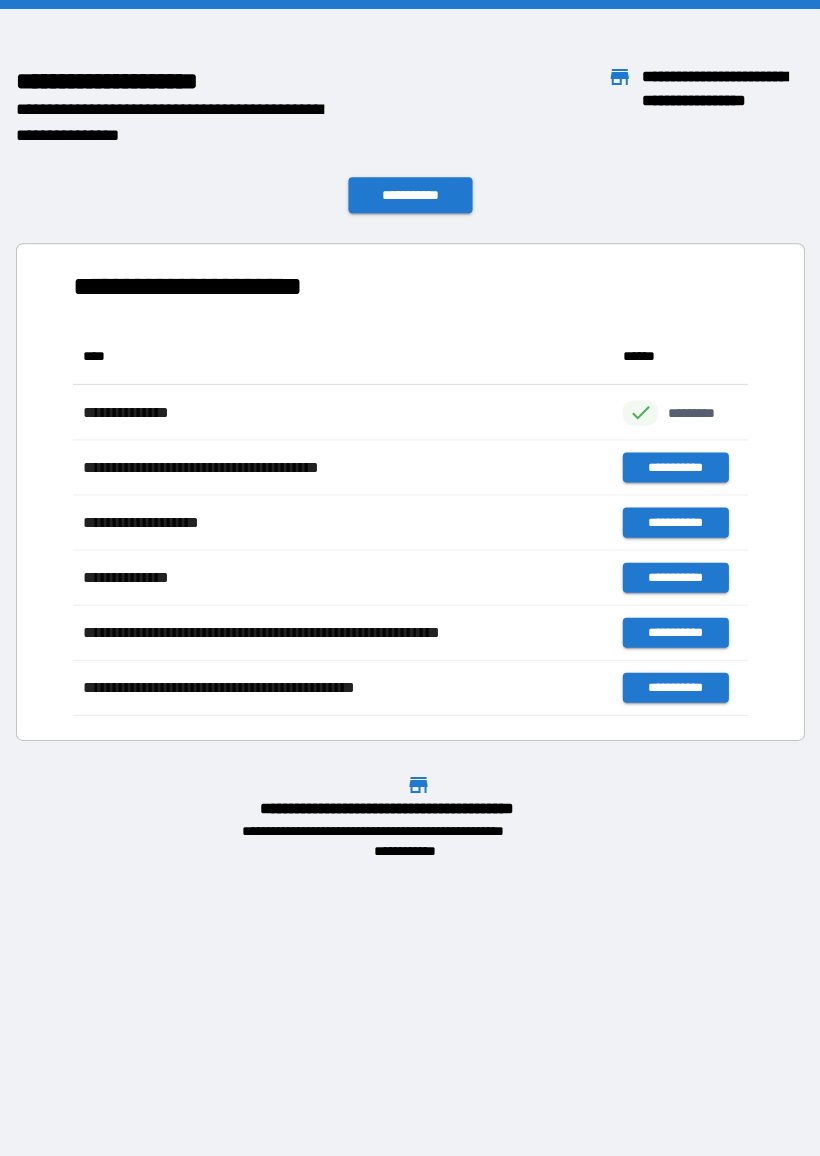 scroll, scrollTop: 1, scrollLeft: 1, axis: both 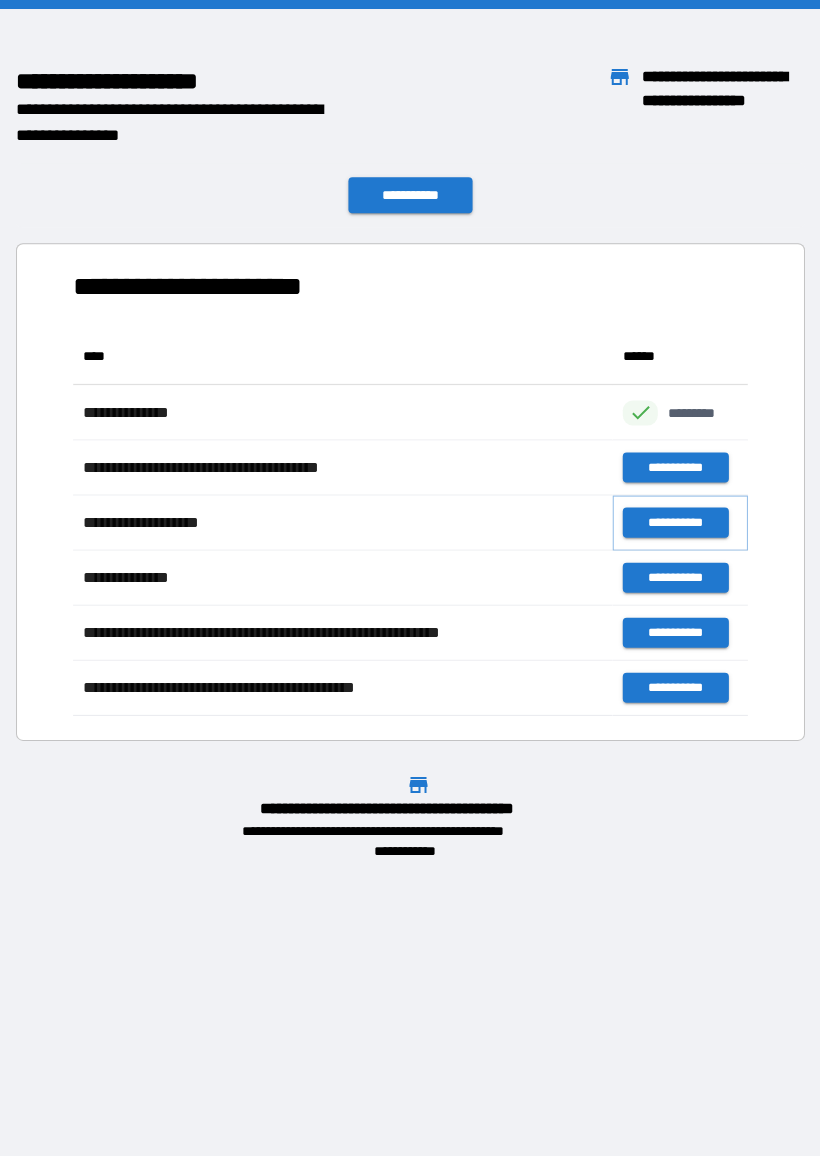 click on "**********" at bounding box center (674, 523) 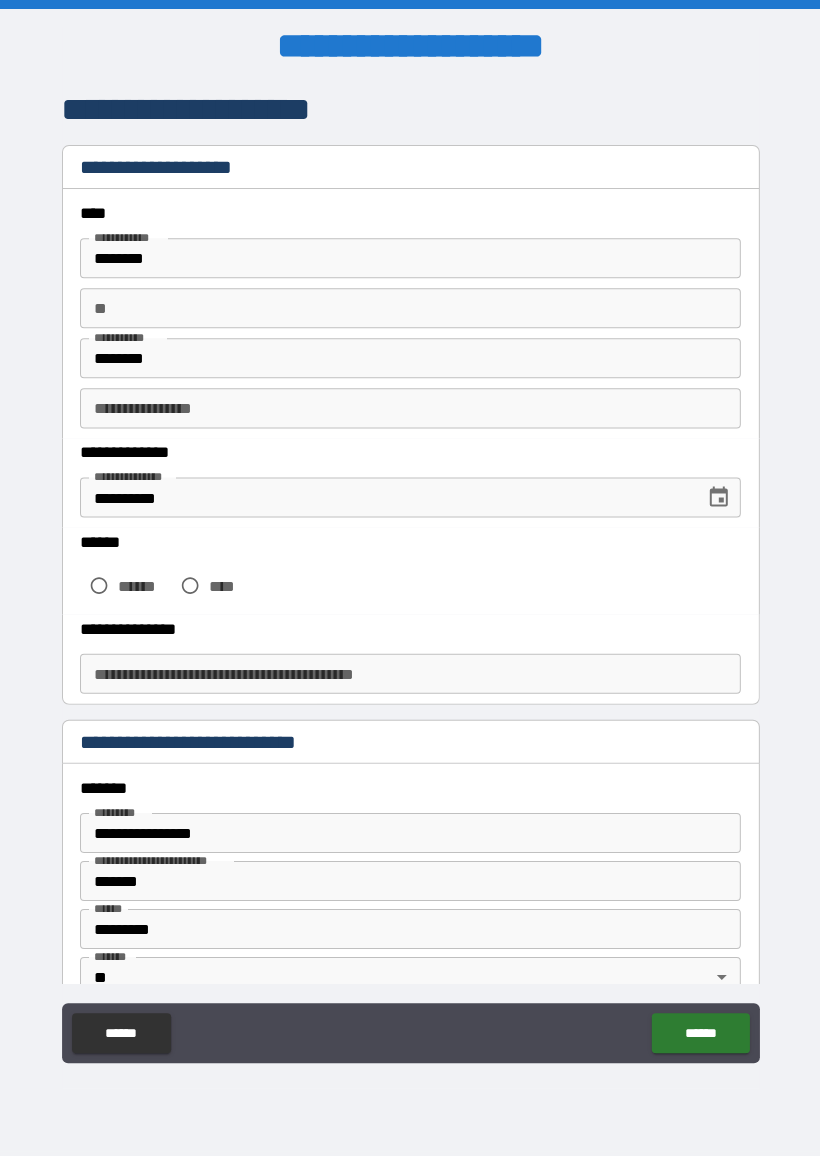 click on "**" at bounding box center (410, 309) 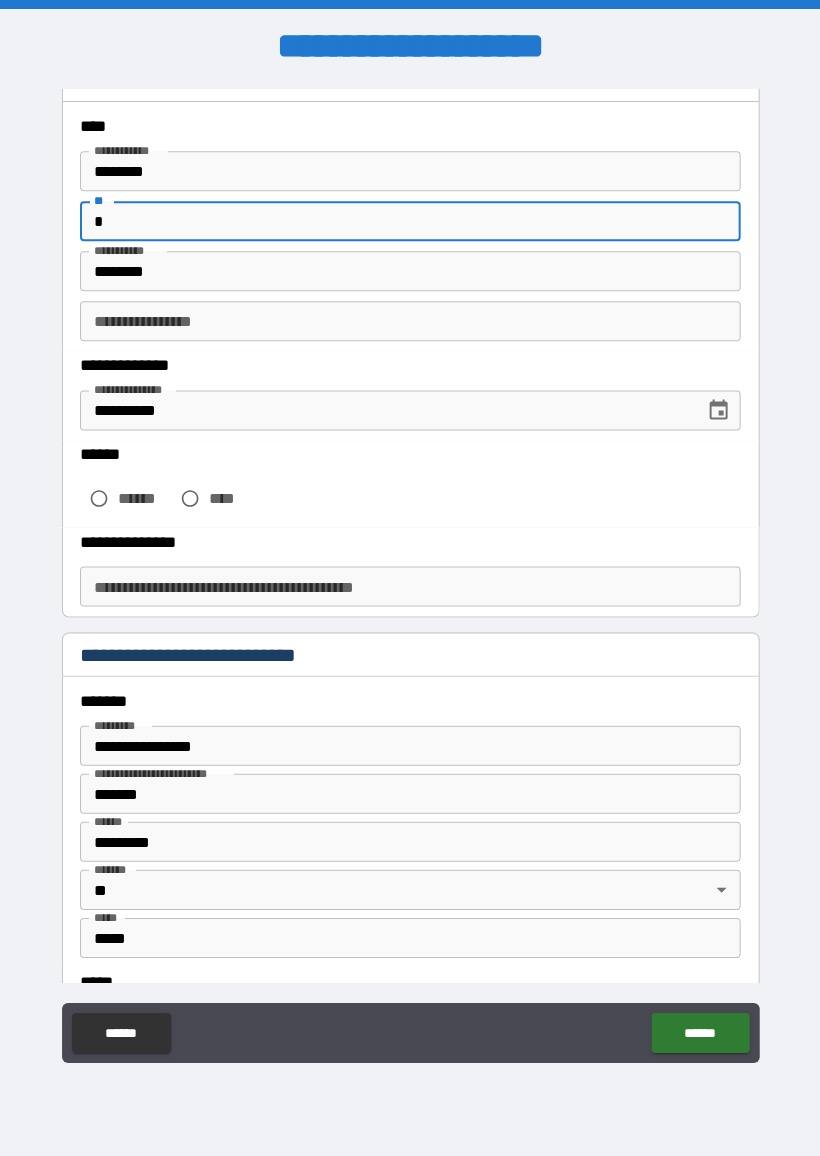 scroll, scrollTop: 90, scrollLeft: 0, axis: vertical 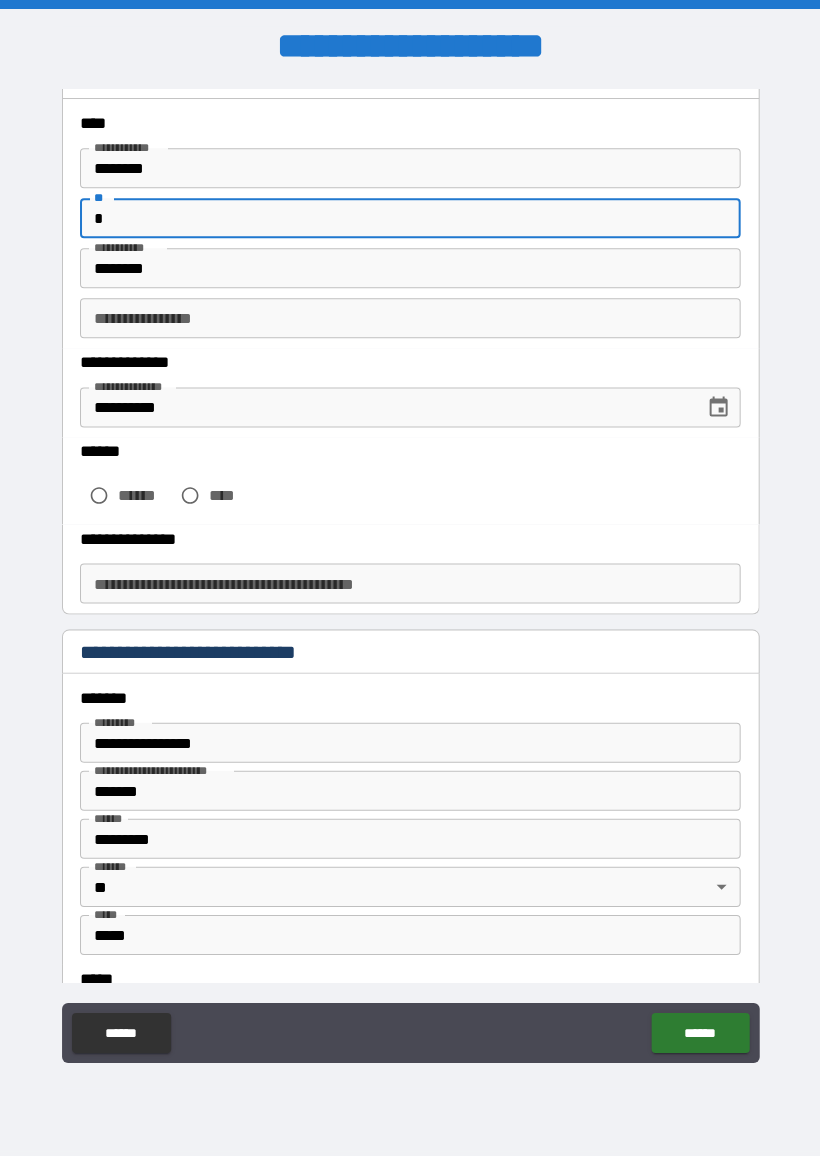 type on "*" 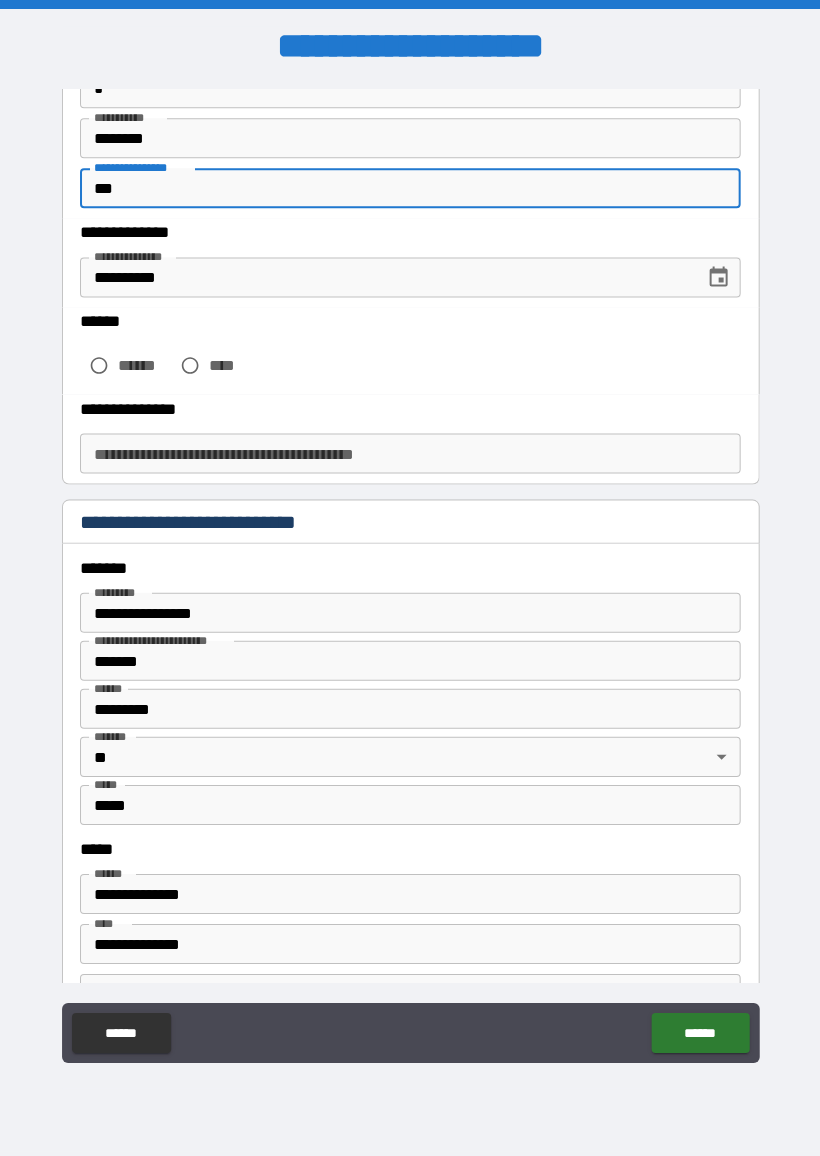 scroll, scrollTop: 221, scrollLeft: 0, axis: vertical 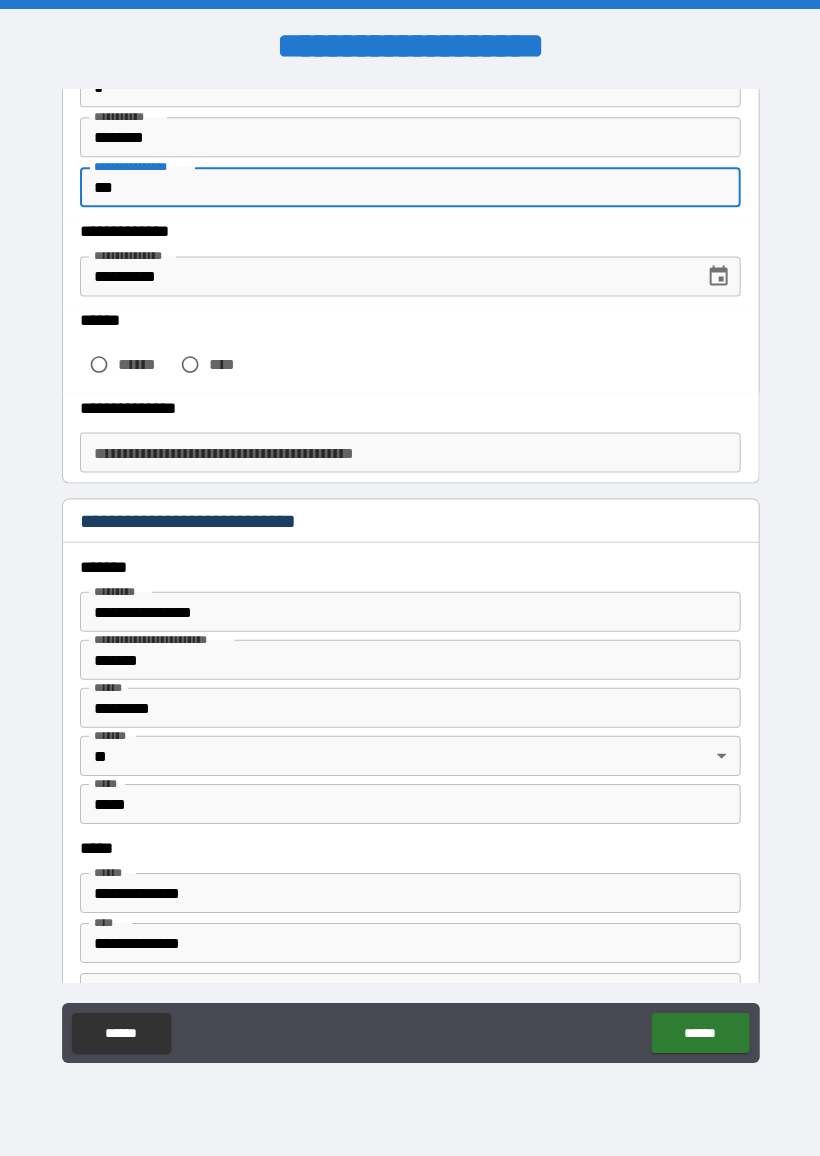 type on "***" 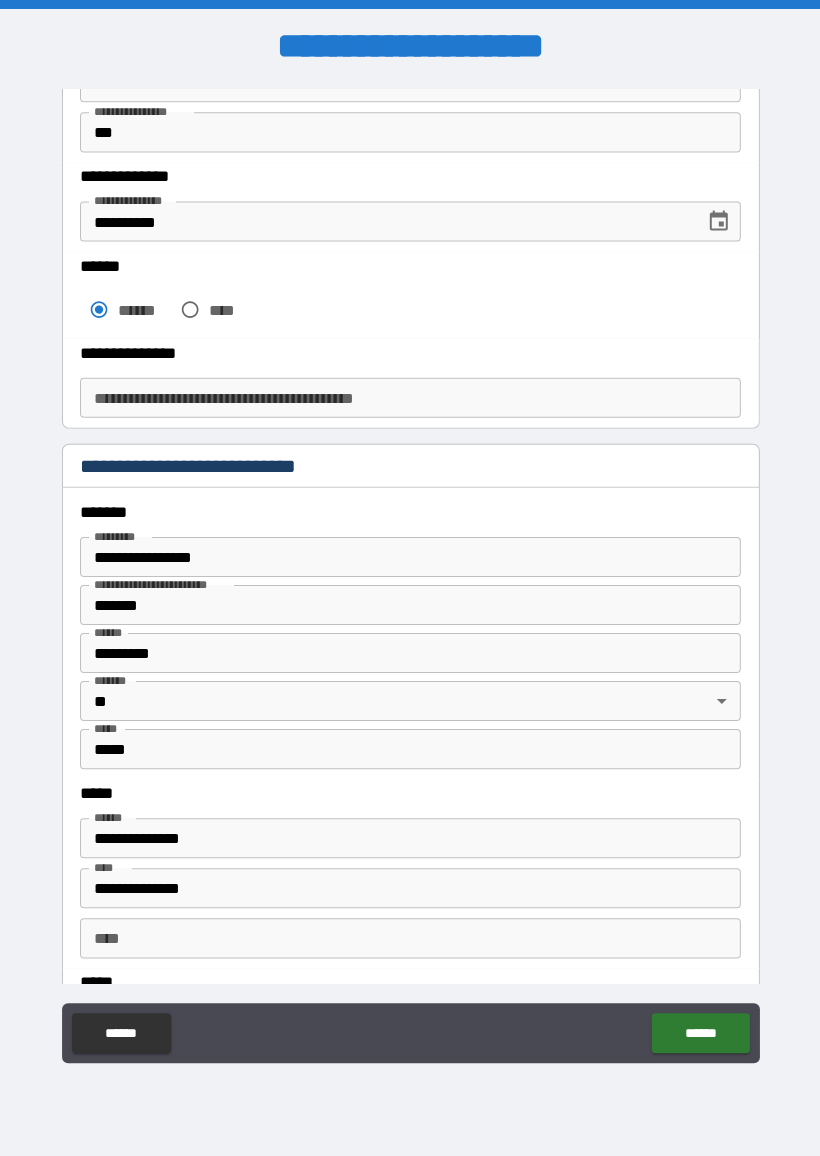scroll, scrollTop: 278, scrollLeft: 0, axis: vertical 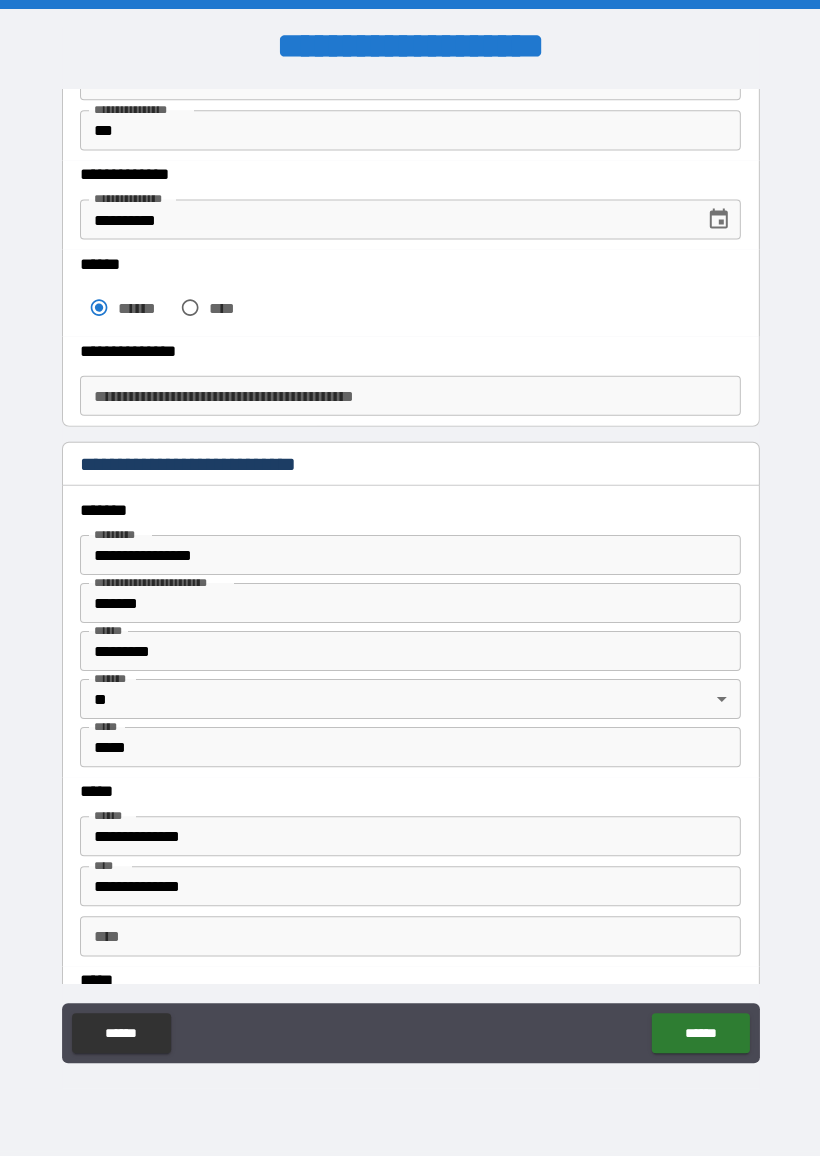 click on "**********" at bounding box center [410, 396] 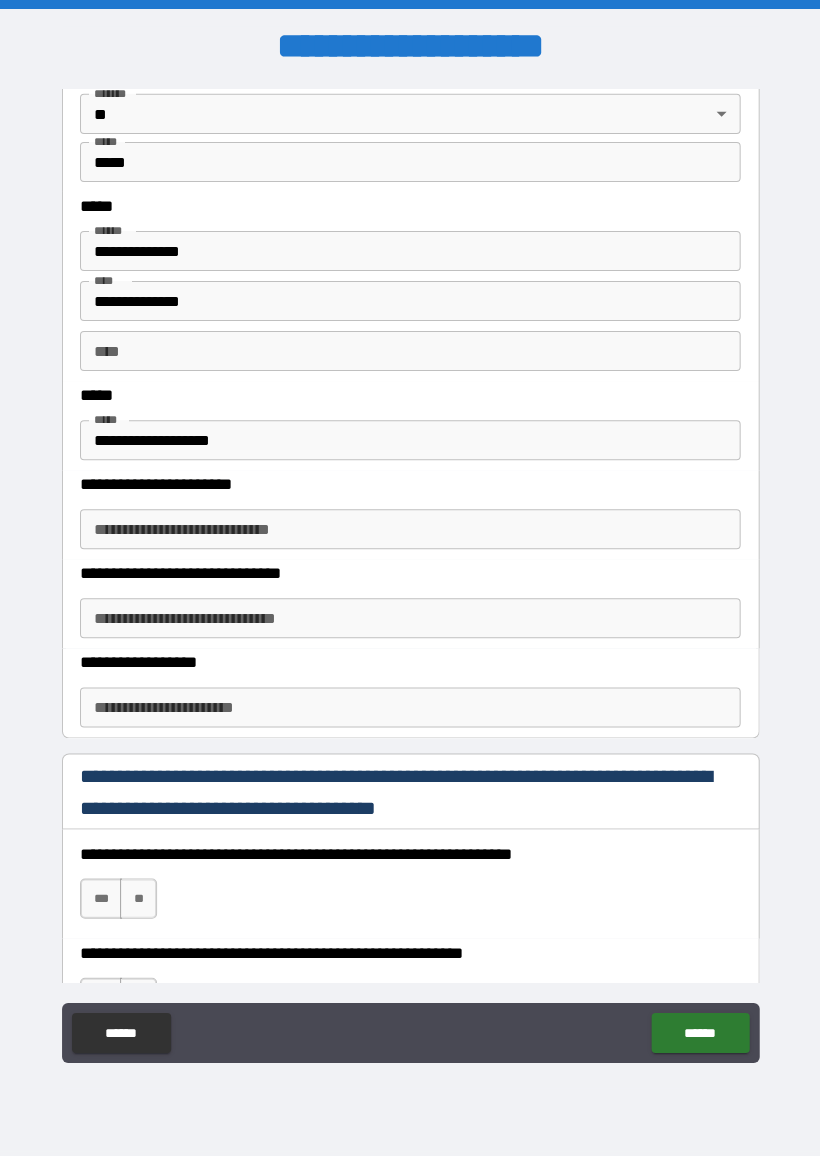 scroll, scrollTop: 870, scrollLeft: 0, axis: vertical 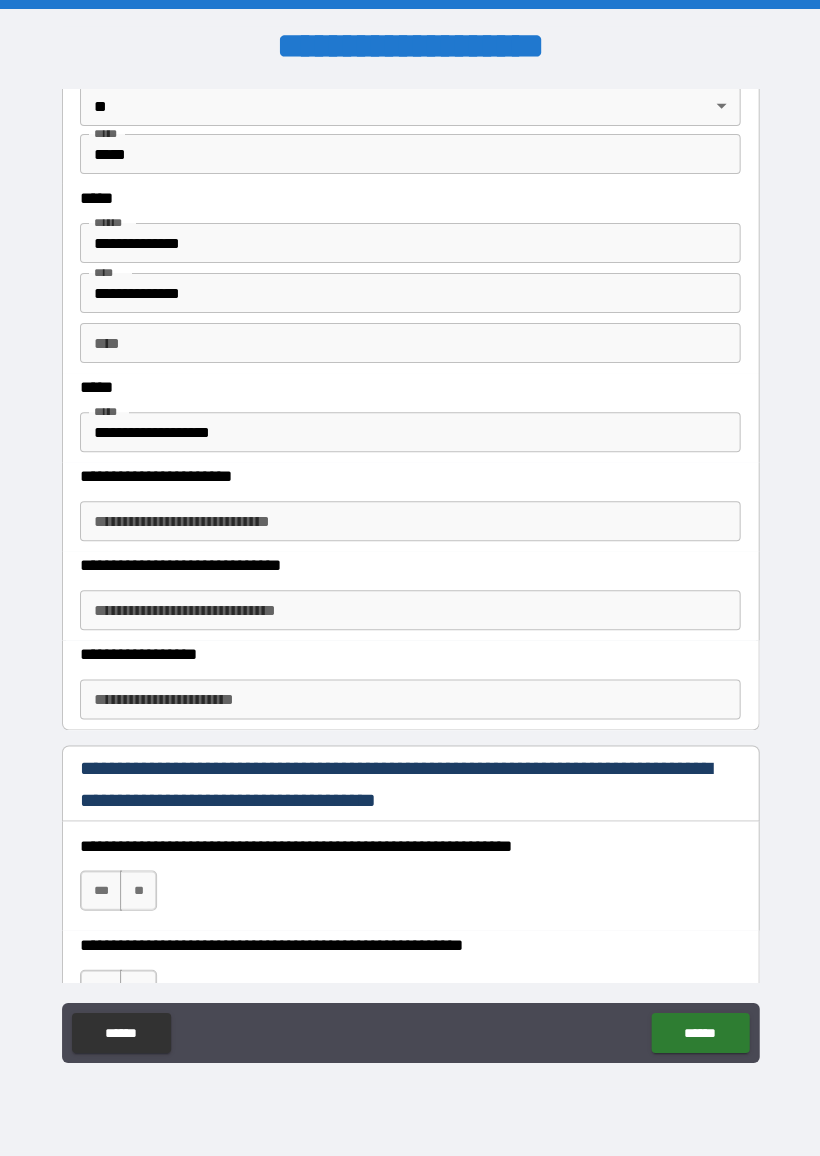 type on "*****" 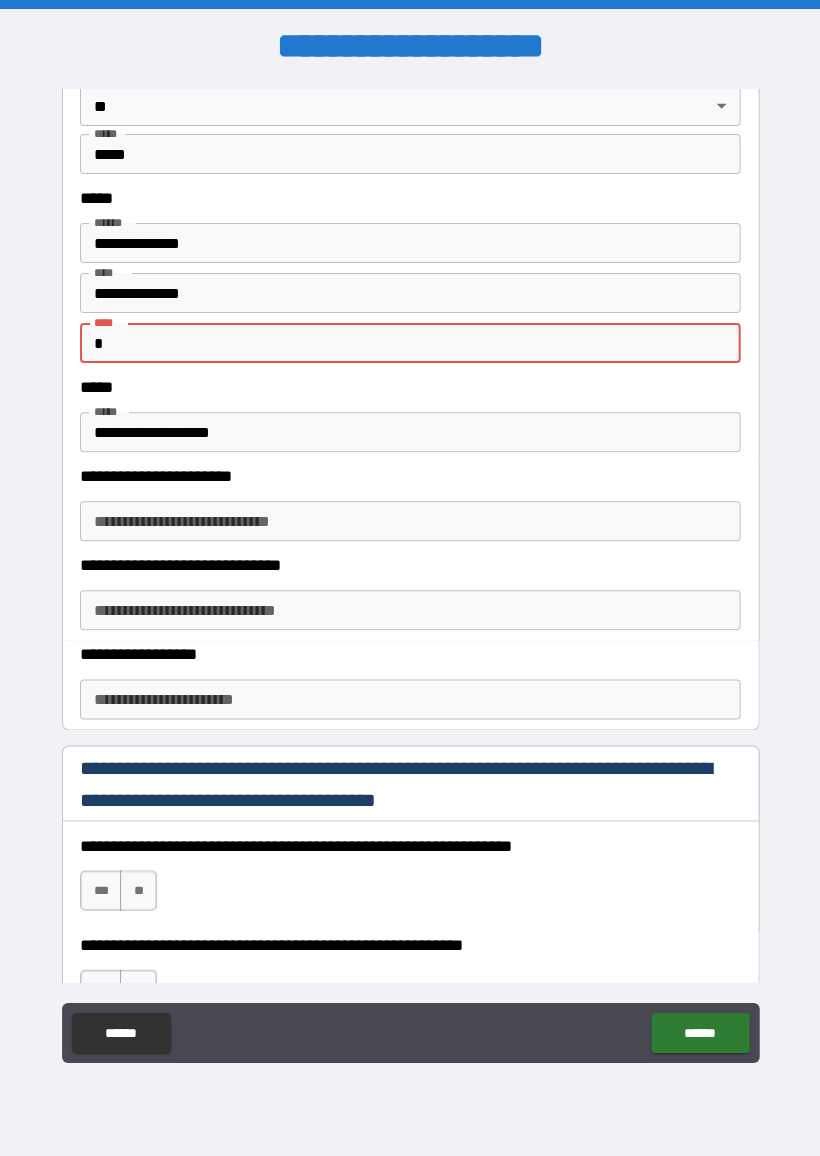 type on "*" 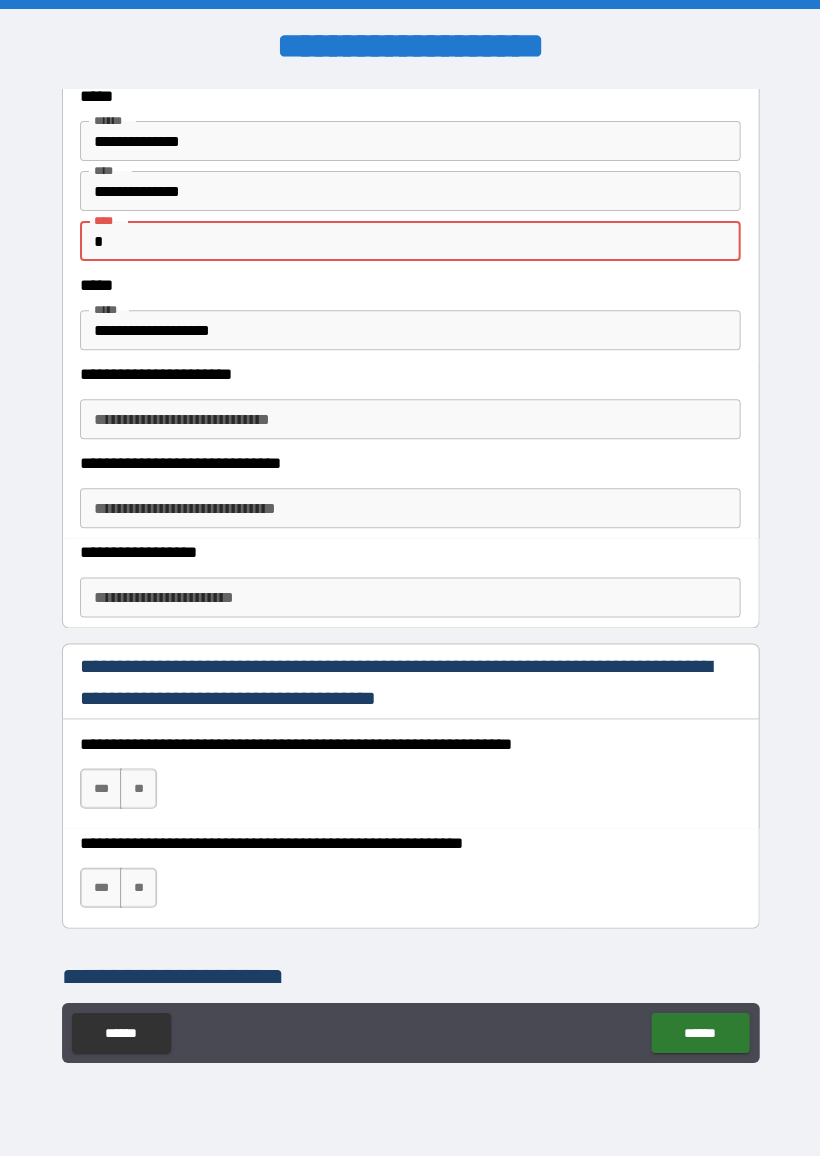scroll, scrollTop: 975, scrollLeft: 0, axis: vertical 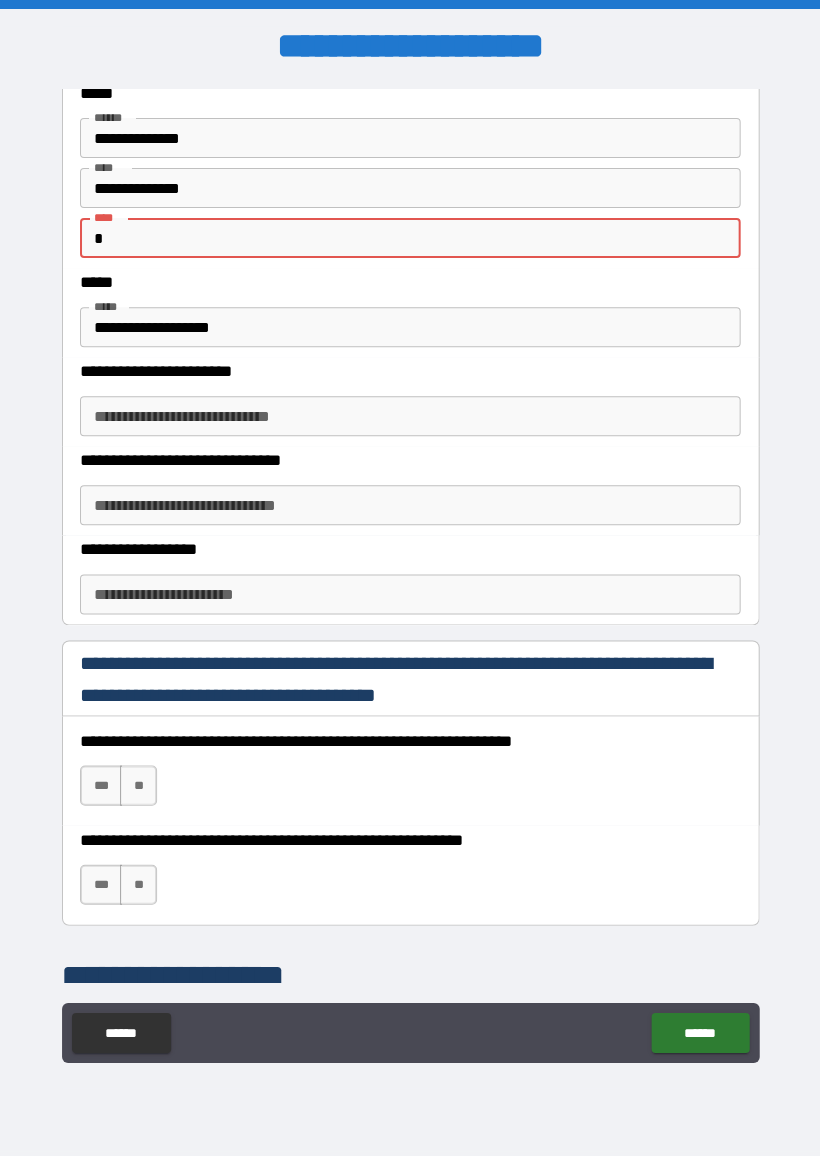 click on "**********" at bounding box center [410, 417] 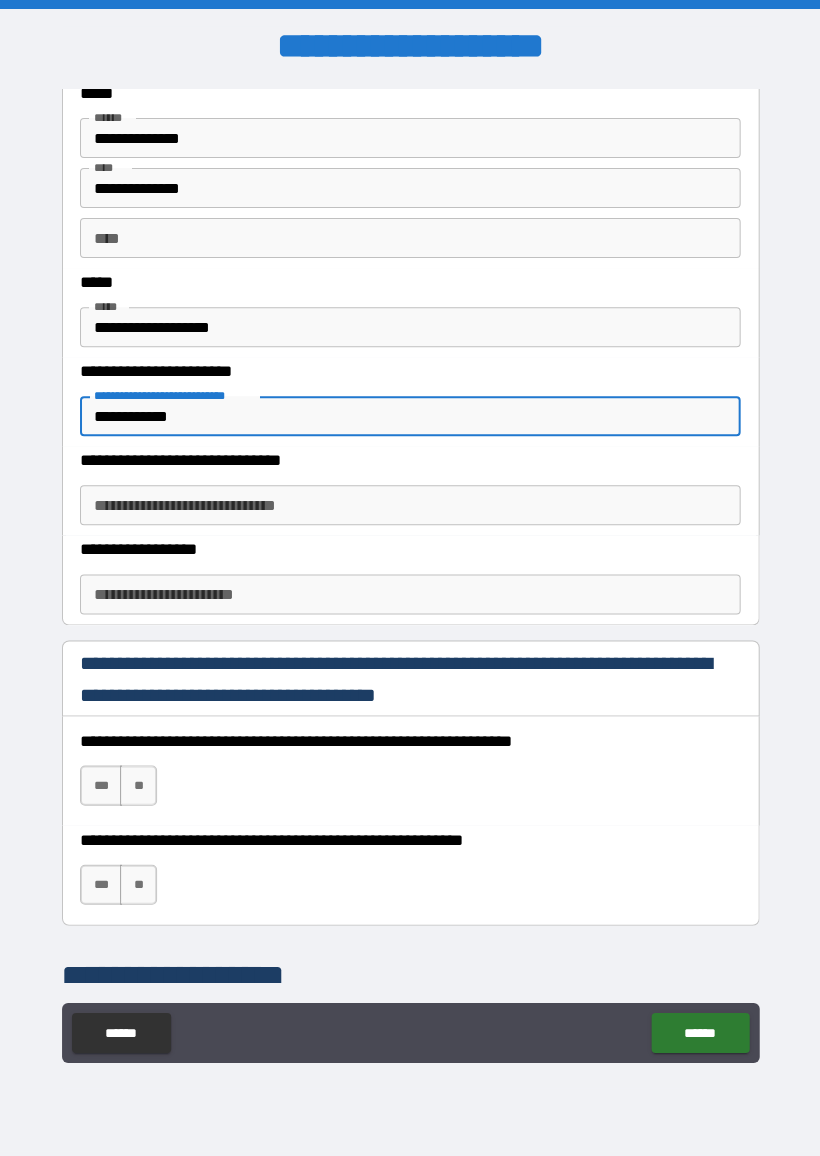 type on "**********" 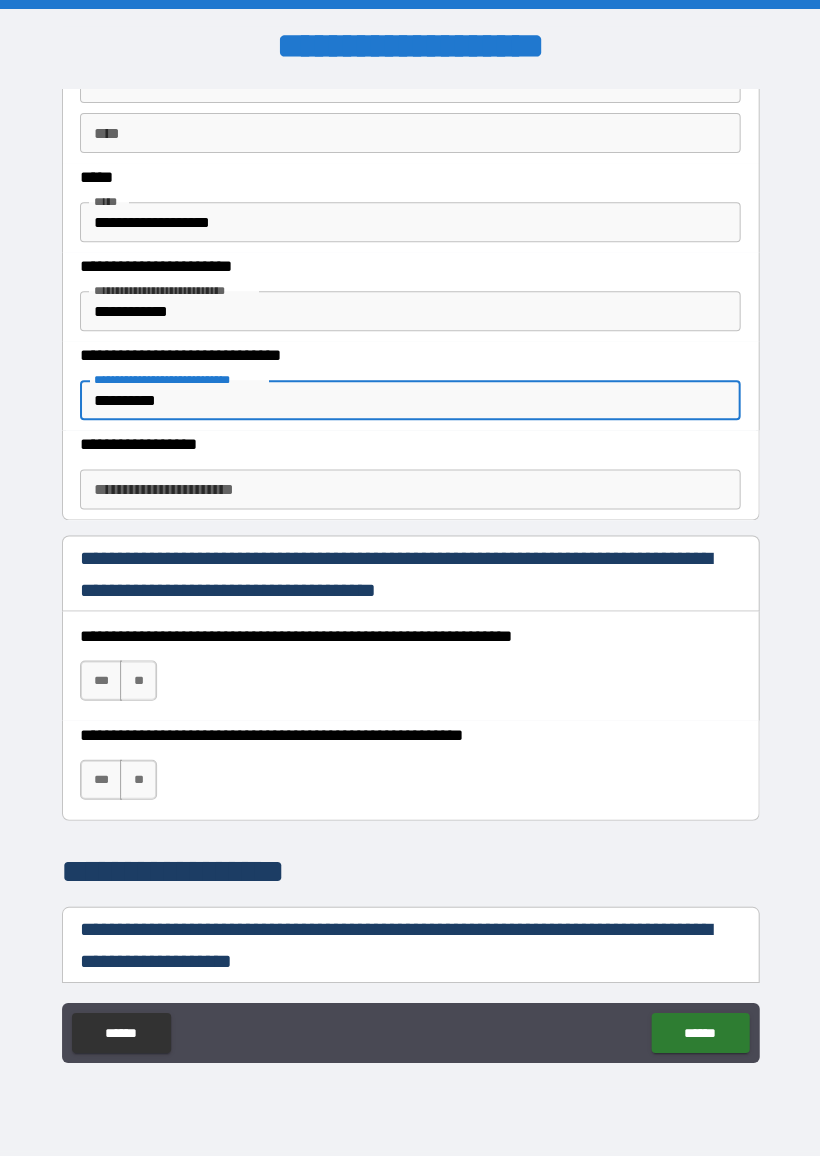 scroll, scrollTop: 1085, scrollLeft: 0, axis: vertical 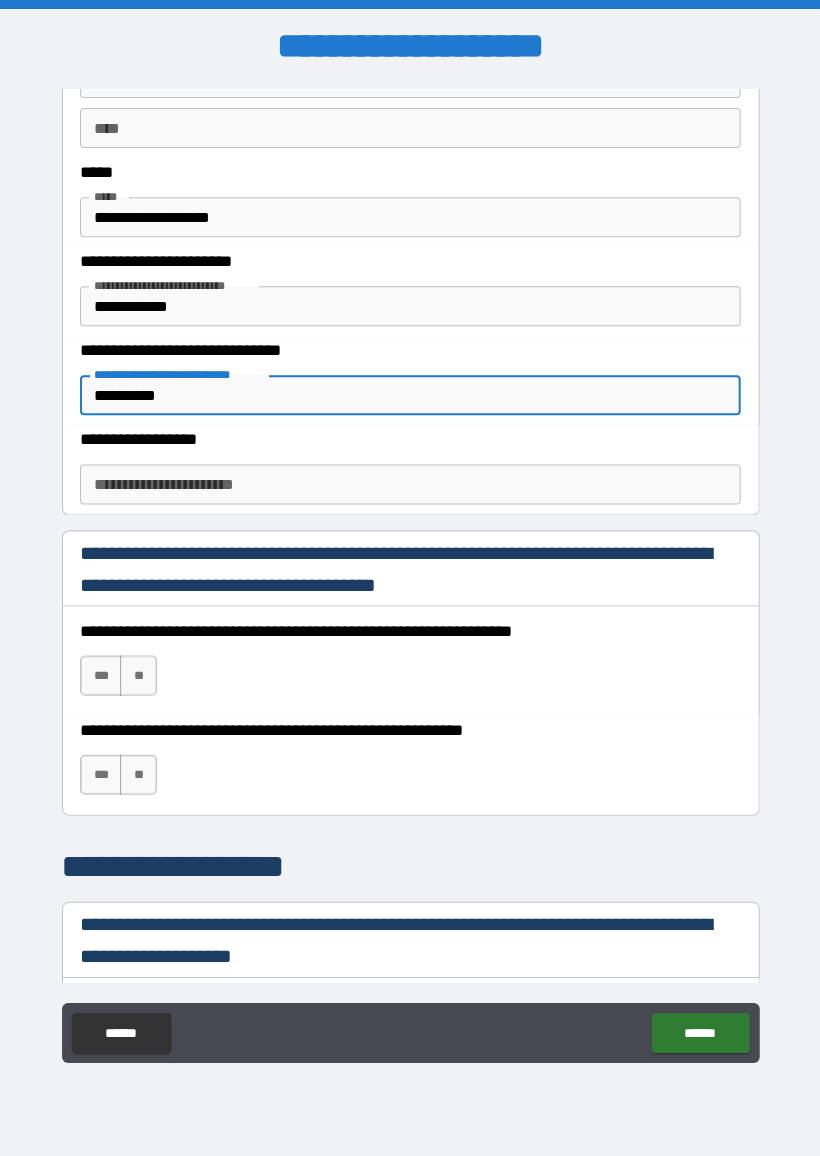 type on "**********" 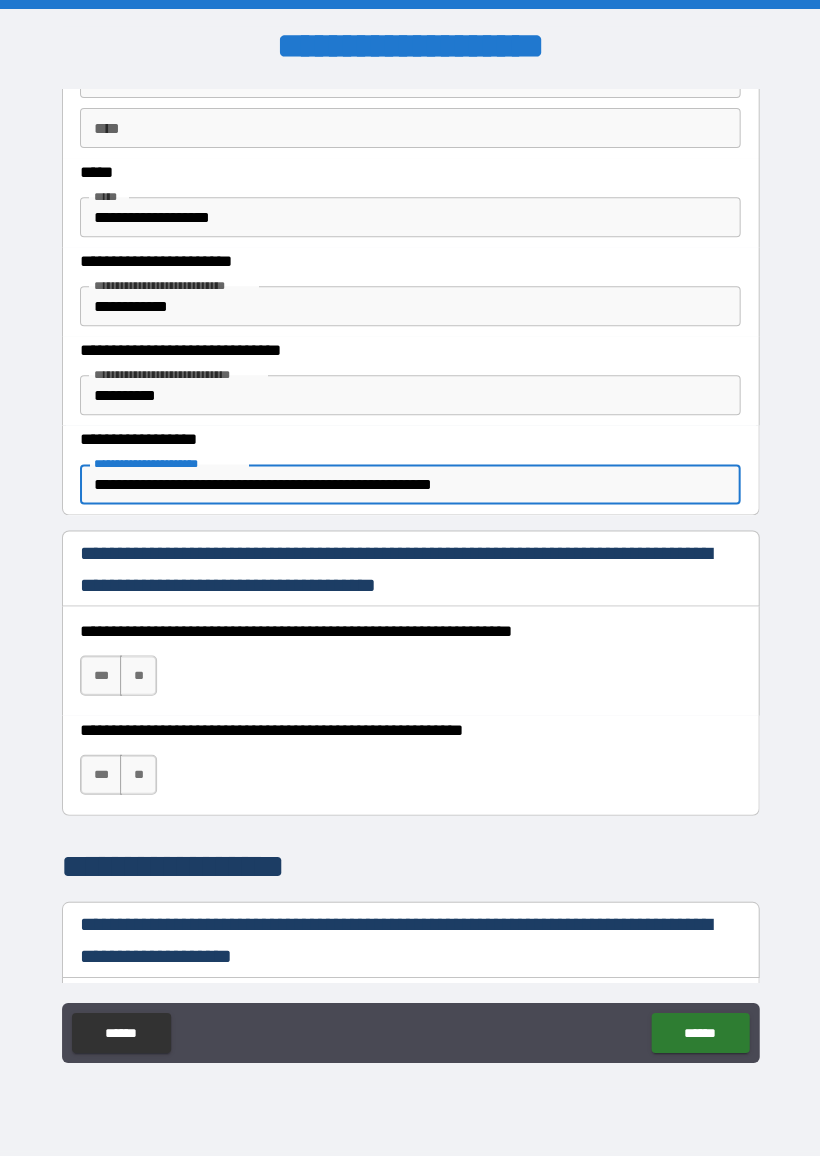type on "**********" 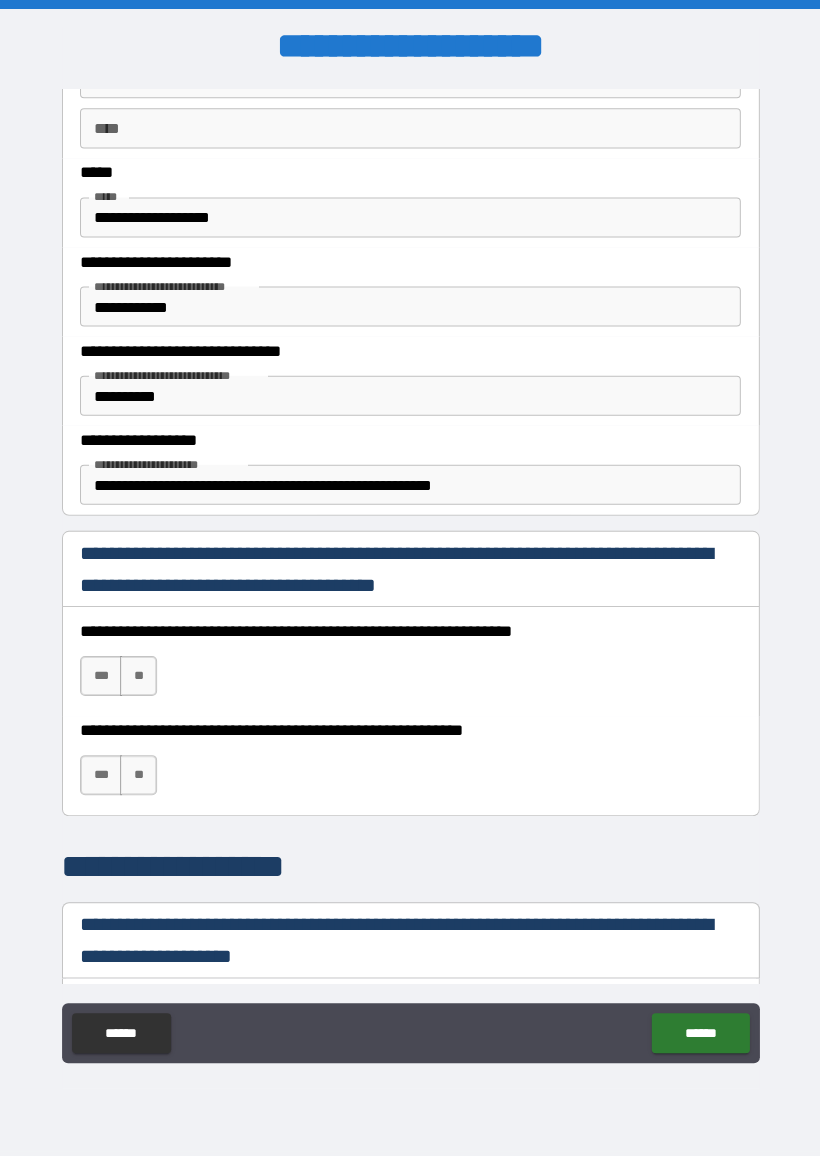 click on "***" at bounding box center [101, 676] 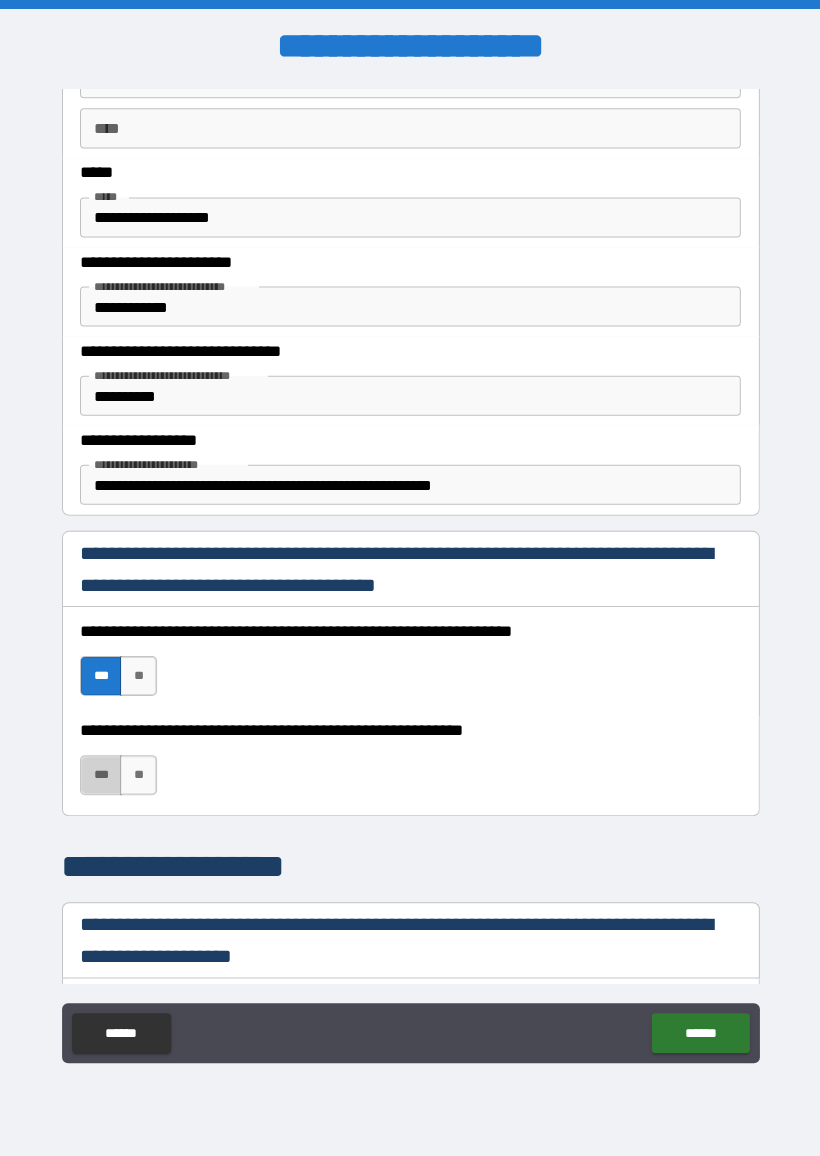 click on "***" at bounding box center (101, 775) 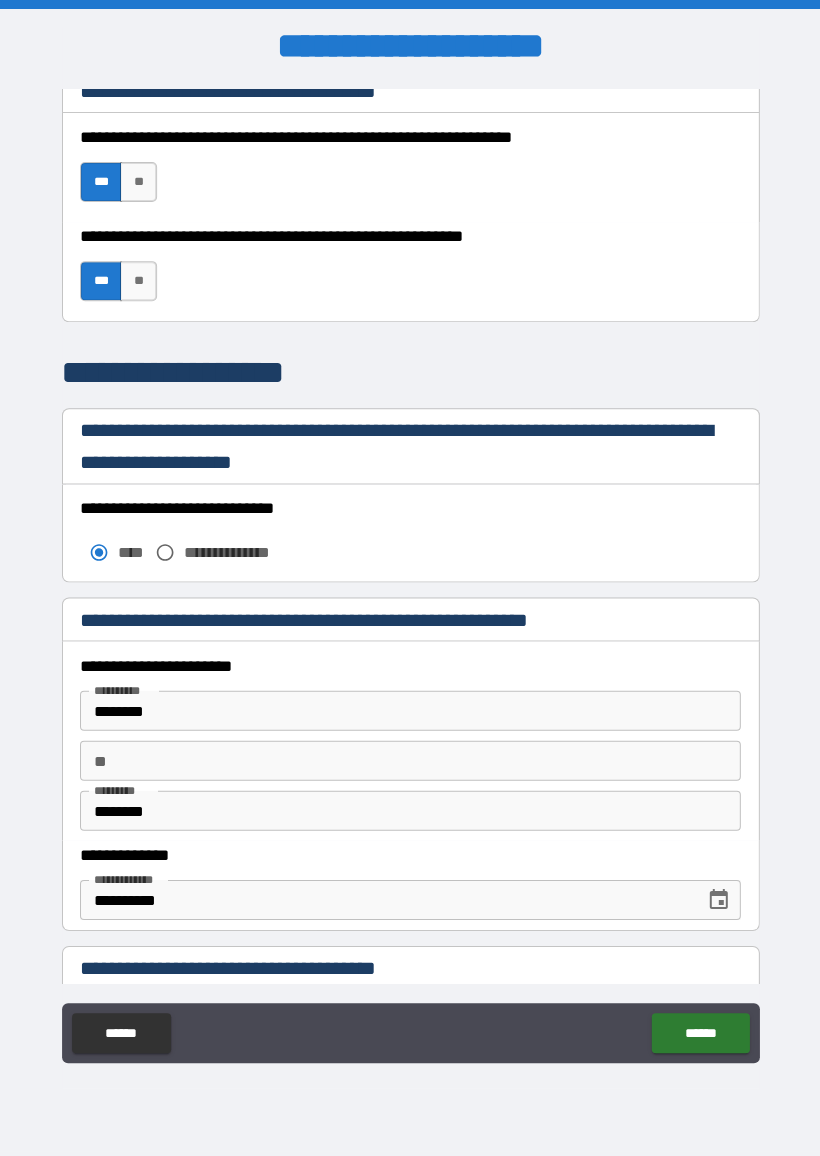 scroll, scrollTop: 1577, scrollLeft: 0, axis: vertical 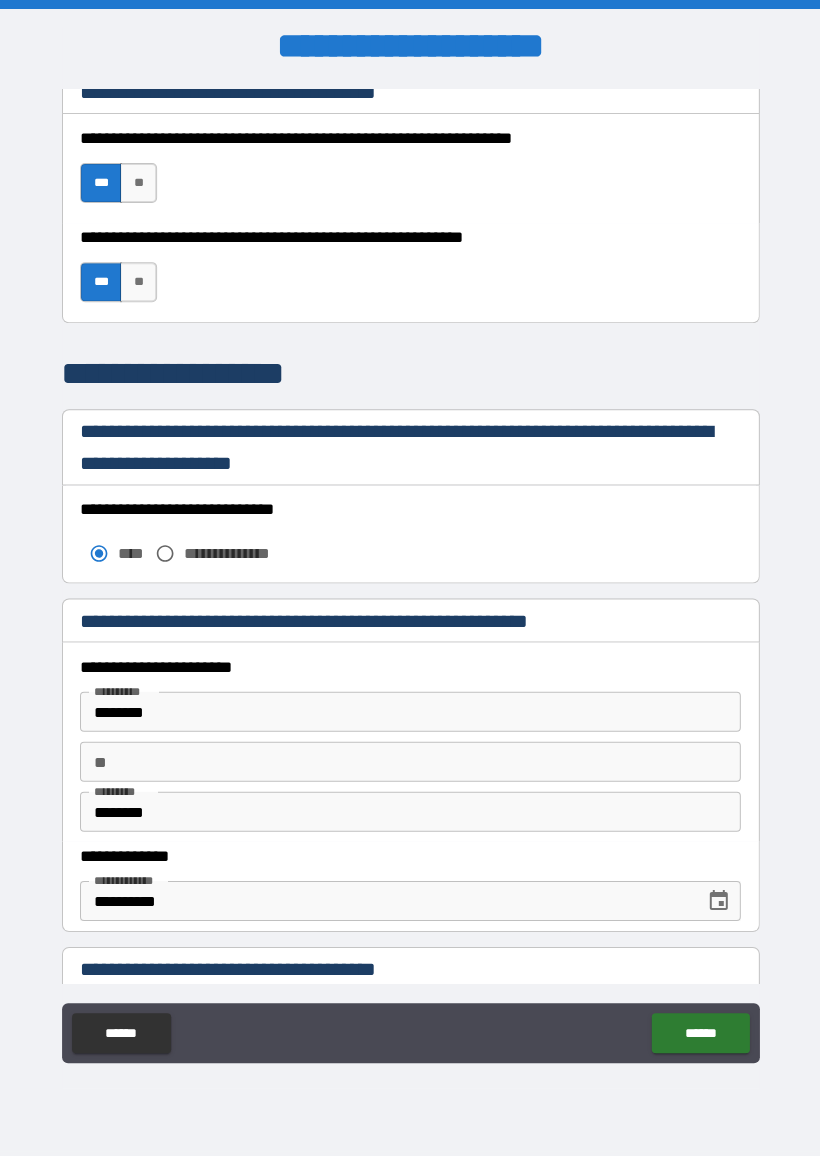 click on "**" at bounding box center [410, 762] 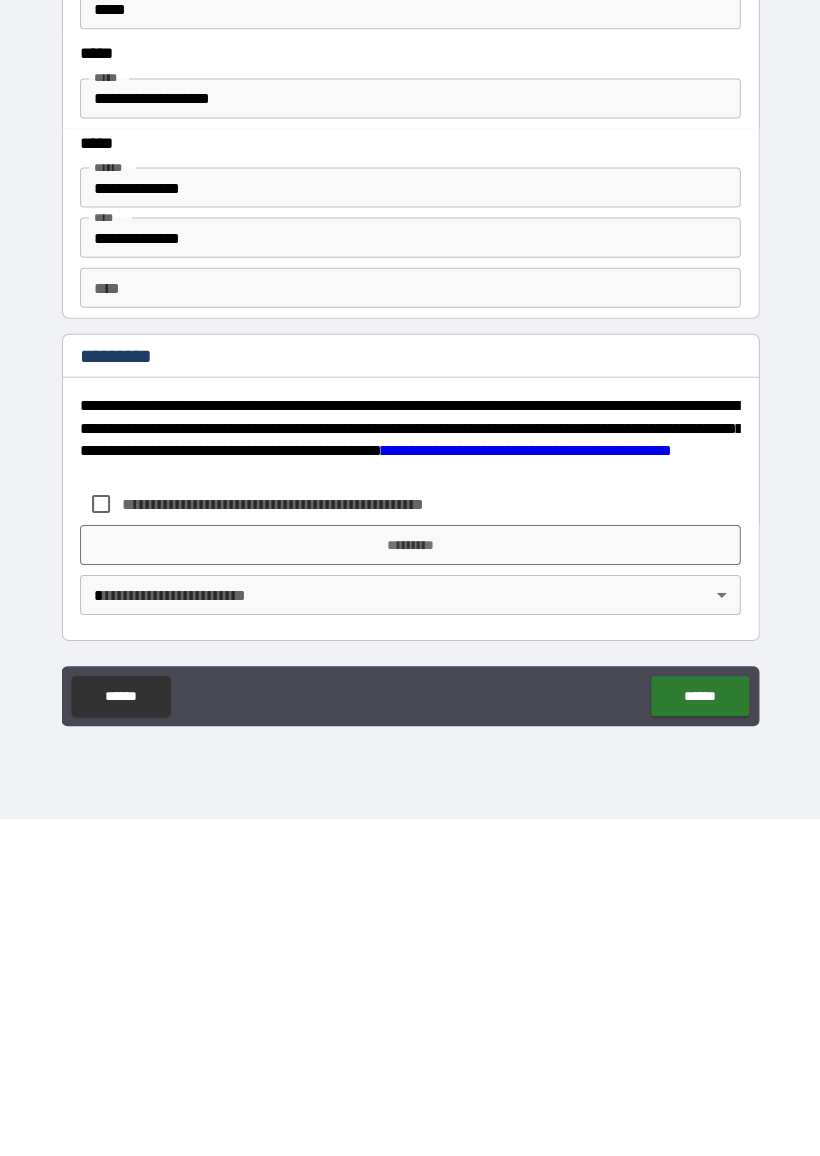 scroll, scrollTop: 2482, scrollLeft: 0, axis: vertical 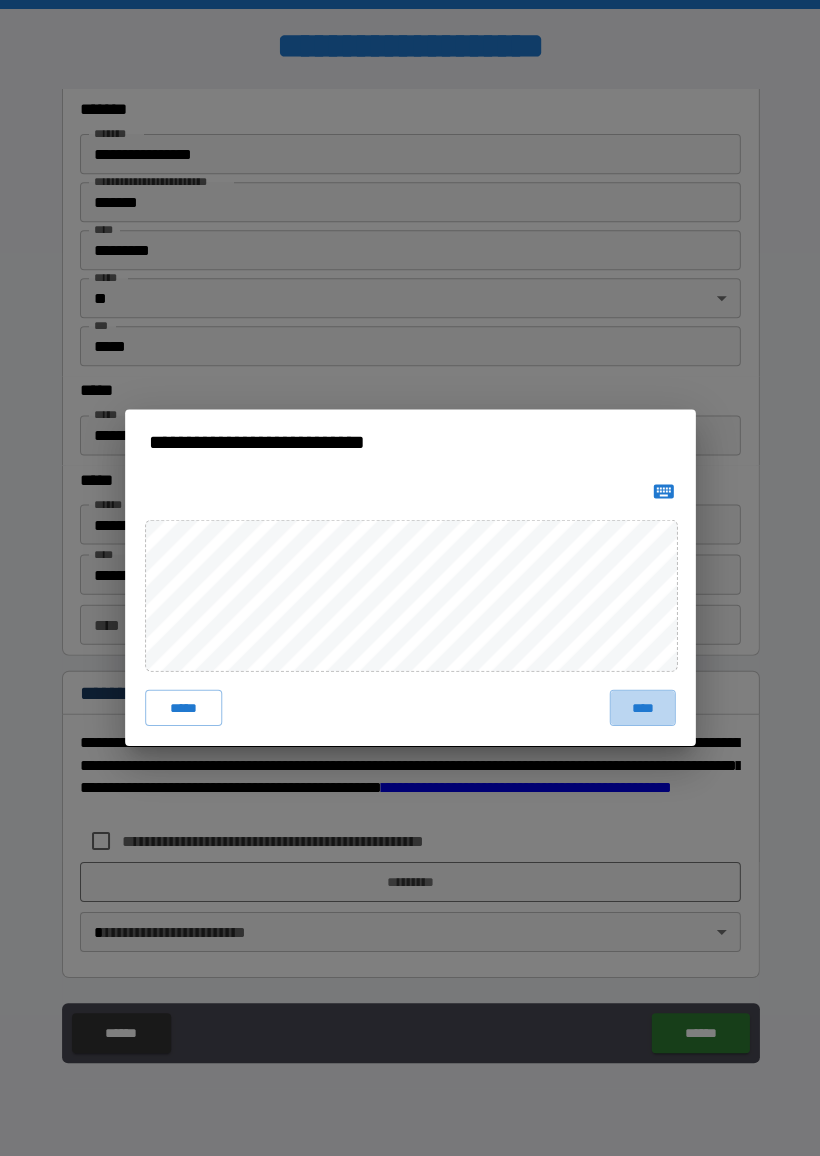 click on "****" at bounding box center (642, 708) 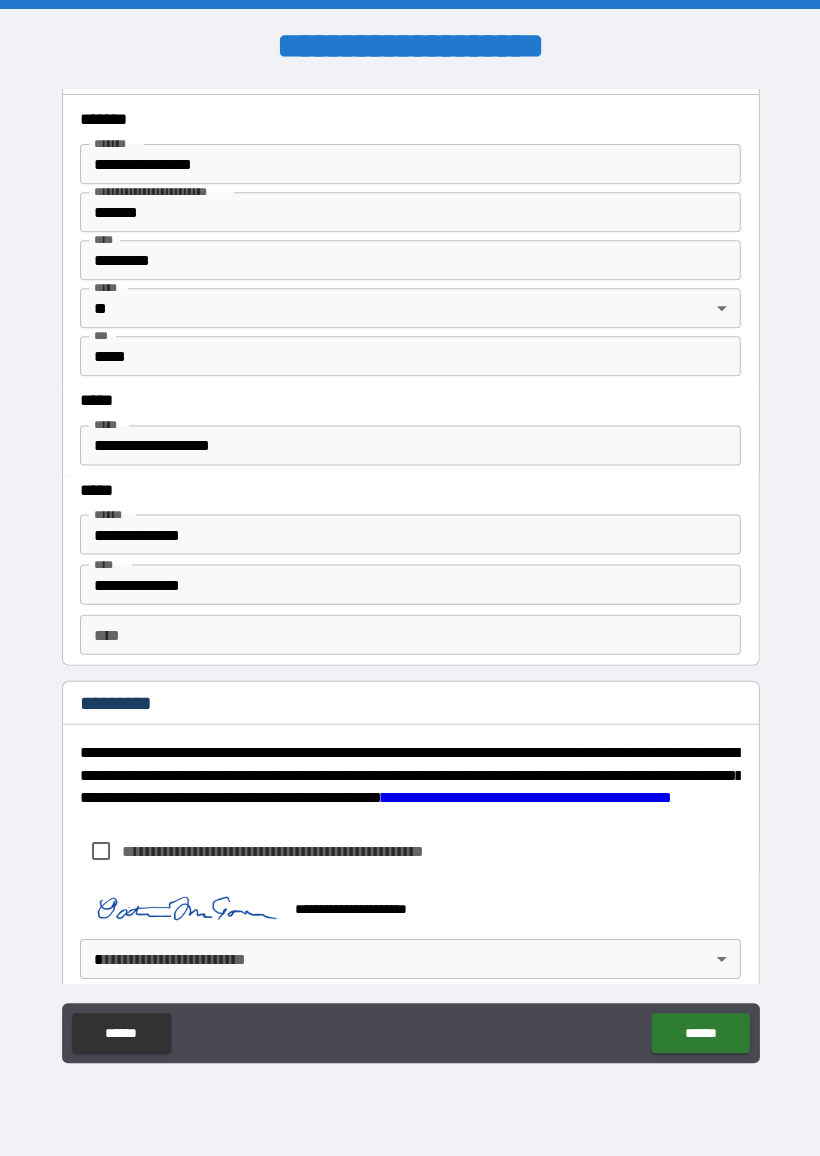 click on "******" at bounding box center [699, 1033] 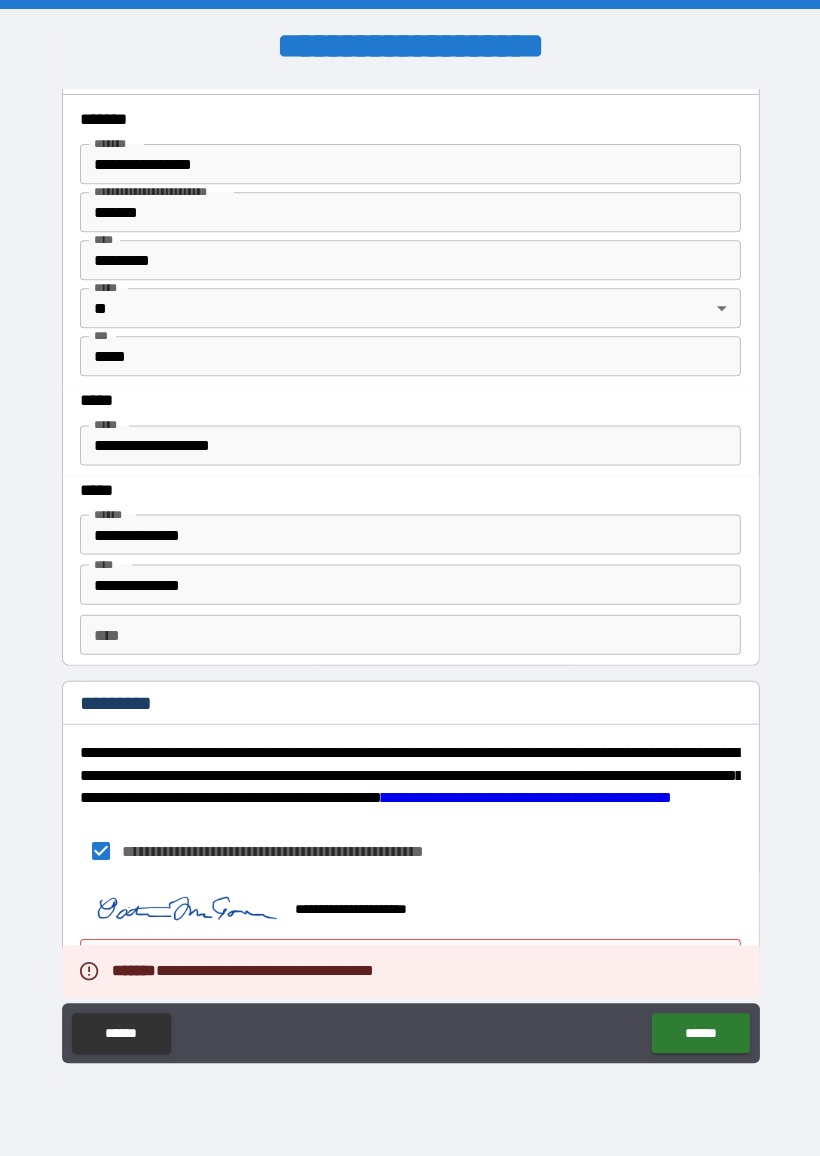 click on "******" at bounding box center [699, 1033] 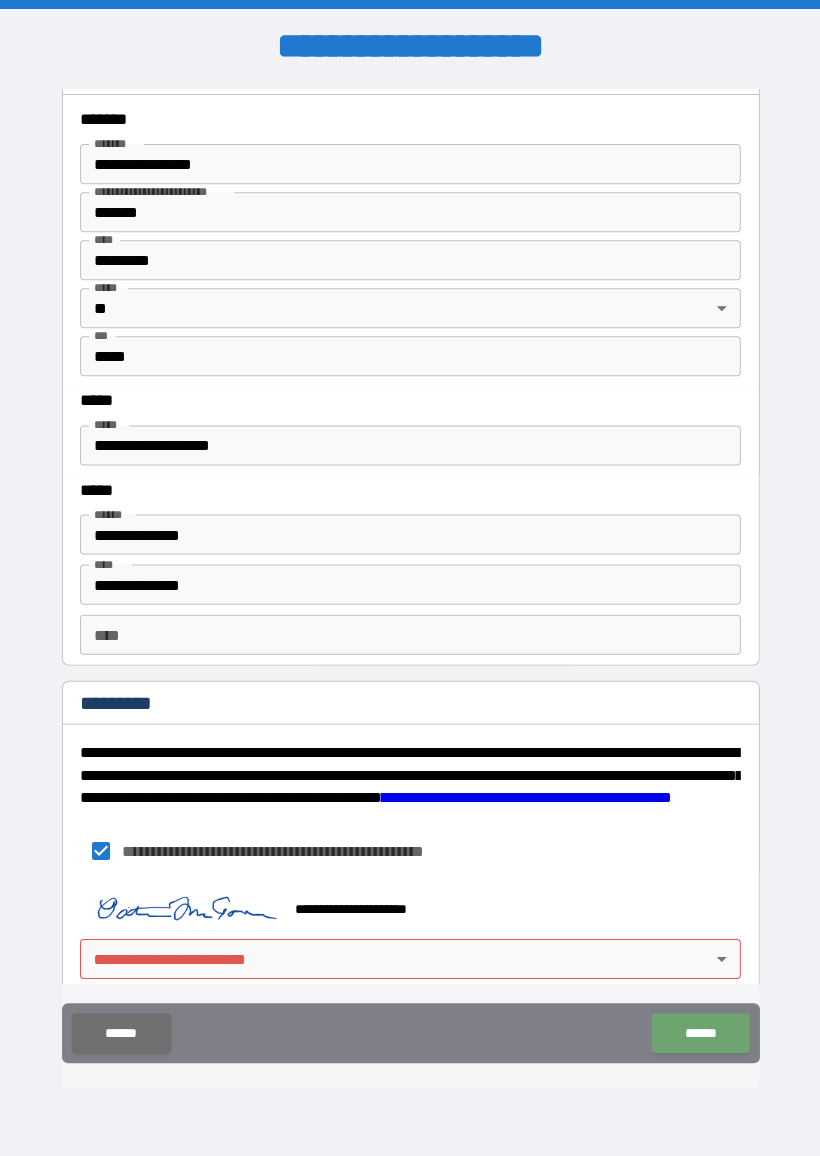 click on "******" at bounding box center (699, 1033) 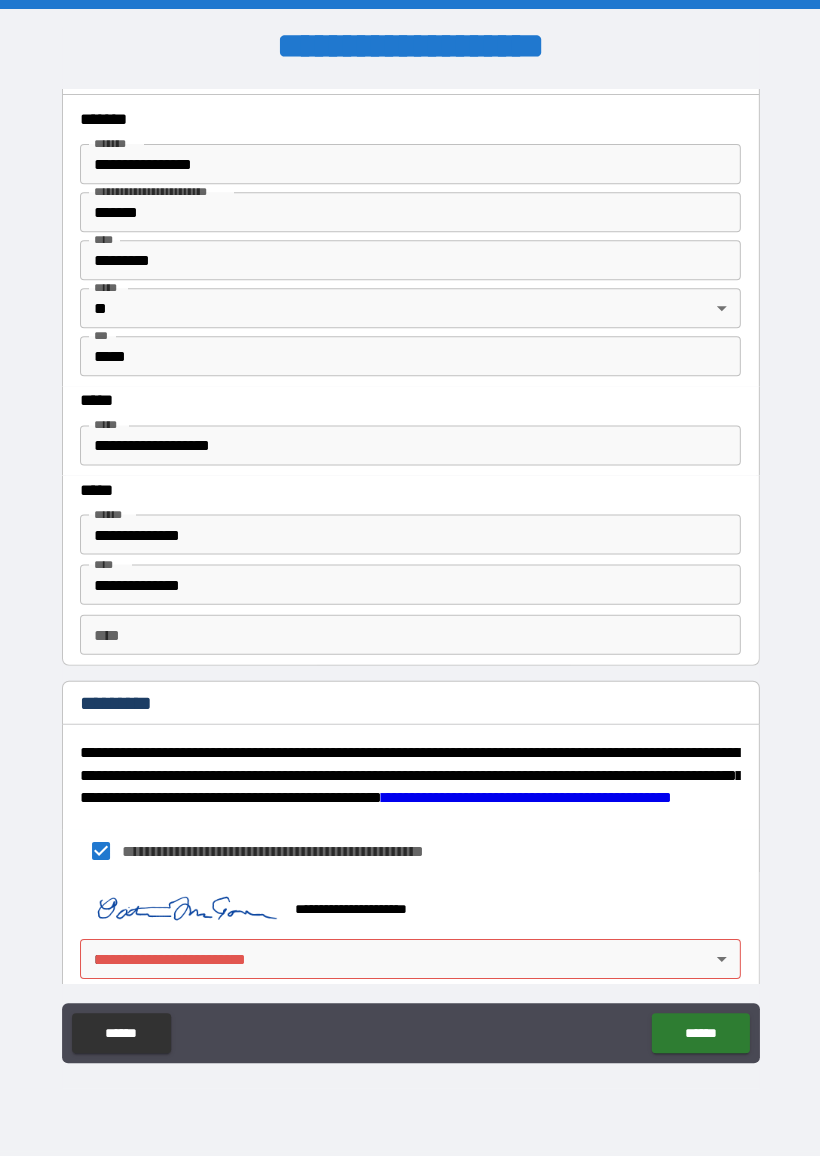 click on "**********" at bounding box center [410, 578] 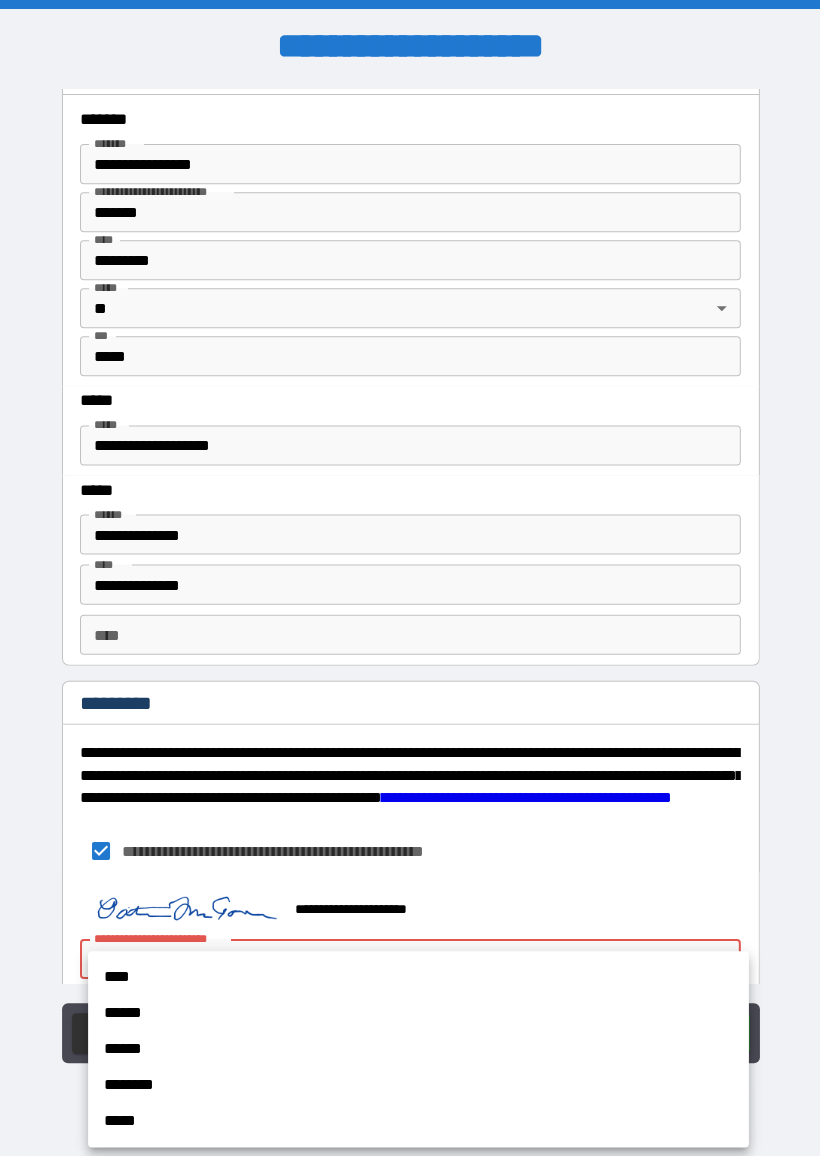 click on "****" at bounding box center [418, 977] 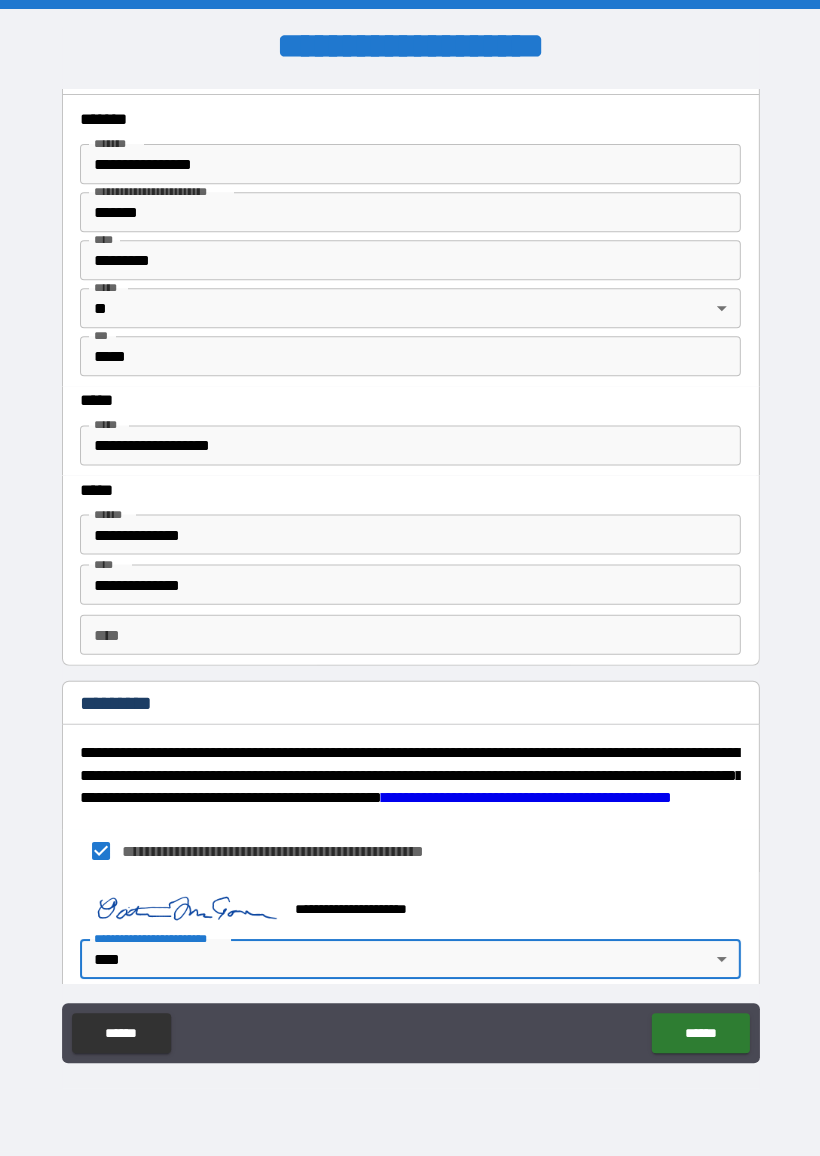 click on "******" at bounding box center [699, 1033] 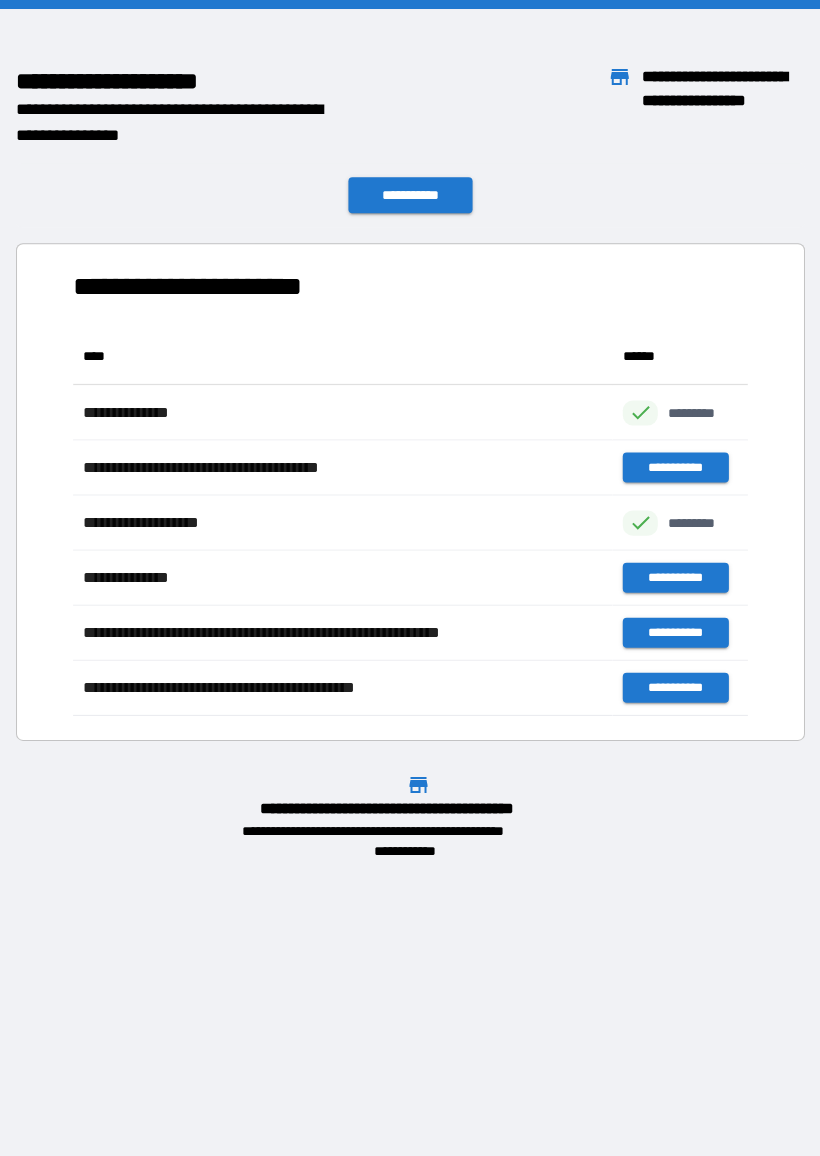 scroll, scrollTop: 1, scrollLeft: 1, axis: both 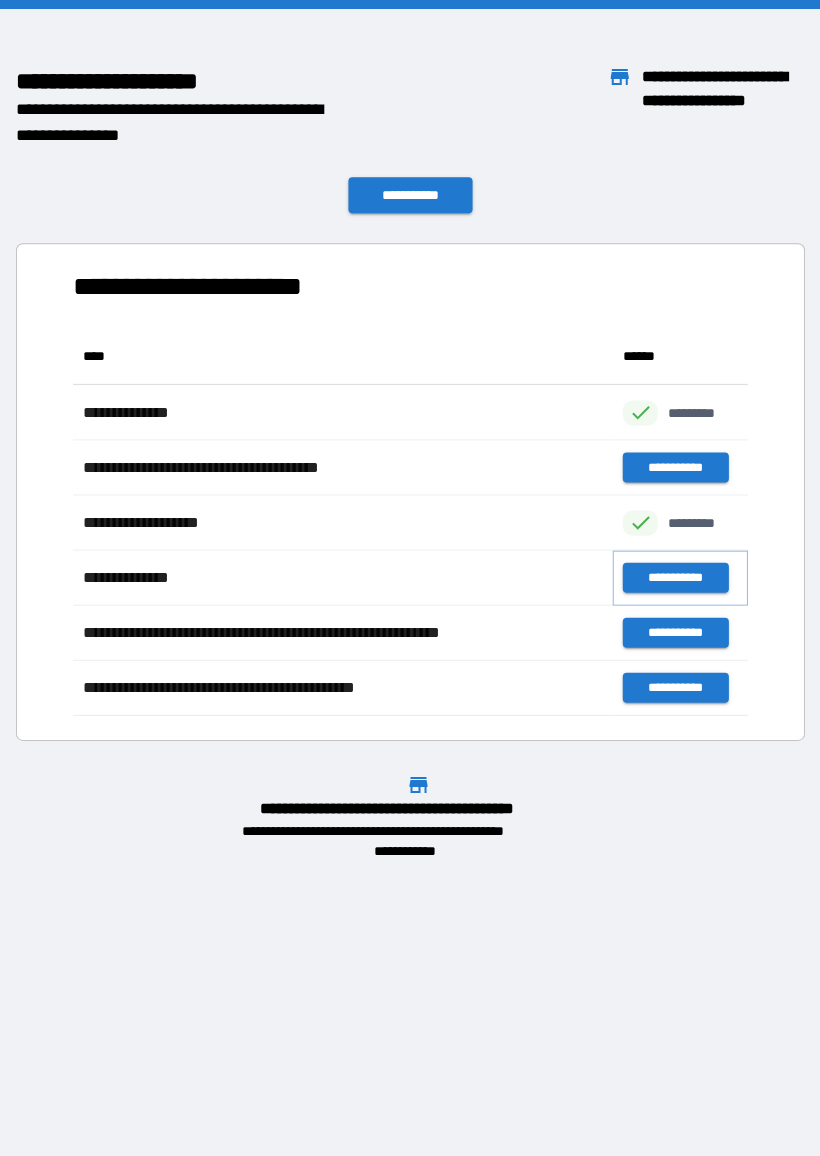 click on "**********" at bounding box center (674, 578) 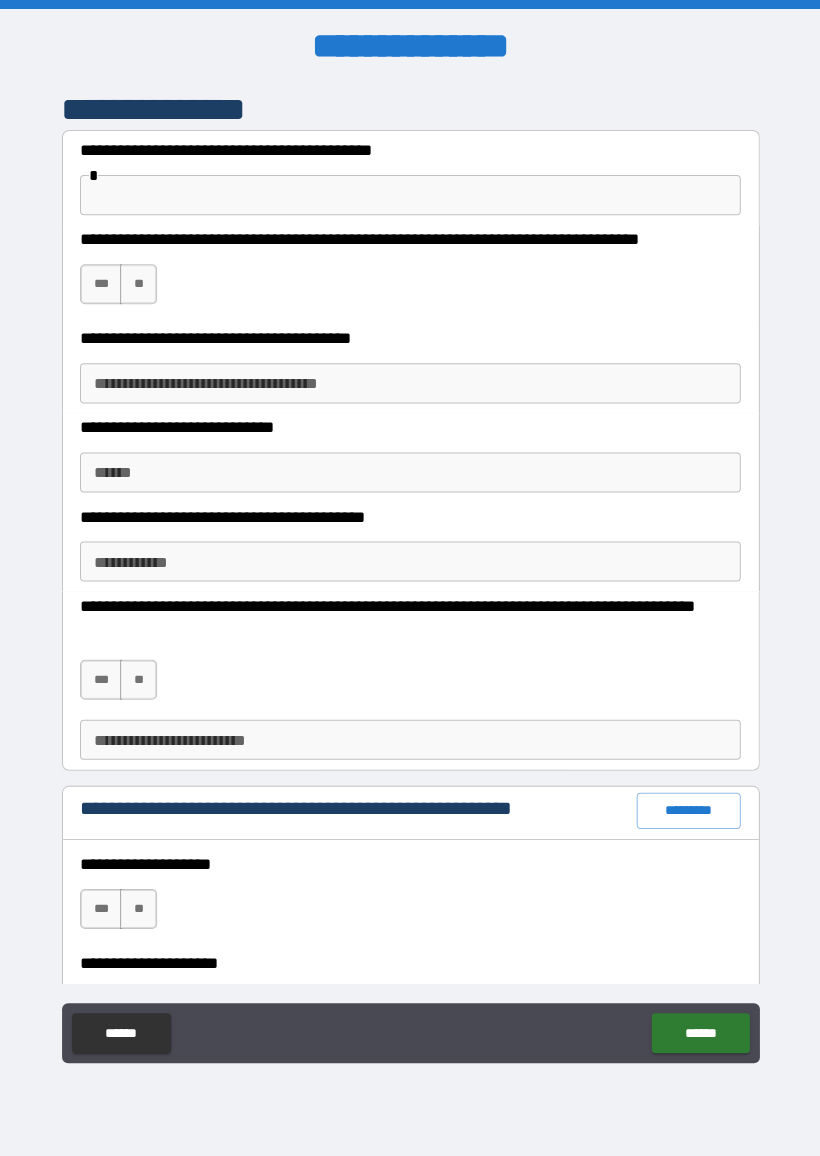 click at bounding box center (410, 196) 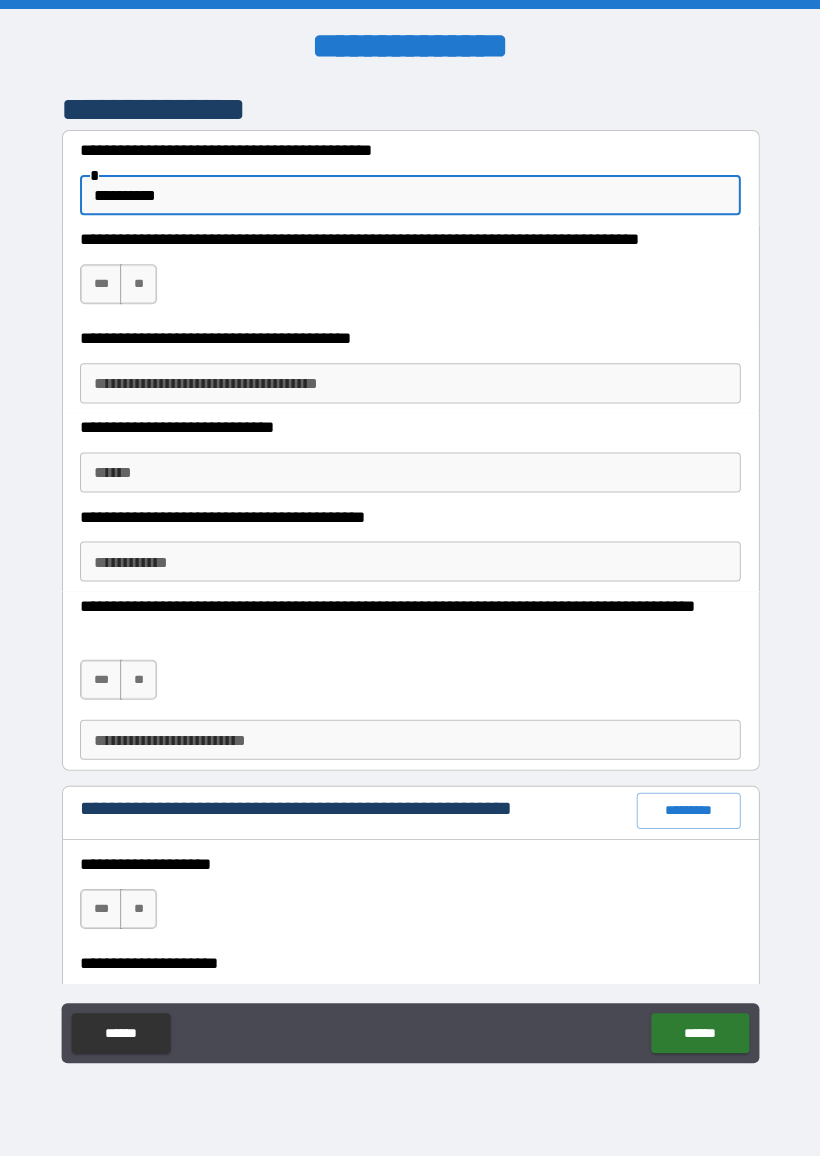 type on "**********" 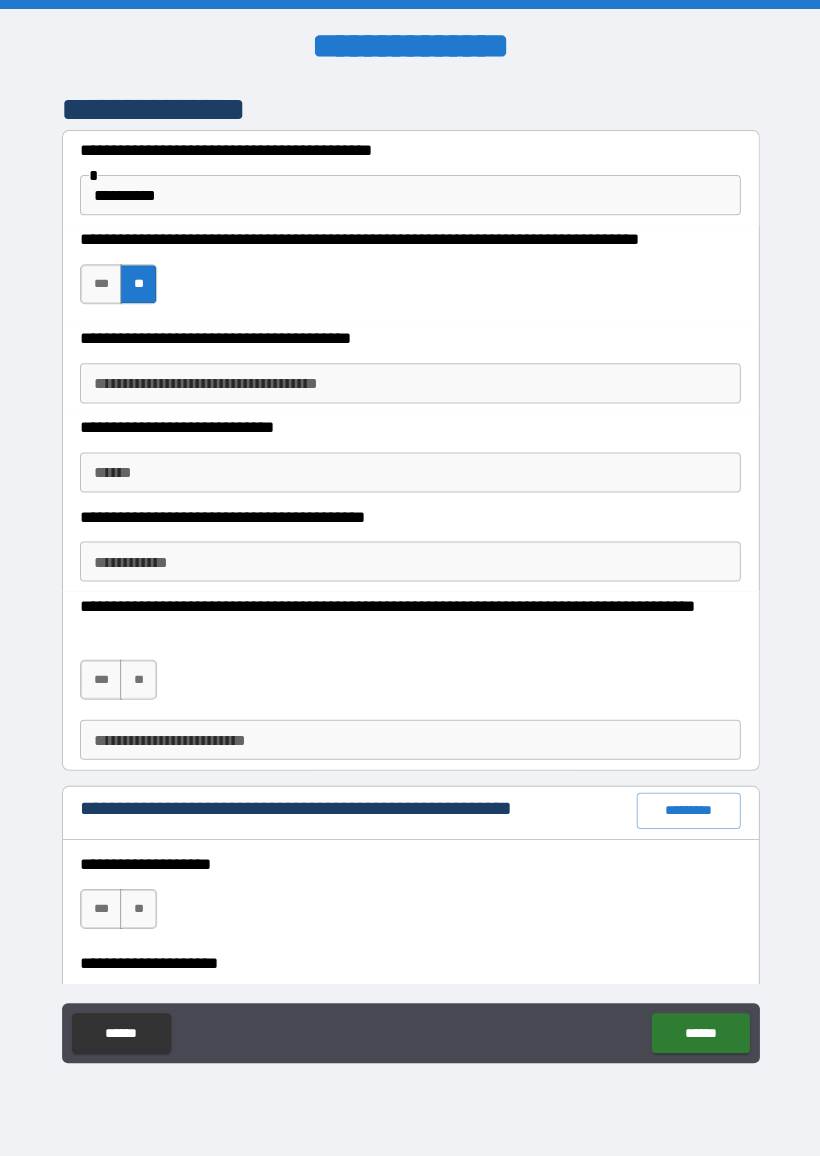 click on "**********" at bounding box center (410, 384) 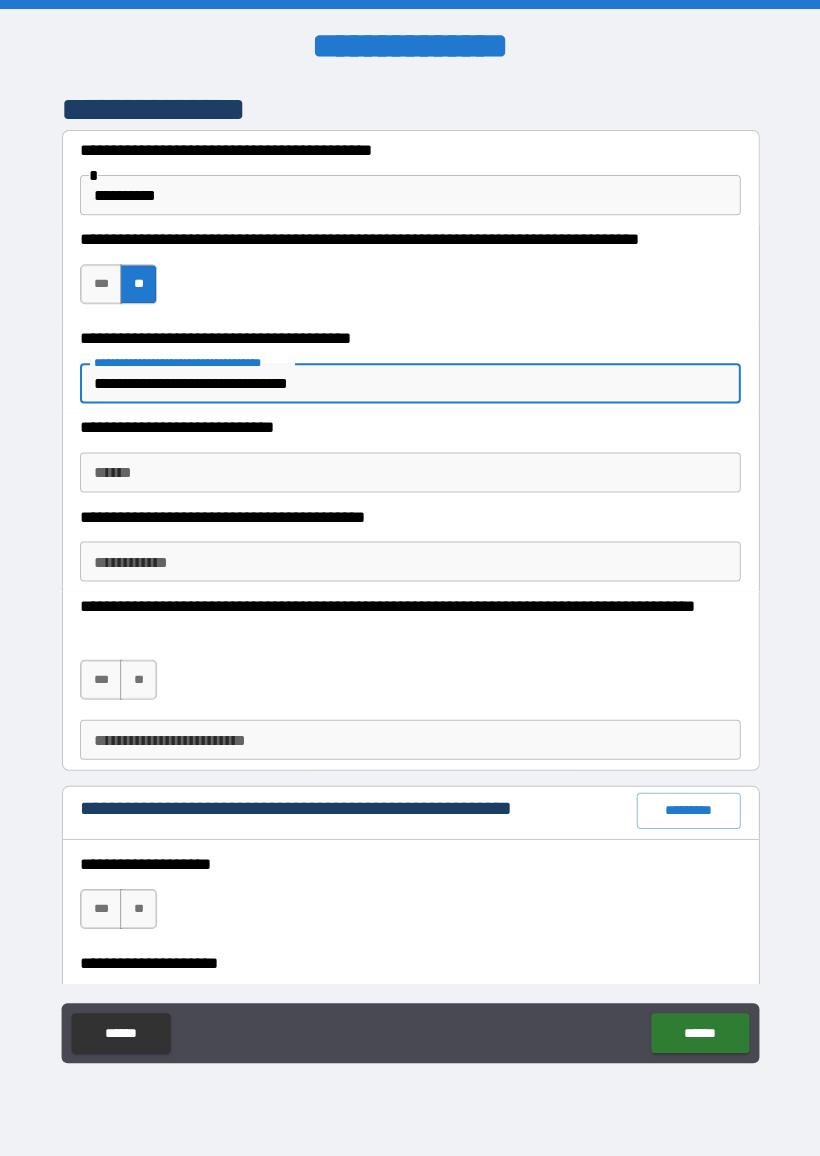 type on "**********" 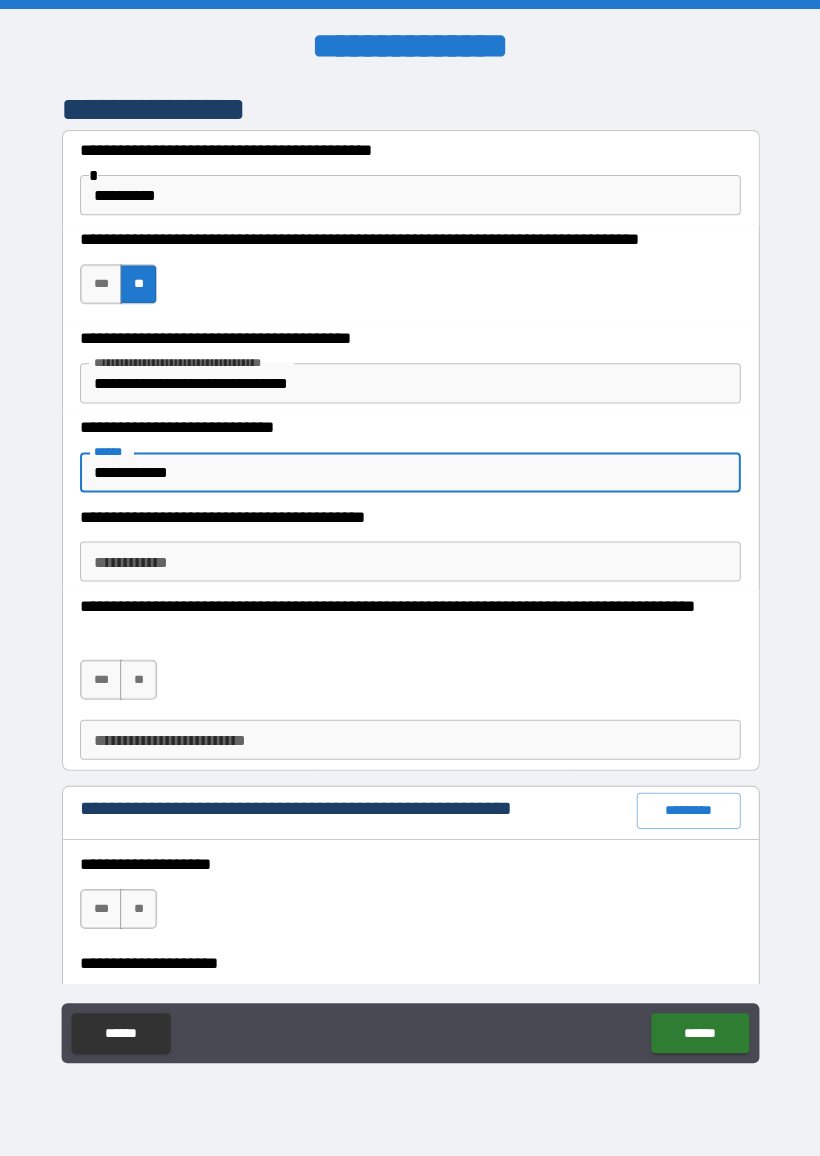 type on "**********" 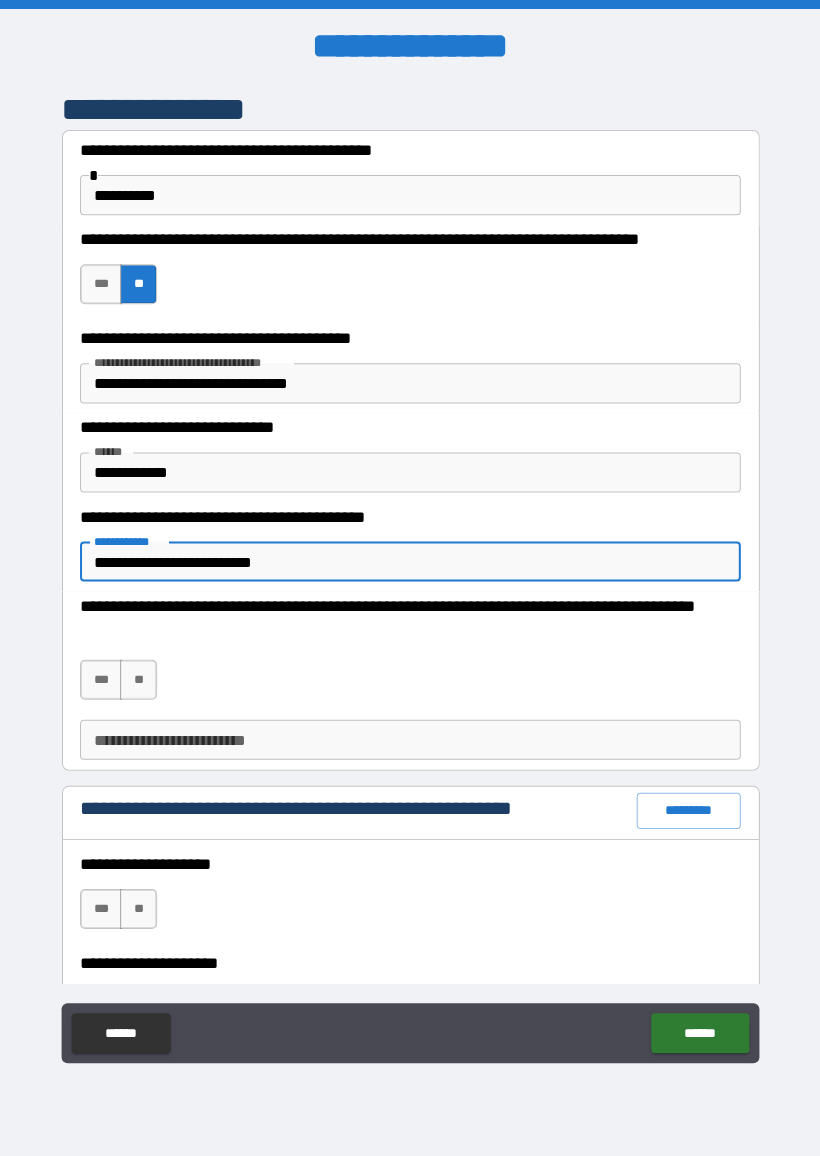 type on "**********" 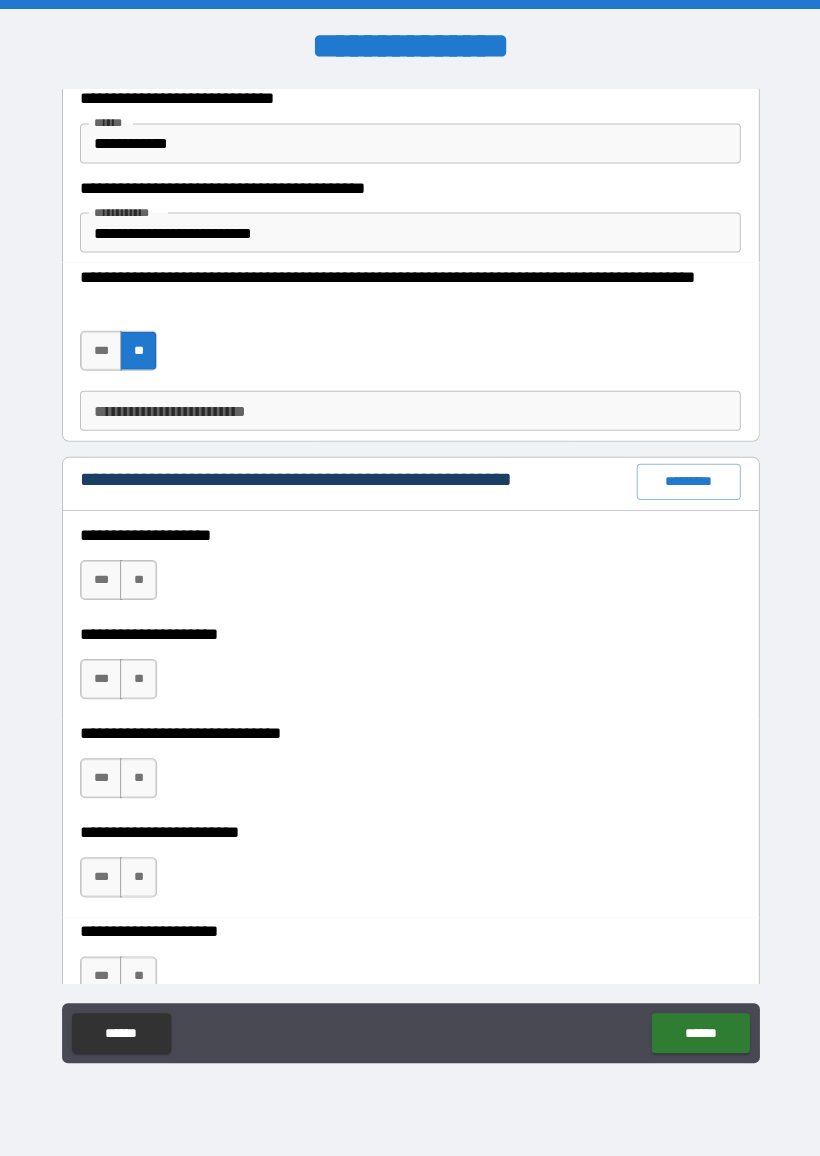 scroll, scrollTop: 333, scrollLeft: 0, axis: vertical 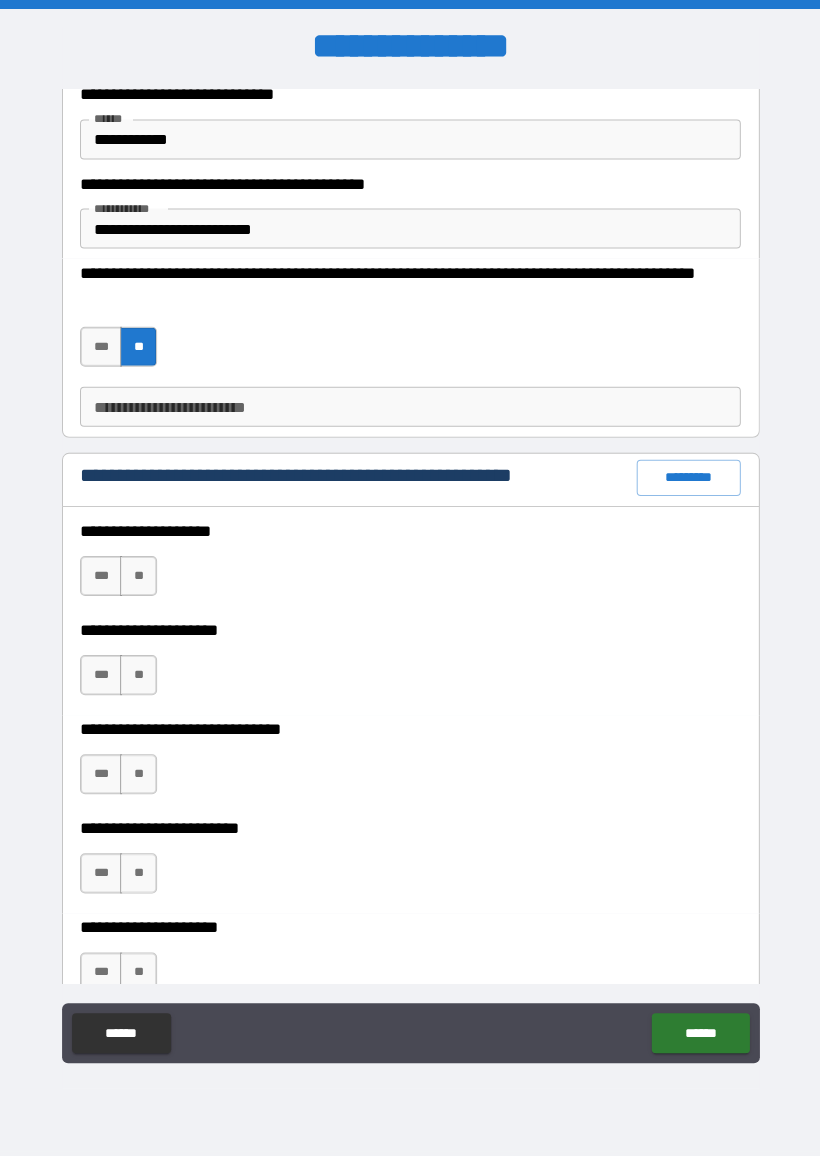 click on "**" at bounding box center [138, 576] 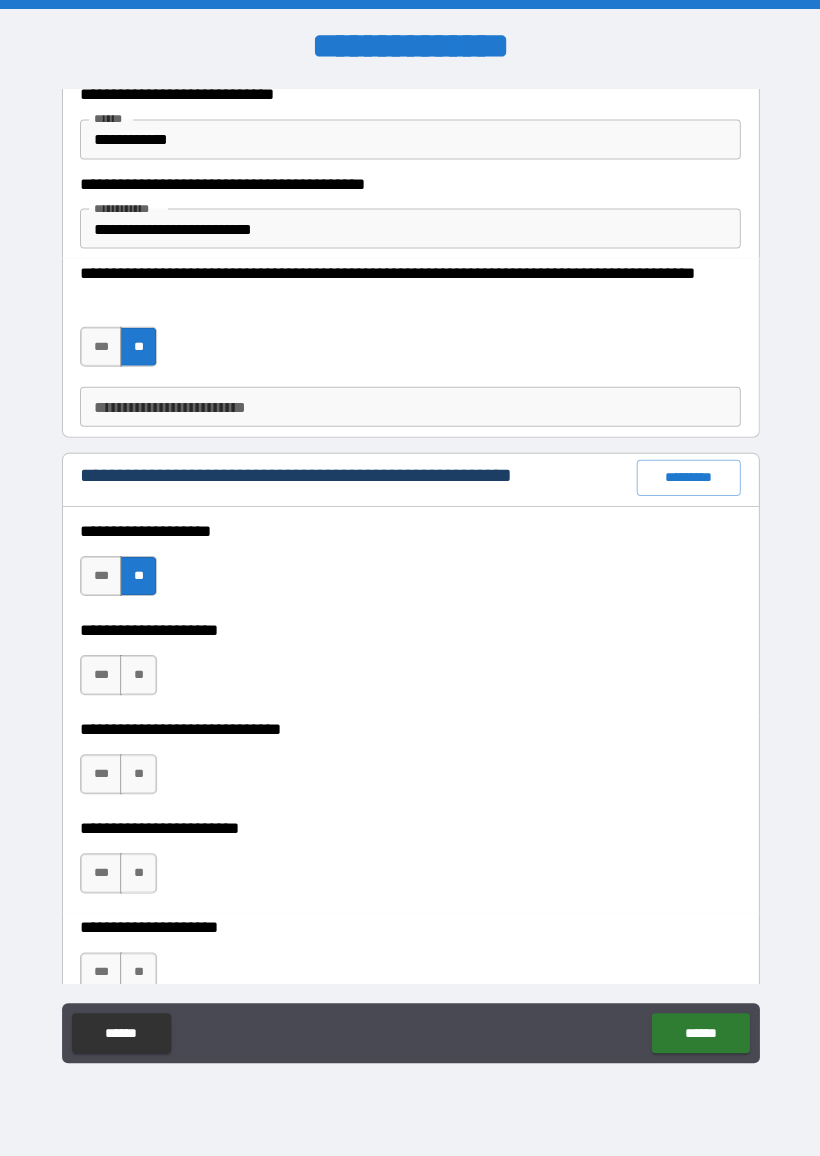 click on "**" at bounding box center (138, 675) 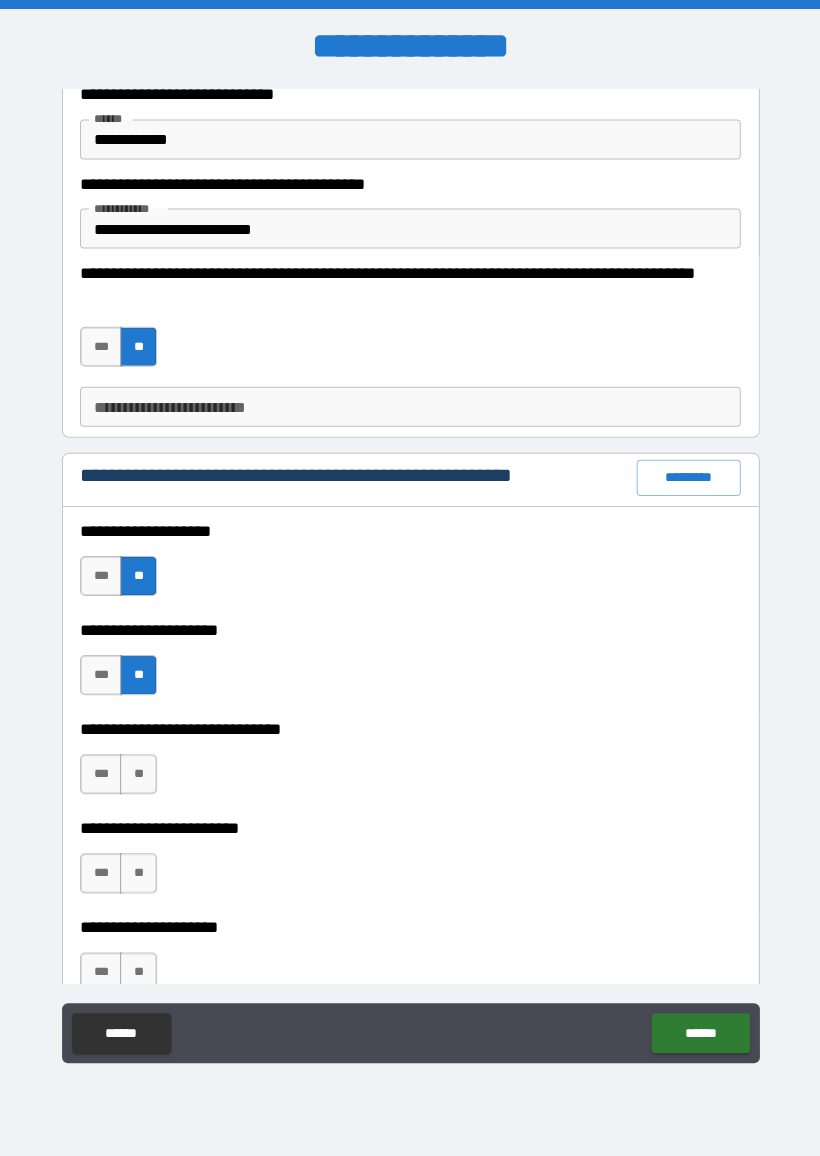 click on "**" at bounding box center (138, 774) 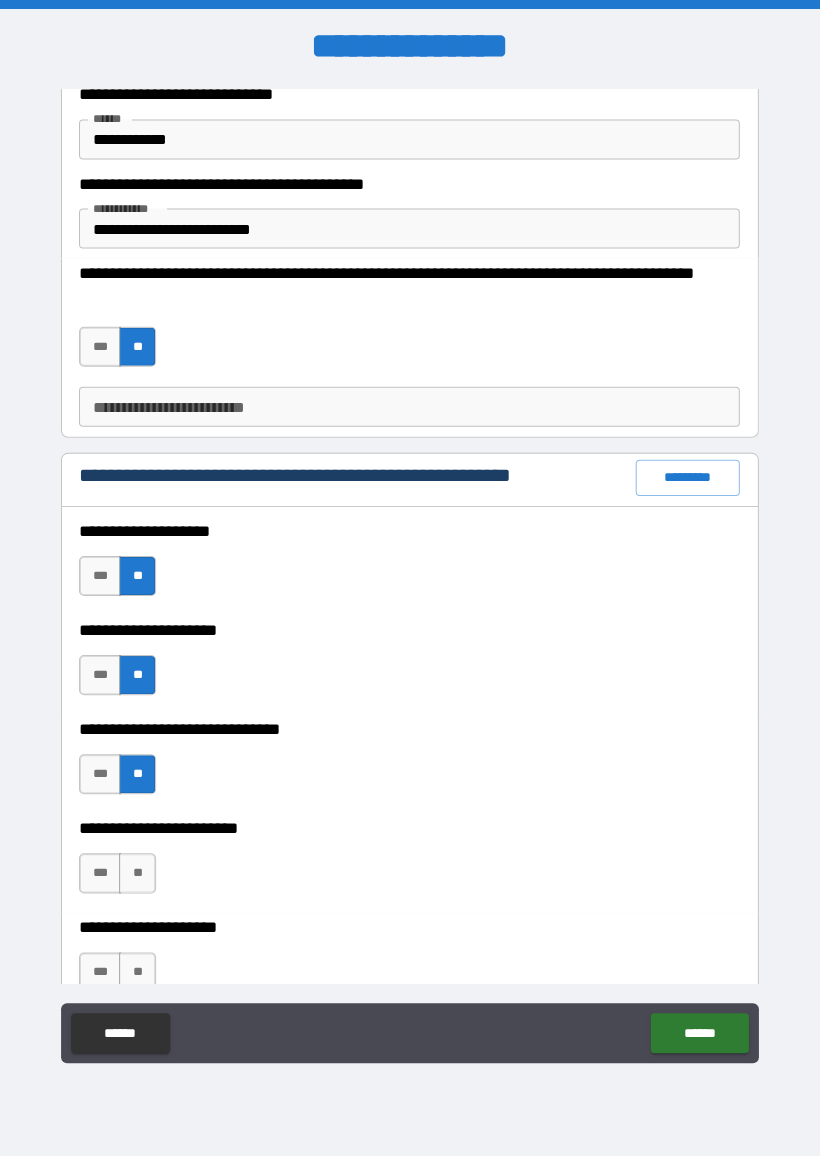 click on "**" at bounding box center (138, 873) 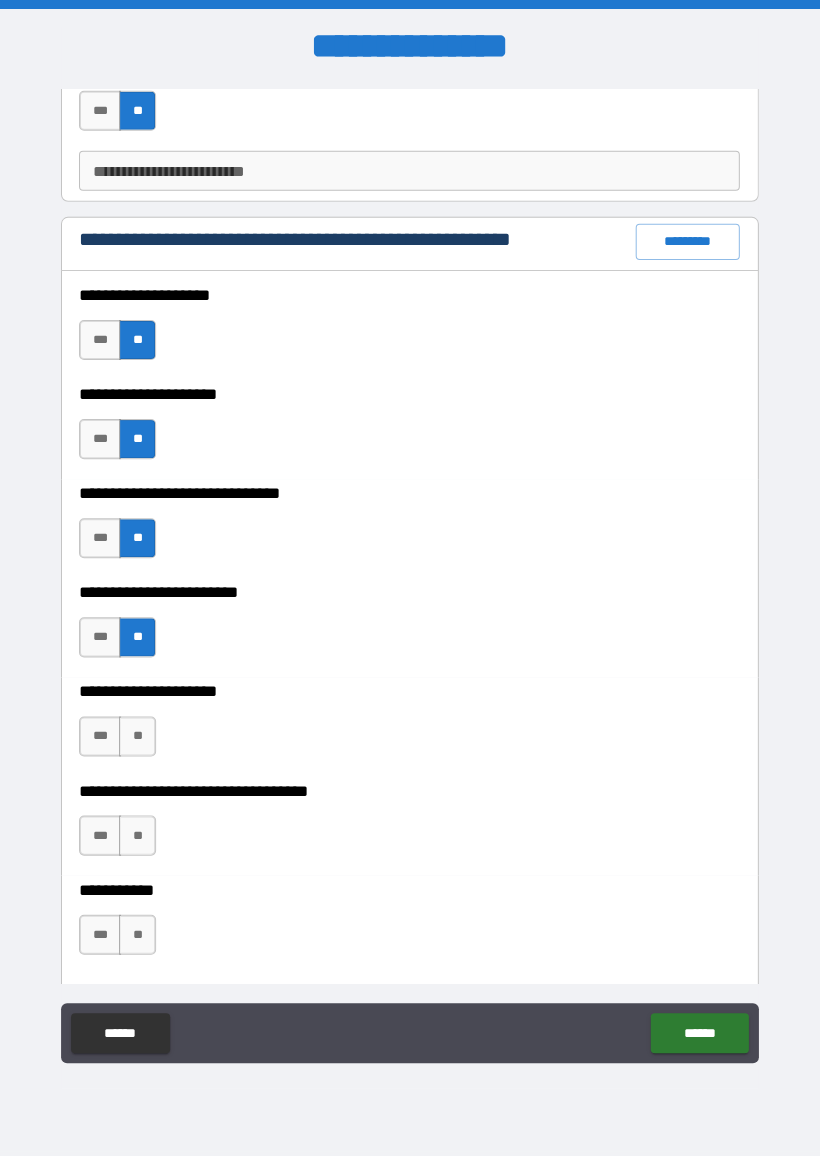 scroll, scrollTop: 569, scrollLeft: 0, axis: vertical 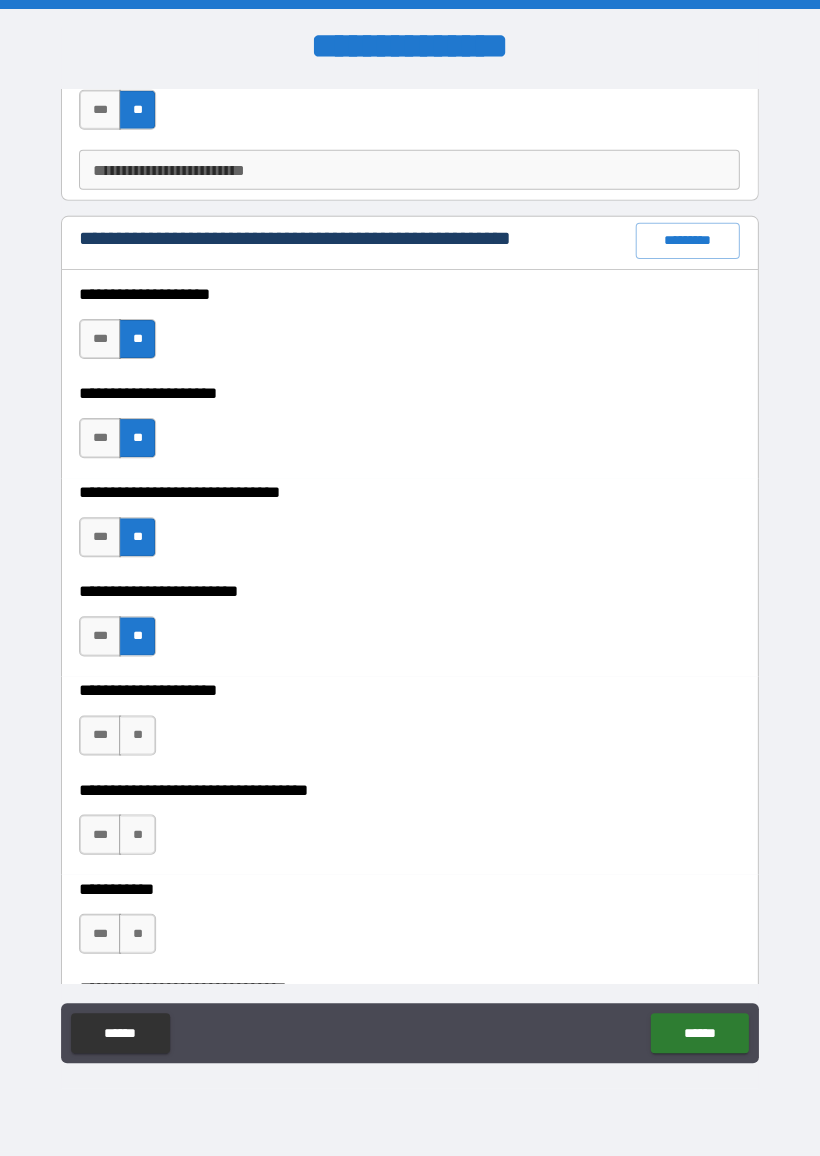click on "**" at bounding box center [138, 736] 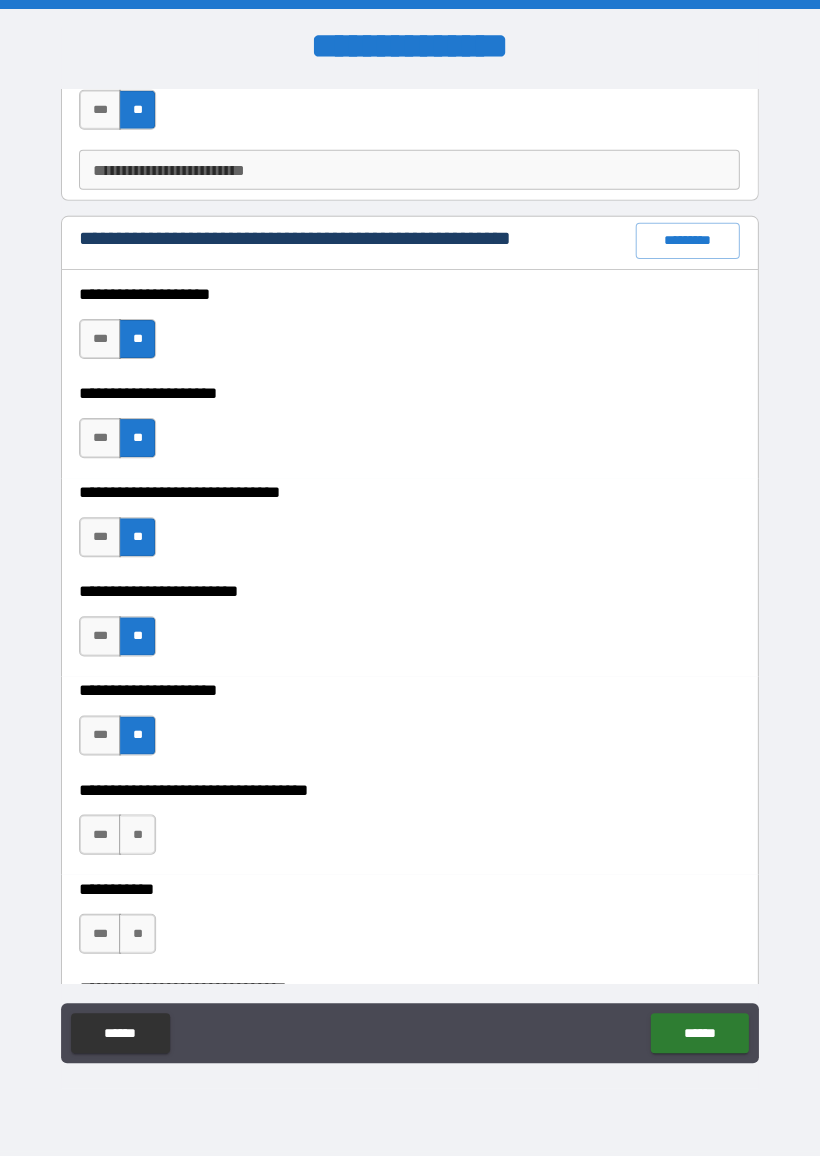 click on "**" at bounding box center (138, 835) 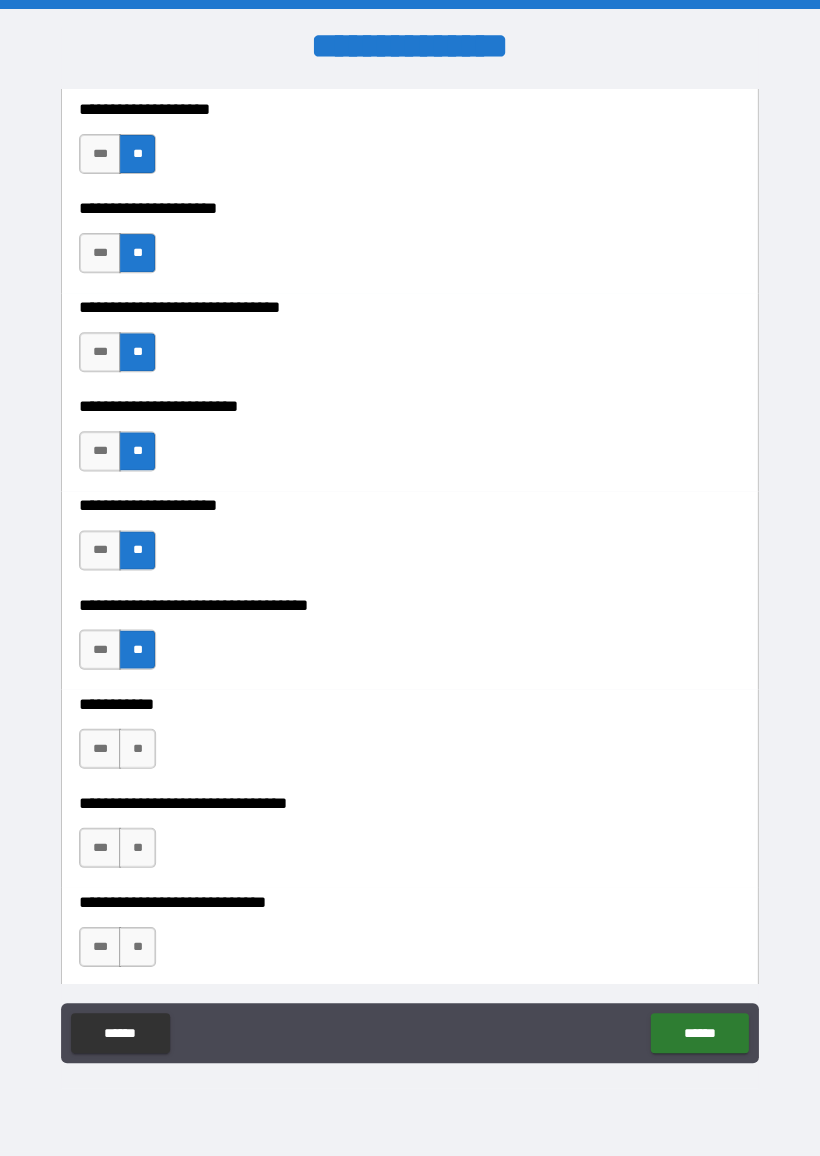 scroll, scrollTop: 756, scrollLeft: 0, axis: vertical 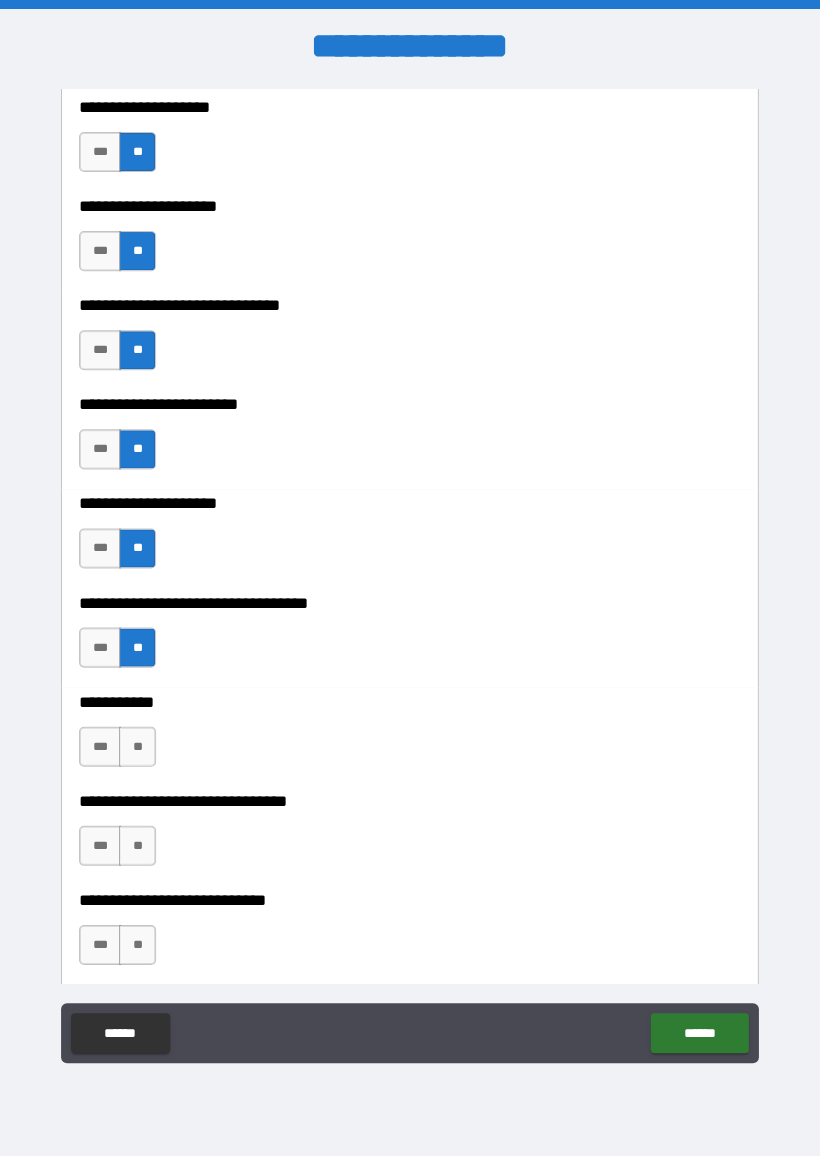 click on "**" at bounding box center (138, 747) 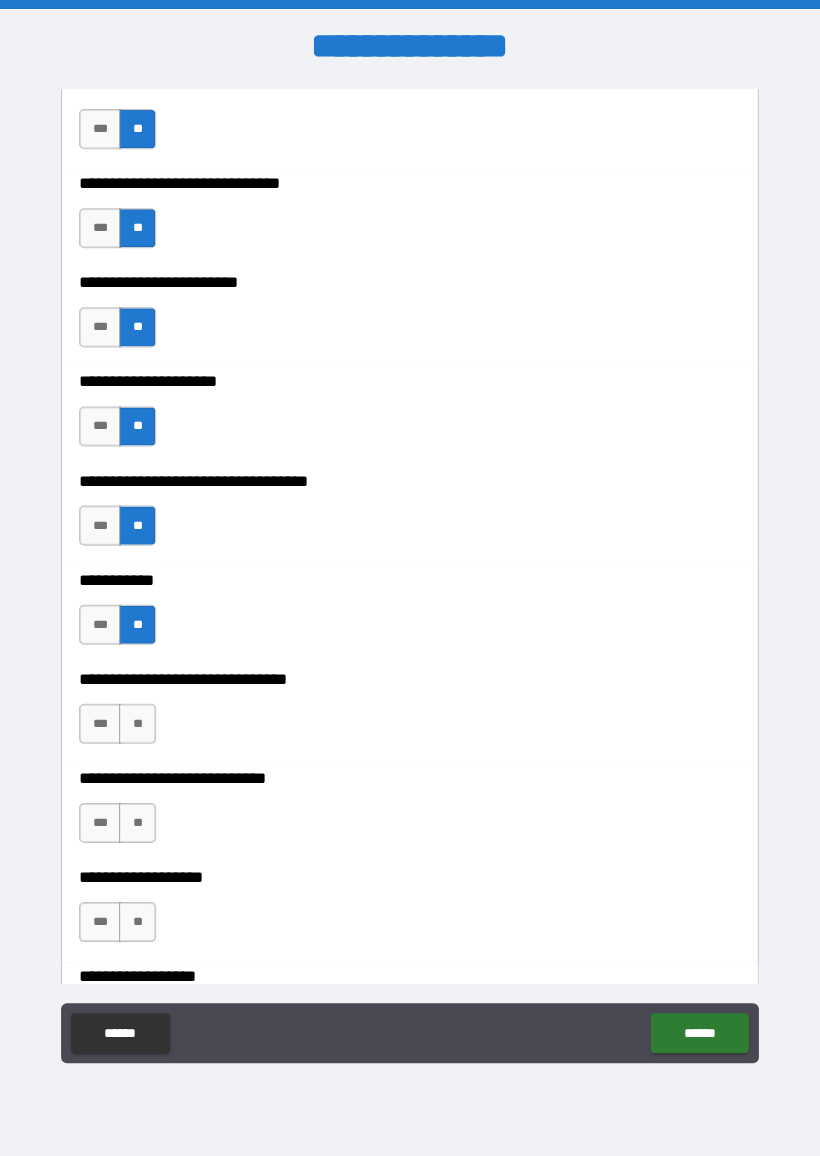 scroll, scrollTop: 878, scrollLeft: 0, axis: vertical 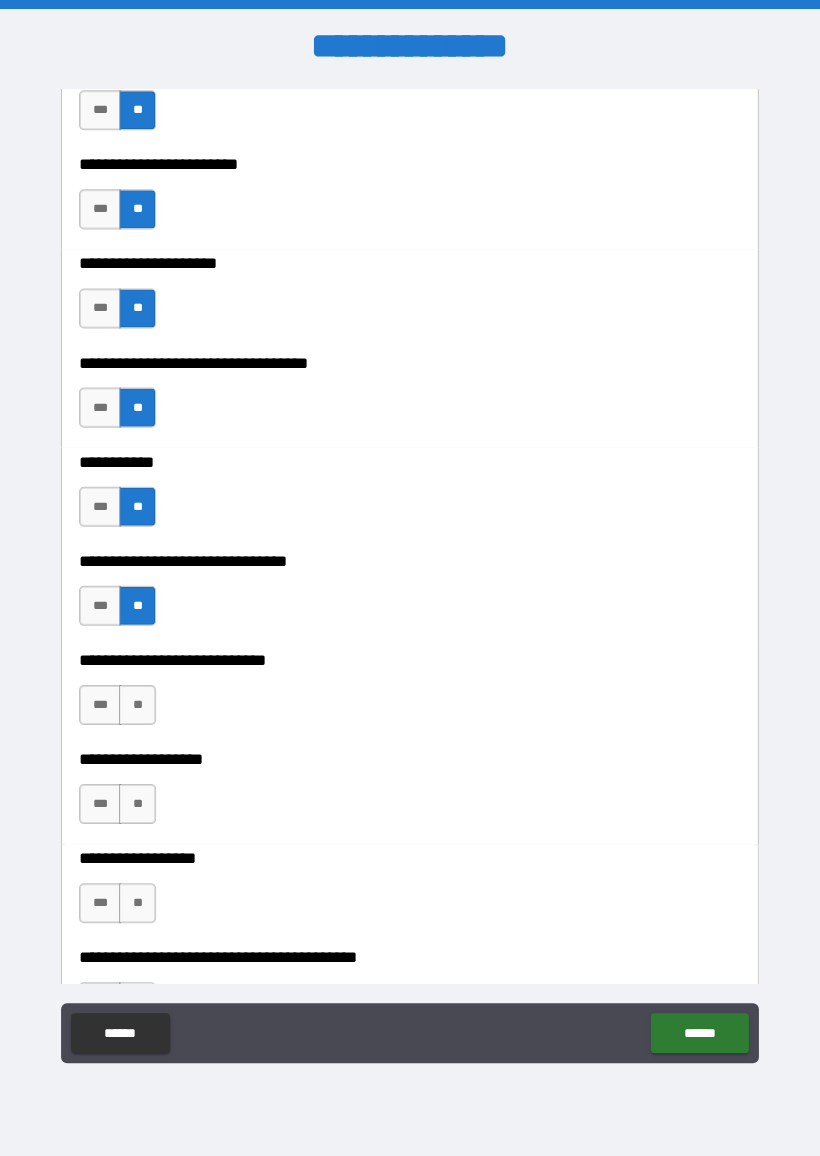 click on "**" at bounding box center (138, 705) 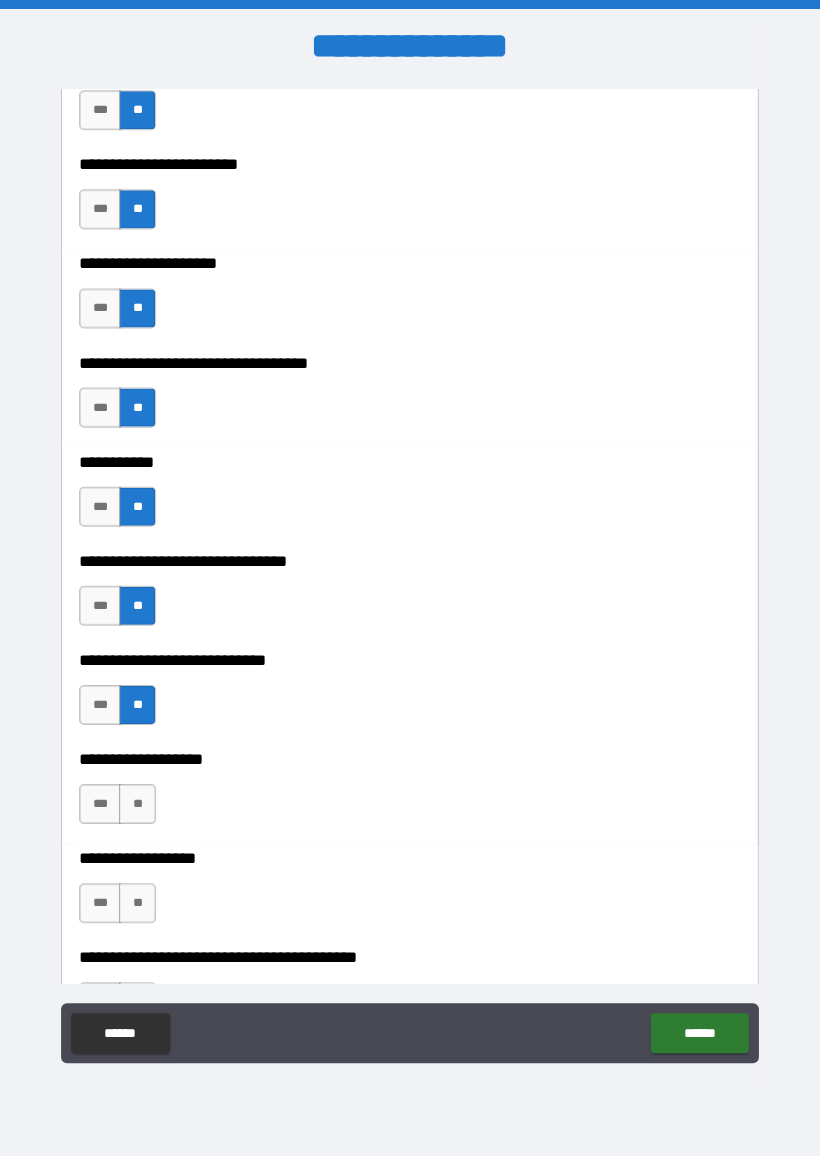 click on "**" at bounding box center (138, 804) 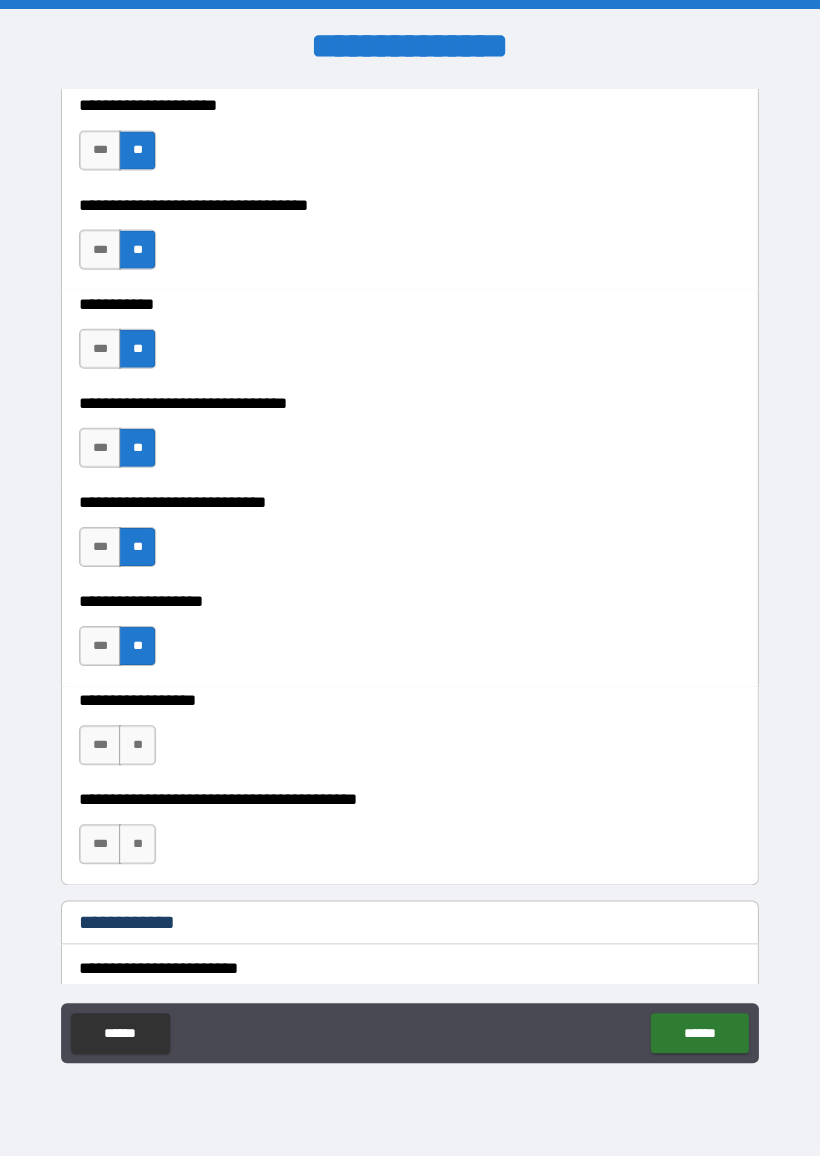 scroll, scrollTop: 1152, scrollLeft: 0, axis: vertical 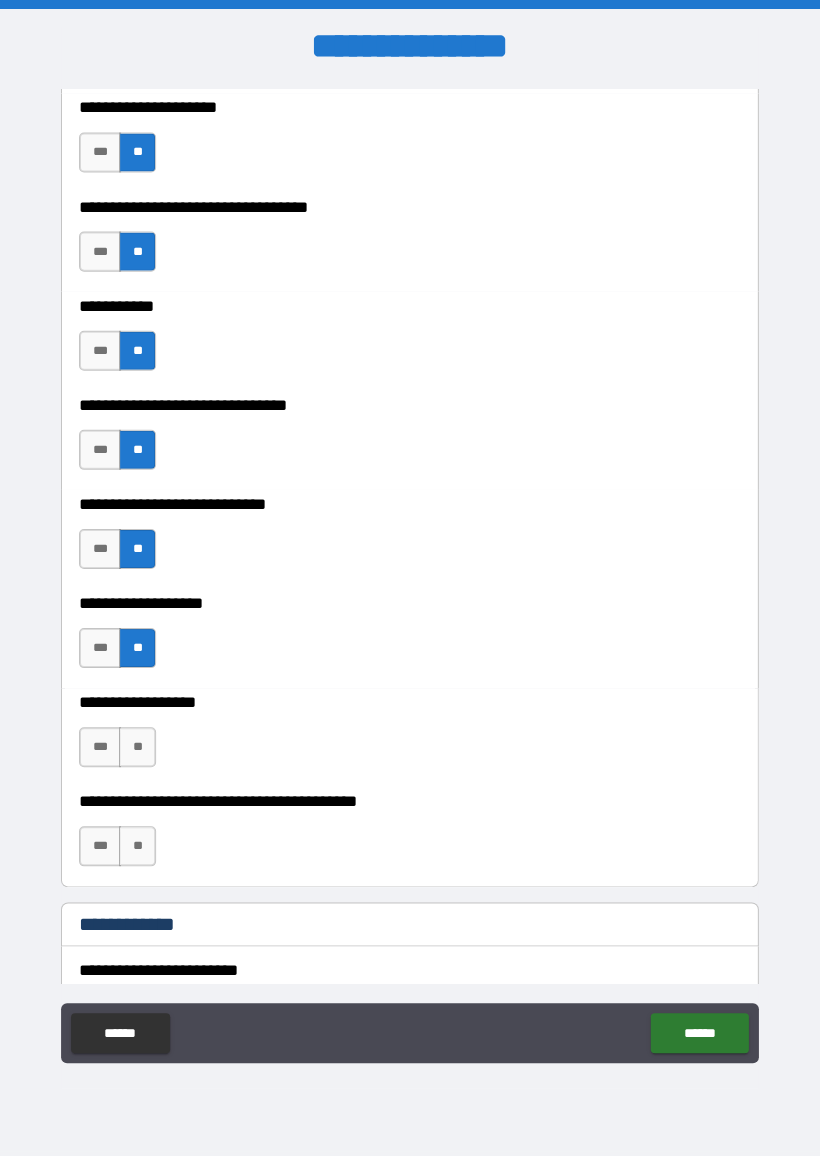 click on "**" at bounding box center [138, 747] 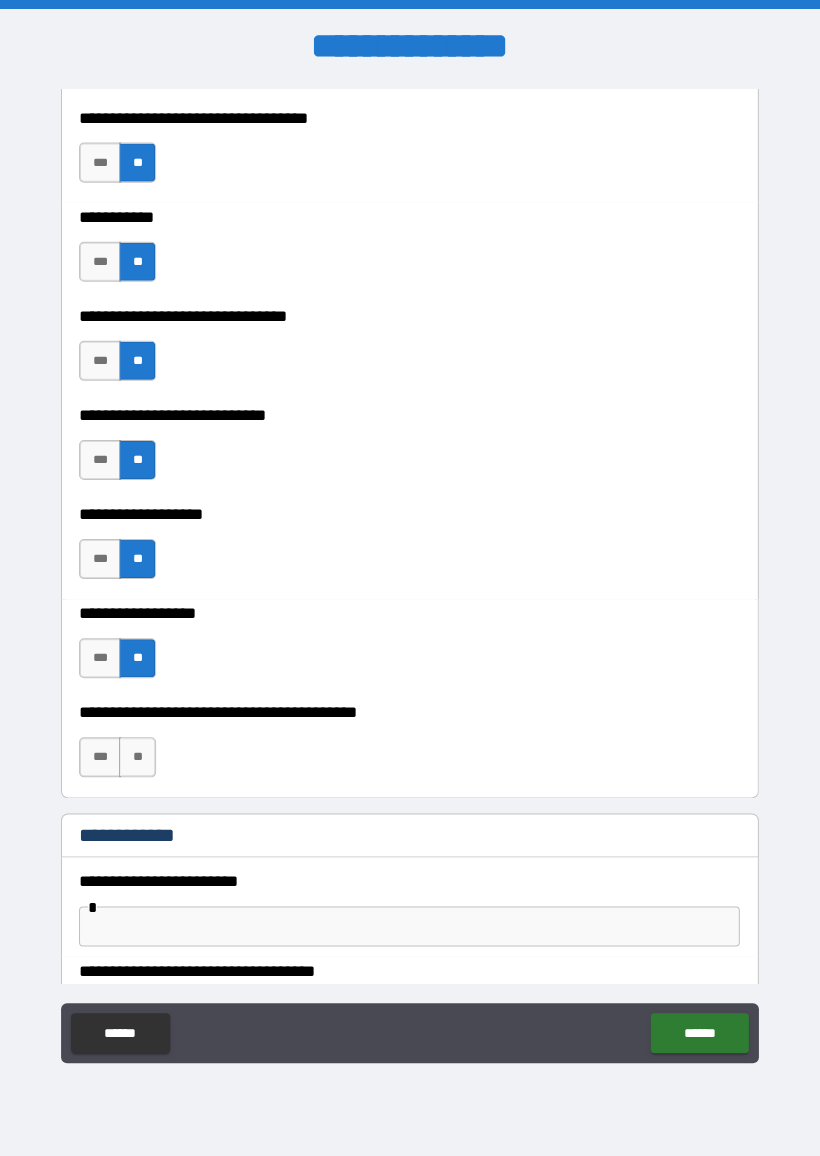 scroll, scrollTop: 1249, scrollLeft: 0, axis: vertical 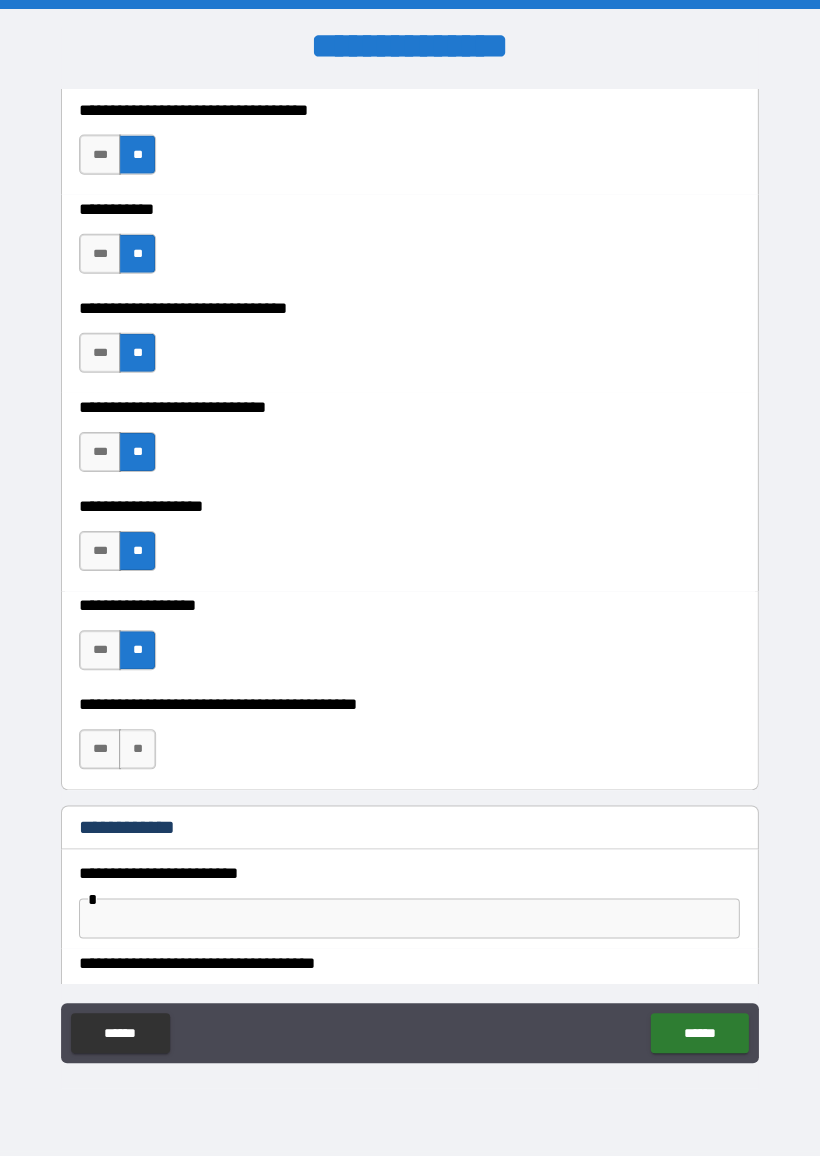 click on "**" at bounding box center [138, 749] 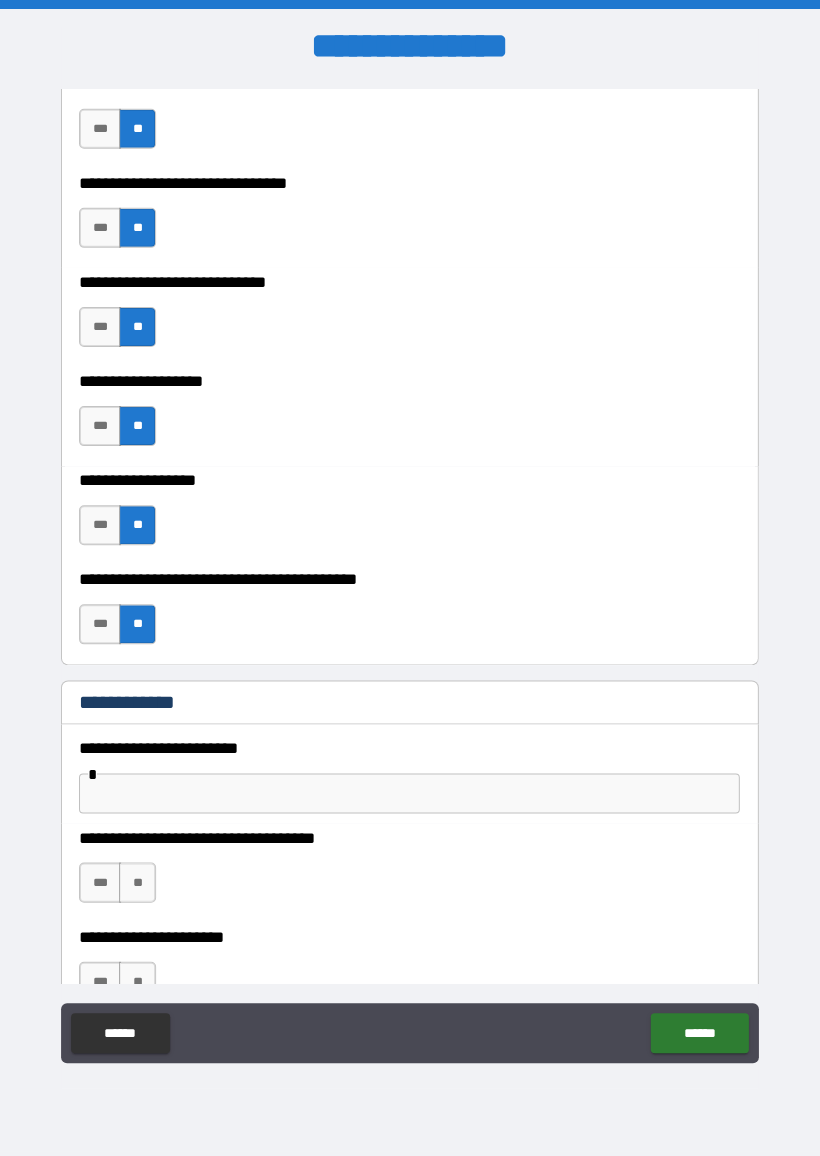 scroll, scrollTop: 1372, scrollLeft: 0, axis: vertical 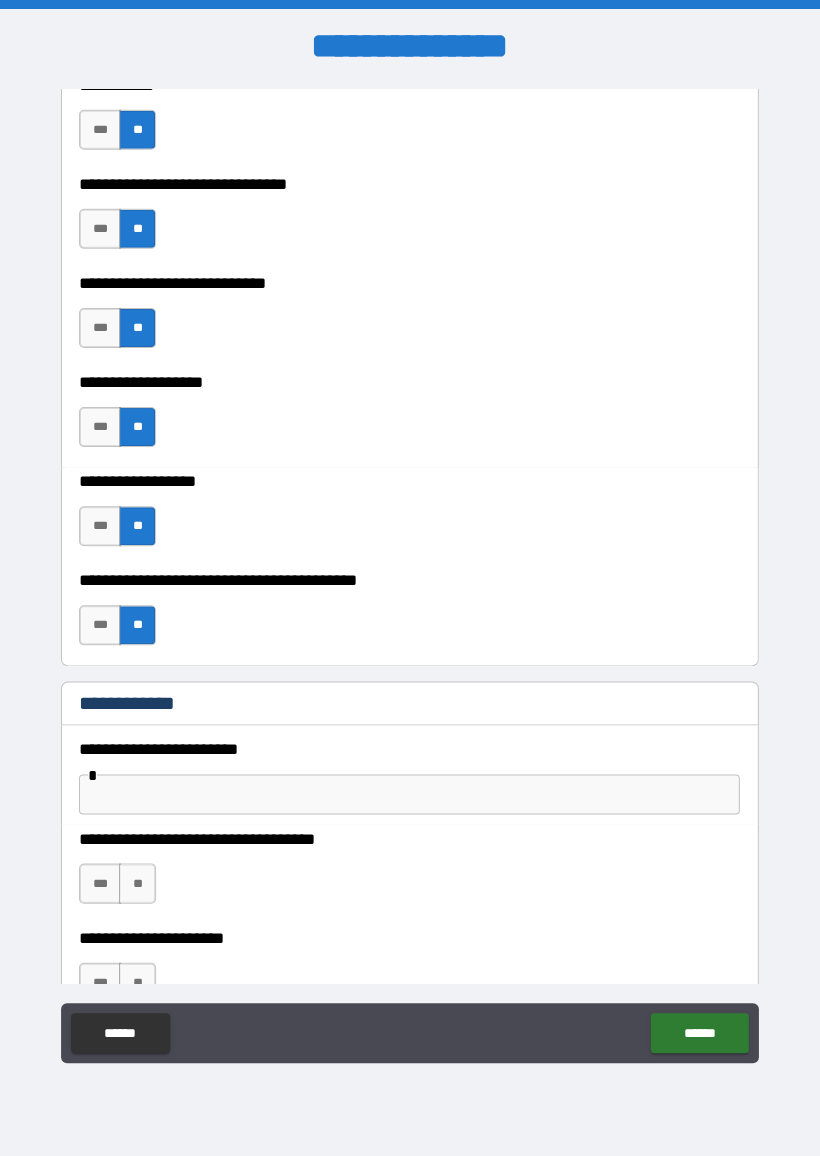 click at bounding box center [410, 795] 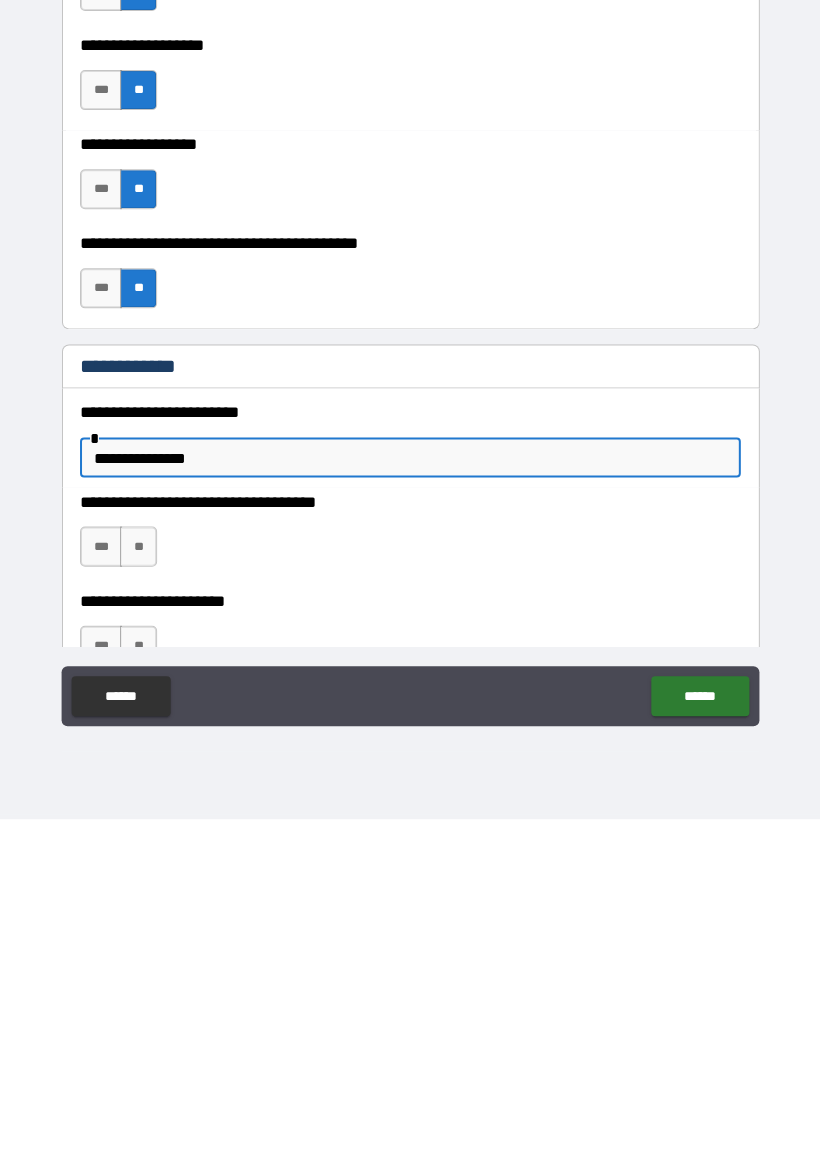 type on "**********" 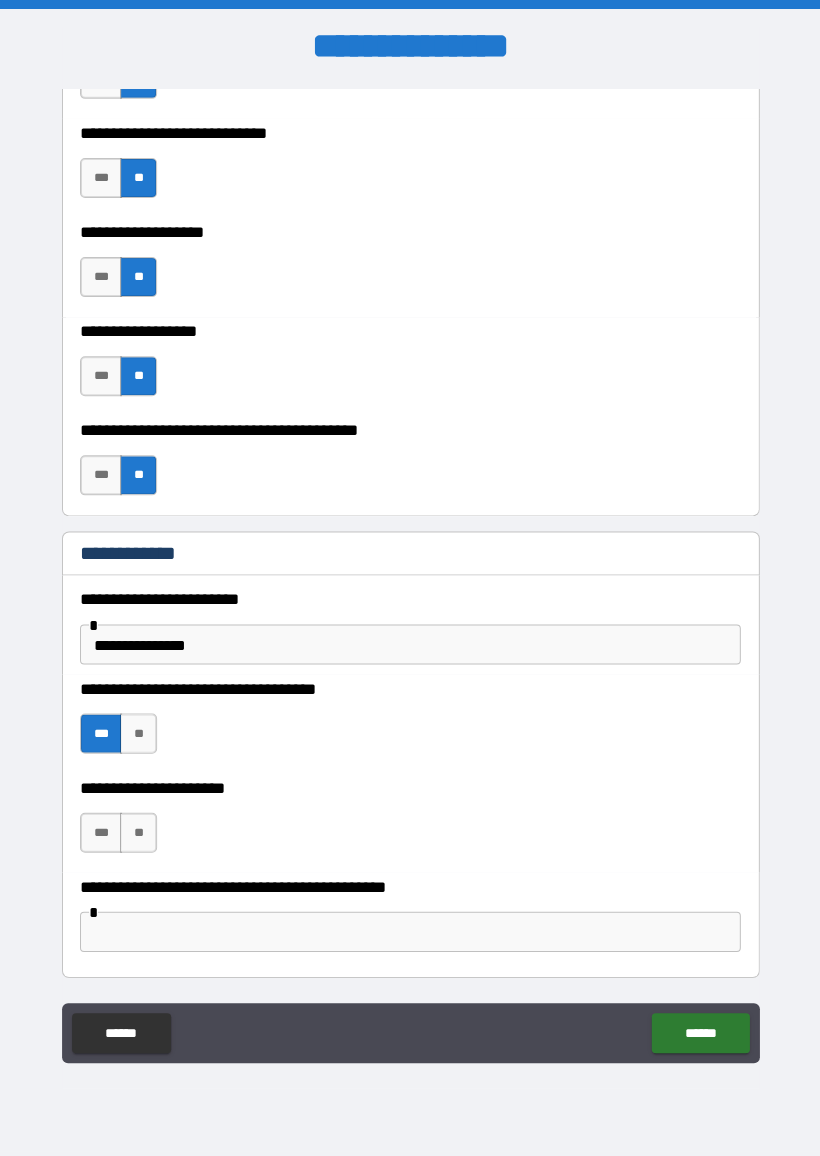 scroll, scrollTop: 1522, scrollLeft: 0, axis: vertical 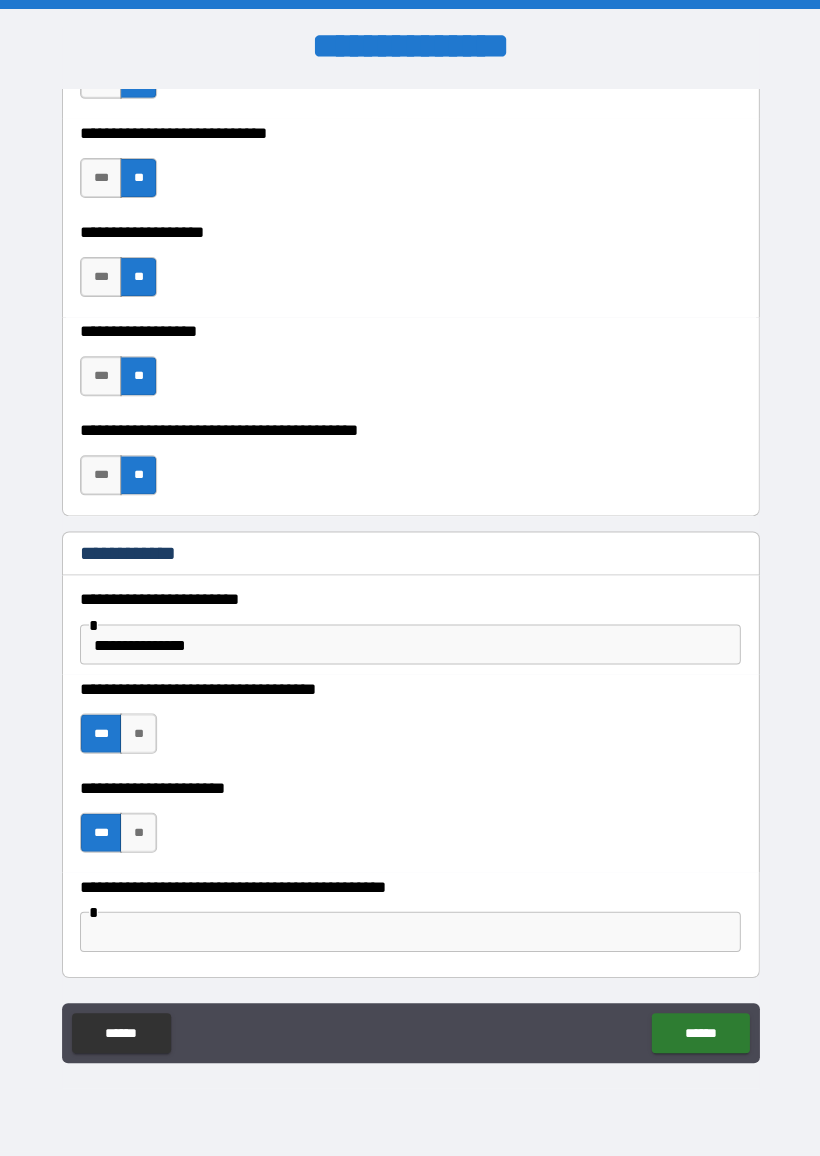 click at bounding box center (410, 932) 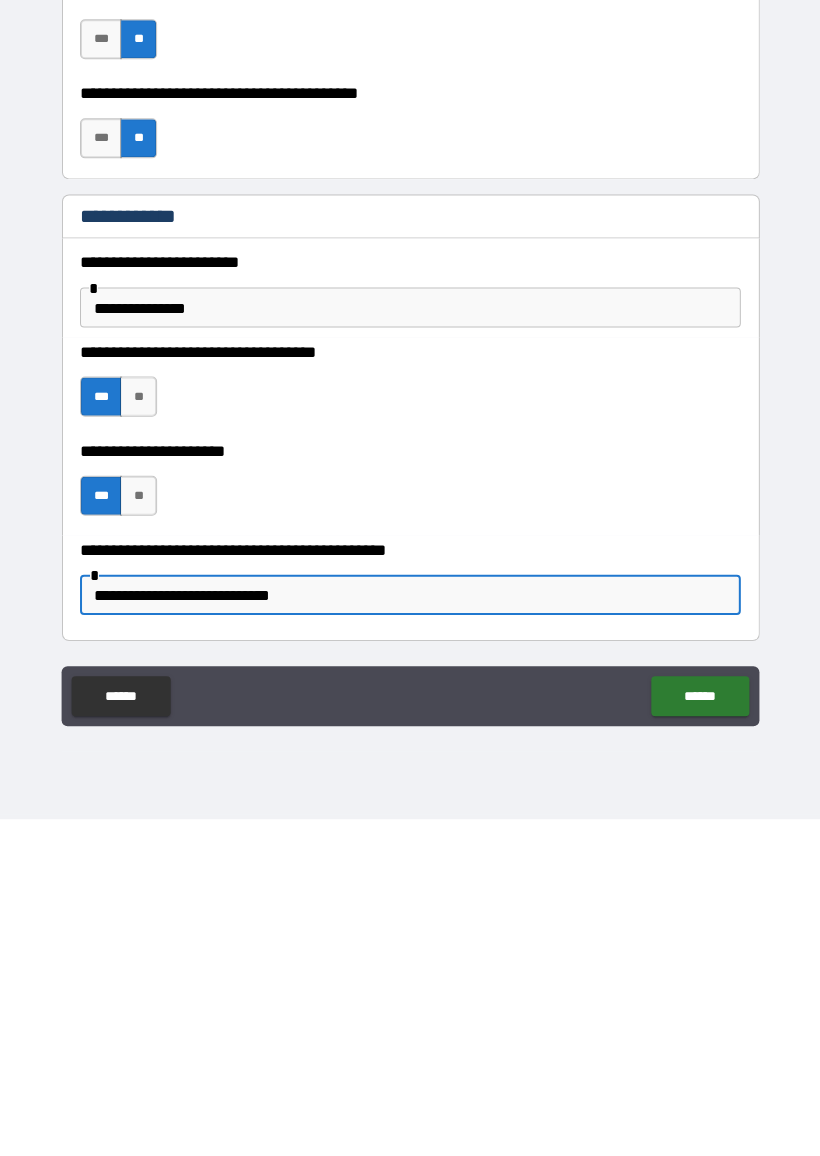 type on "**********" 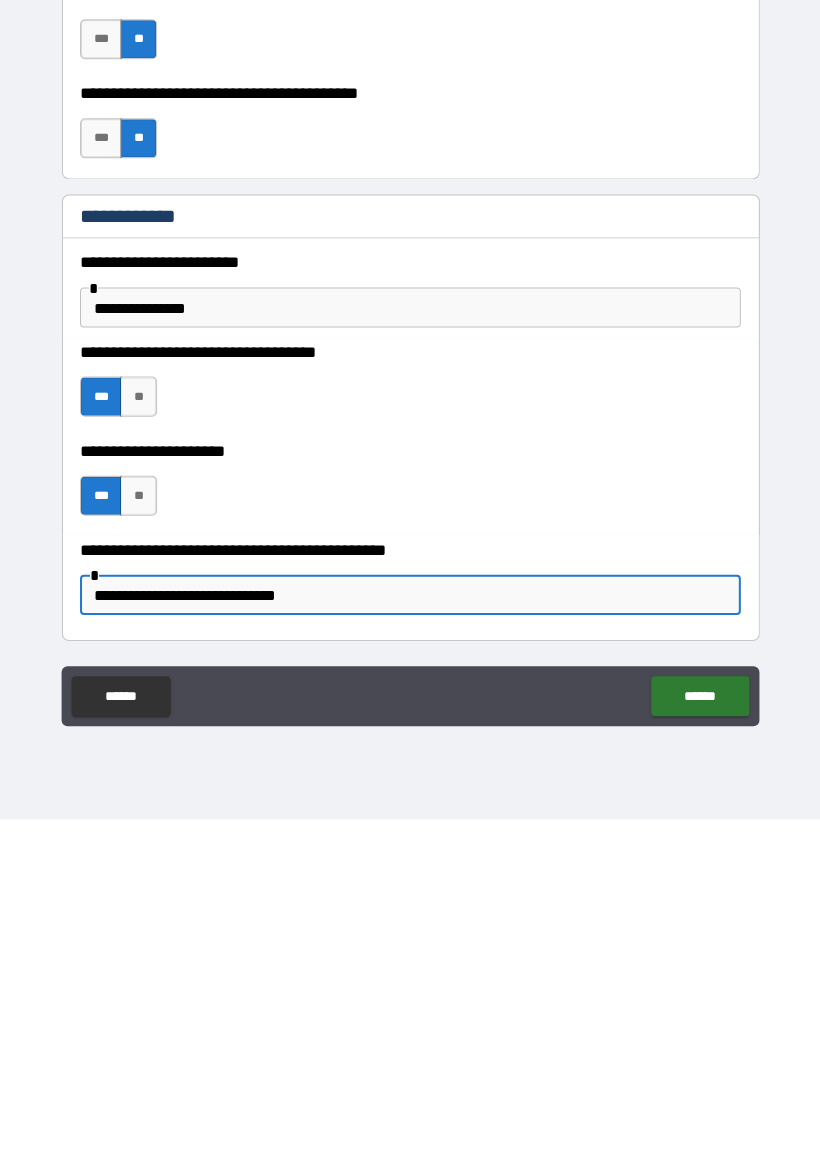 click on "******" at bounding box center [699, 1033] 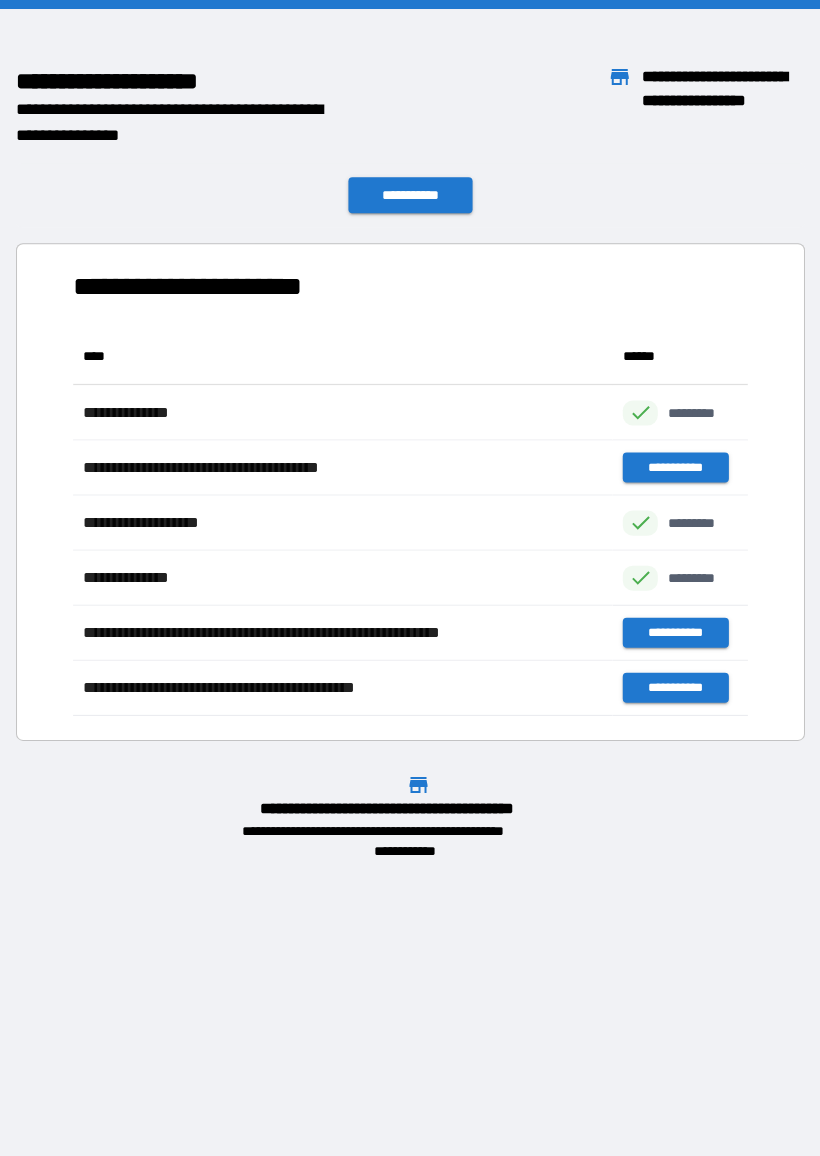 scroll, scrollTop: 1, scrollLeft: 1, axis: both 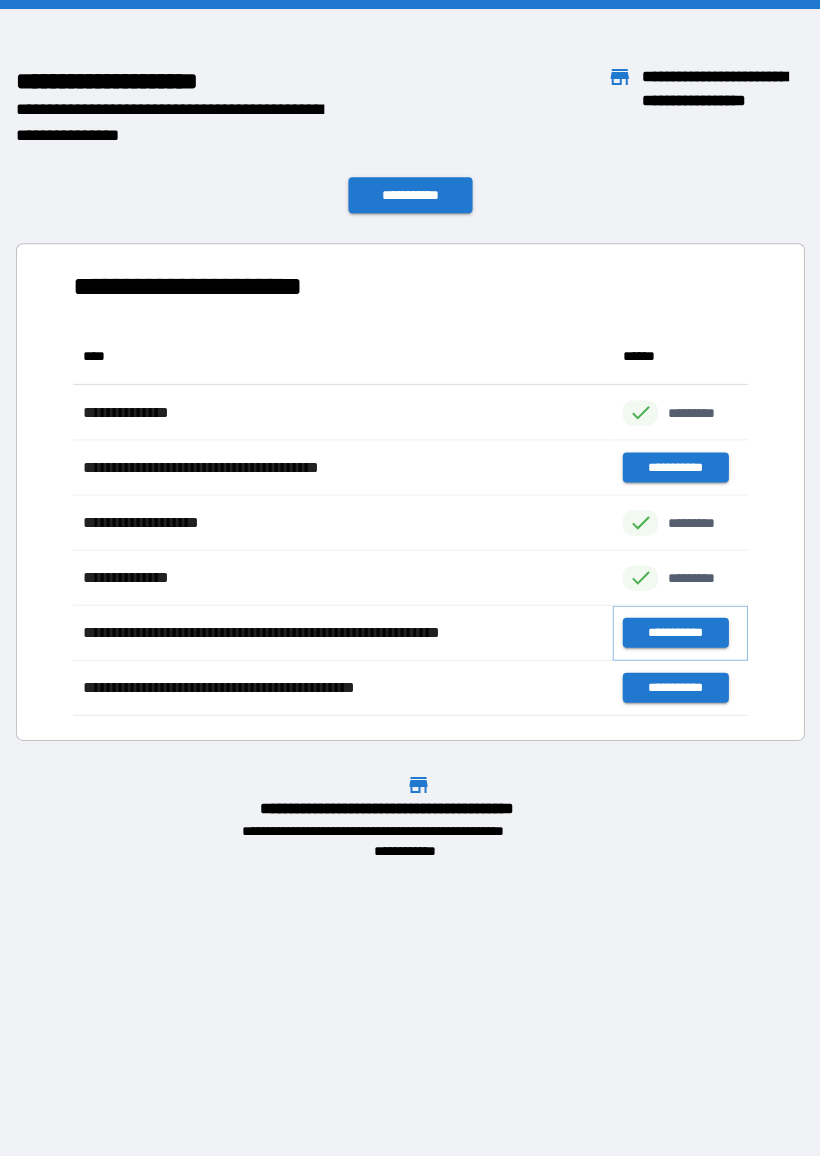 click on "**********" at bounding box center [674, 633] 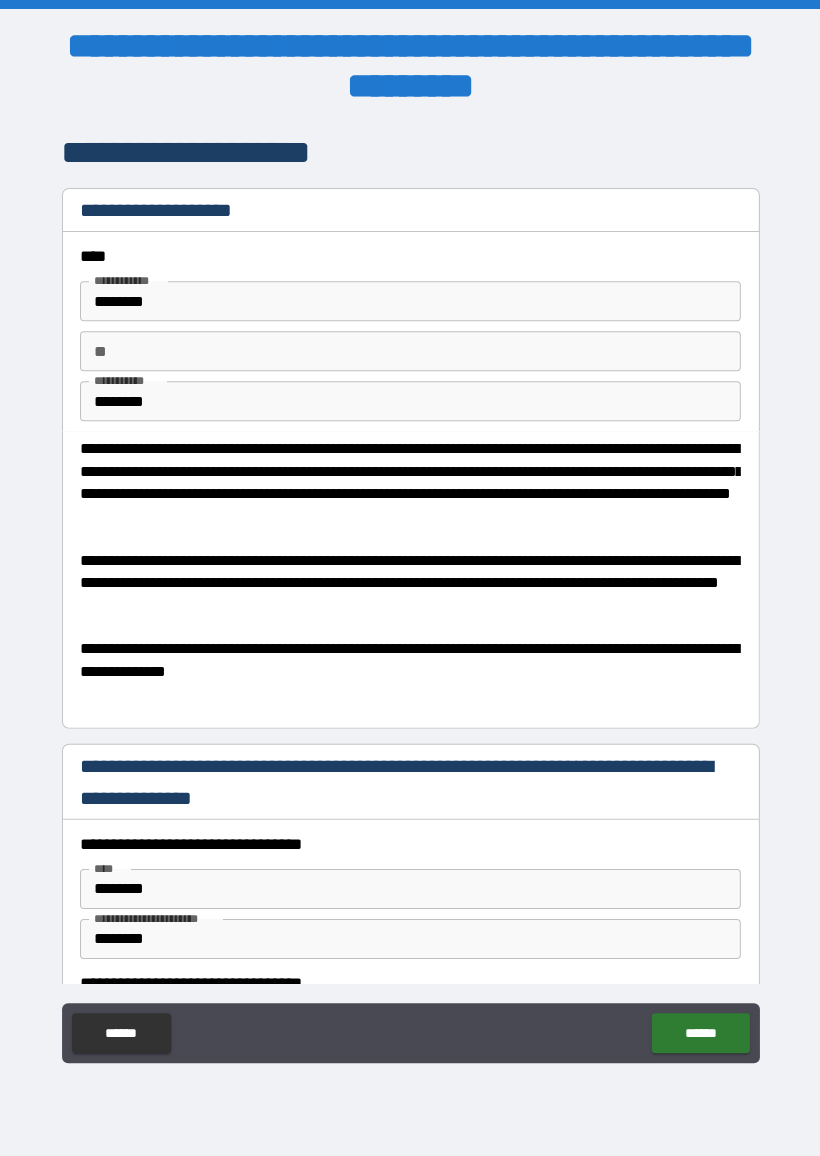click on "** **" at bounding box center (410, 352) 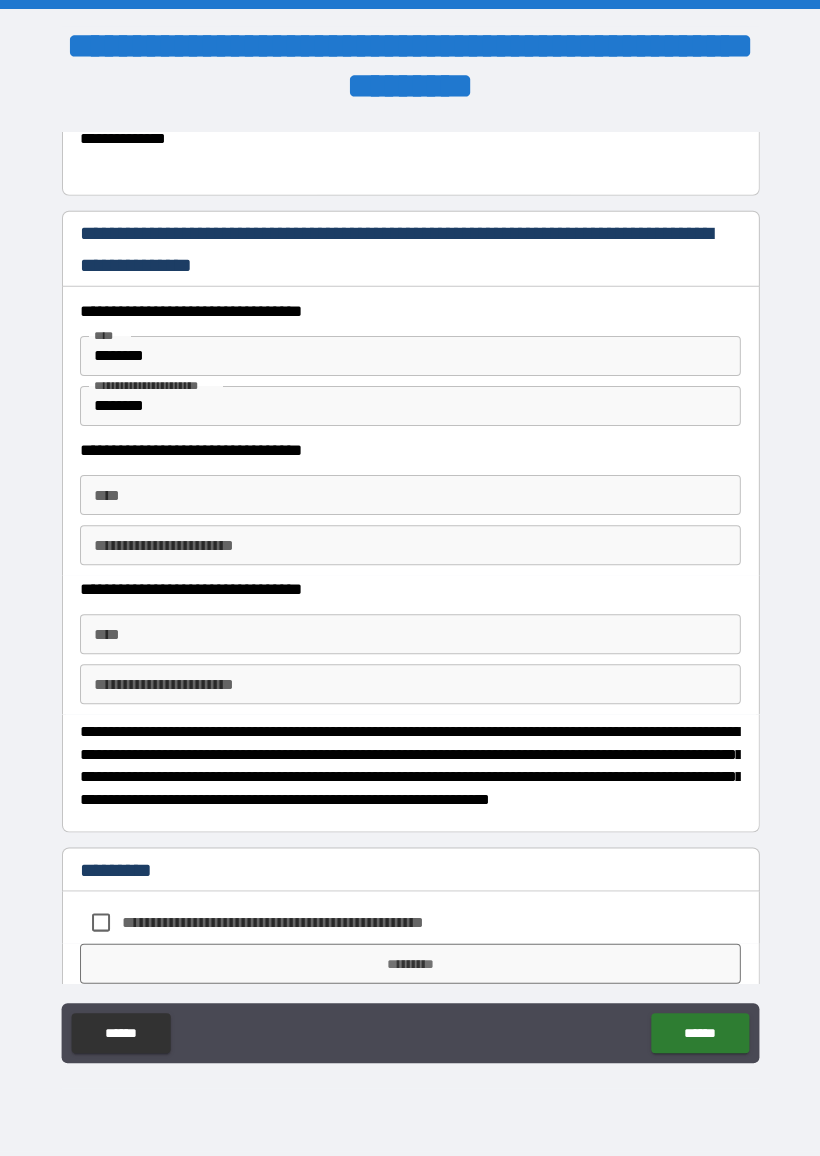 scroll, scrollTop: 538, scrollLeft: 0, axis: vertical 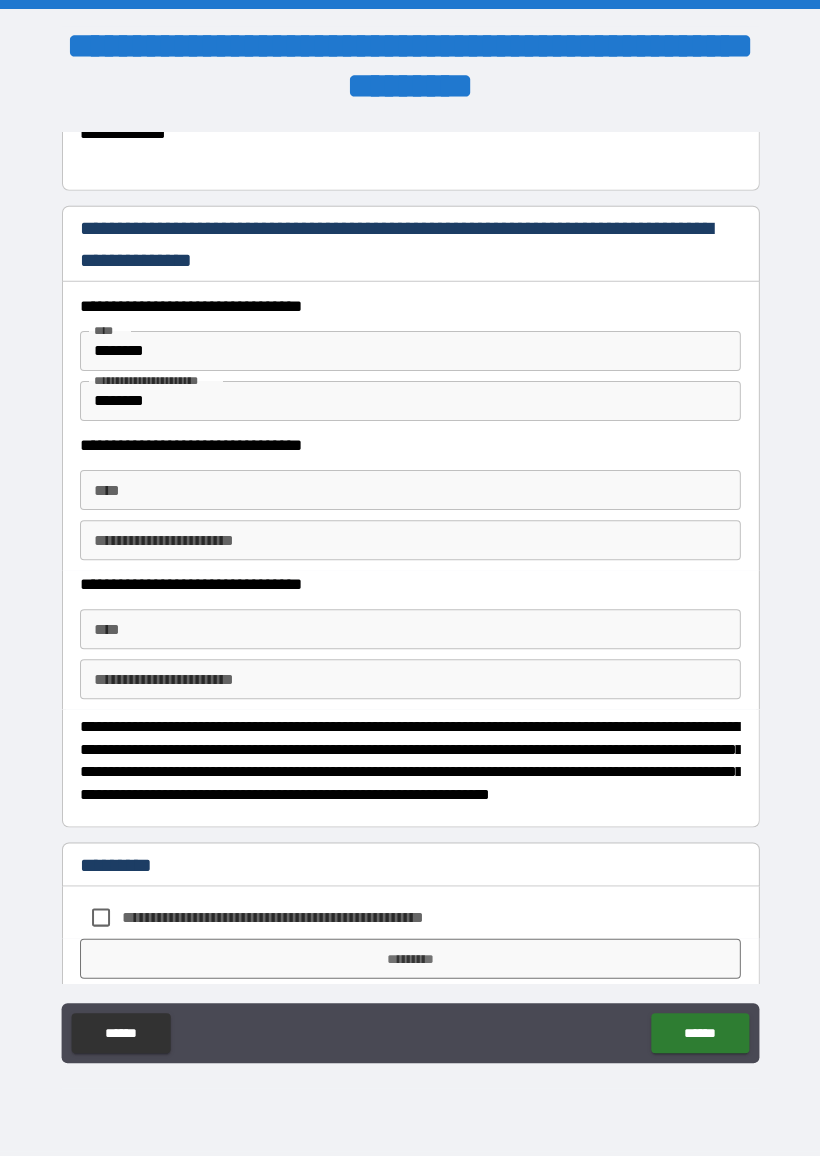 type on "**" 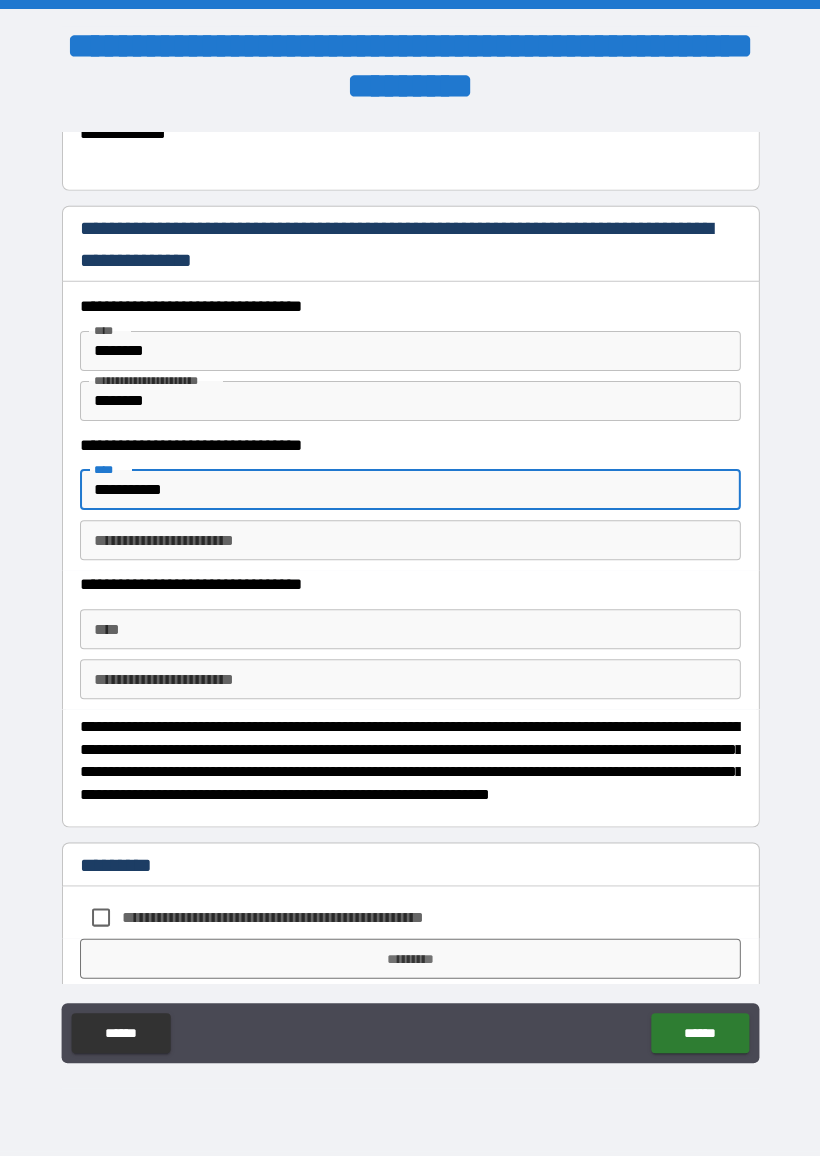 type on "**********" 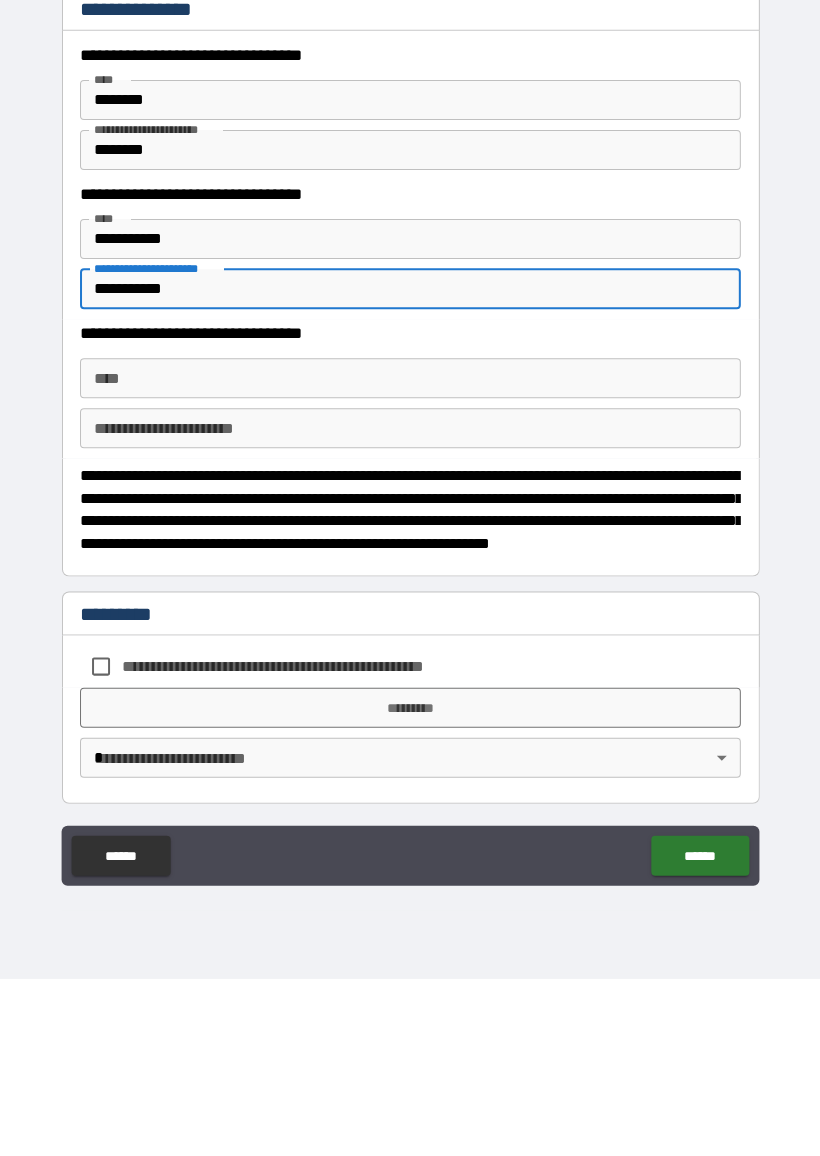 scroll, scrollTop: 611, scrollLeft: 0, axis: vertical 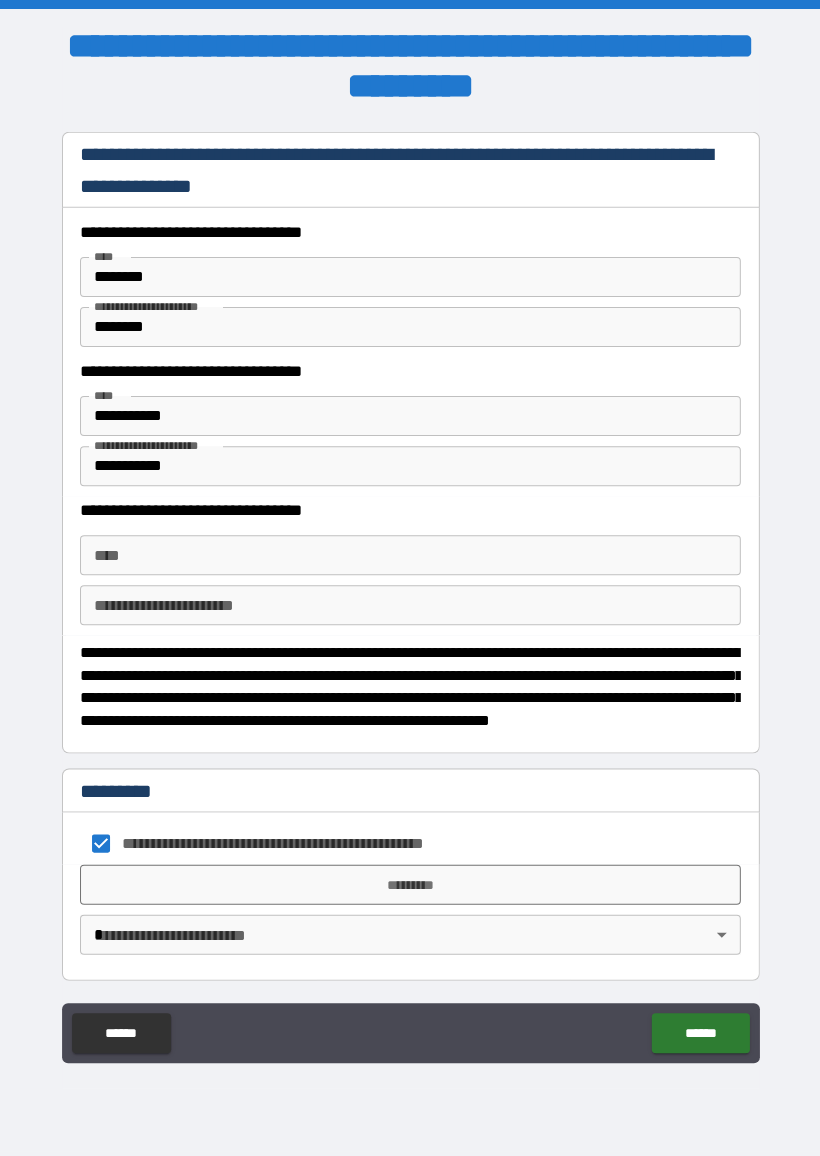 click on "*********" at bounding box center (410, 885) 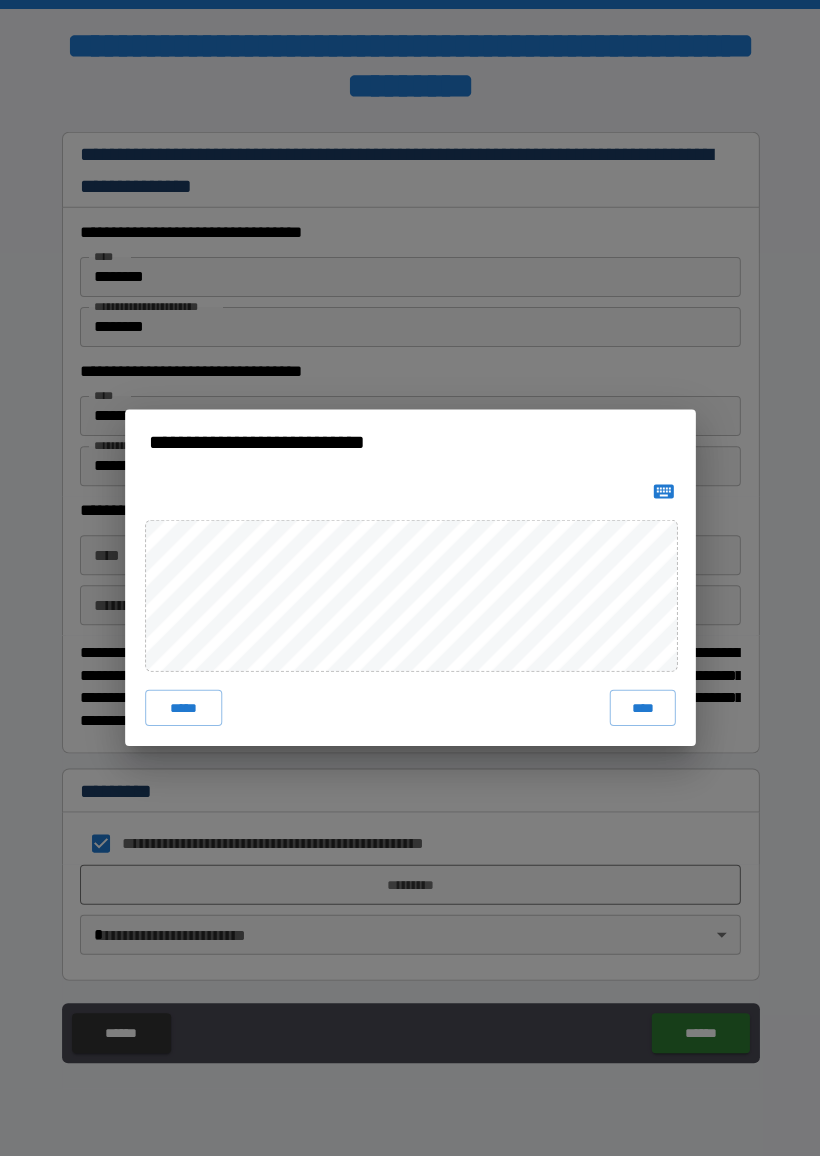 click on "****" at bounding box center (642, 708) 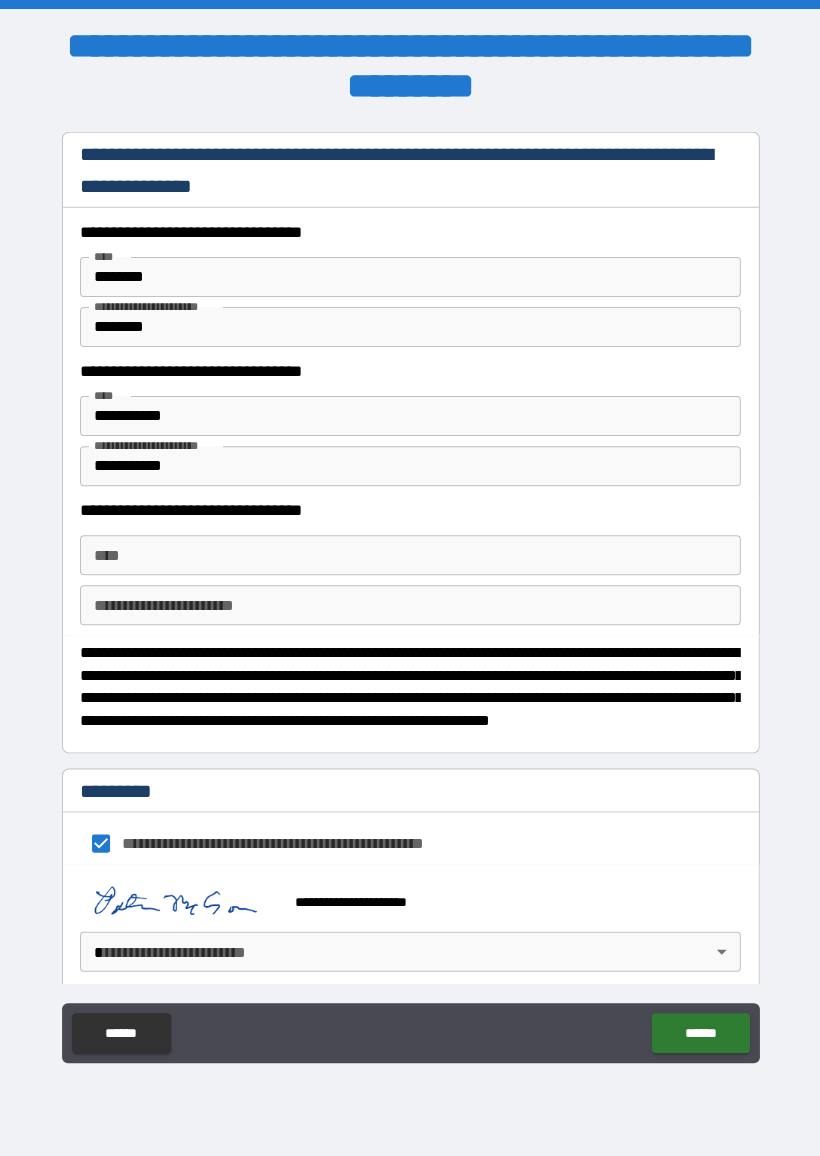 scroll, scrollTop: 601, scrollLeft: 0, axis: vertical 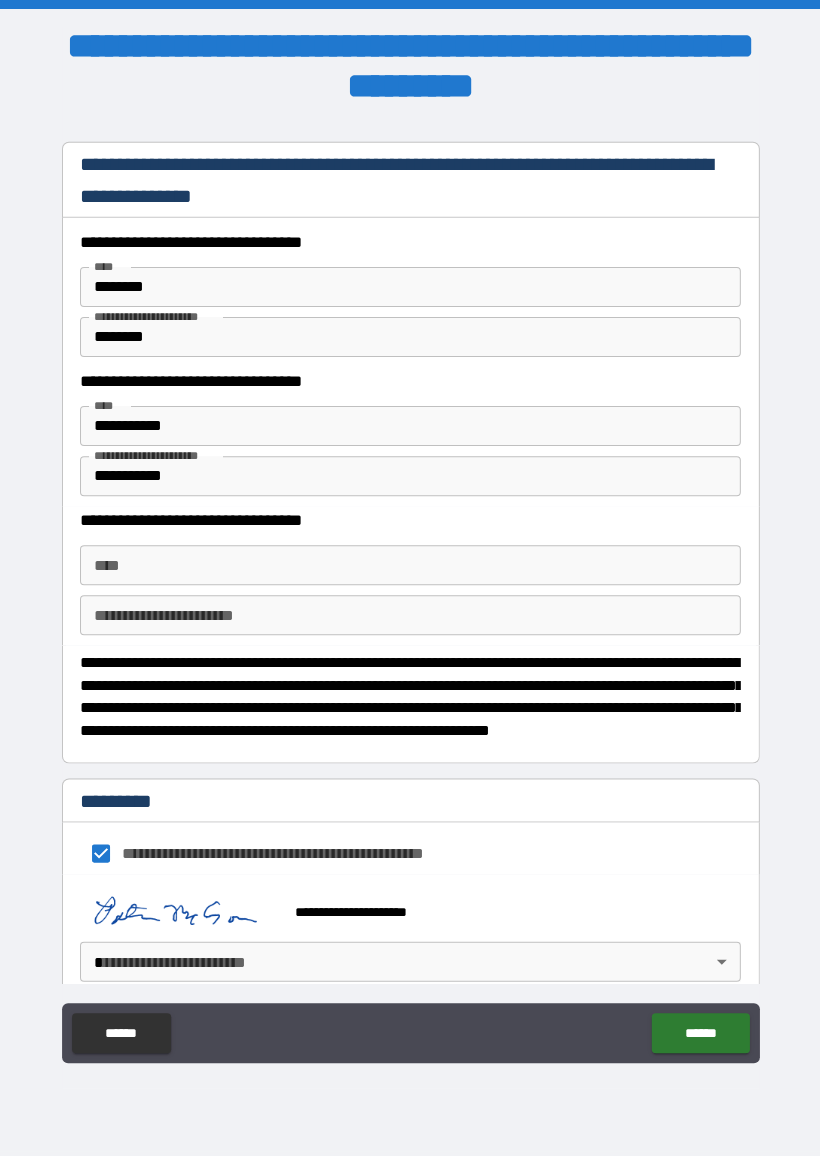 click on "******" at bounding box center [699, 1033] 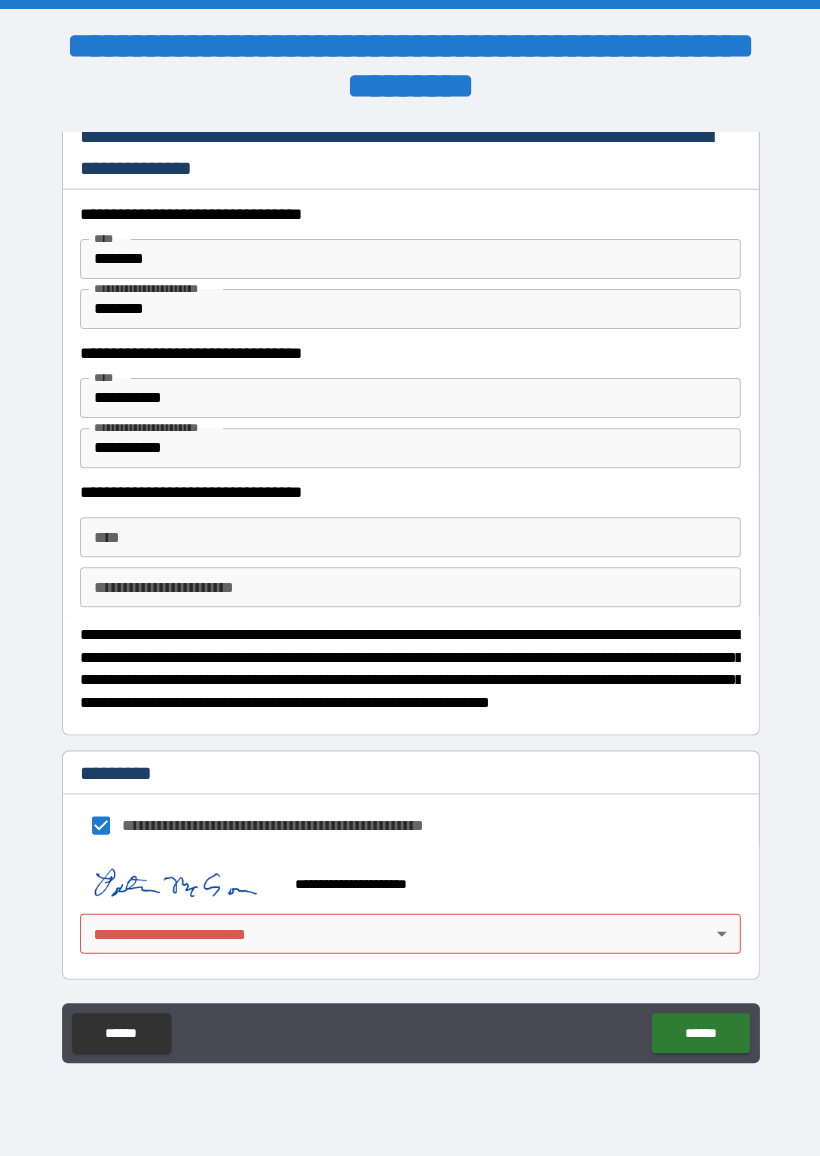 scroll, scrollTop: 628, scrollLeft: 0, axis: vertical 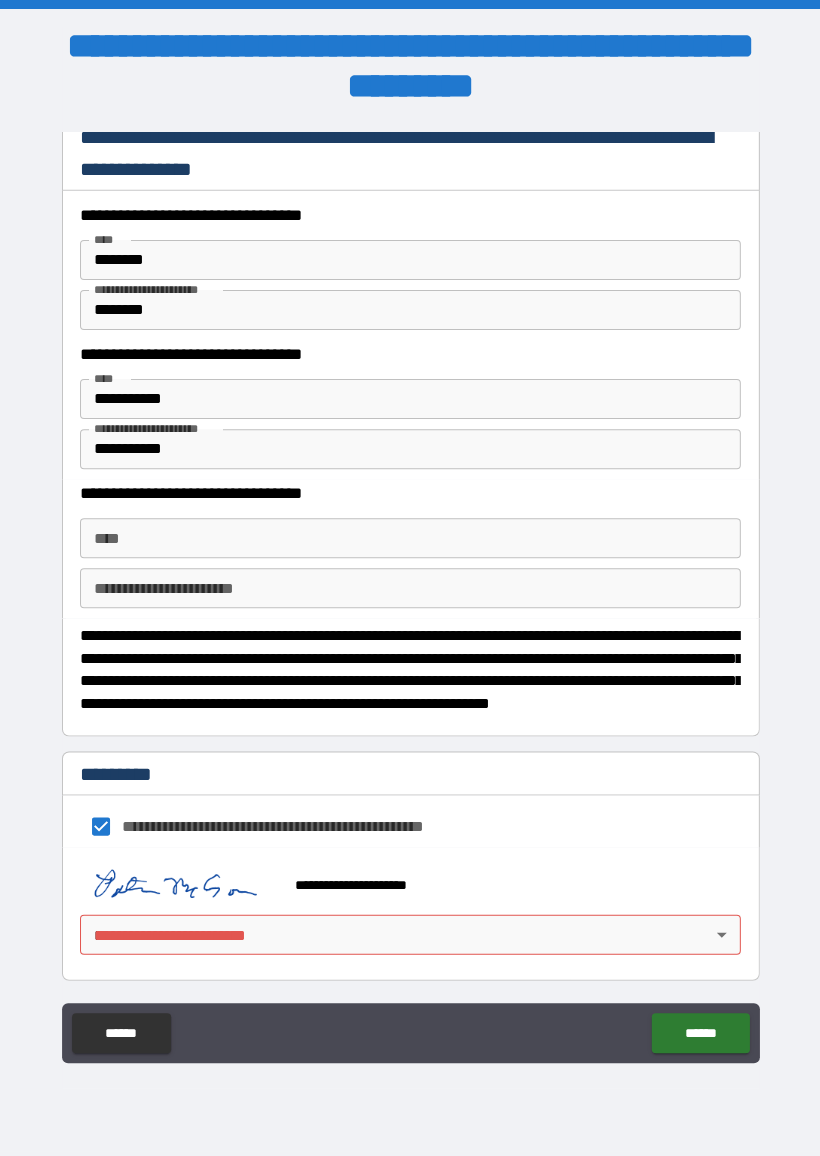 click on "**********" at bounding box center (410, 578) 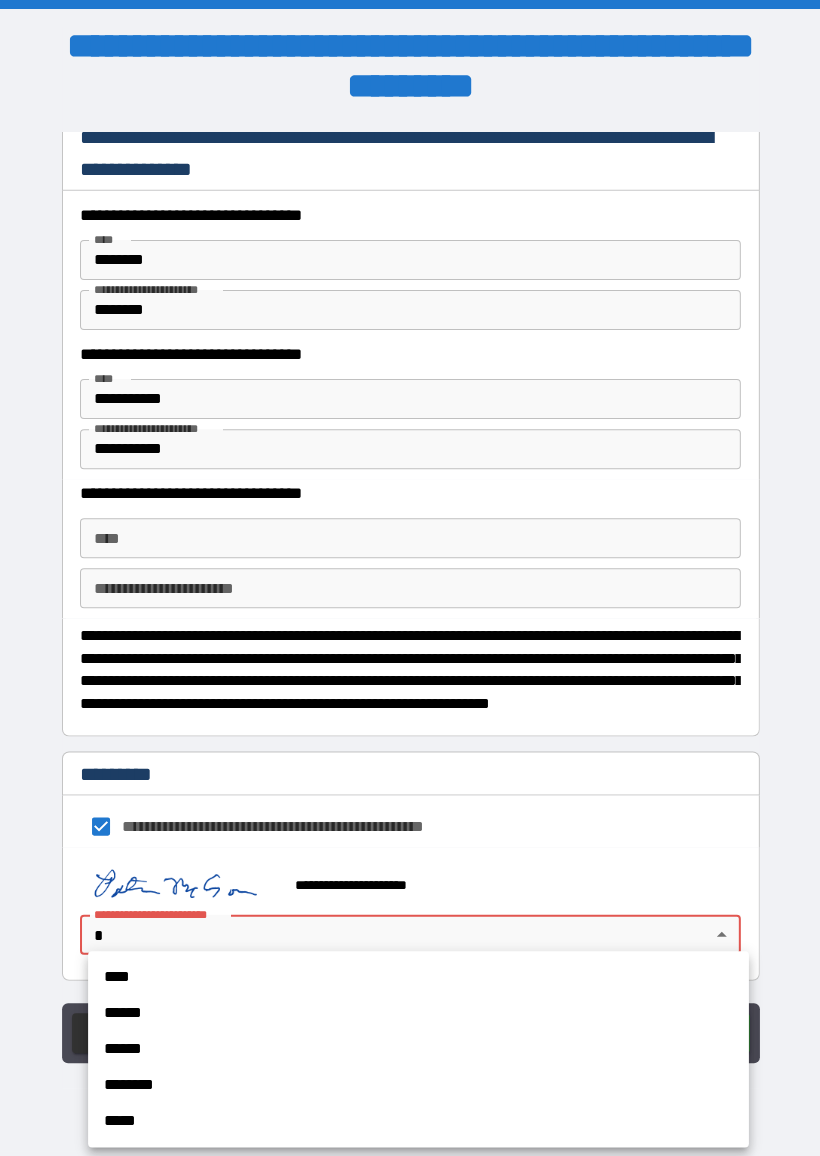 click on "****" at bounding box center [418, 977] 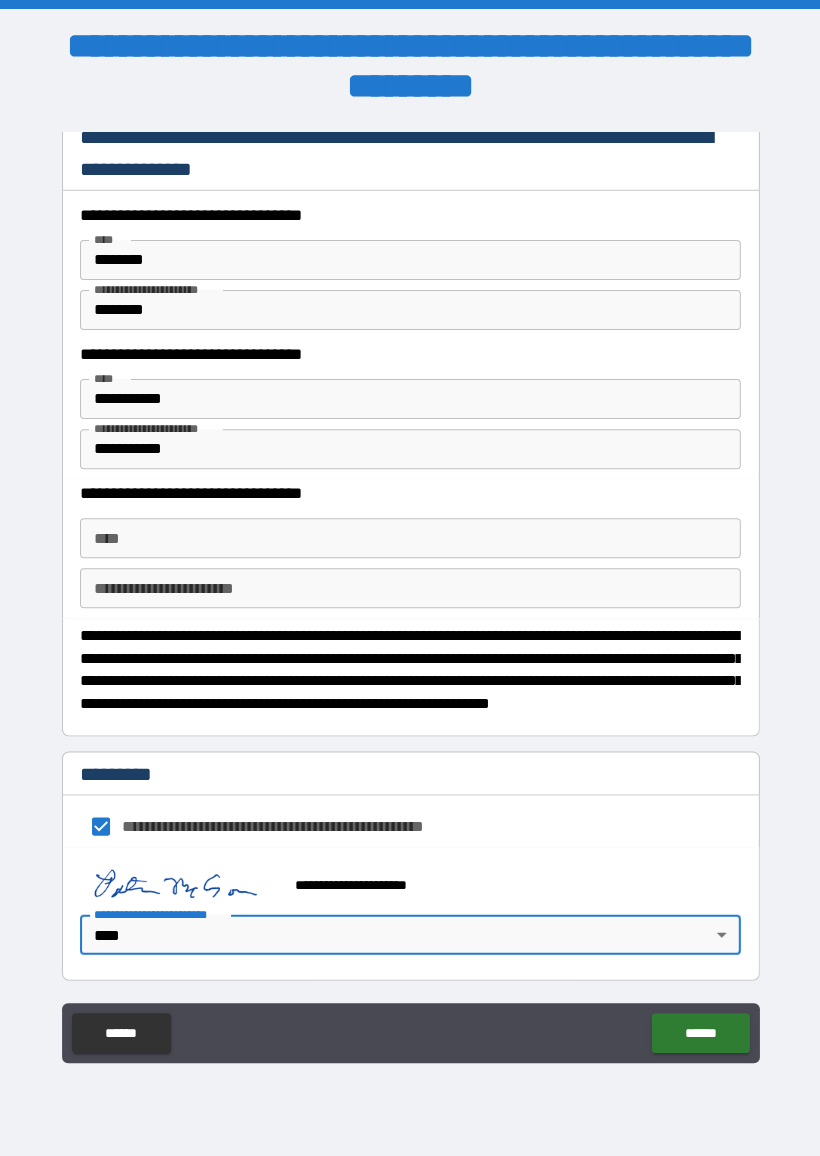 click on "******" at bounding box center (699, 1033) 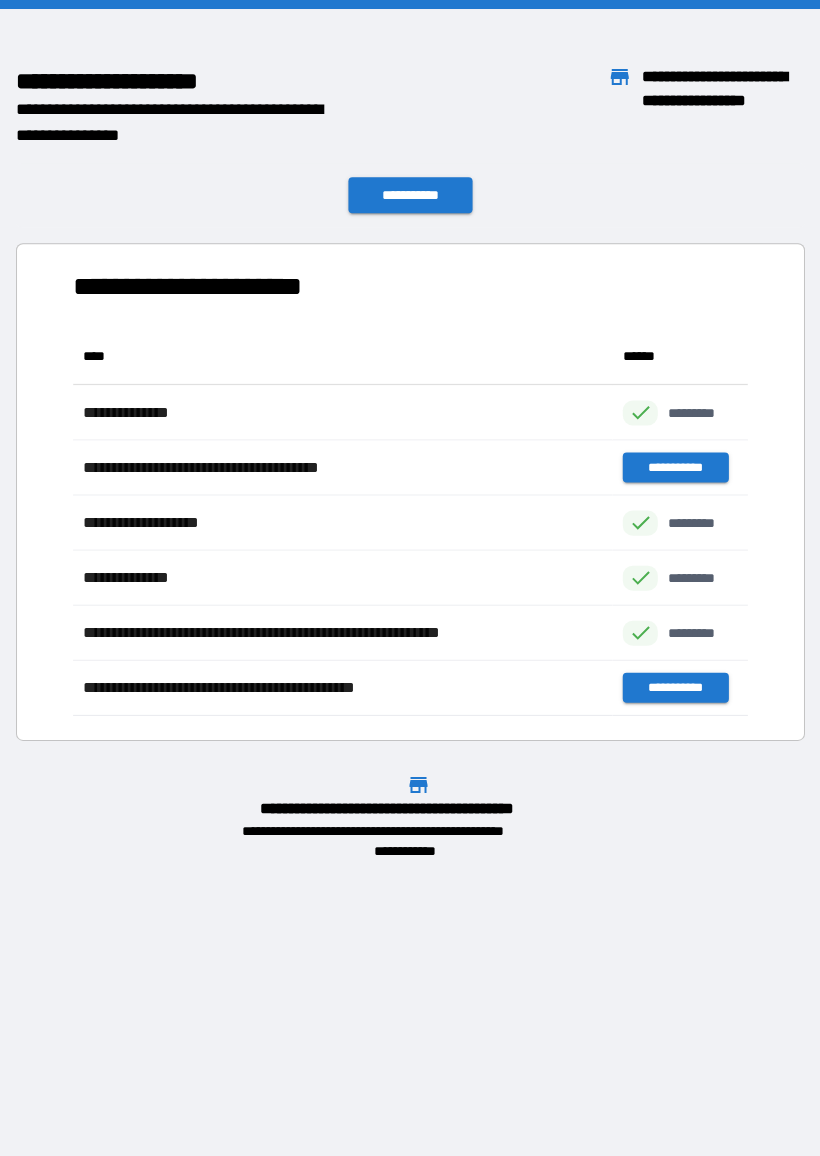 scroll, scrollTop: 1, scrollLeft: 1, axis: both 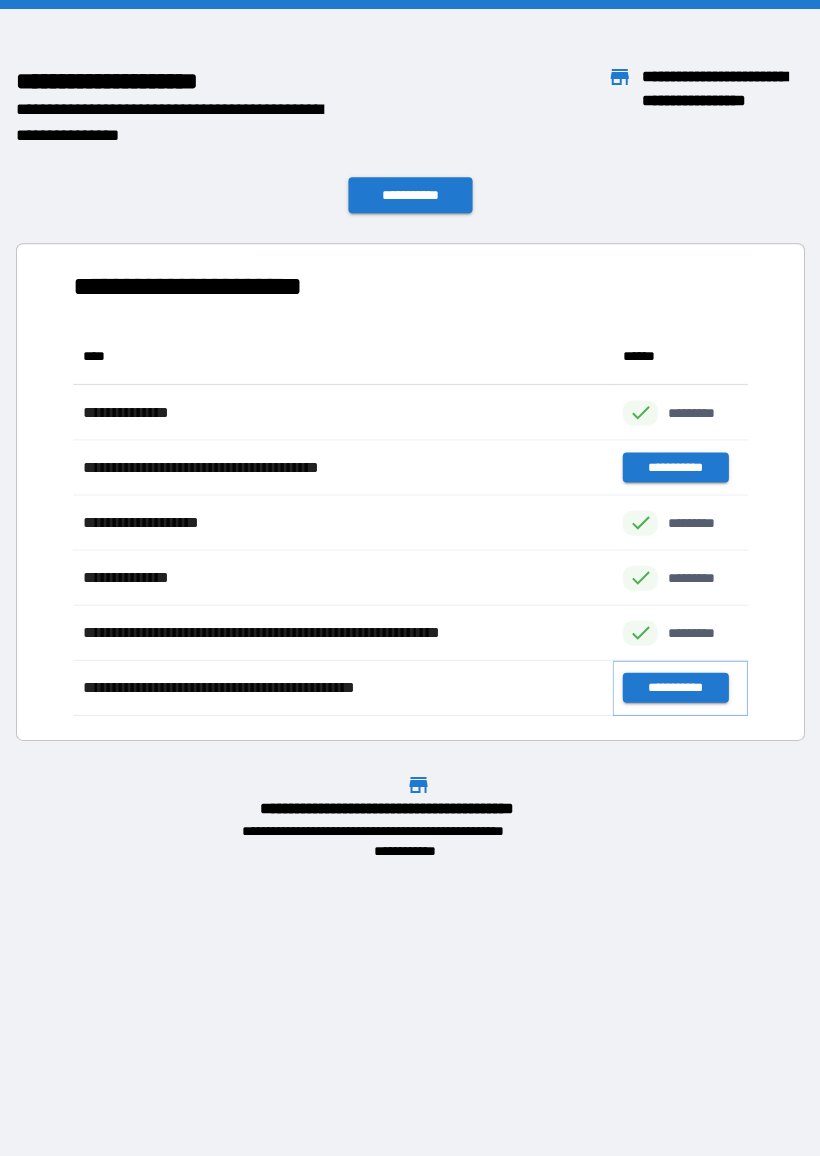 click on "**********" at bounding box center (674, 688) 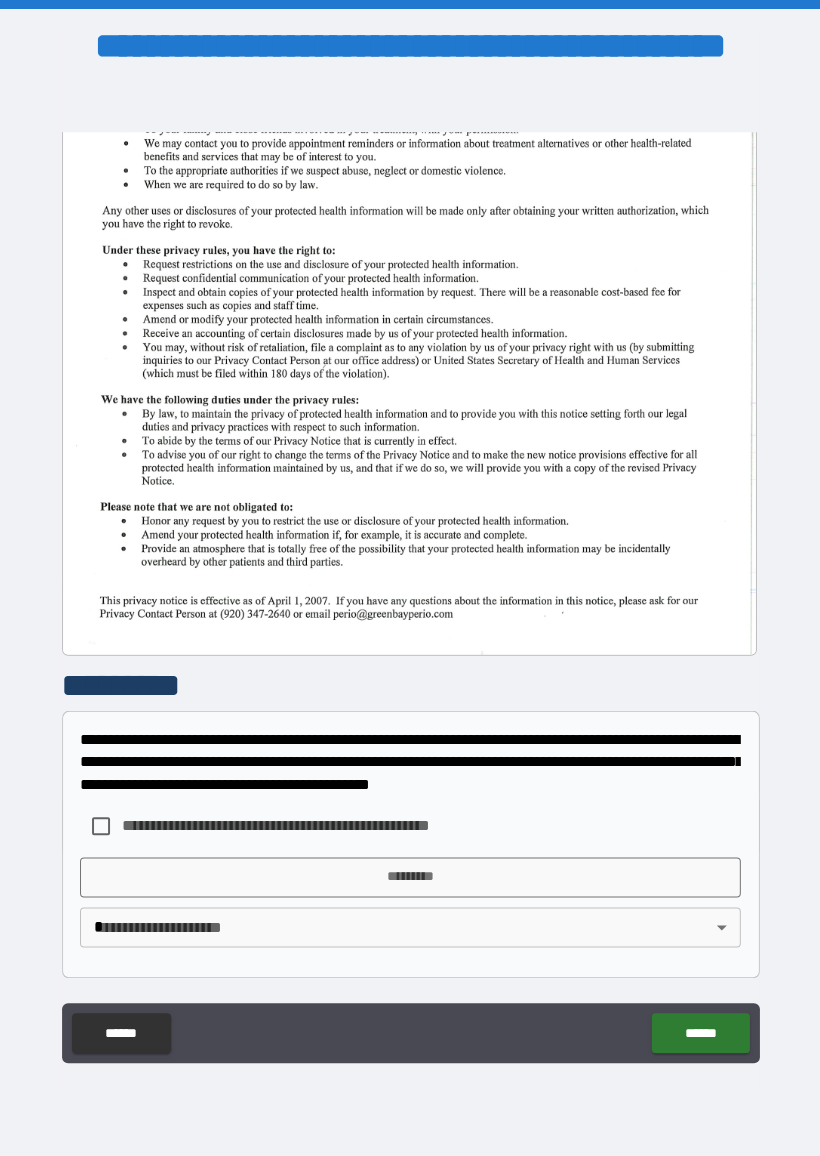 scroll, scrollTop: 405, scrollLeft: 0, axis: vertical 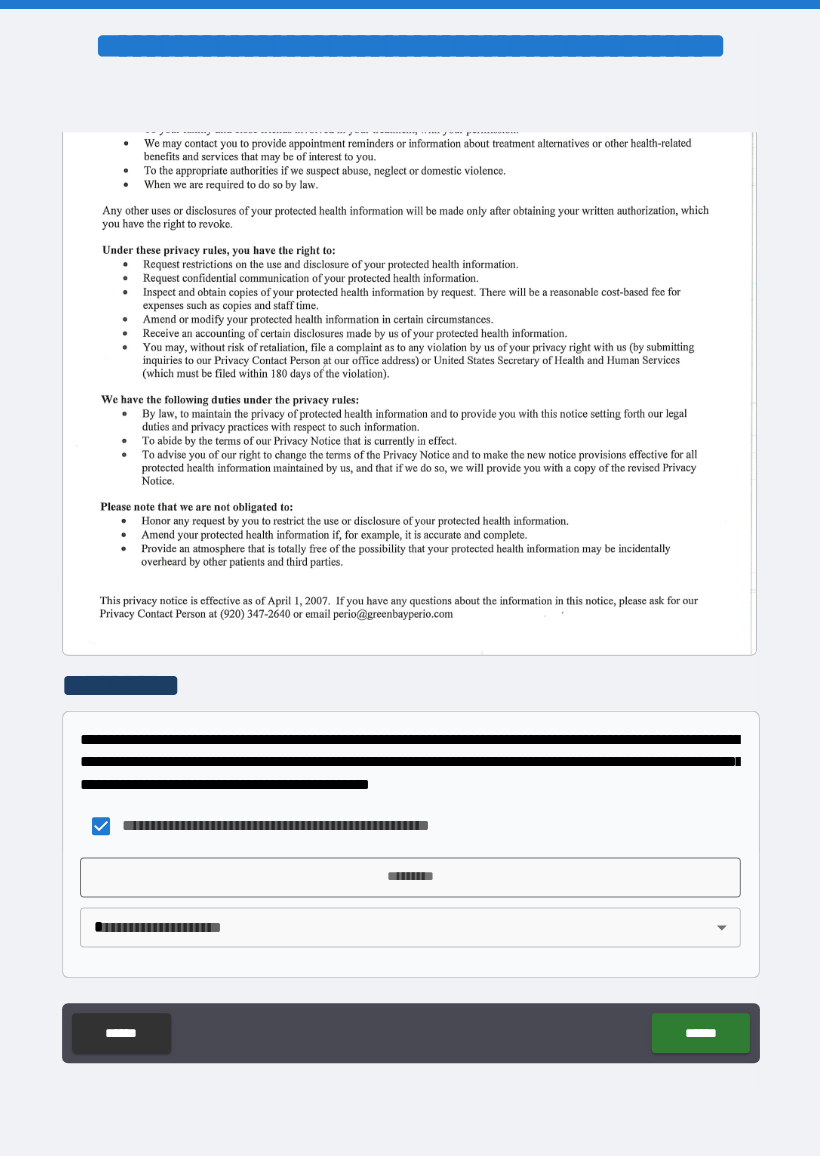 click on "**********" at bounding box center [410, 578] 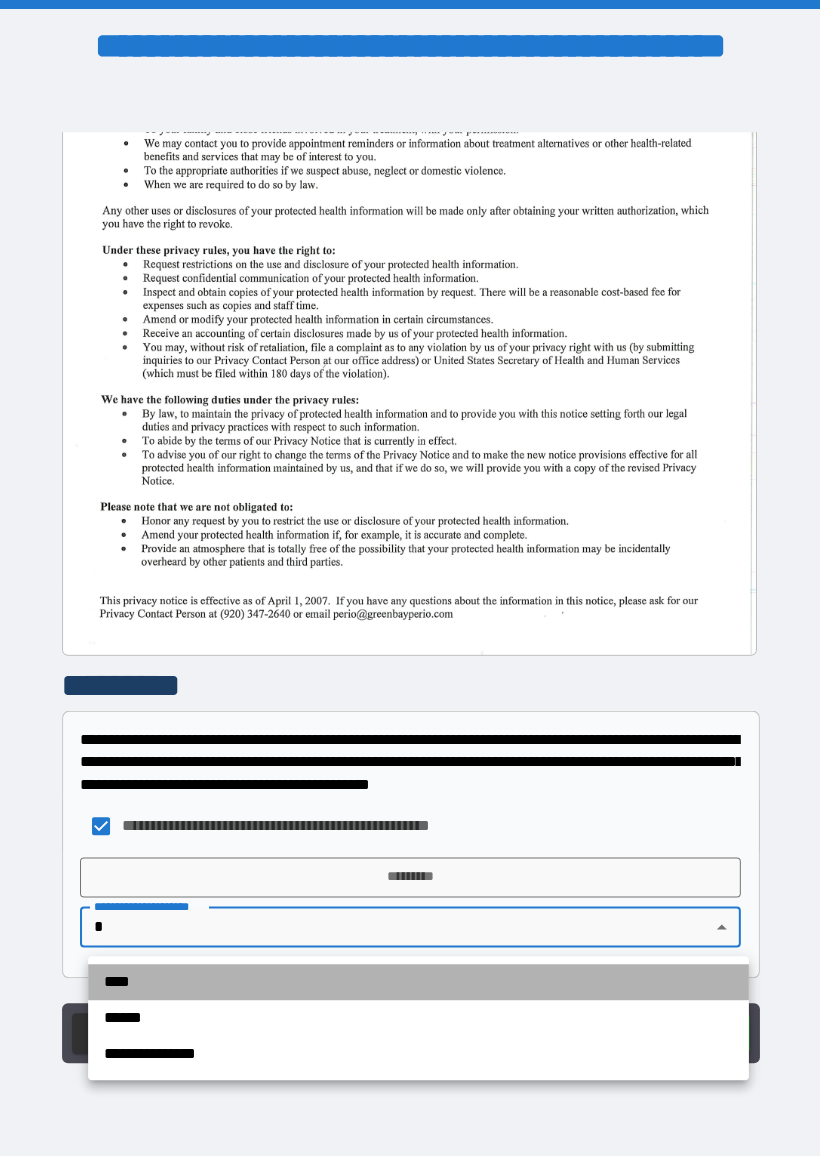 click on "****" at bounding box center (418, 982) 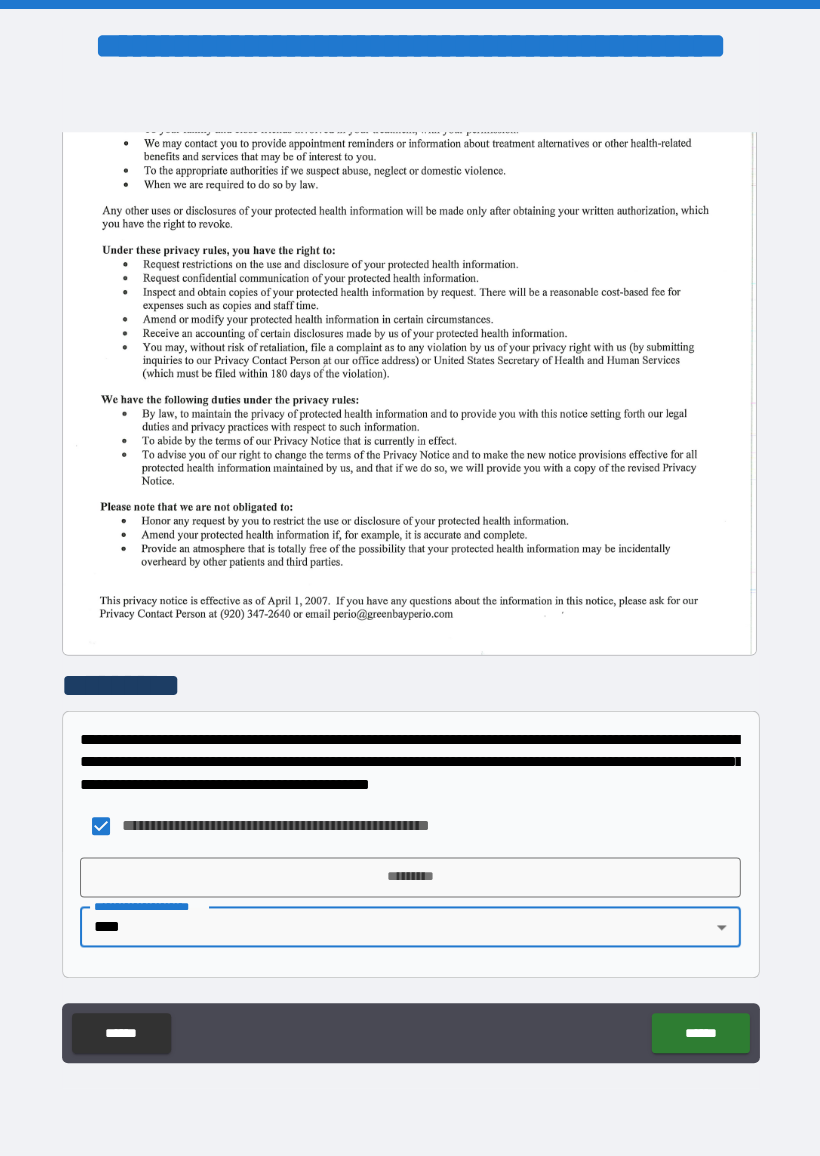 click on "*********" at bounding box center [410, 877] 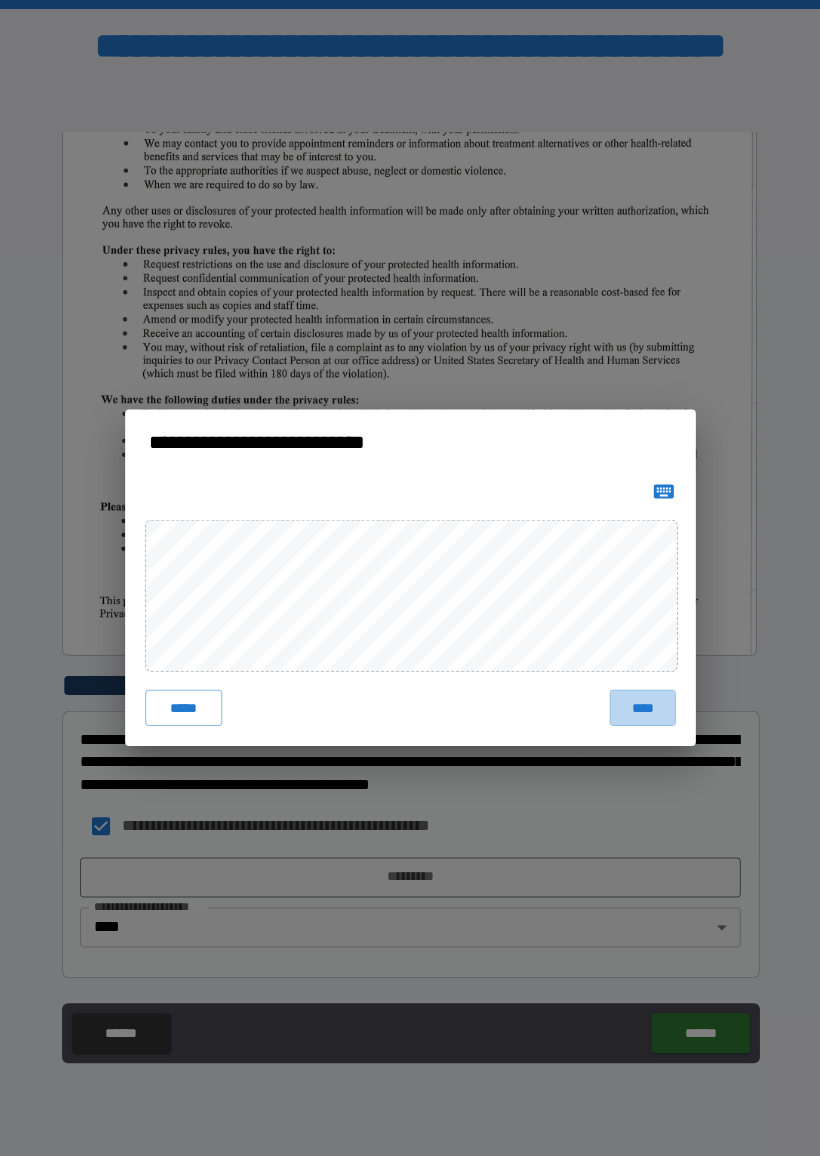 click on "****" at bounding box center (642, 708) 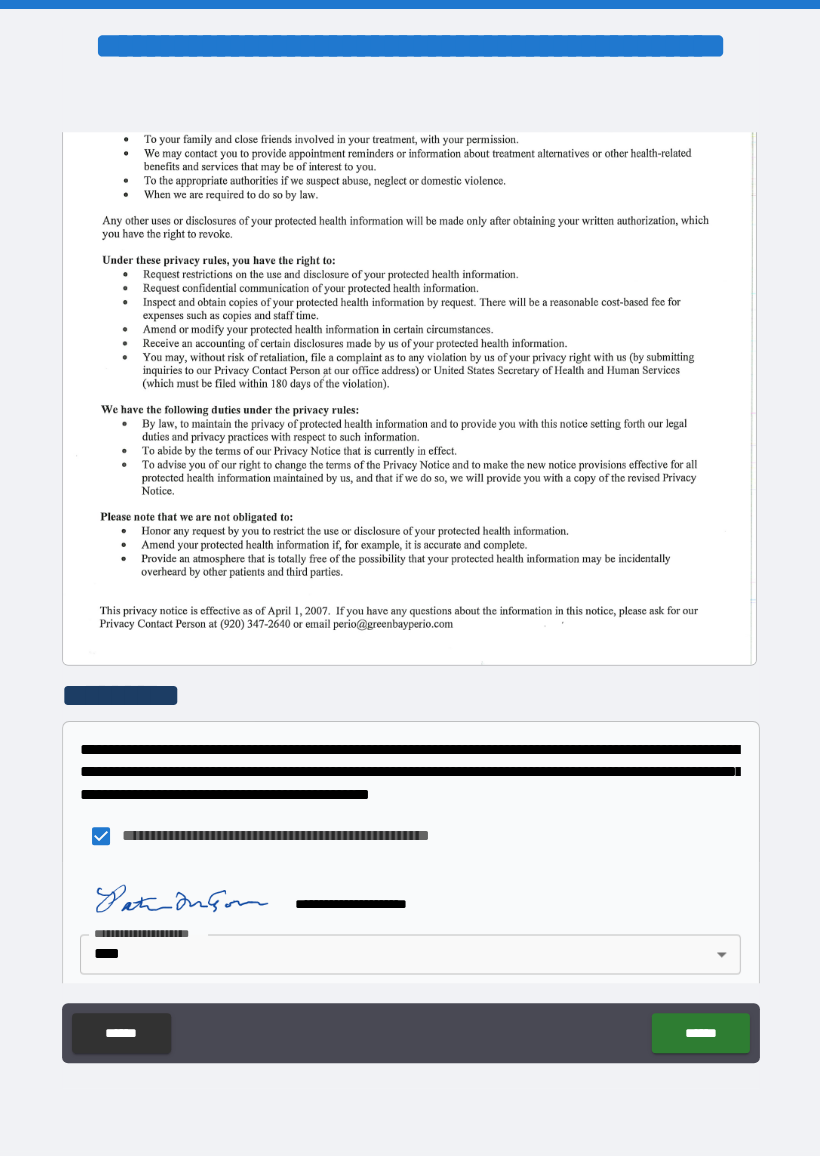 click on "******" at bounding box center (699, 1033) 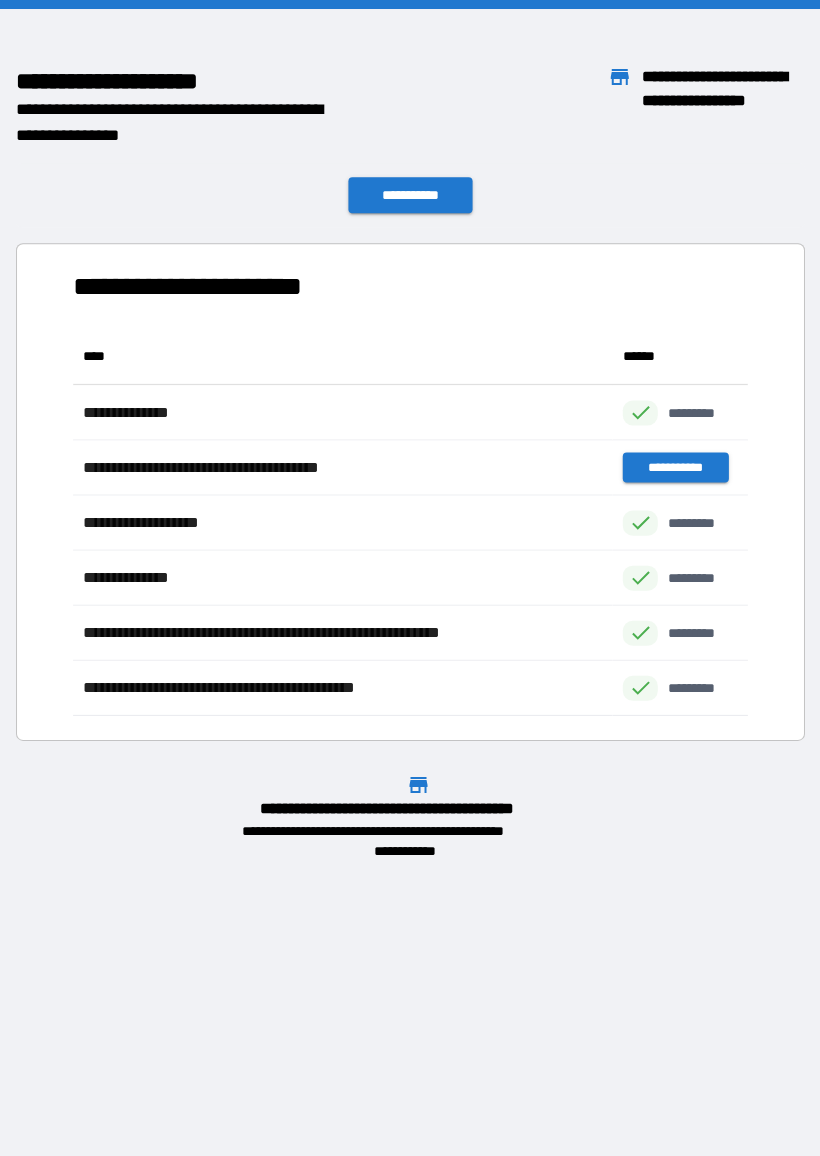 scroll, scrollTop: 1, scrollLeft: 1, axis: both 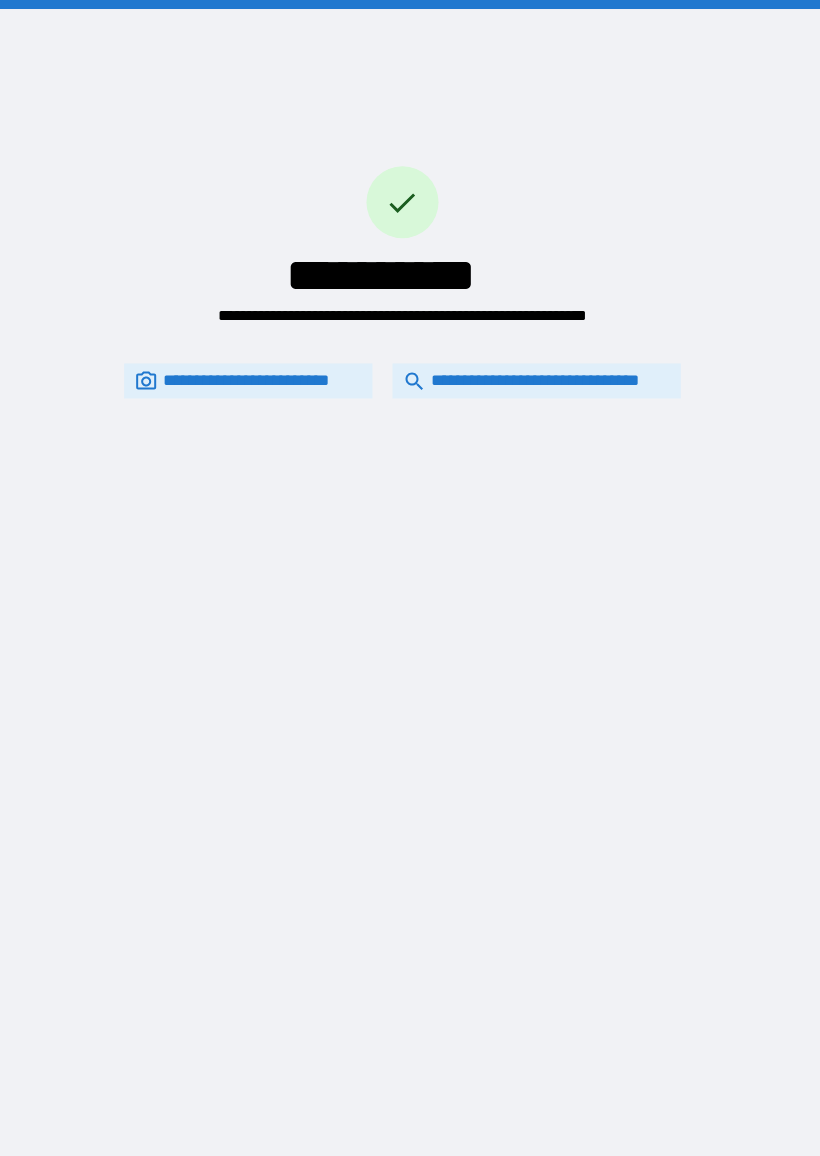 click on "**********" at bounding box center (536, 381) 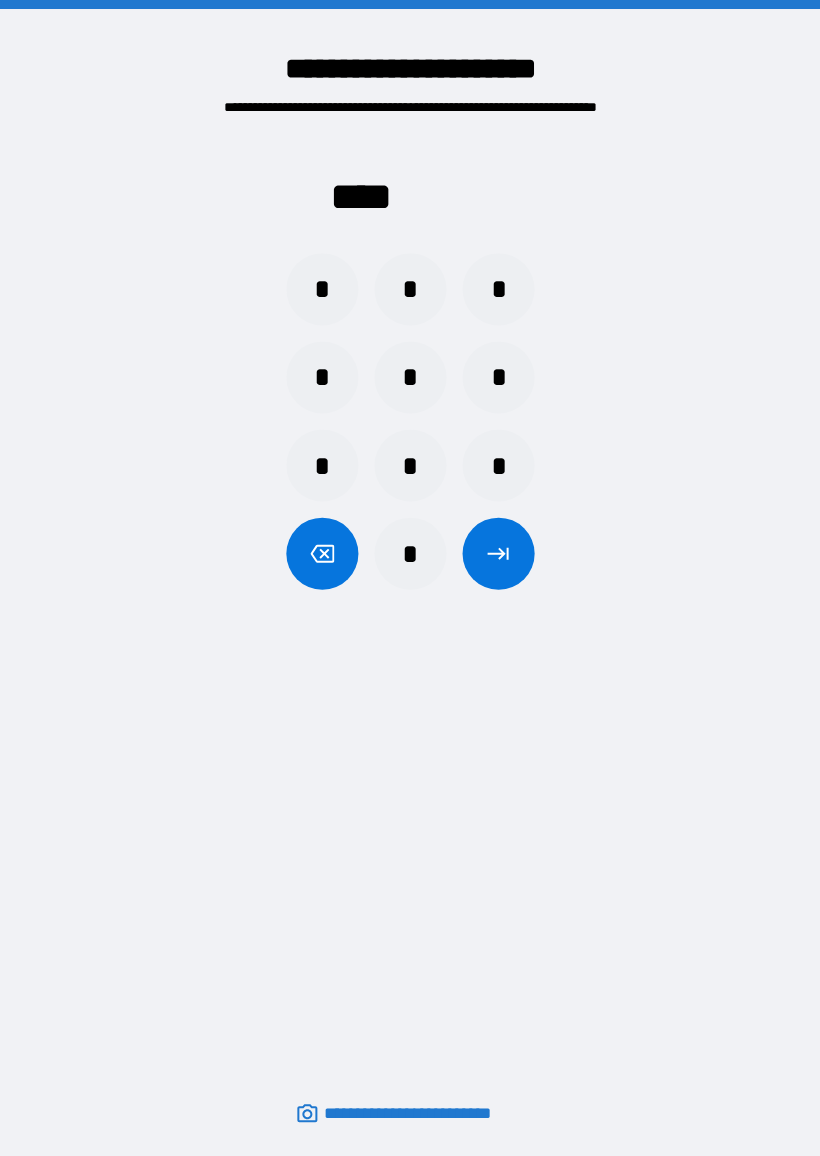 click on "*" at bounding box center (410, 290) 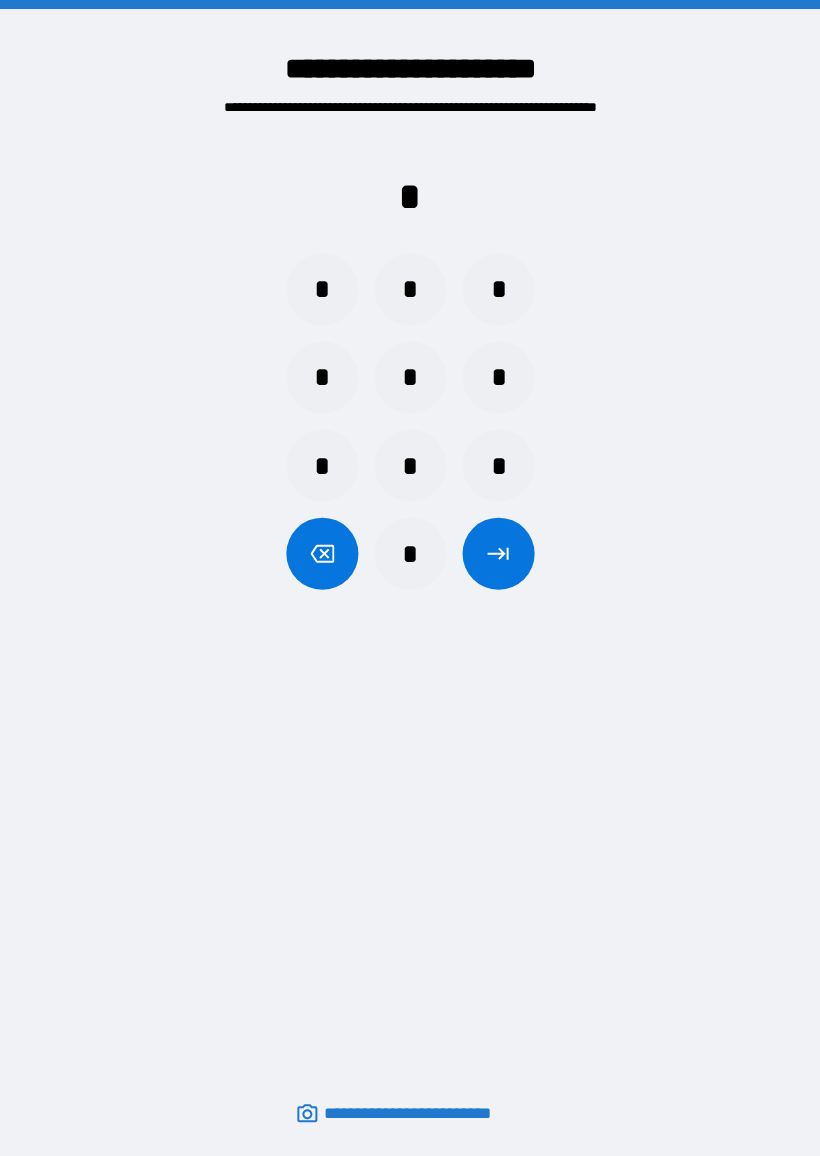 click on "*" at bounding box center [410, 378] 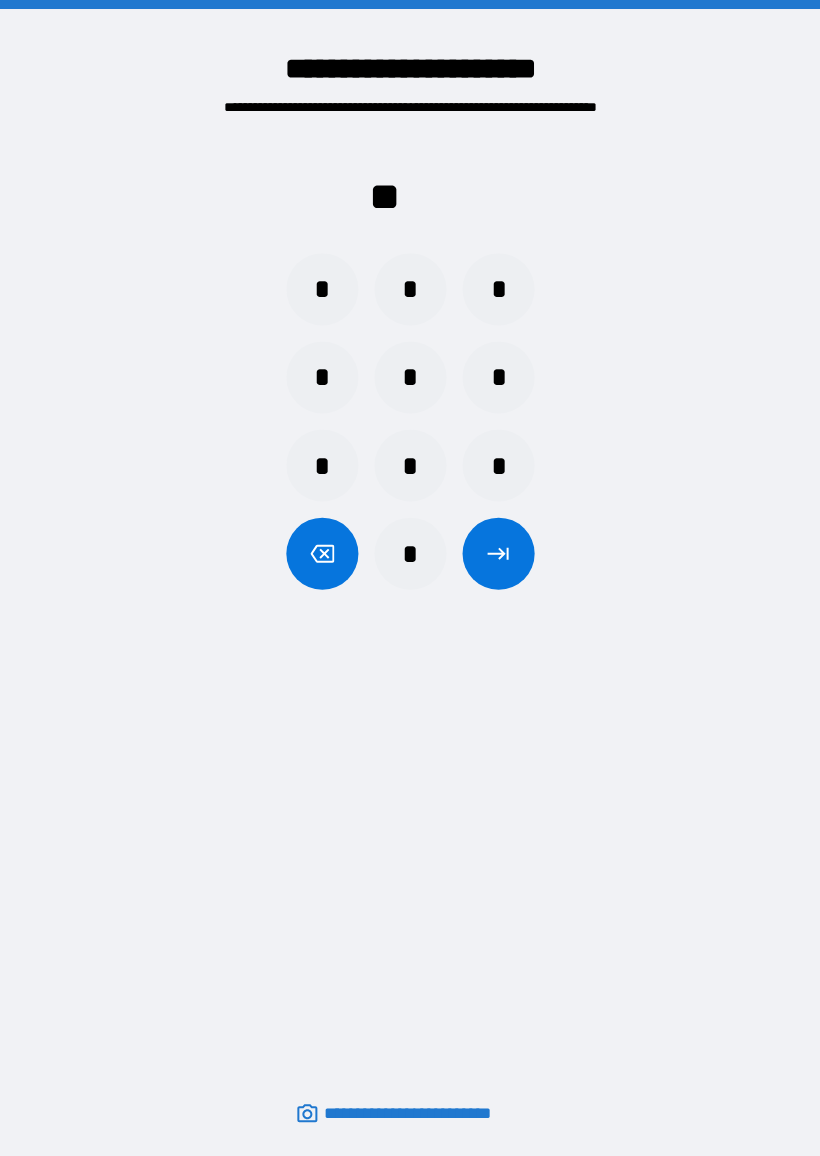 click on "*" at bounding box center (410, 466) 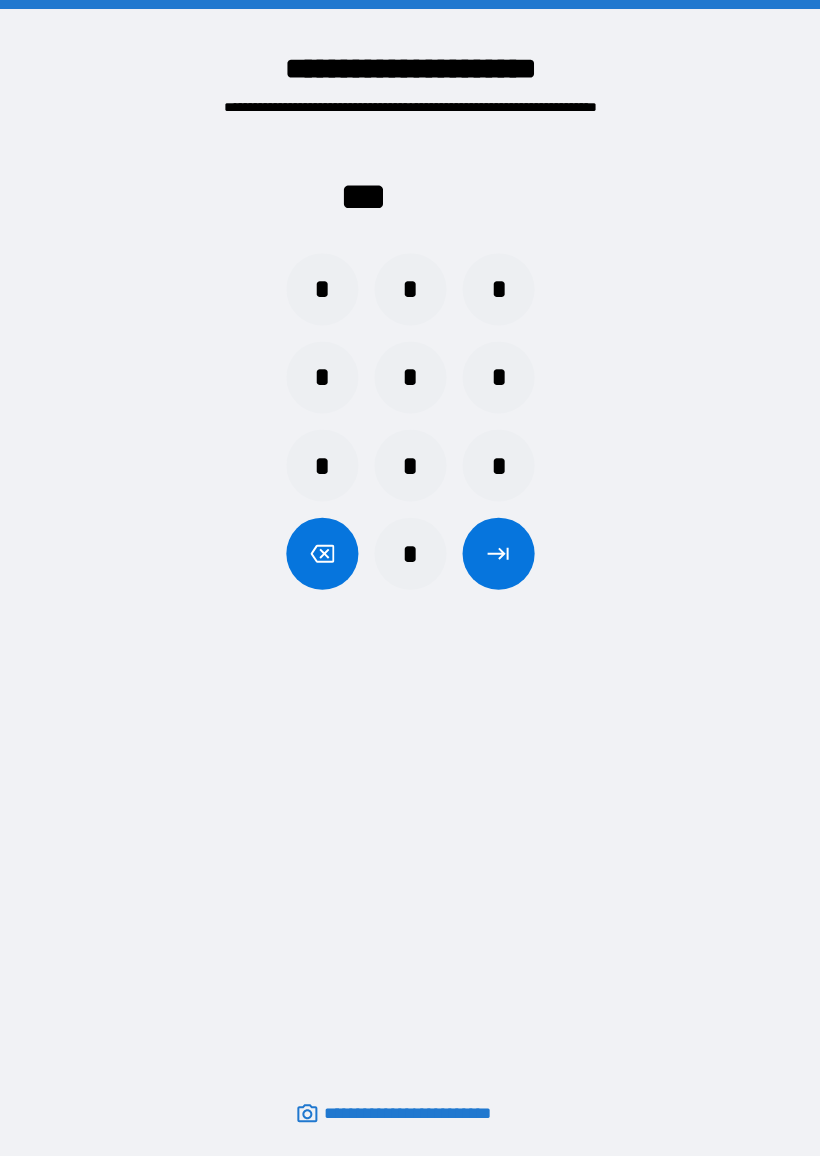 click on "*" at bounding box center (322, 290) 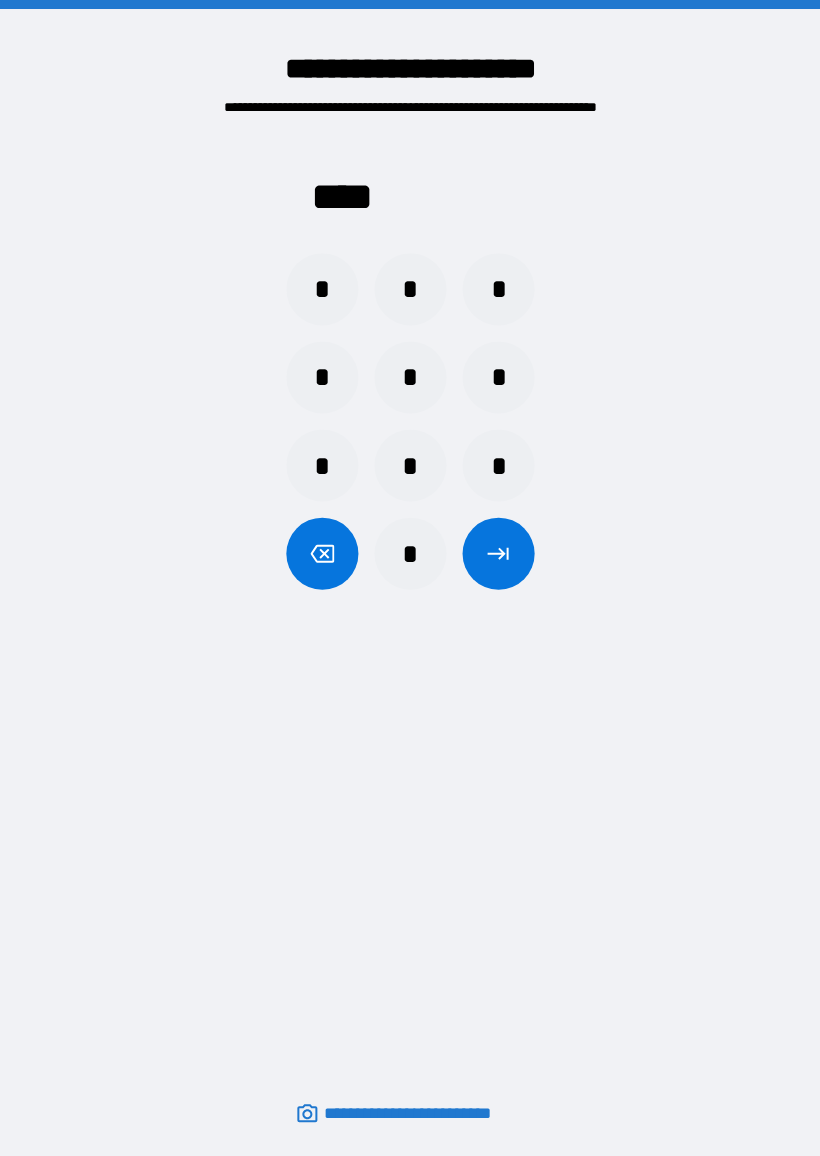 click at bounding box center [498, 554] 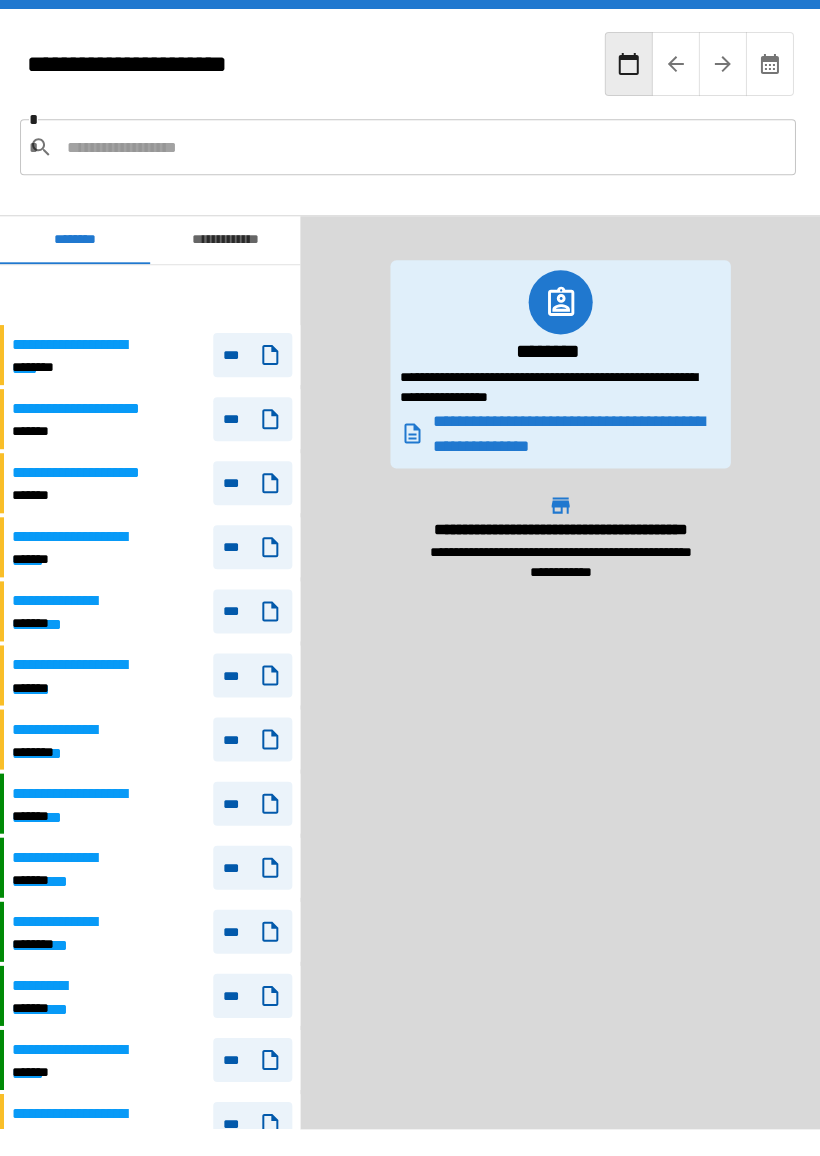scroll, scrollTop: 60, scrollLeft: 0, axis: vertical 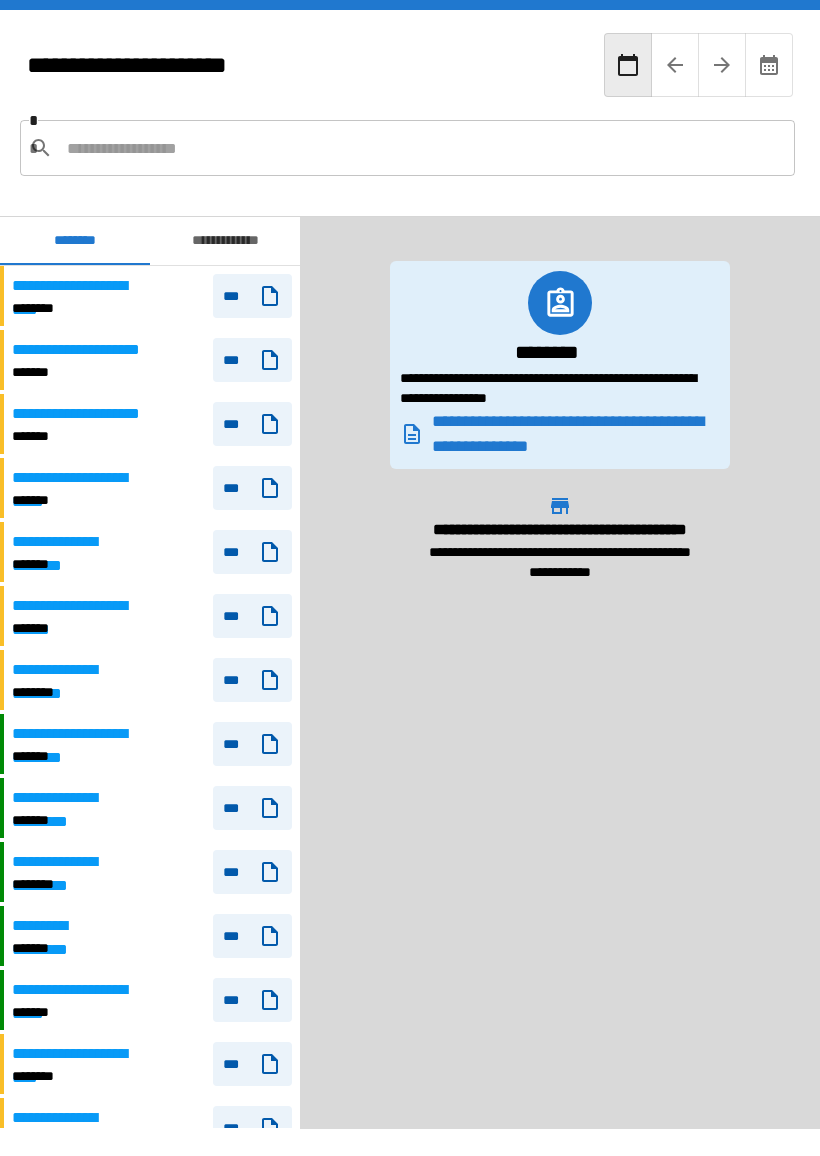 click 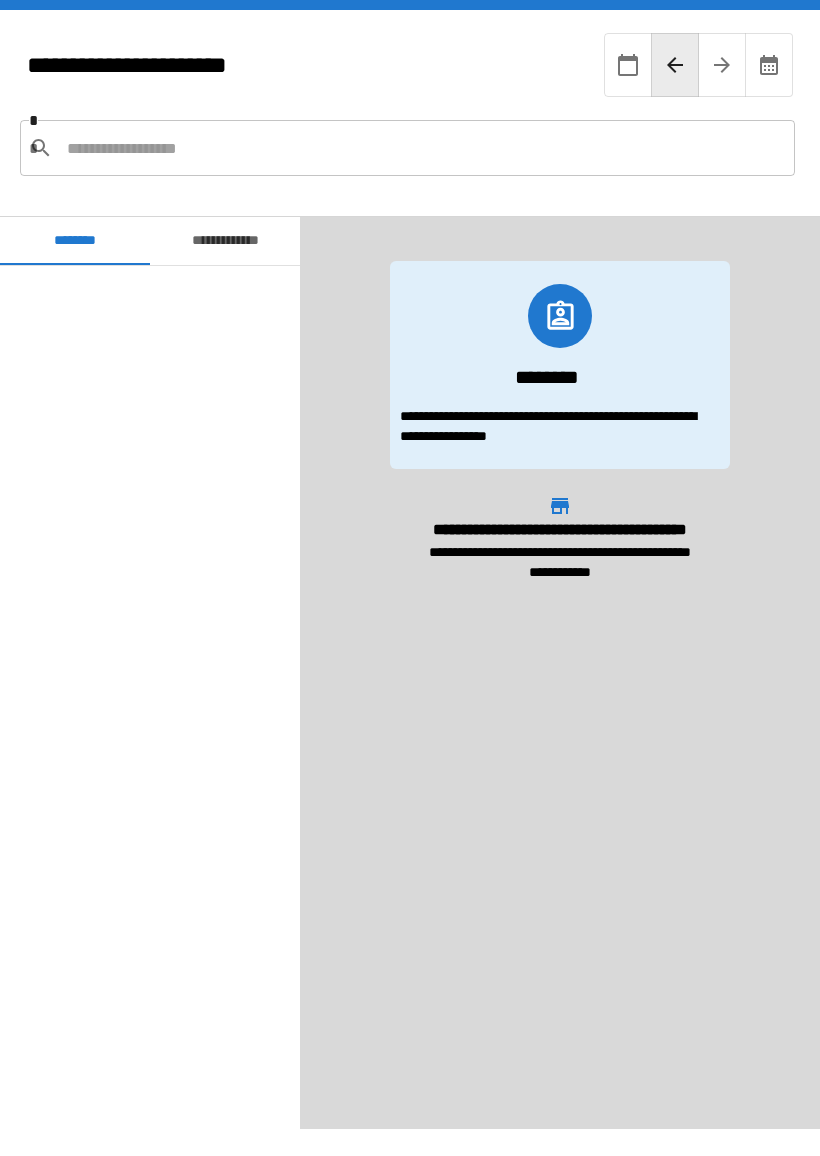 click 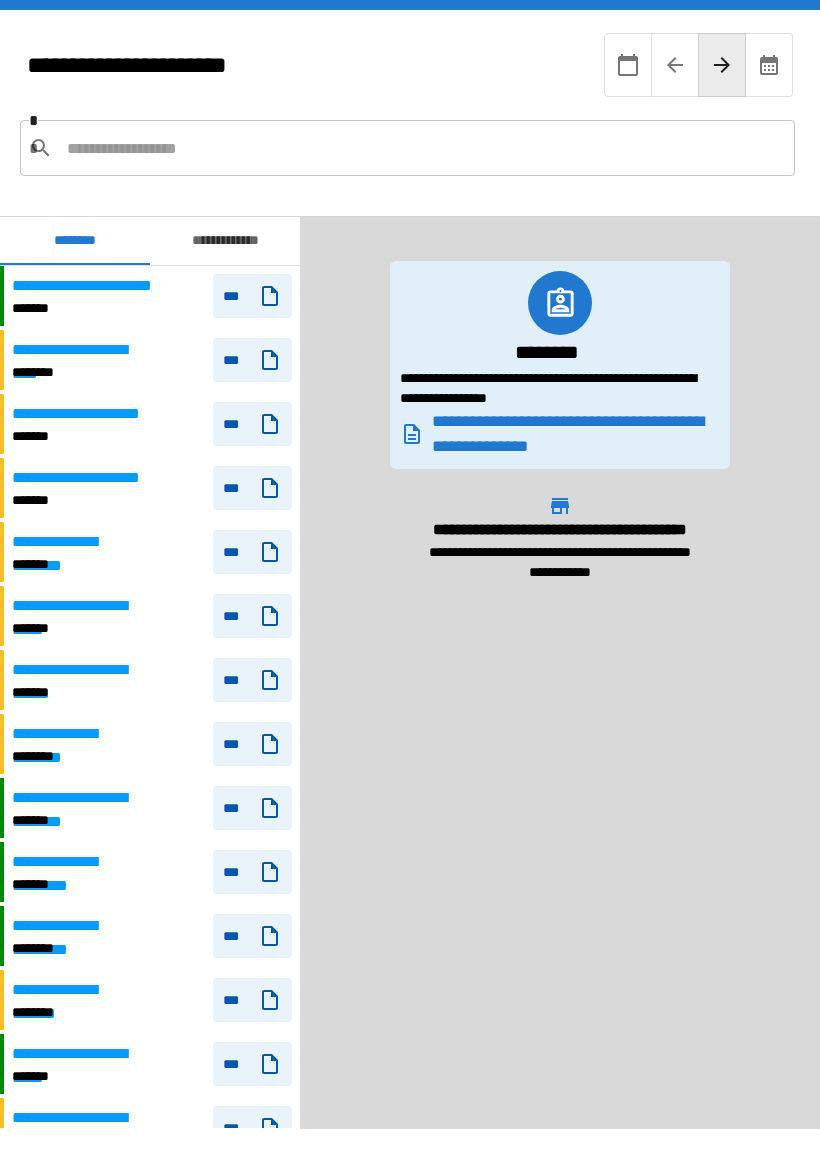 scroll, scrollTop: 60, scrollLeft: 0, axis: vertical 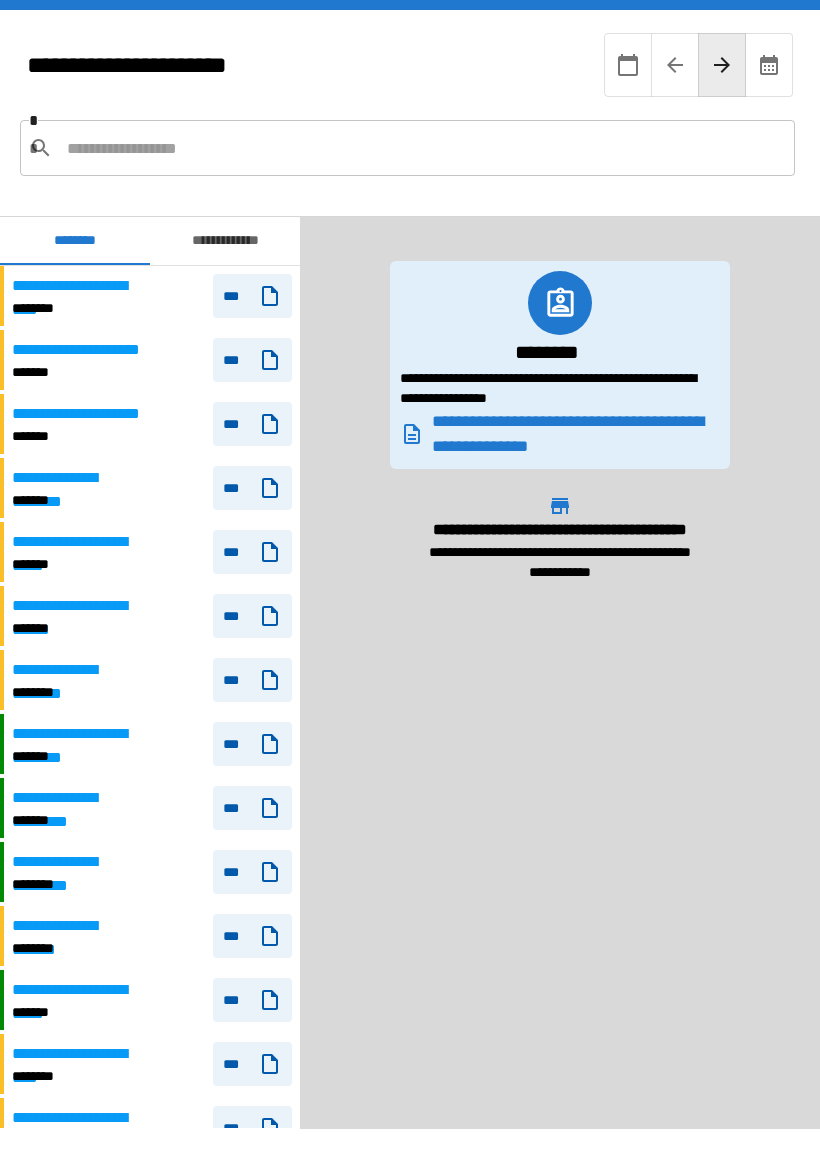 click at bounding box center [423, 148] 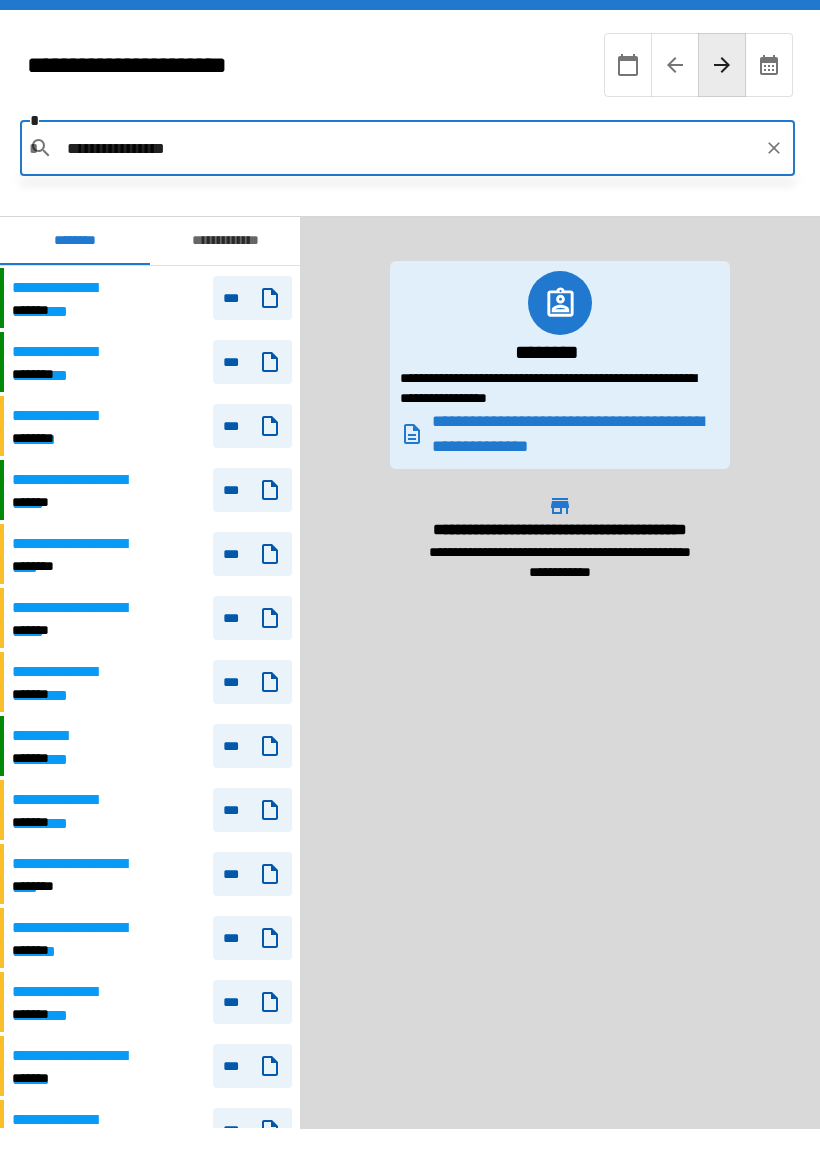 scroll, scrollTop: 554, scrollLeft: 0, axis: vertical 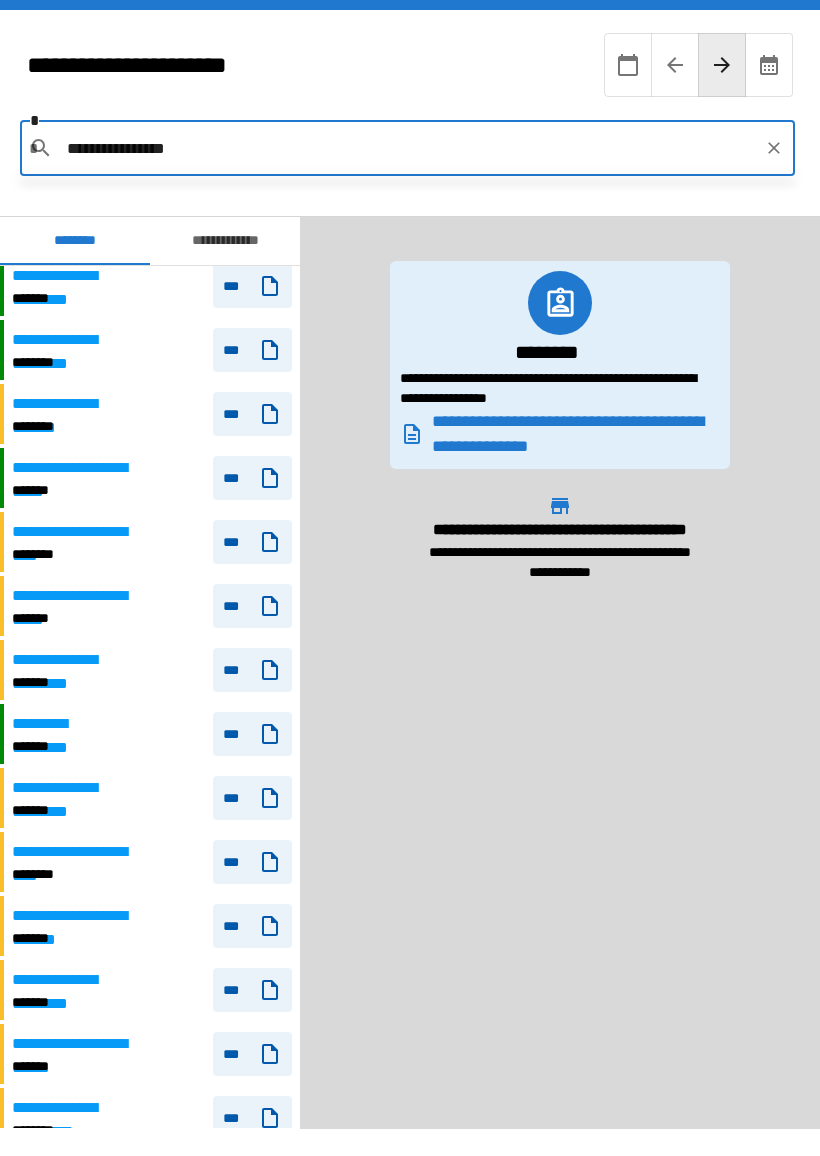 type on "**********" 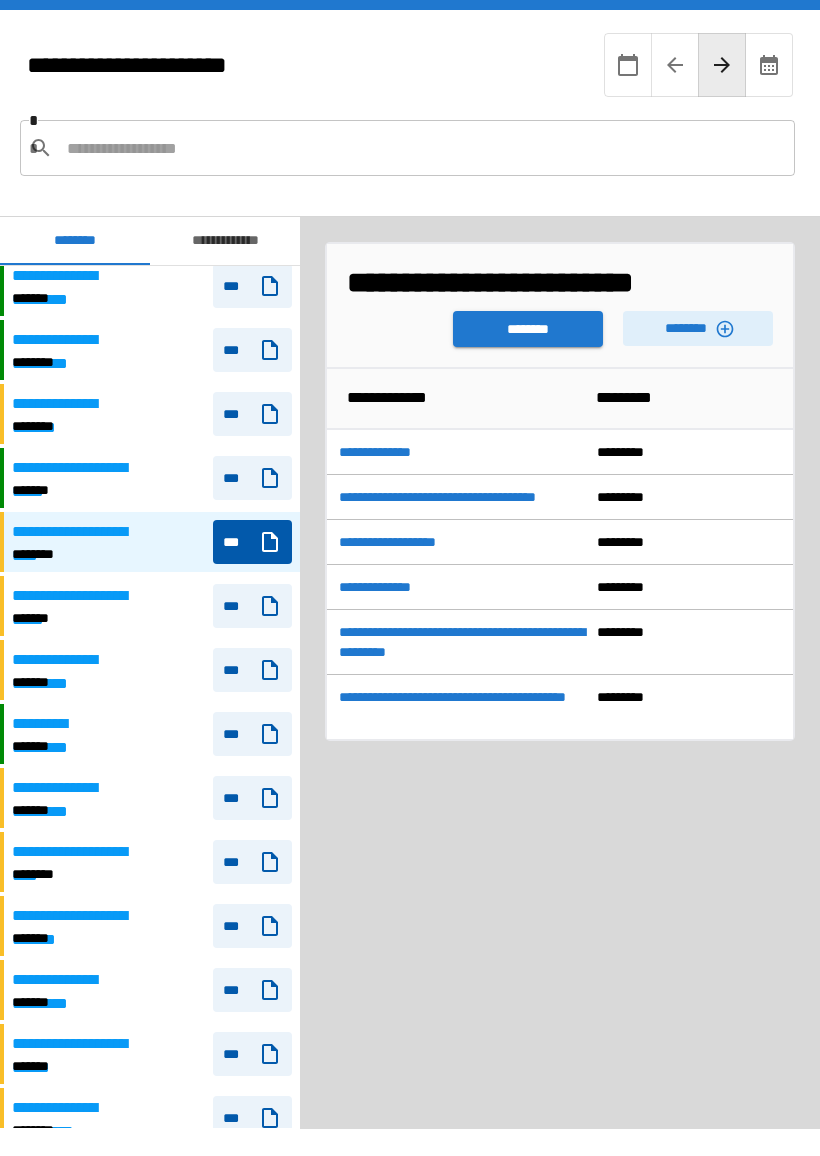 click on "********" at bounding box center (698, 328) 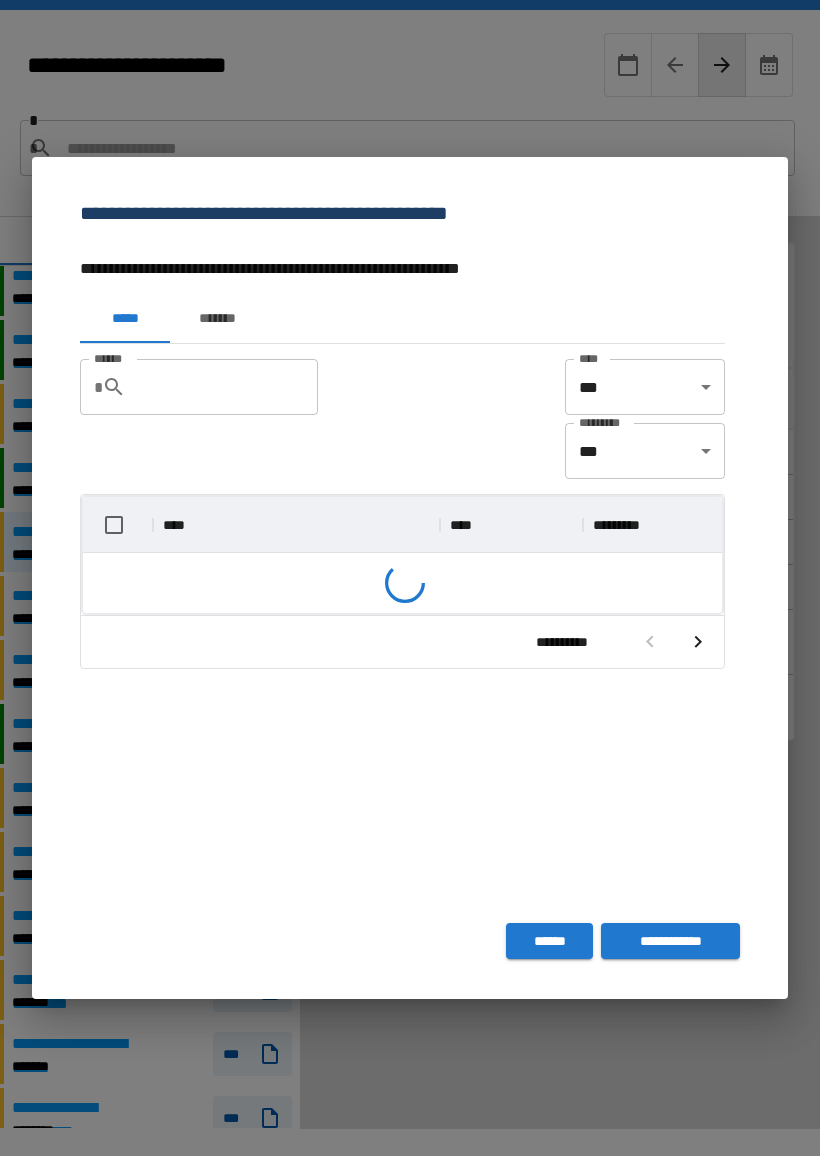 scroll, scrollTop: 1, scrollLeft: 1, axis: both 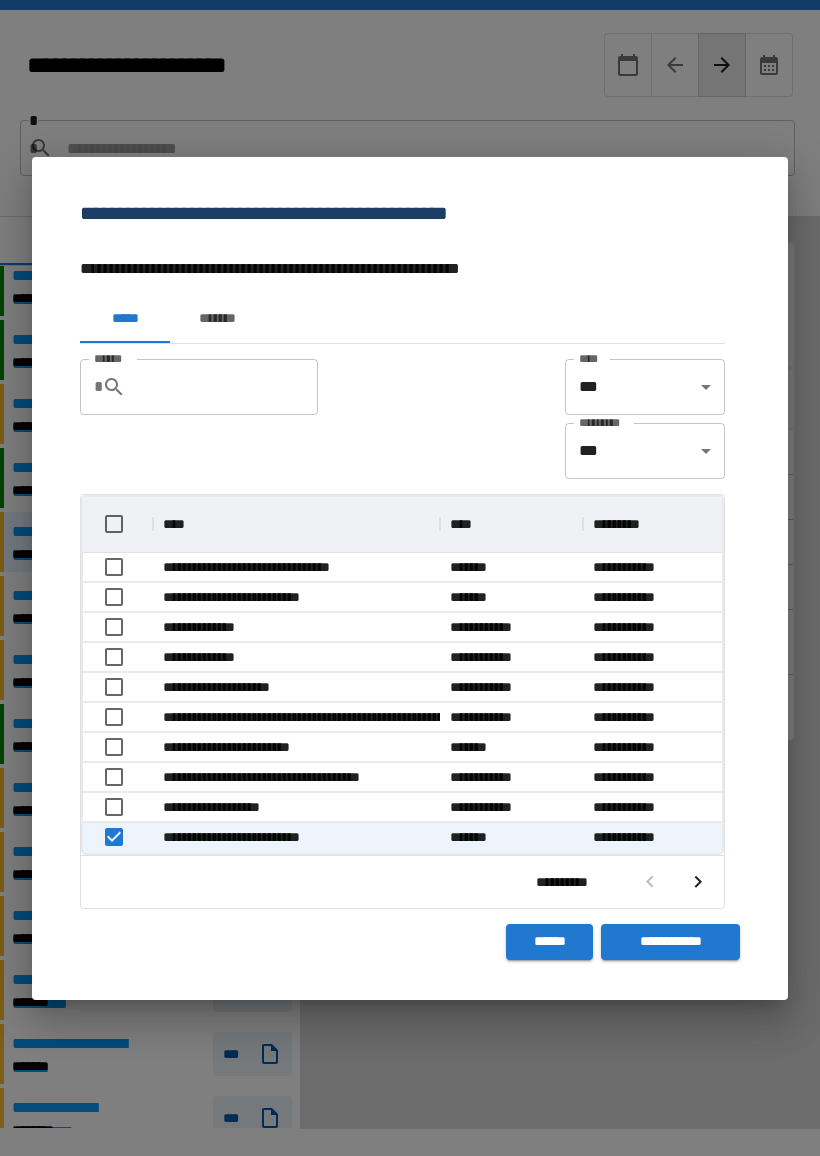 click on "**********" at bounding box center (670, 942) 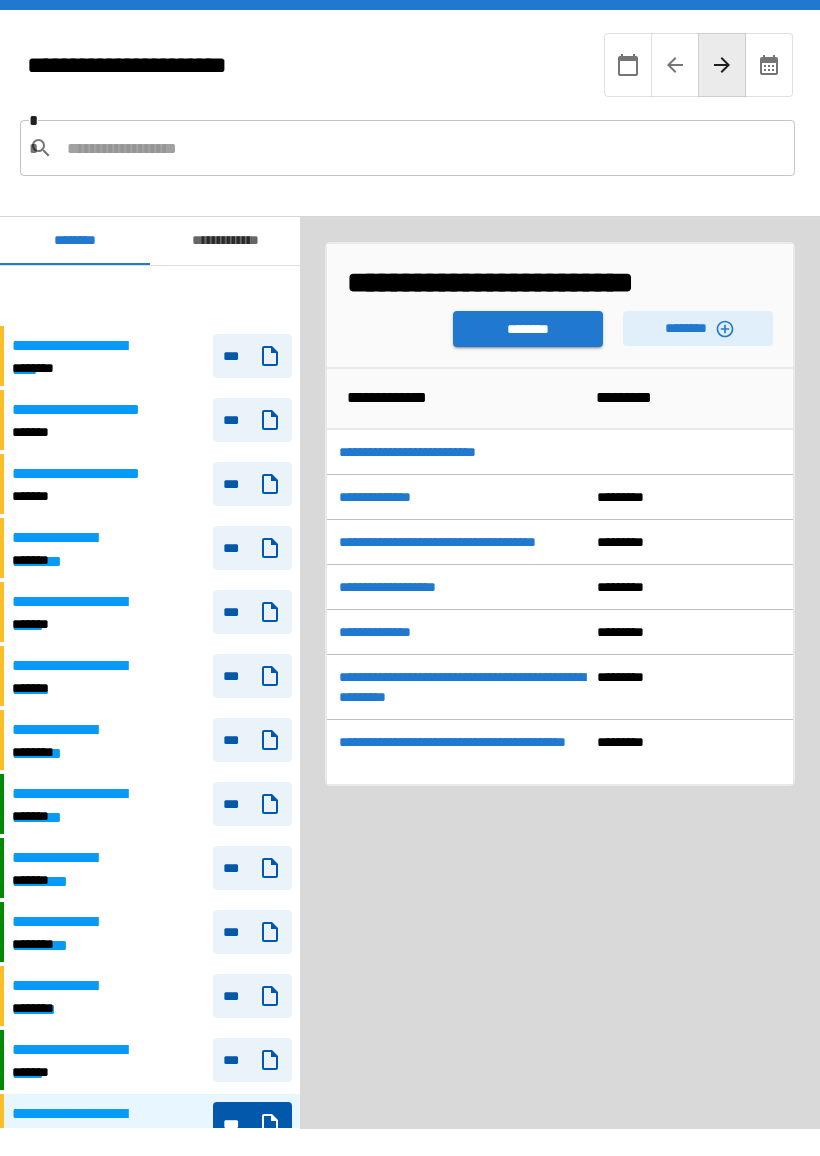 scroll, scrollTop: 60, scrollLeft: 0, axis: vertical 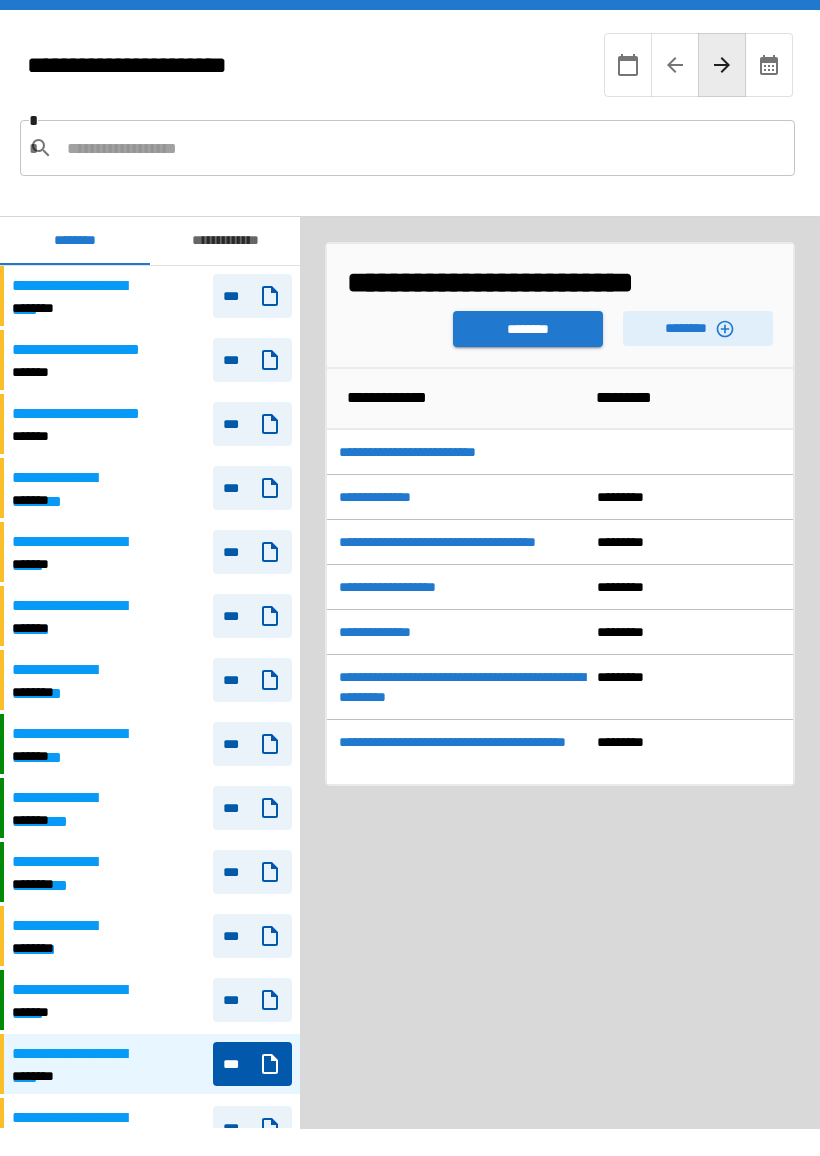 click on "********" at bounding box center (528, 329) 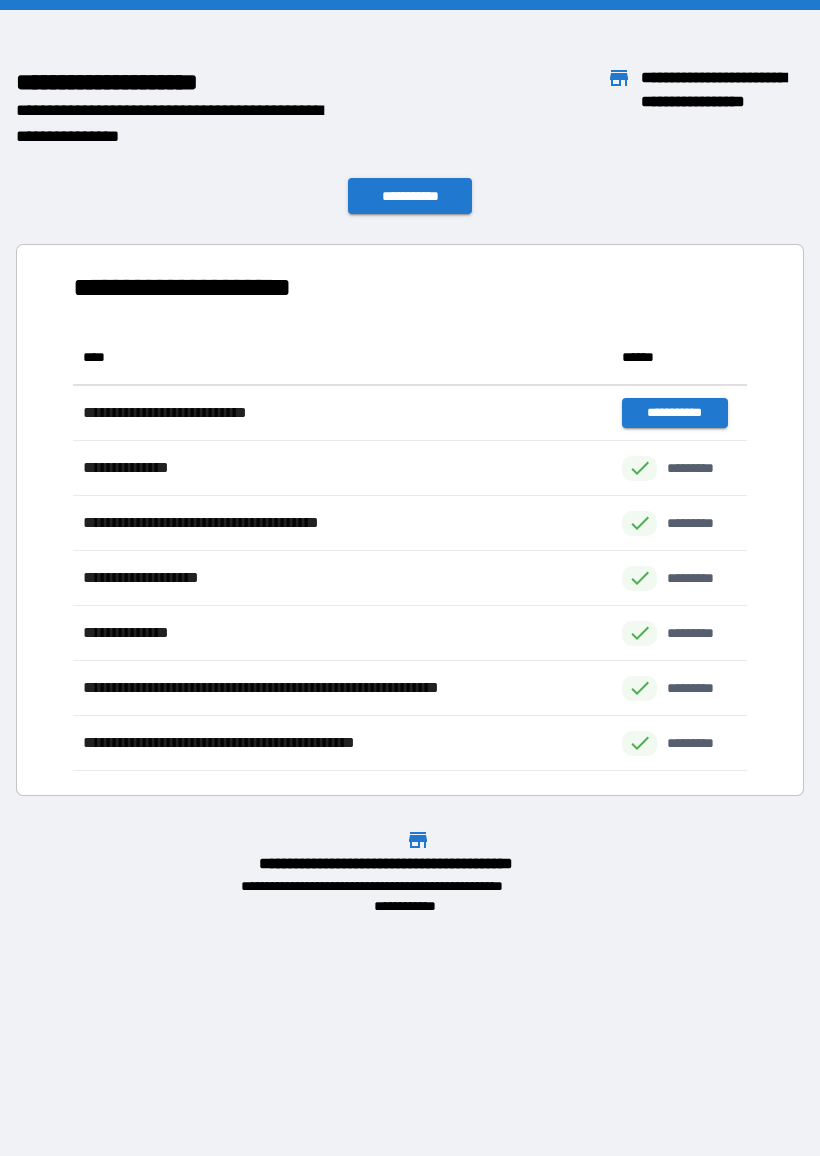 scroll, scrollTop: 1, scrollLeft: 1, axis: both 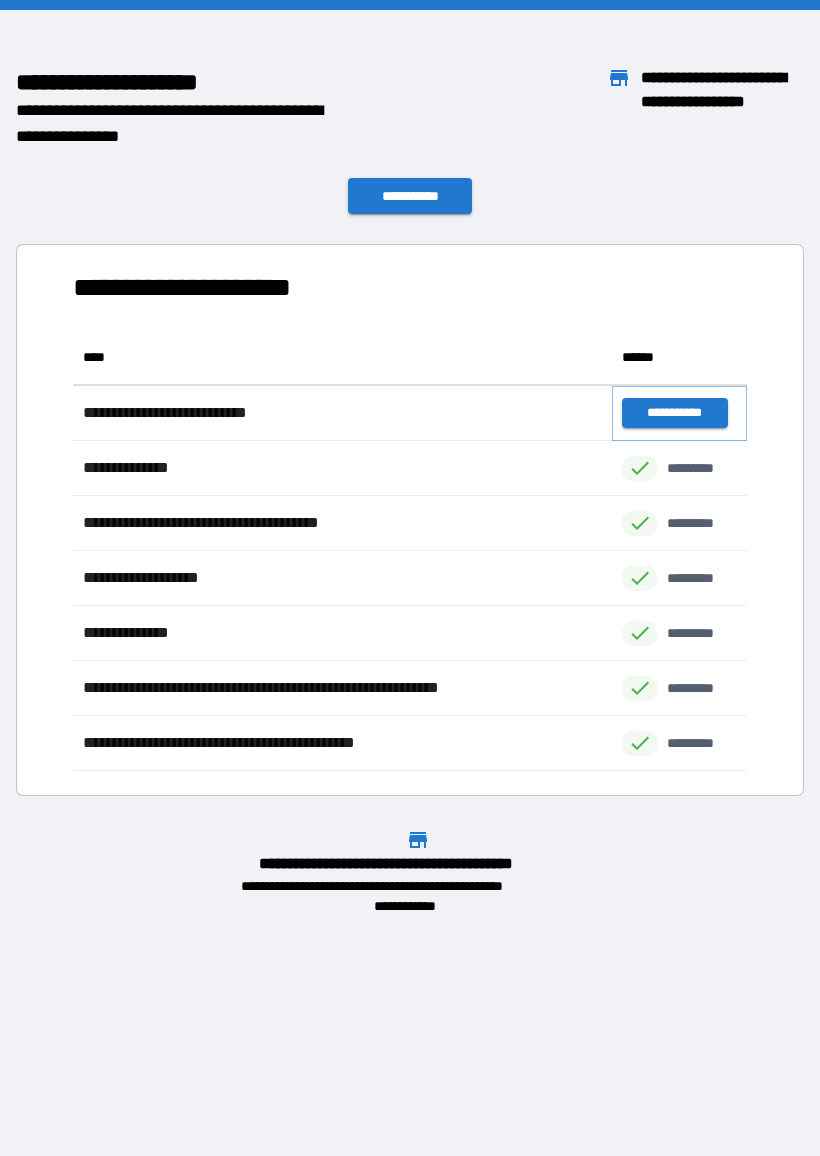 click on "**********" at bounding box center [674, 413] 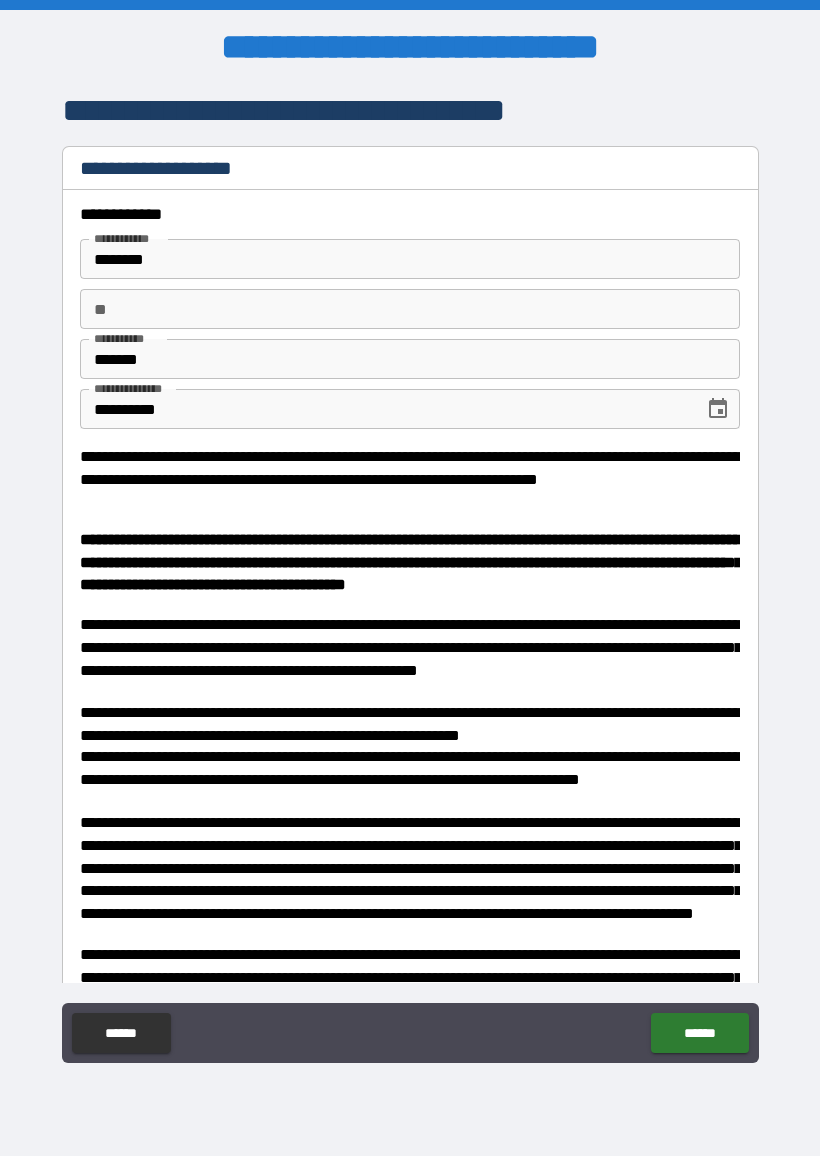 click on "**" at bounding box center [410, 309] 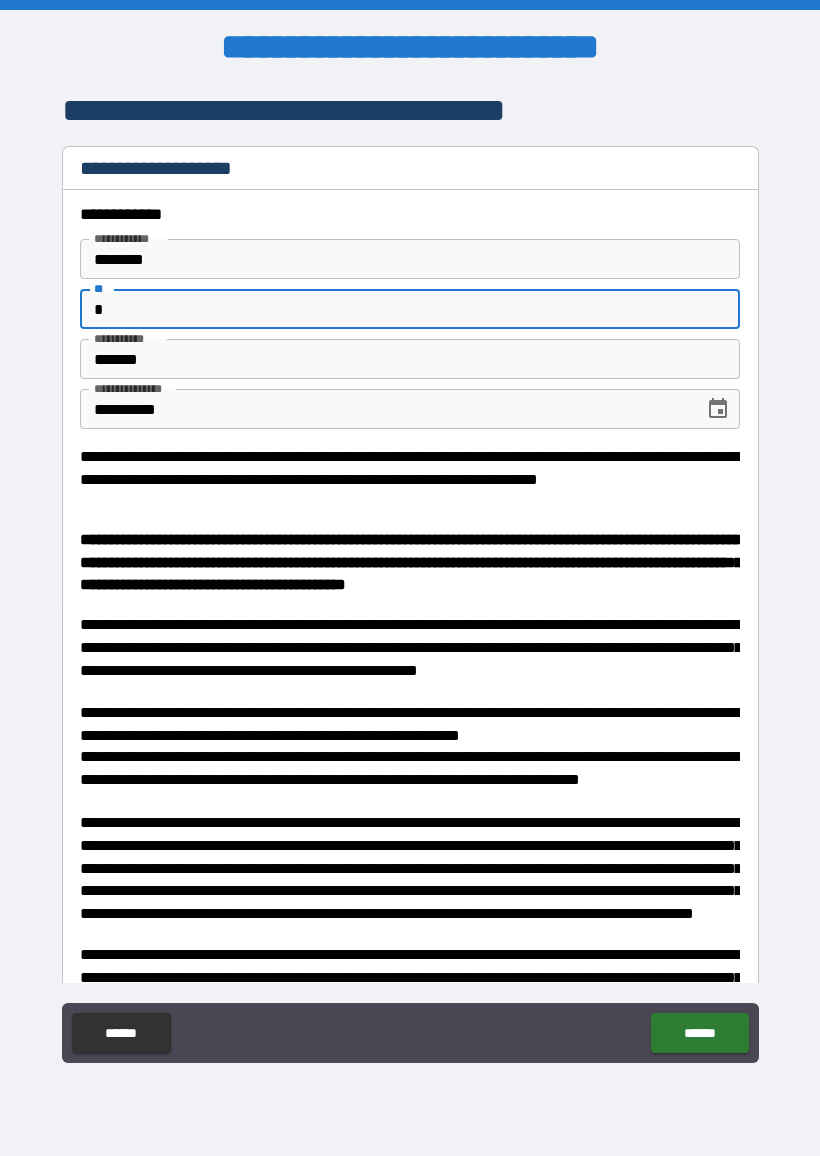 type on "*" 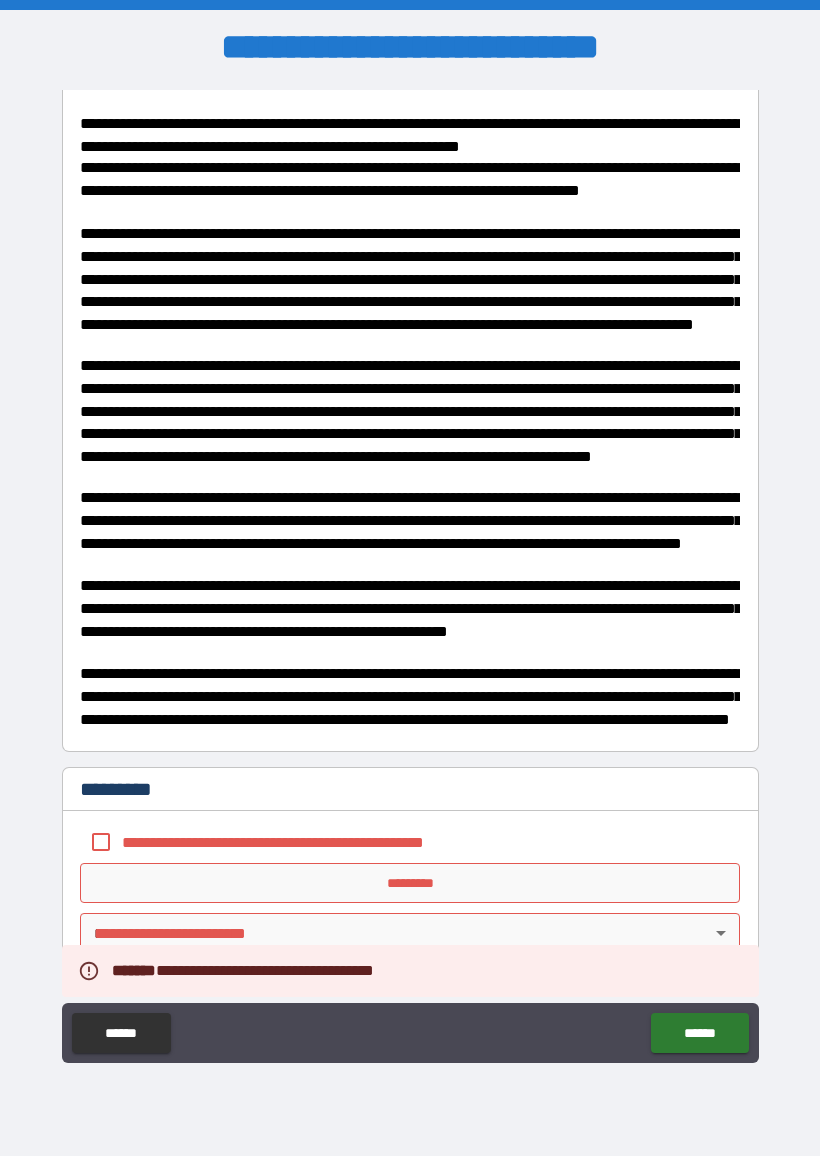 scroll, scrollTop: 588, scrollLeft: 0, axis: vertical 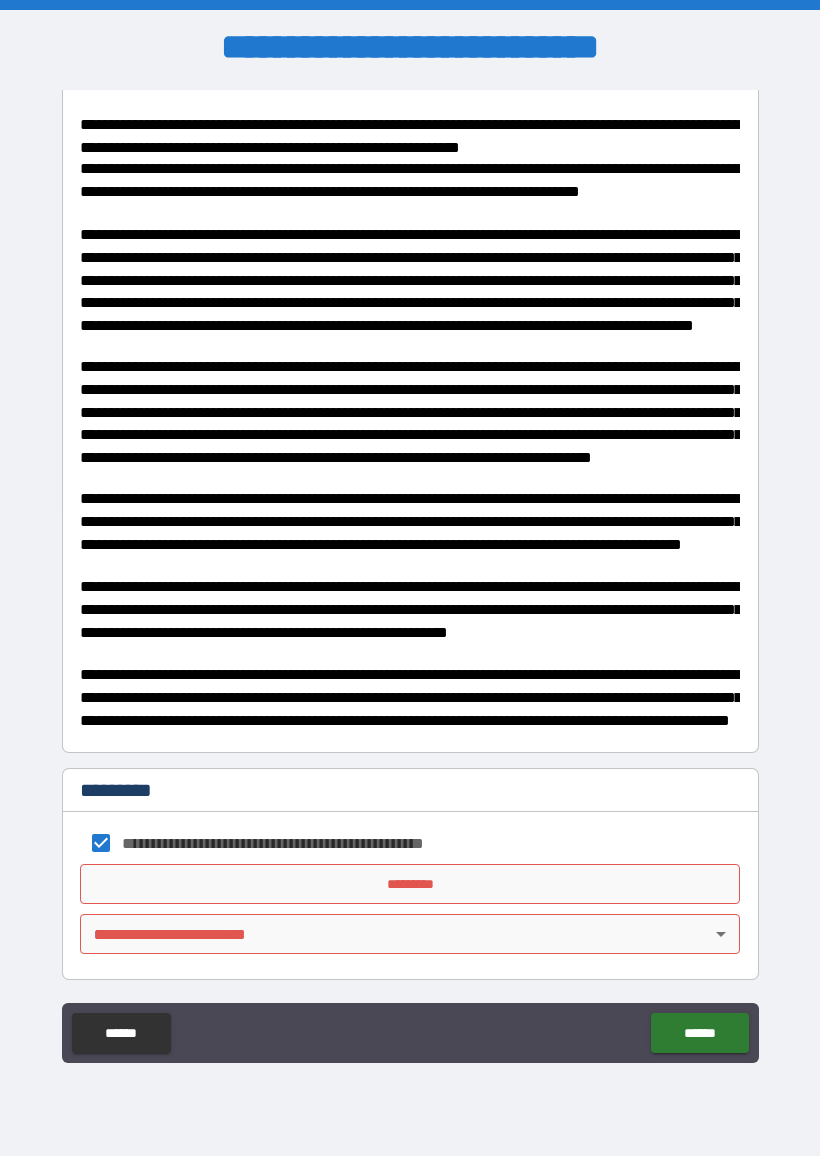 click on "*********" at bounding box center [410, 884] 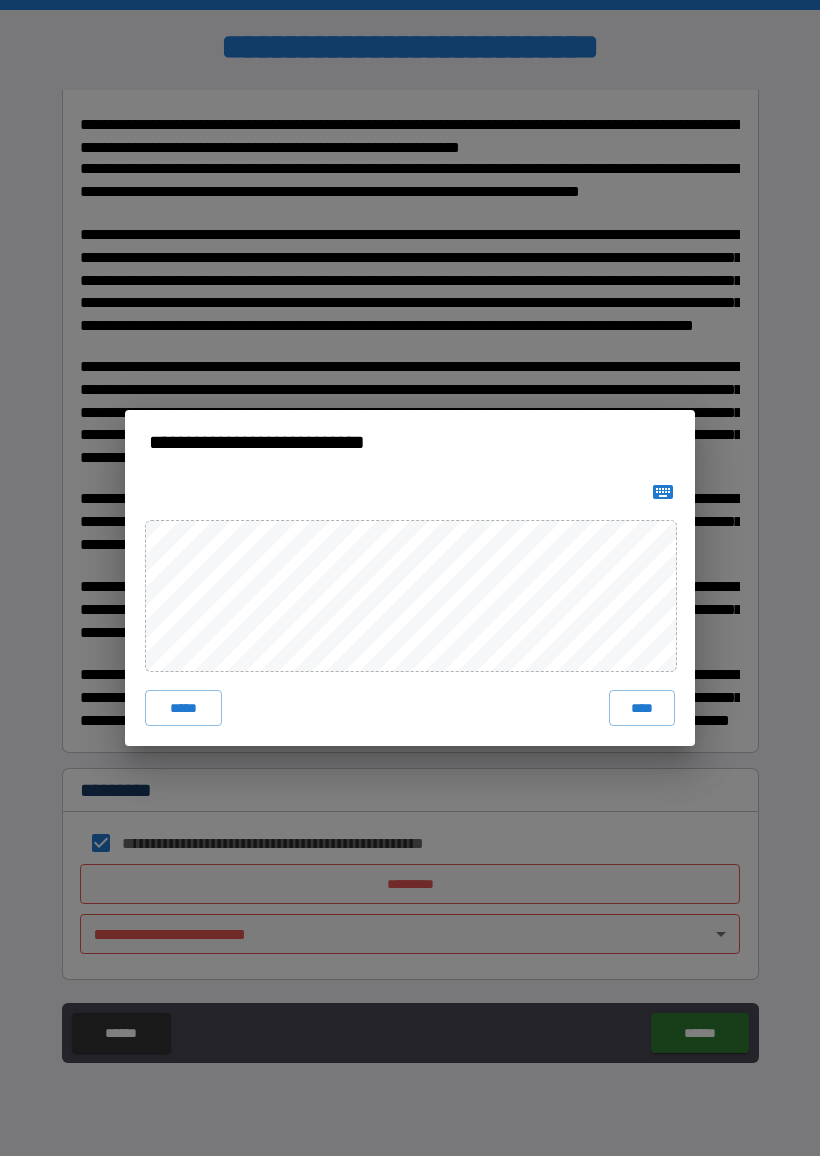 click on "****" at bounding box center [642, 708] 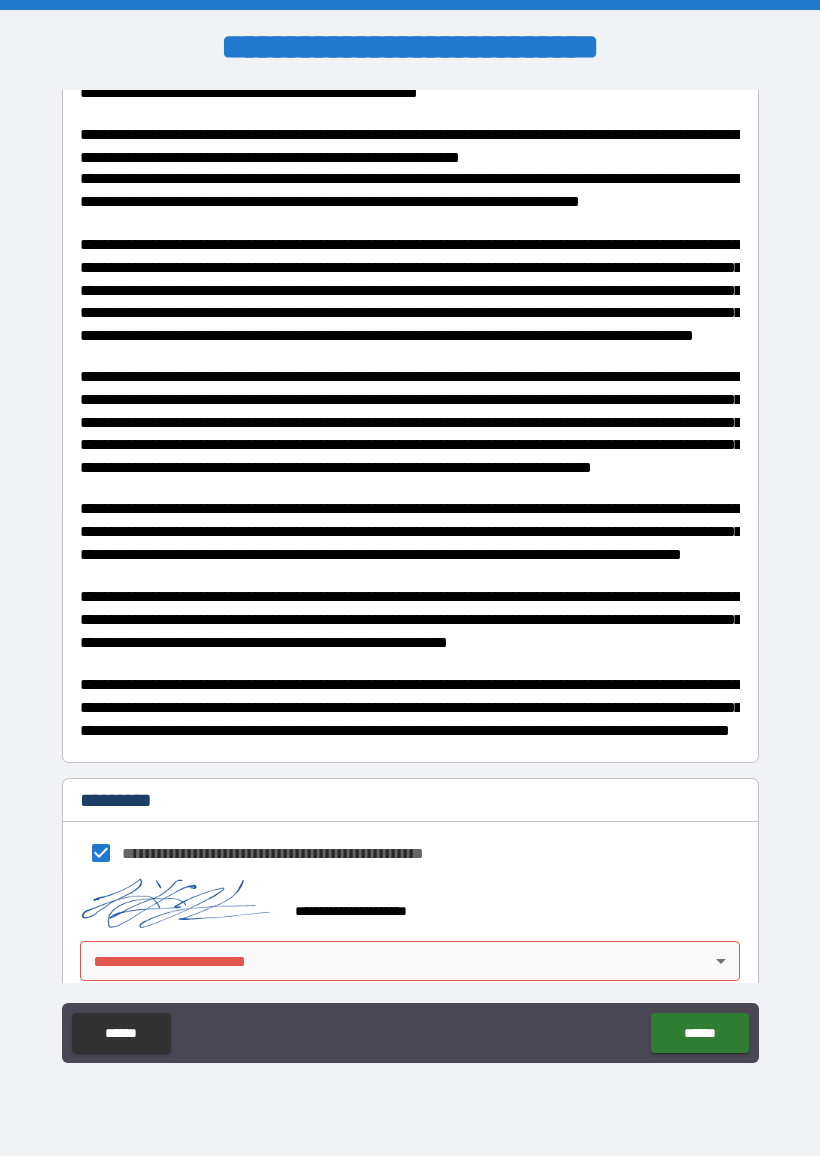 click on "**********" at bounding box center (410, 578) 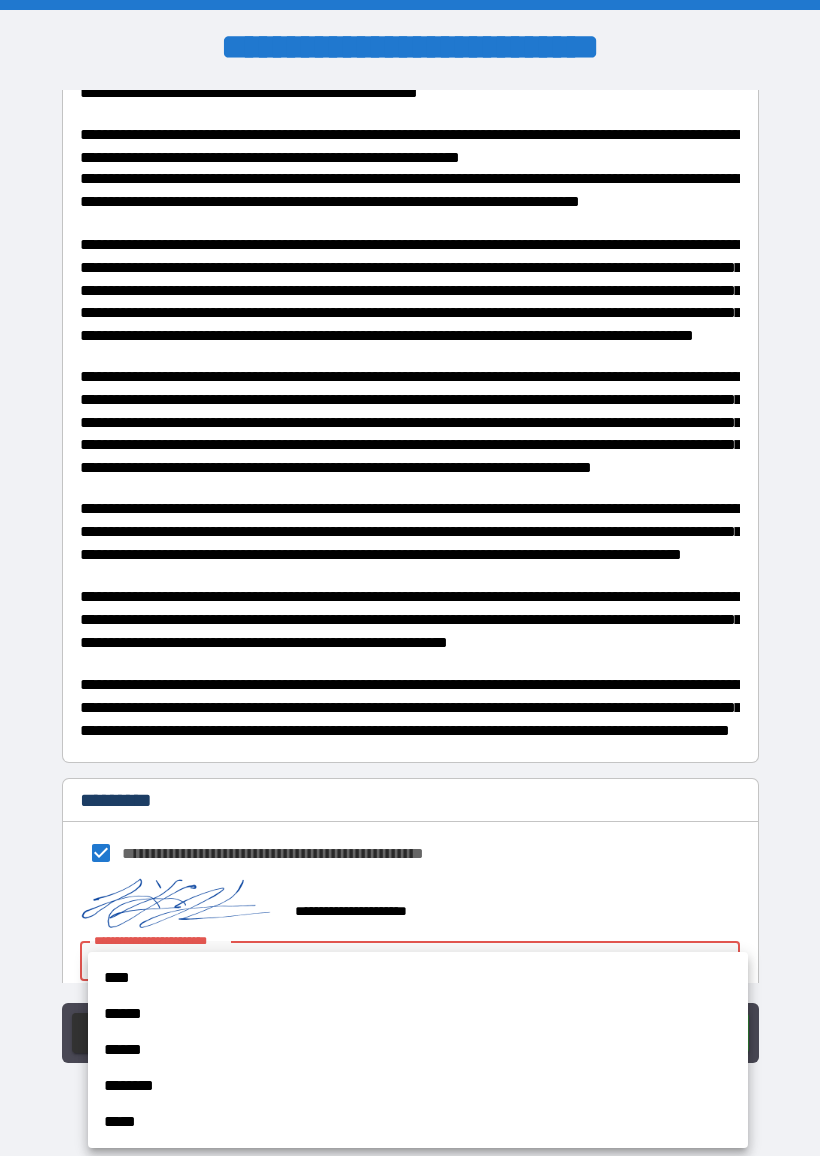 click on "****" at bounding box center (418, 978) 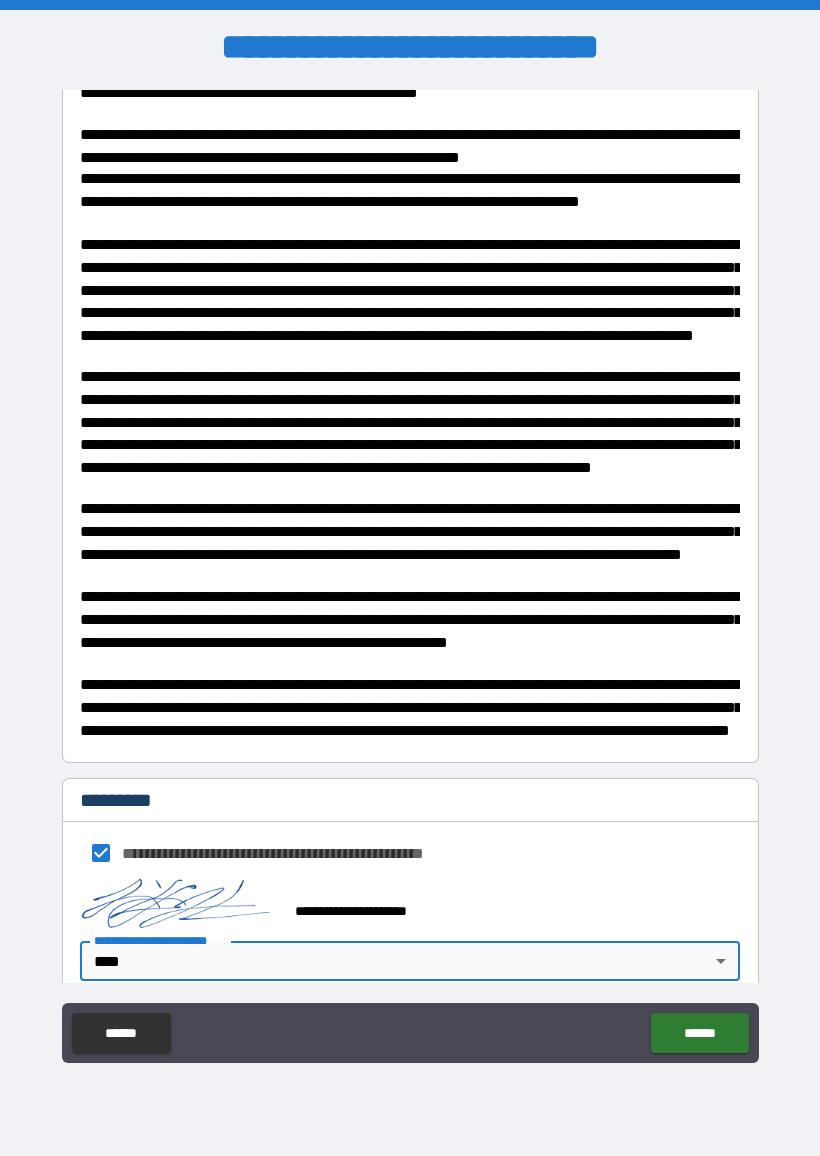 click on "******" at bounding box center [699, 1033] 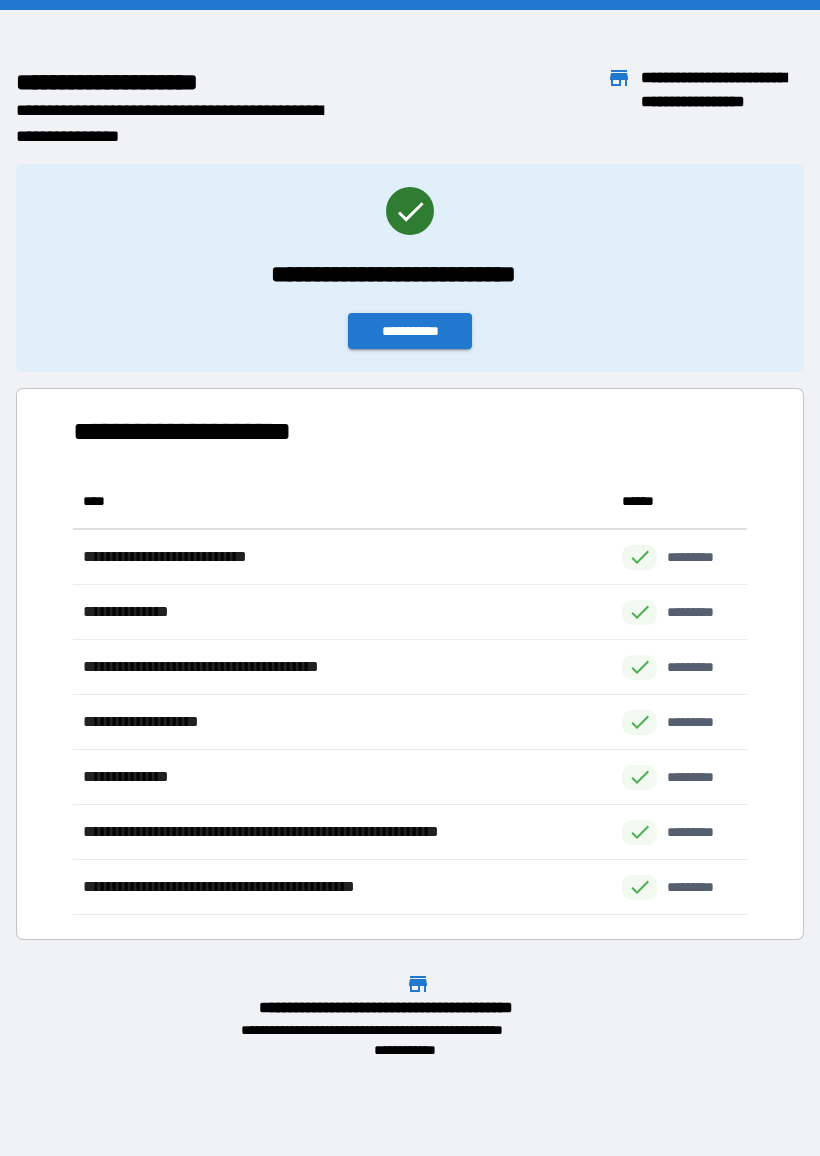 scroll, scrollTop: 1, scrollLeft: 1, axis: both 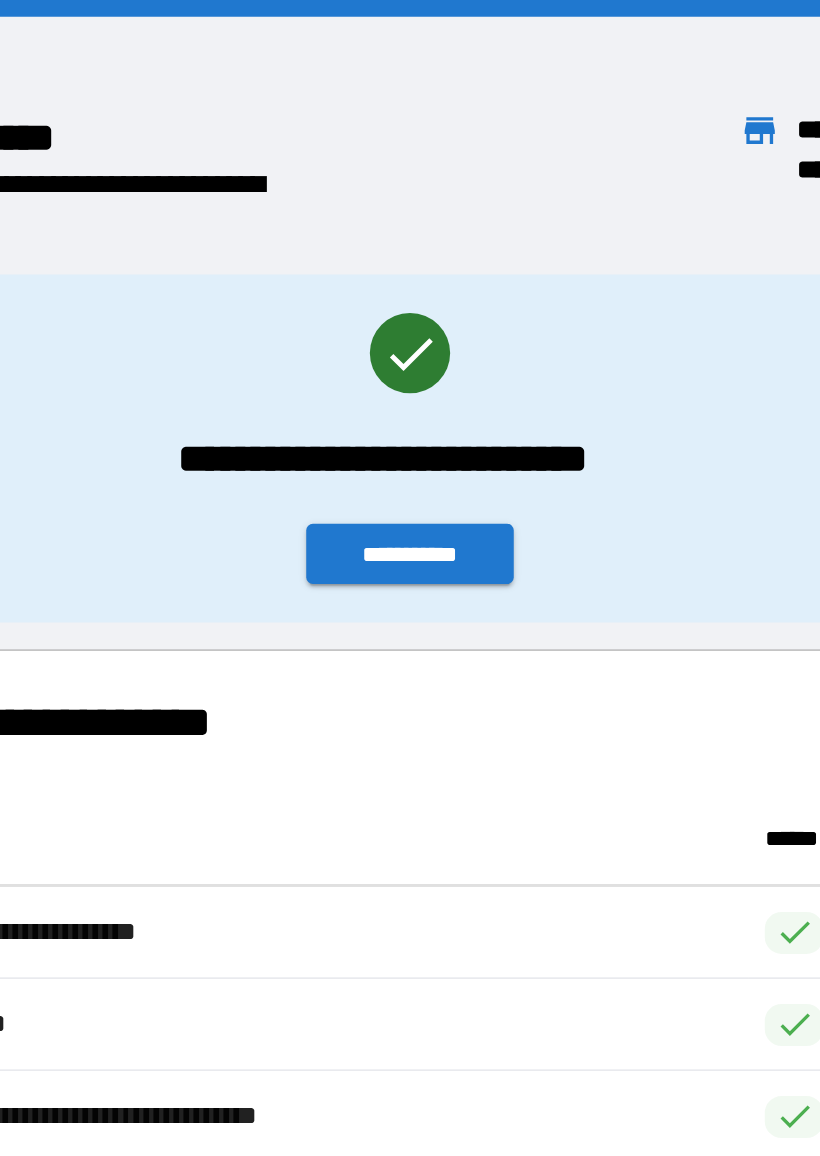click on "**********" at bounding box center (410, 331) 